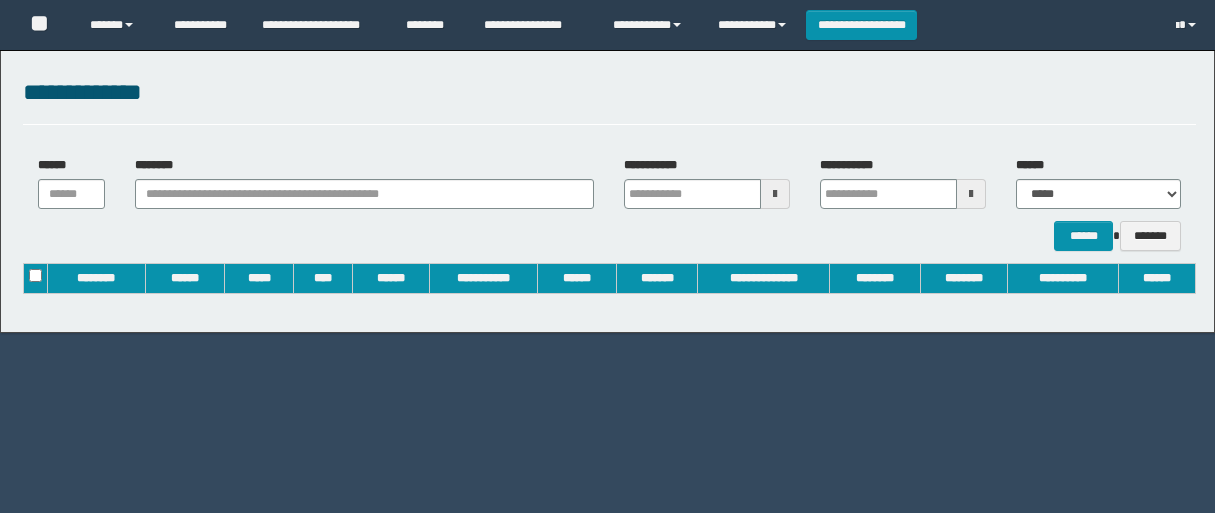 scroll, scrollTop: 0, scrollLeft: 0, axis: both 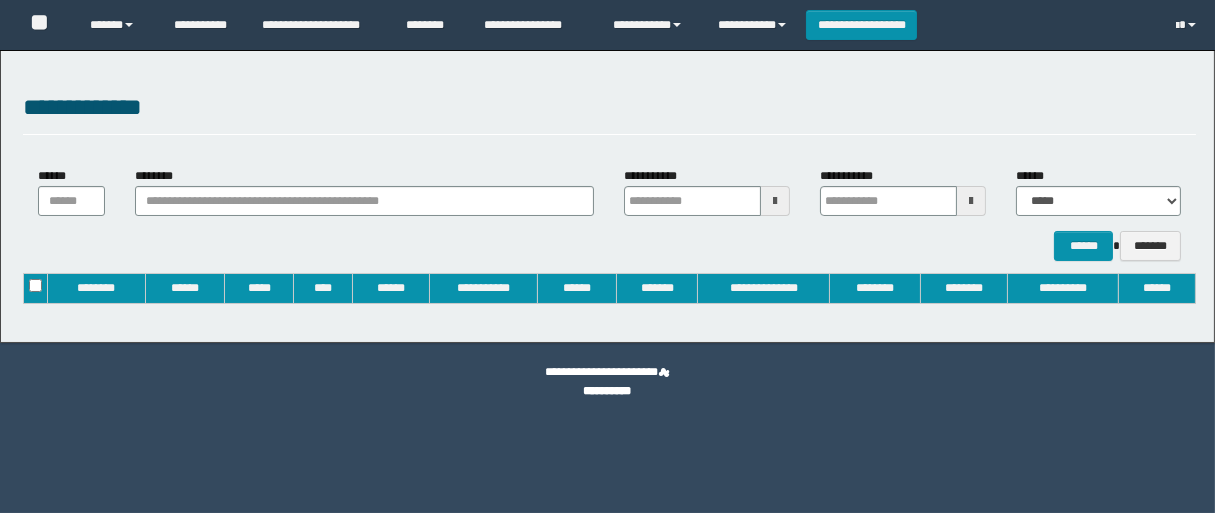 type on "**********" 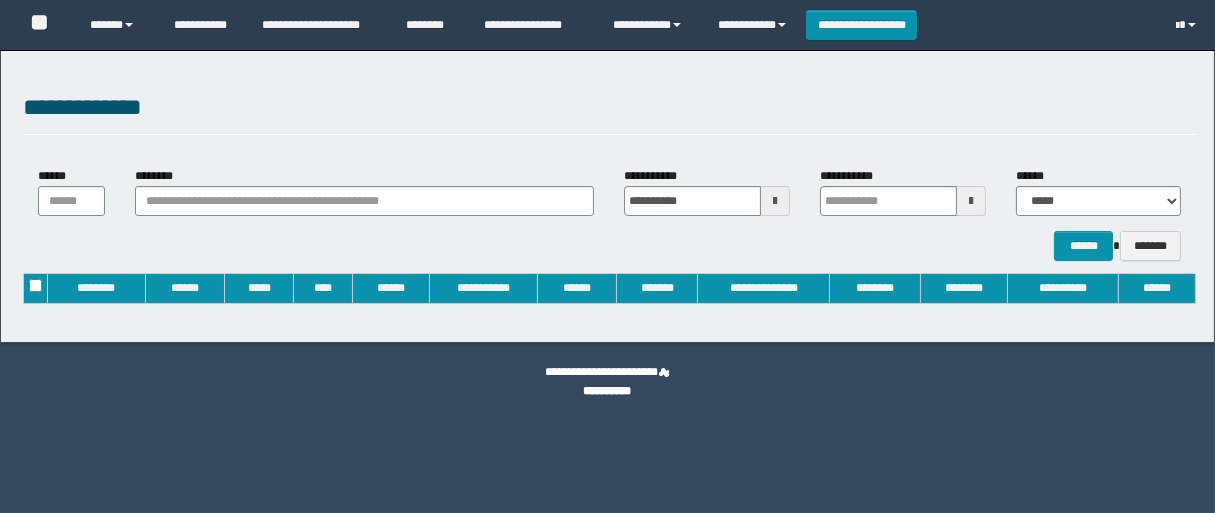 type on "**********" 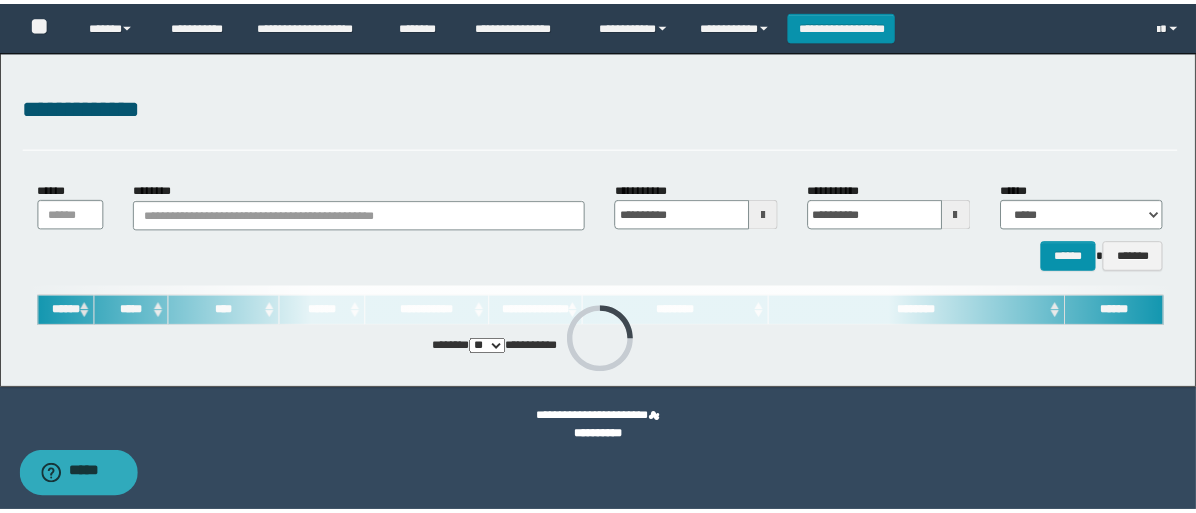 scroll, scrollTop: 0, scrollLeft: 0, axis: both 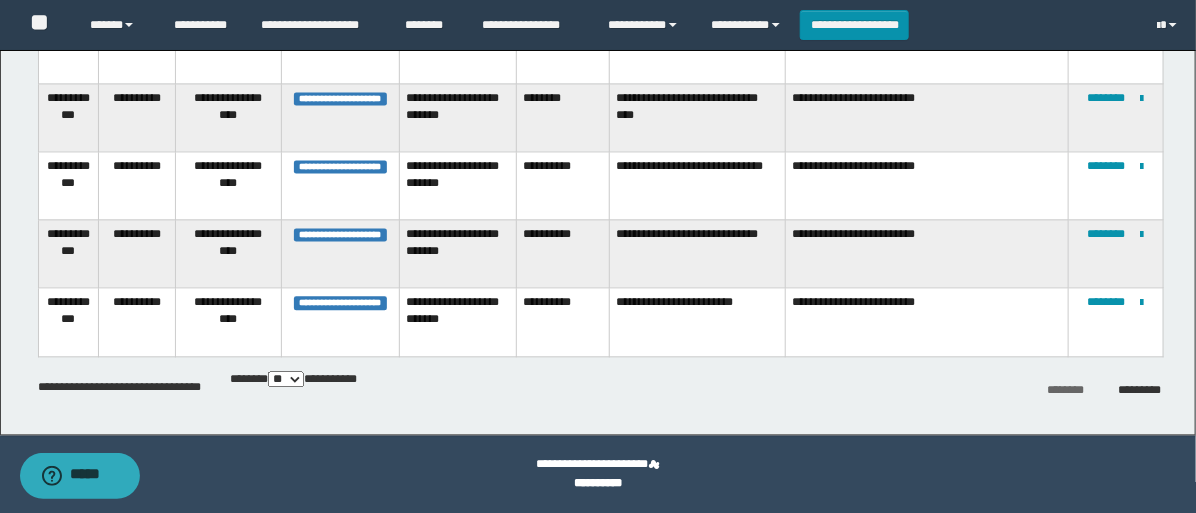 click on "** *** *** ***" at bounding box center (286, 379) 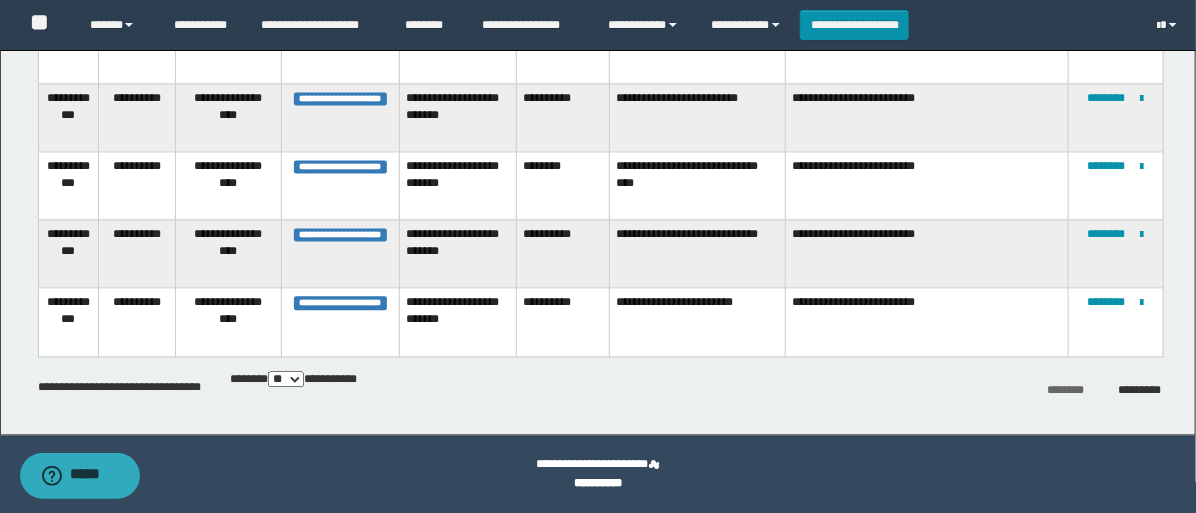 select on "***" 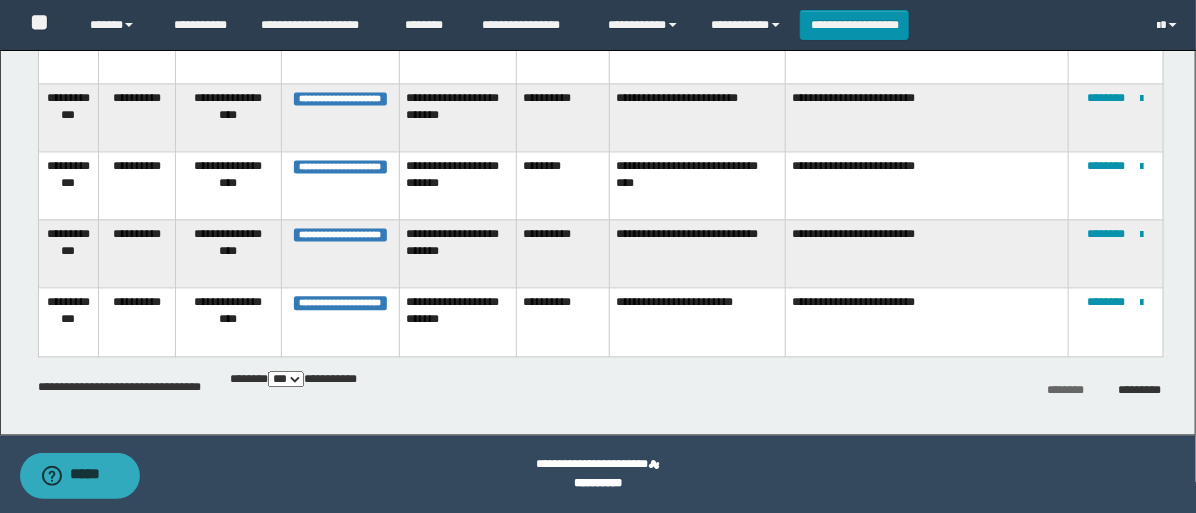 click on "** *** *** ***" at bounding box center (286, 379) 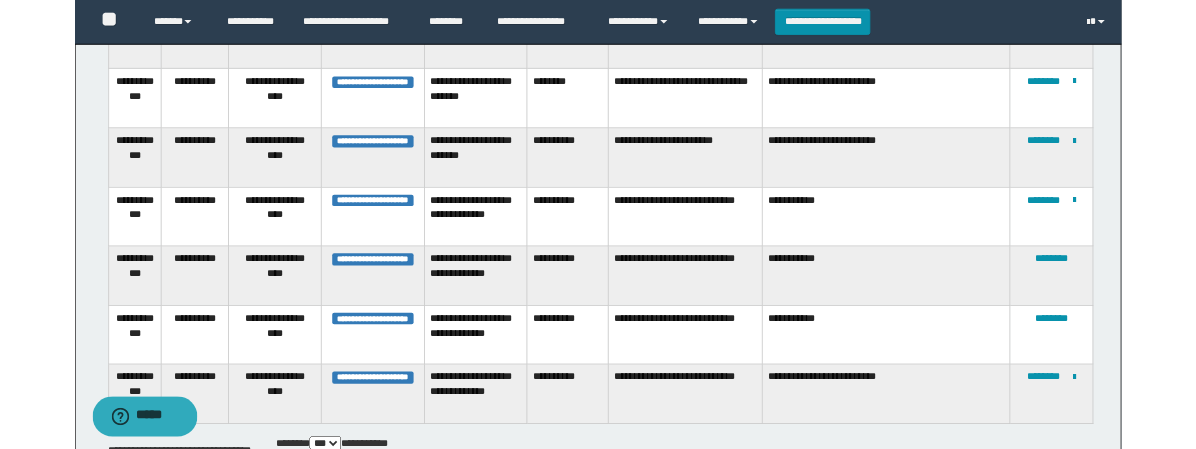 scroll, scrollTop: 4800, scrollLeft: 0, axis: vertical 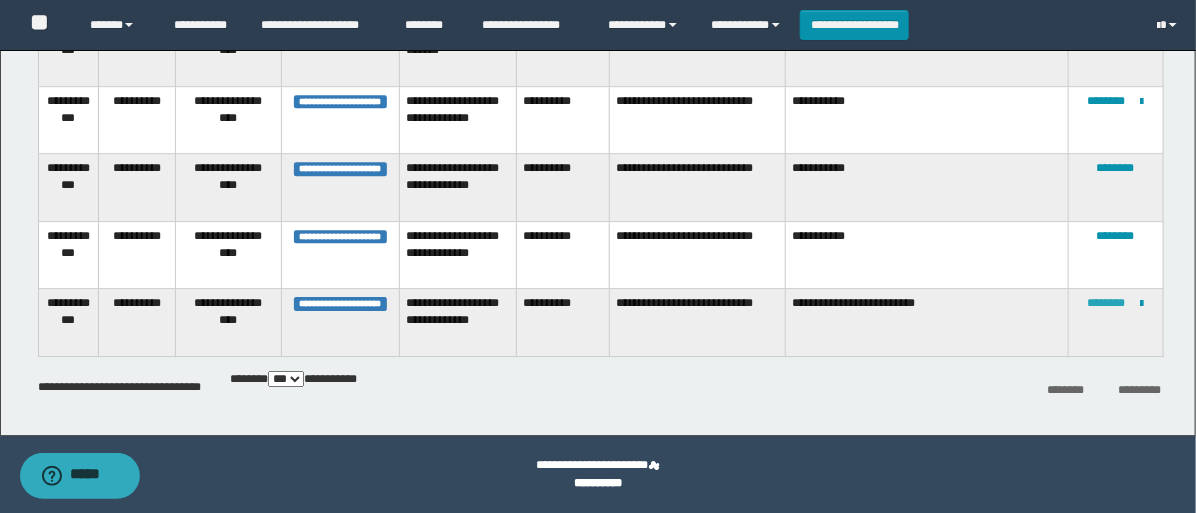 click on "********" at bounding box center (1107, 303) 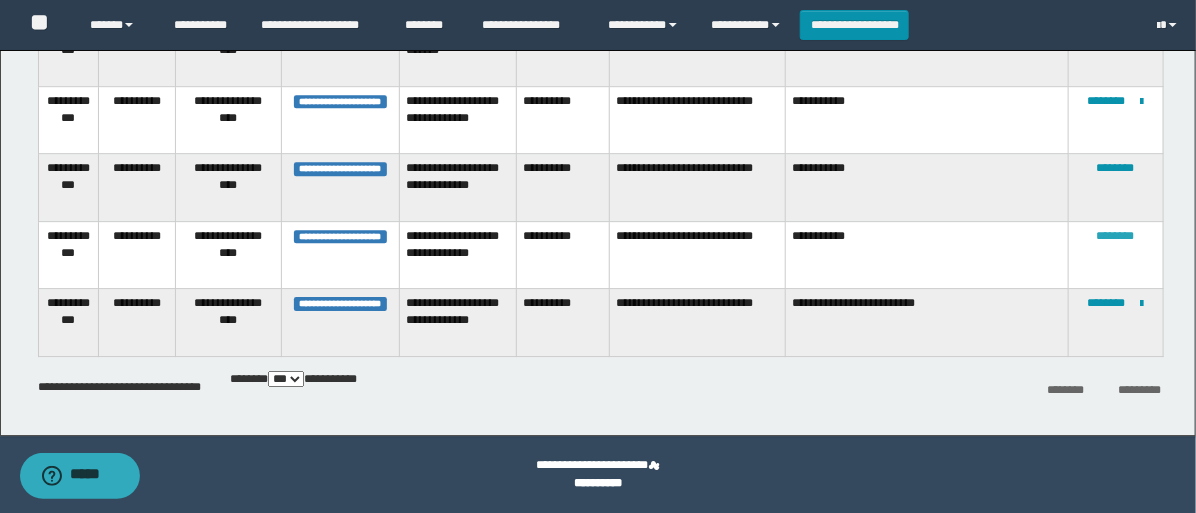 click on "********" at bounding box center [1116, 236] 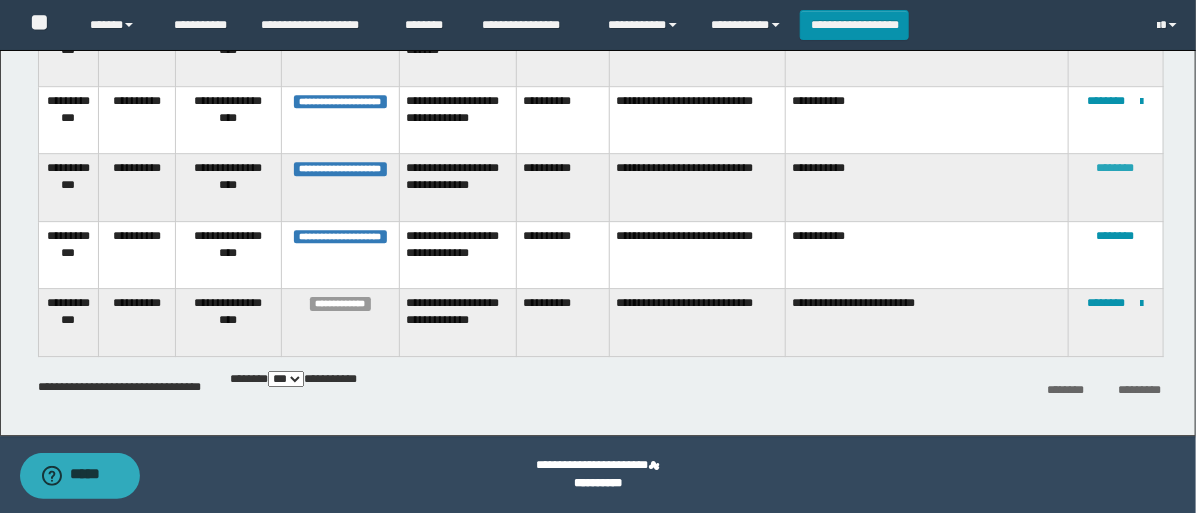 click on "********" at bounding box center (1116, 168) 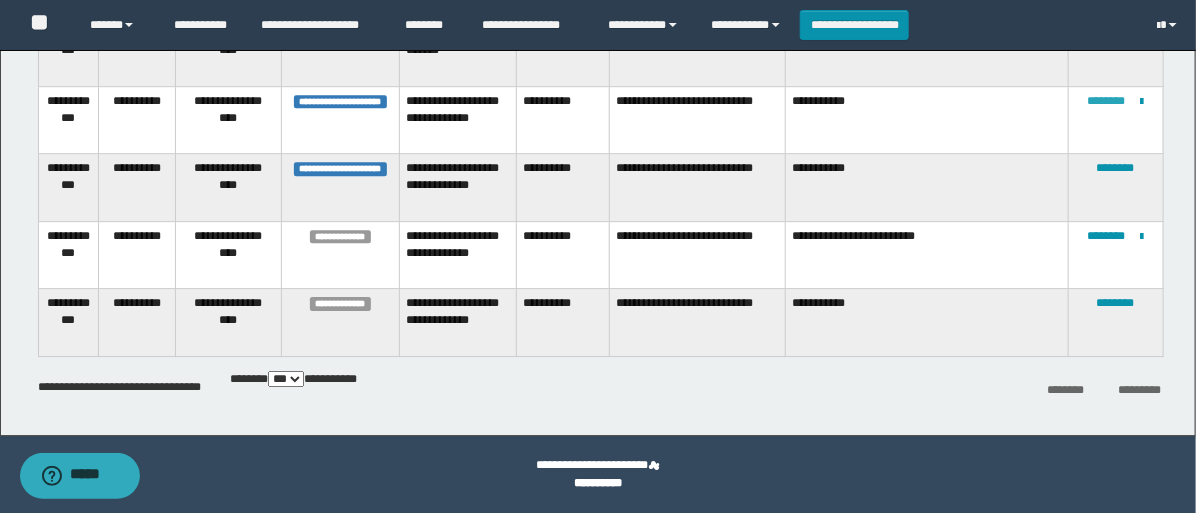 click on "********" at bounding box center (1107, 101) 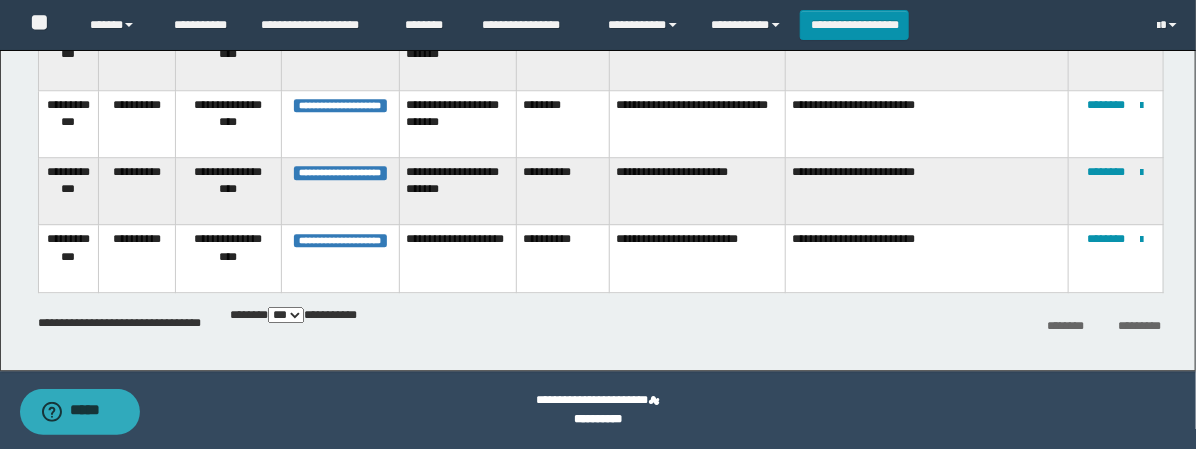 scroll, scrollTop: 4654, scrollLeft: 0, axis: vertical 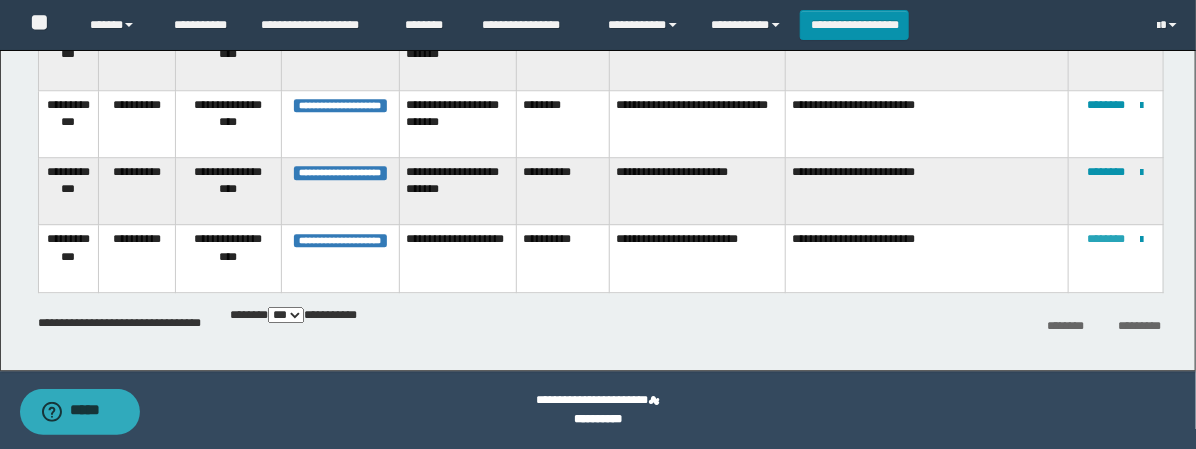 click on "********" at bounding box center (1107, 239) 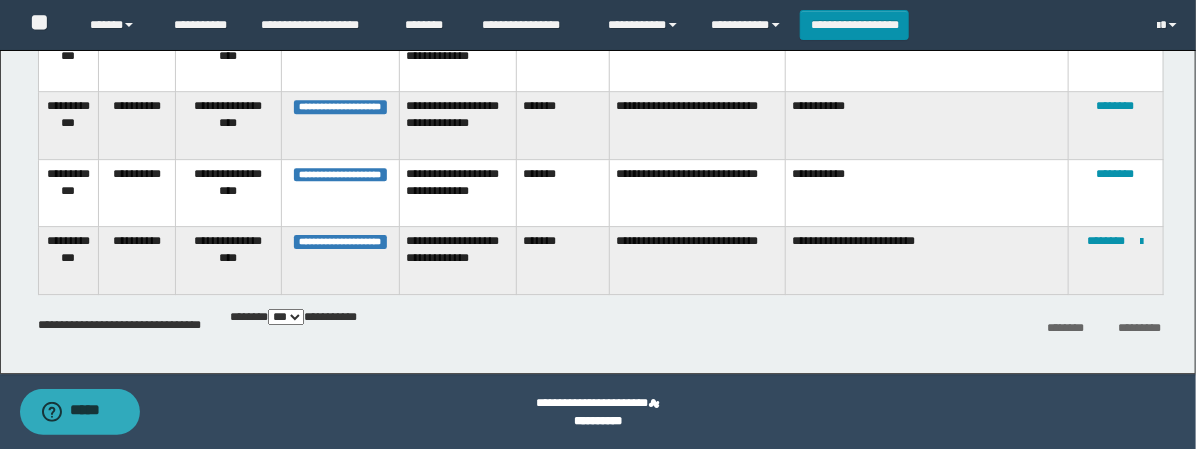 scroll, scrollTop: 4864, scrollLeft: 0, axis: vertical 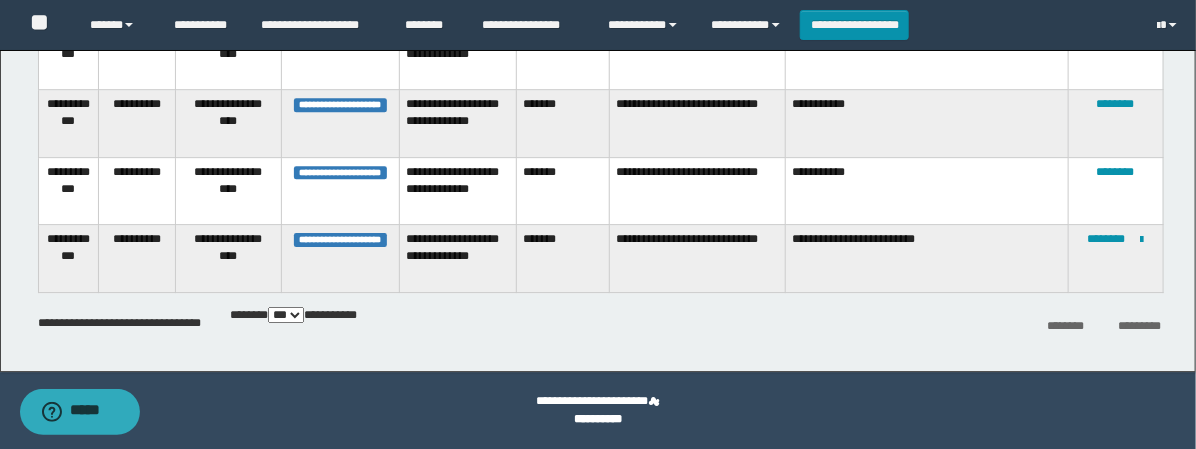 click on "**********" at bounding box center [1116, 259] 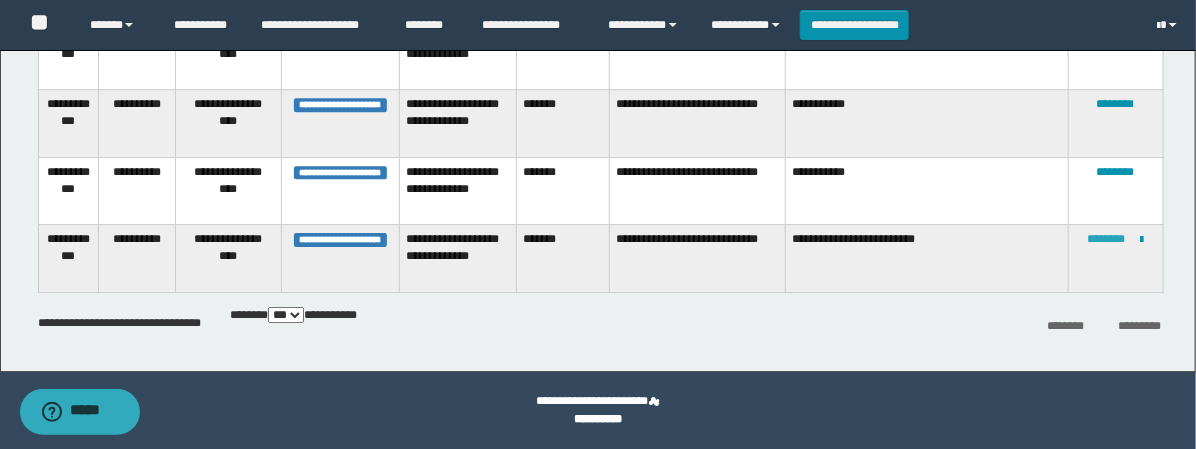 click on "********" at bounding box center [1107, 239] 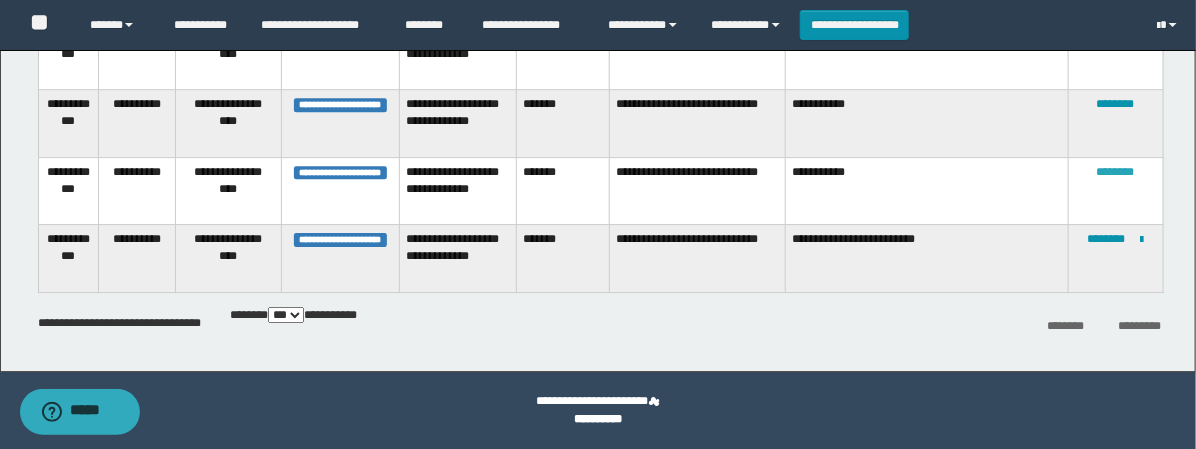 click on "********" at bounding box center (1116, 172) 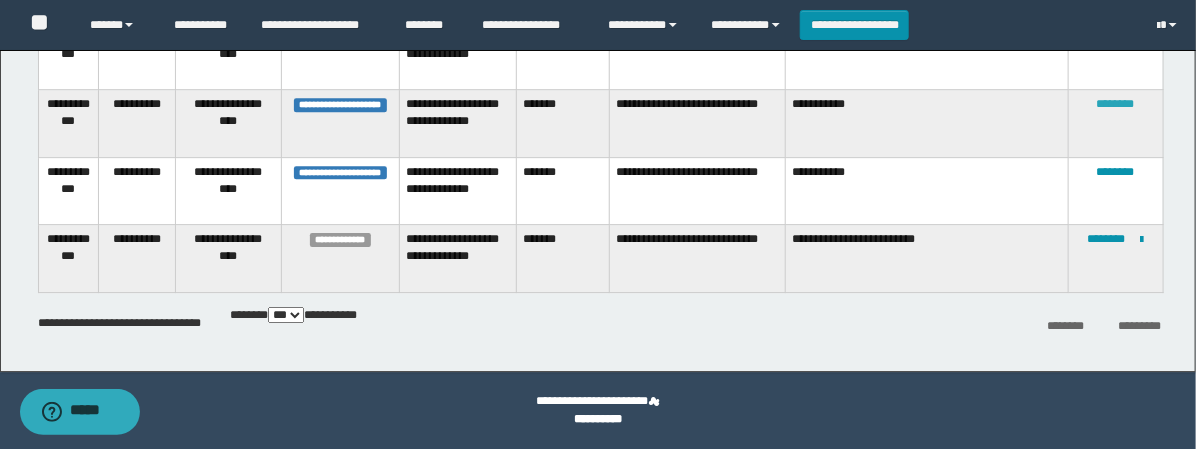 click on "********" at bounding box center (1116, 104) 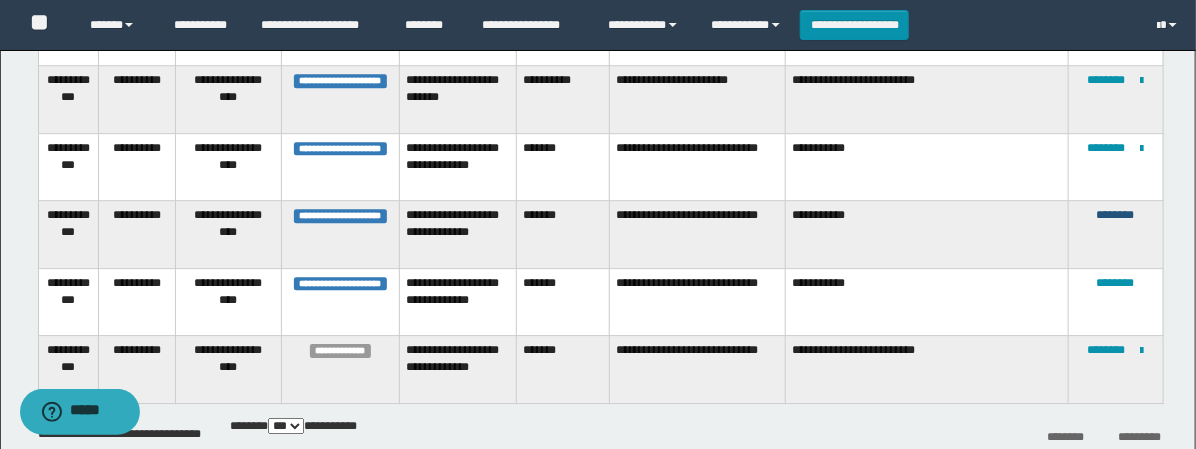 scroll, scrollTop: 4752, scrollLeft: 0, axis: vertical 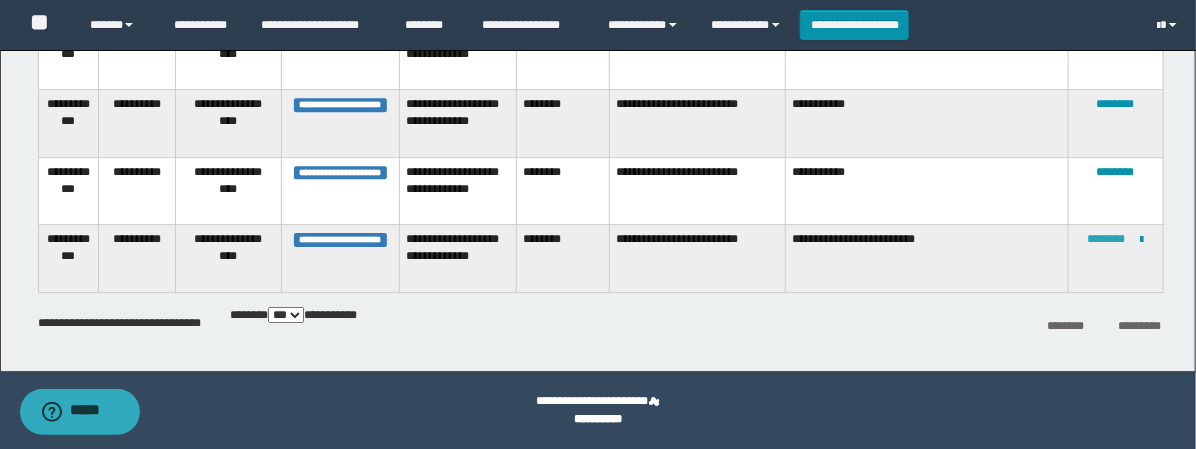 click on "********" at bounding box center (1107, 239) 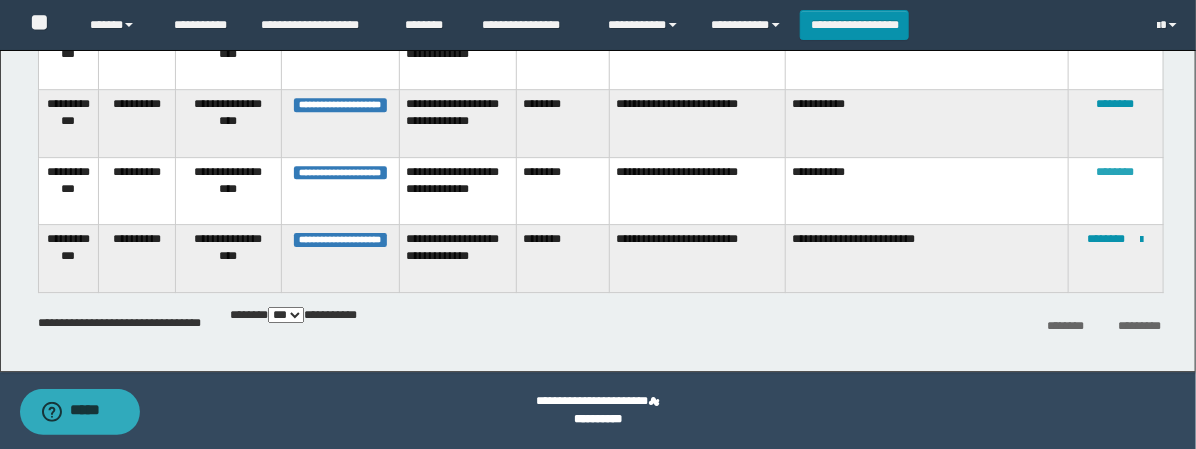 click on "********" at bounding box center (1116, 172) 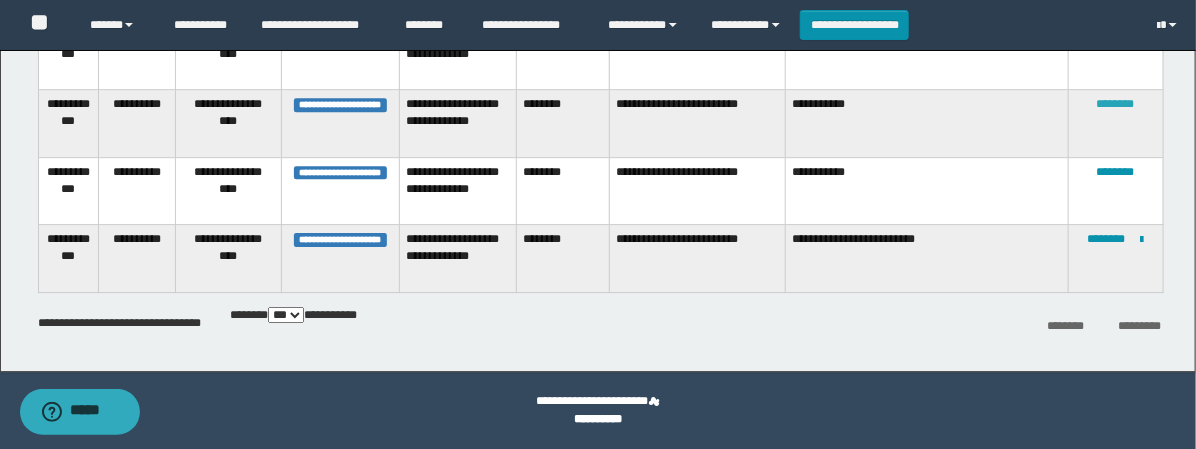 click on "********" at bounding box center [1116, 104] 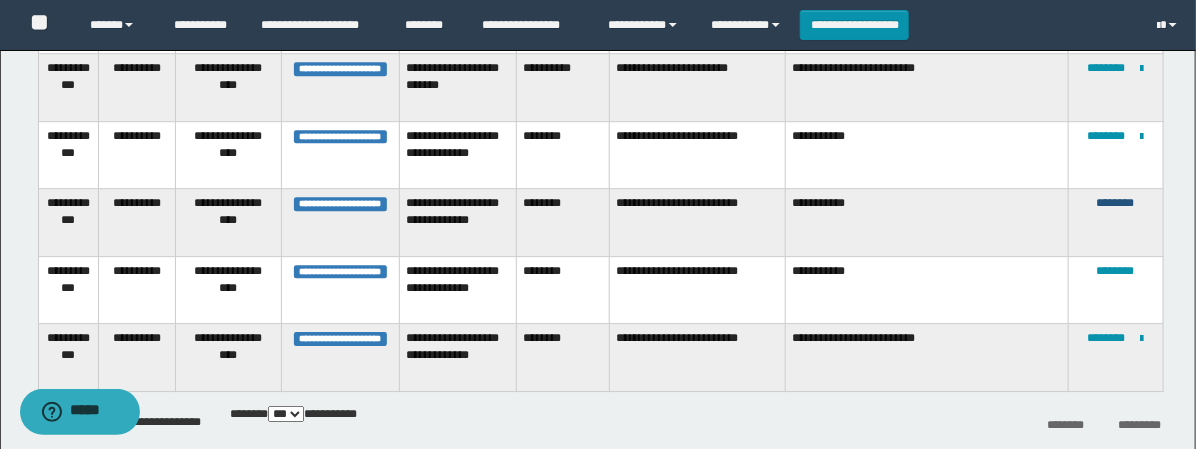 scroll, scrollTop: 4752, scrollLeft: 0, axis: vertical 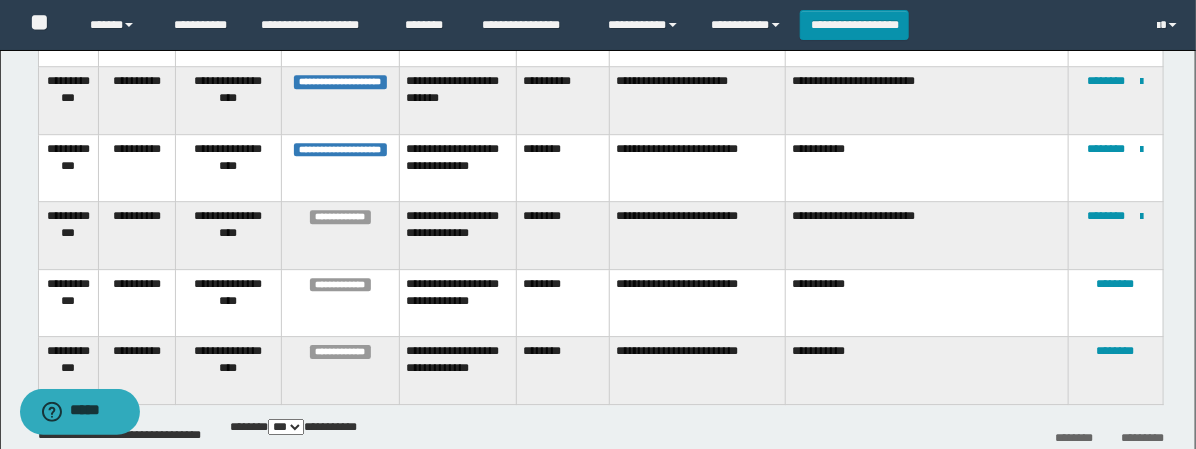 click on "********" at bounding box center [1107, 149] 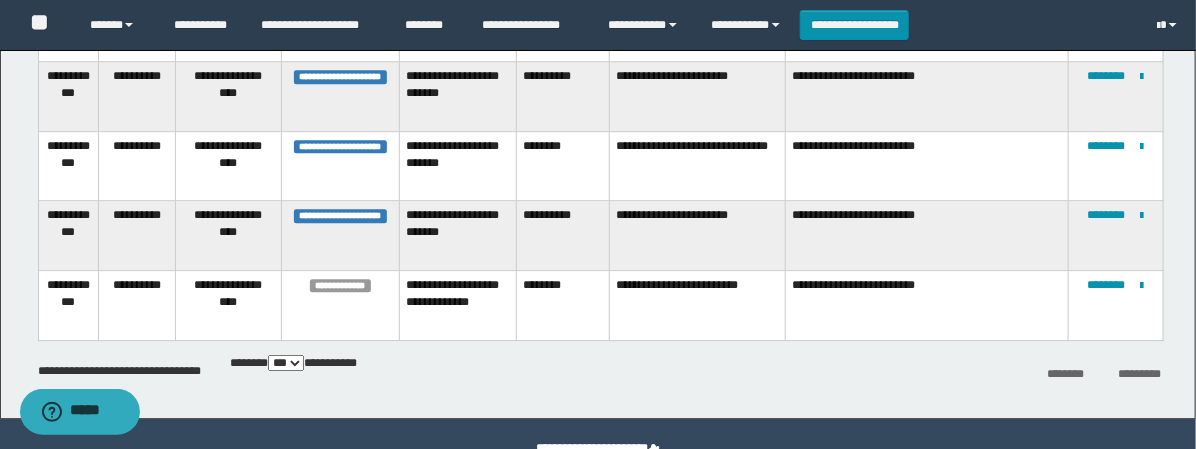 scroll, scrollTop: 4671, scrollLeft: 0, axis: vertical 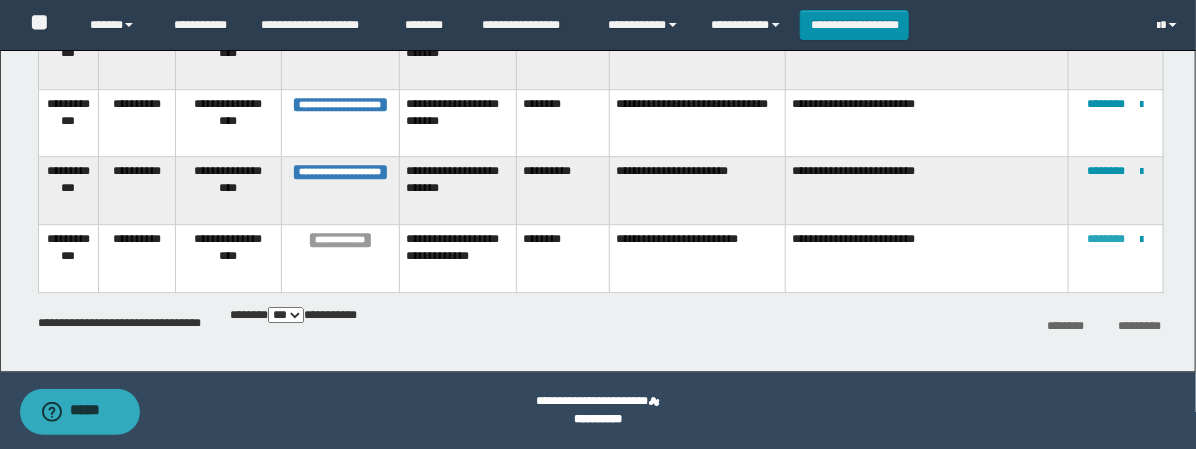 click on "********" at bounding box center [1107, 239] 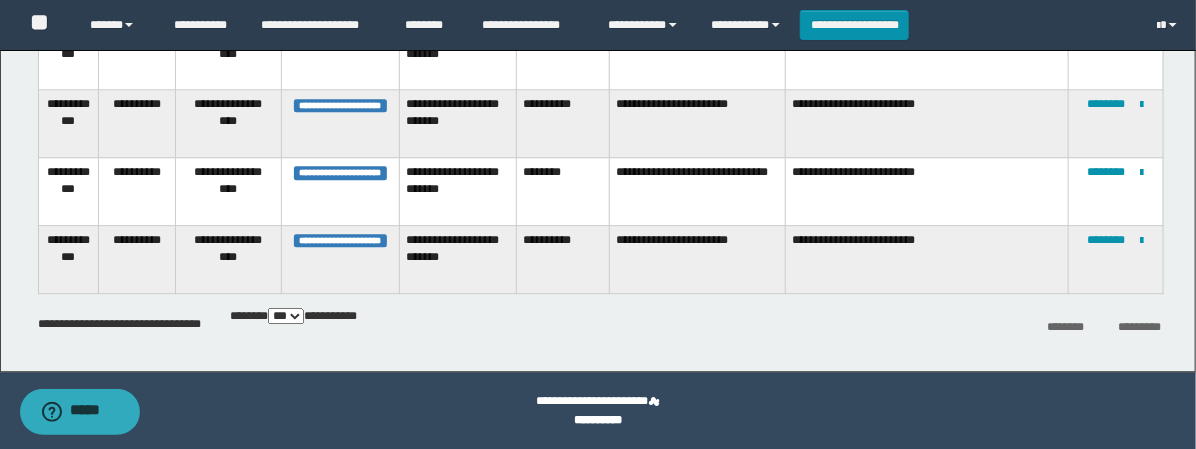 scroll, scrollTop: 4607, scrollLeft: 0, axis: vertical 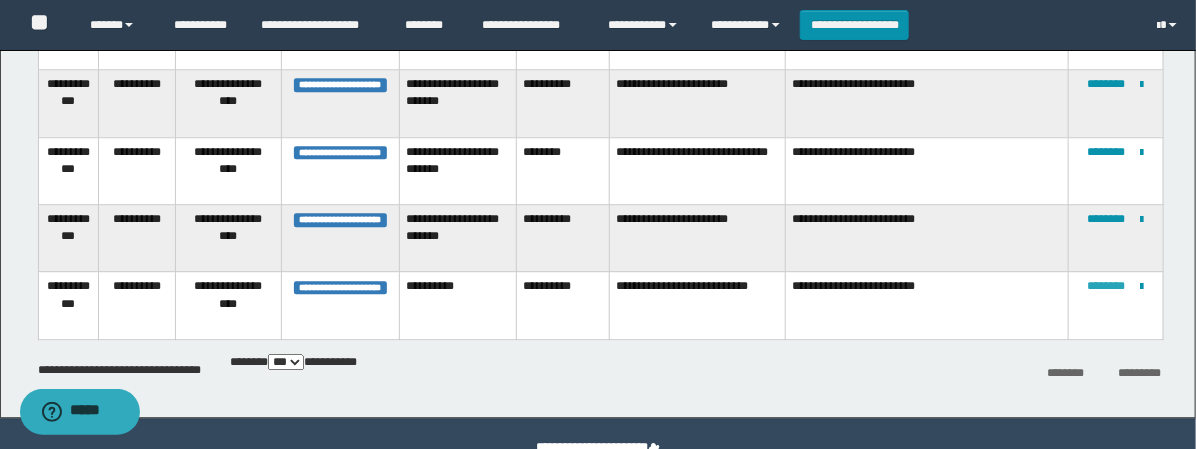 click on "********" at bounding box center [1107, 286] 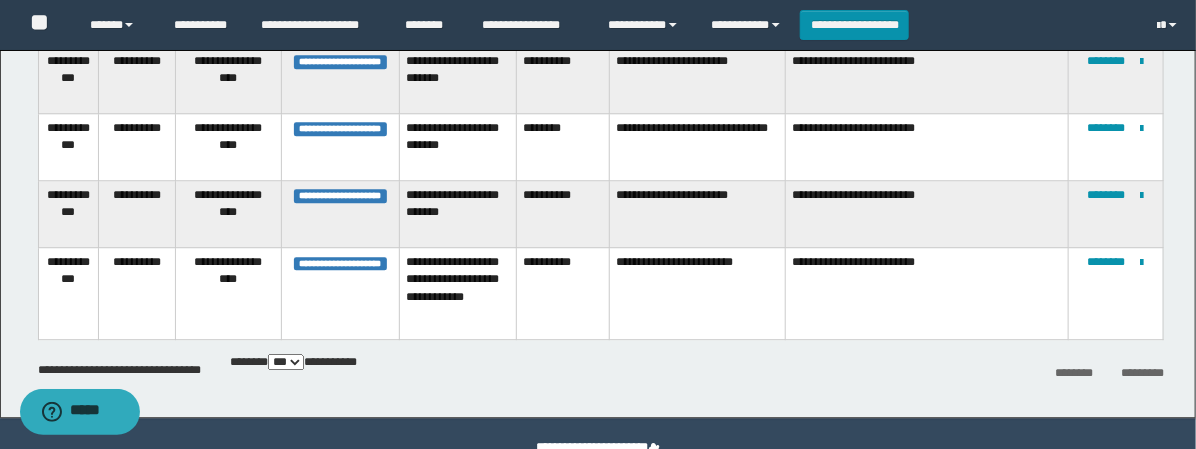 scroll, scrollTop: 3814, scrollLeft: 0, axis: vertical 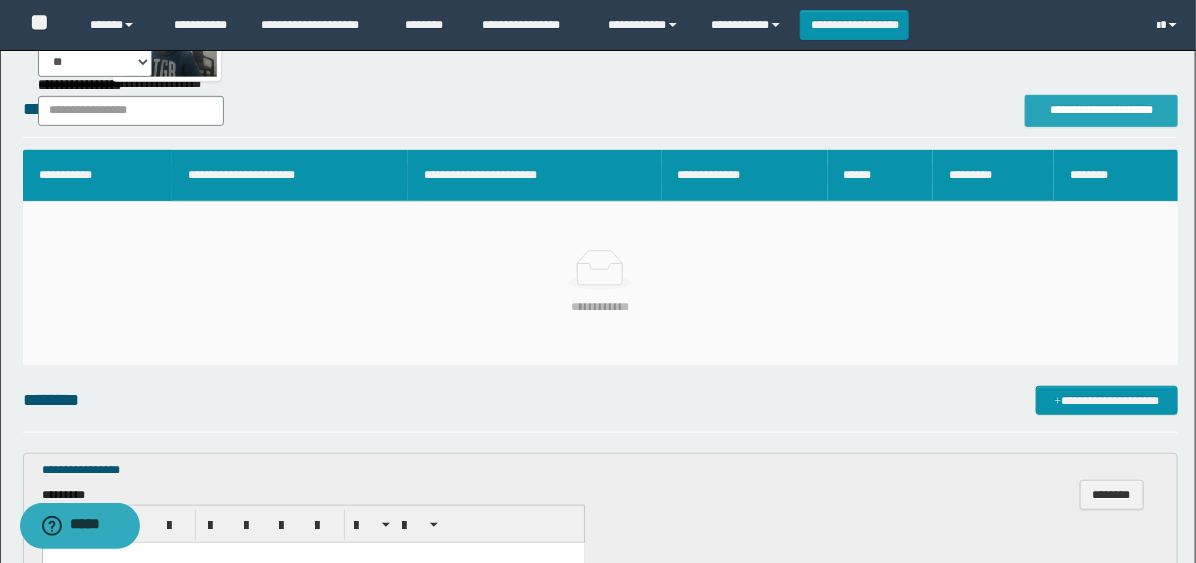 click on "**********" at bounding box center (1101, 110) 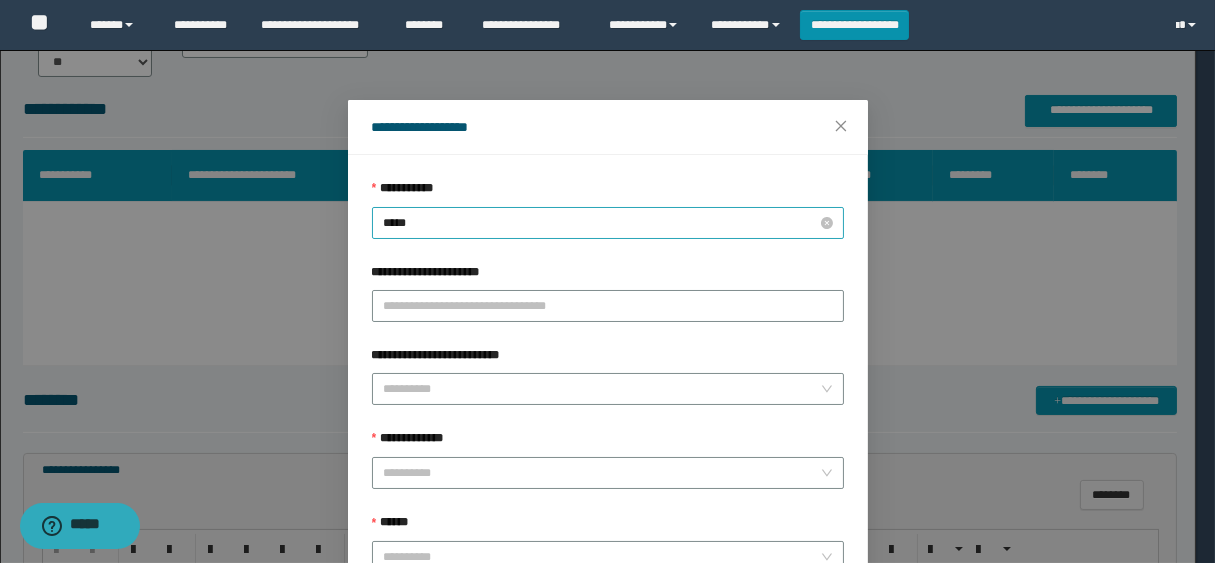 click on "*****" at bounding box center (608, 223) 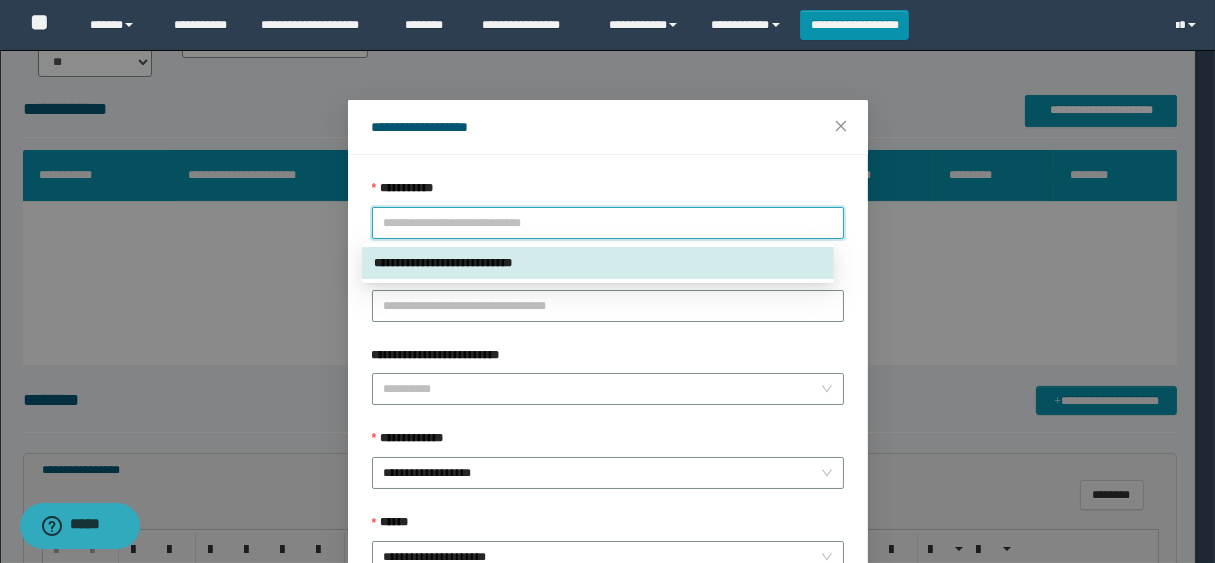 click on "**********" at bounding box center [598, 263] 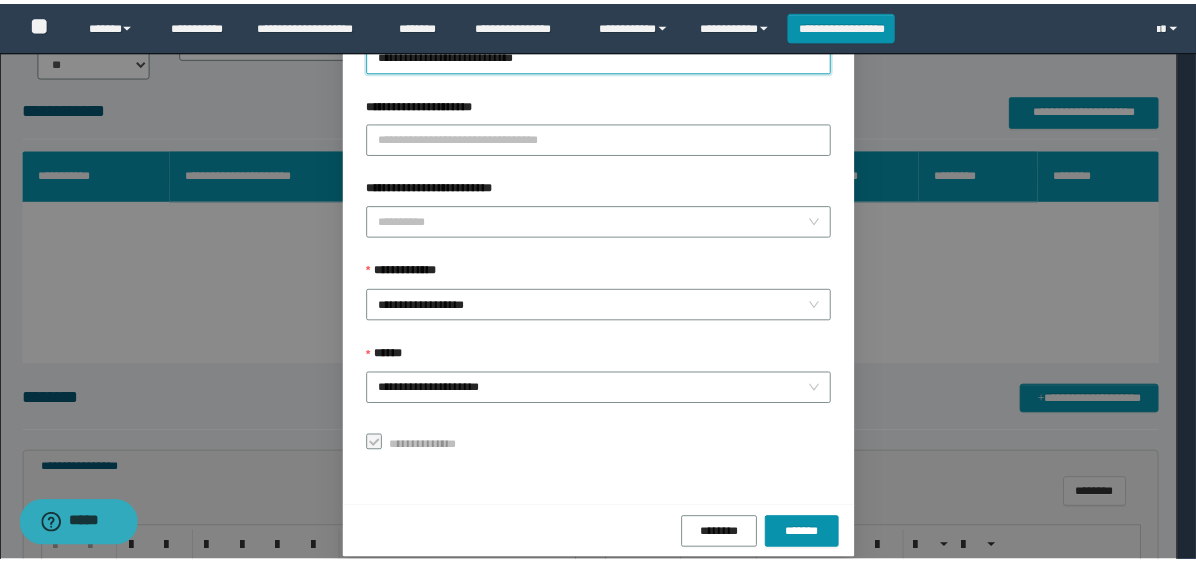 scroll, scrollTop: 190, scrollLeft: 0, axis: vertical 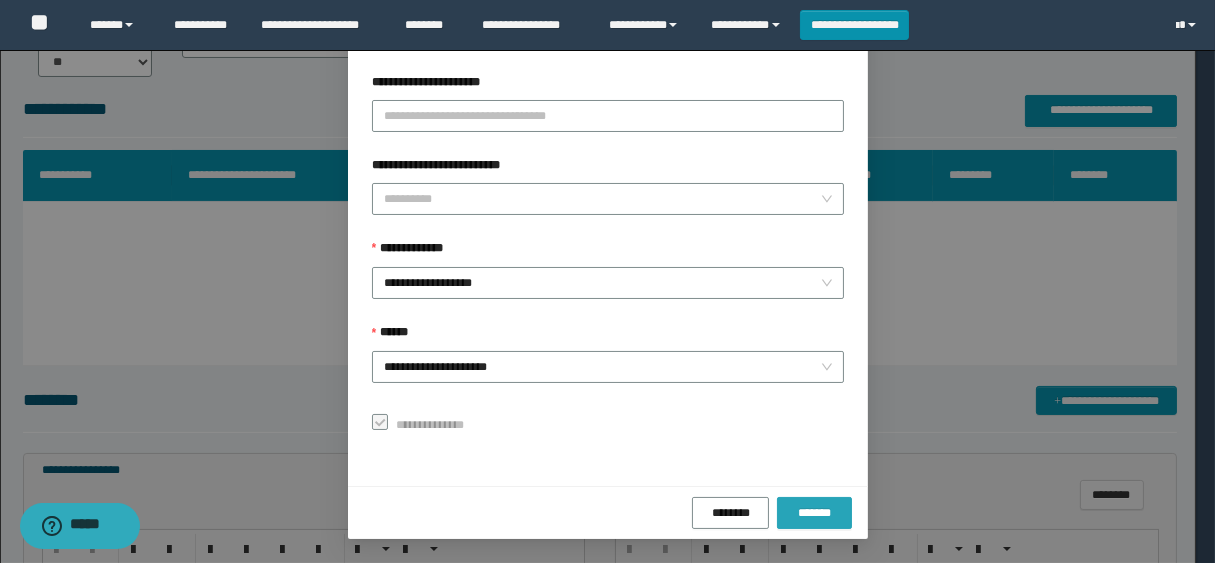 click on "*******" at bounding box center (814, 513) 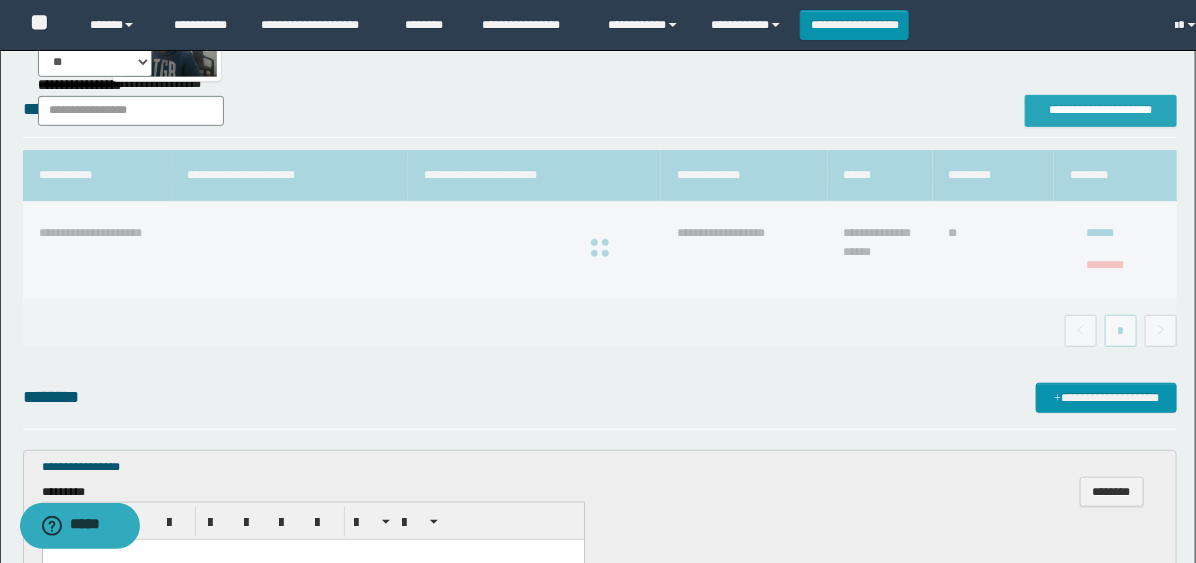 scroll, scrollTop: 0, scrollLeft: 0, axis: both 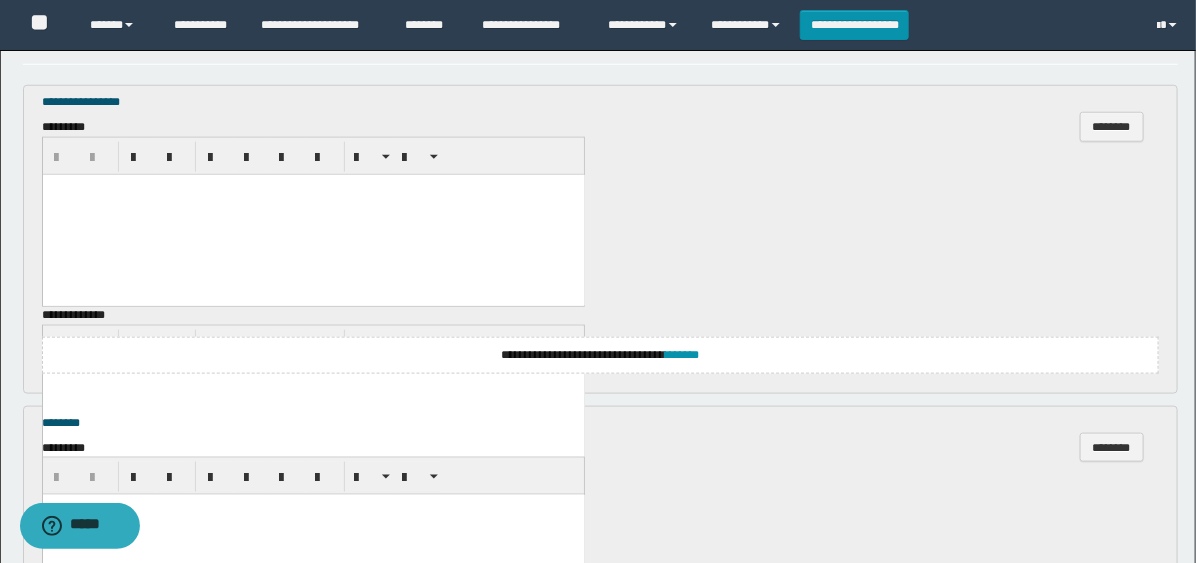 click at bounding box center (313, 214) 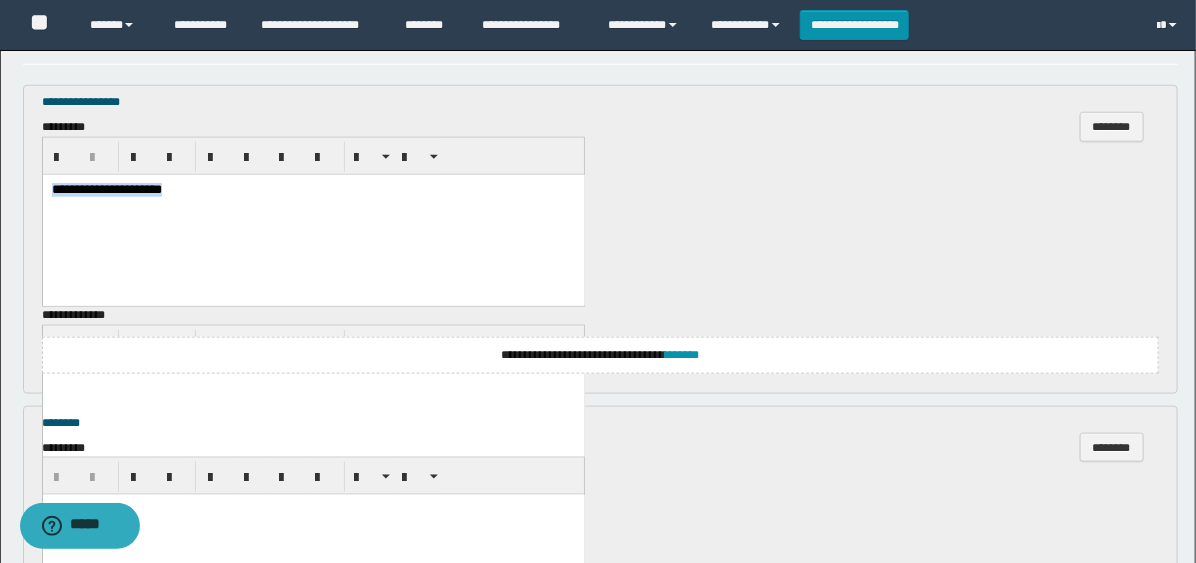 drag, startPoint x: 269, startPoint y: 211, endPoint x: 42, endPoint y: 347, distance: 264.62238 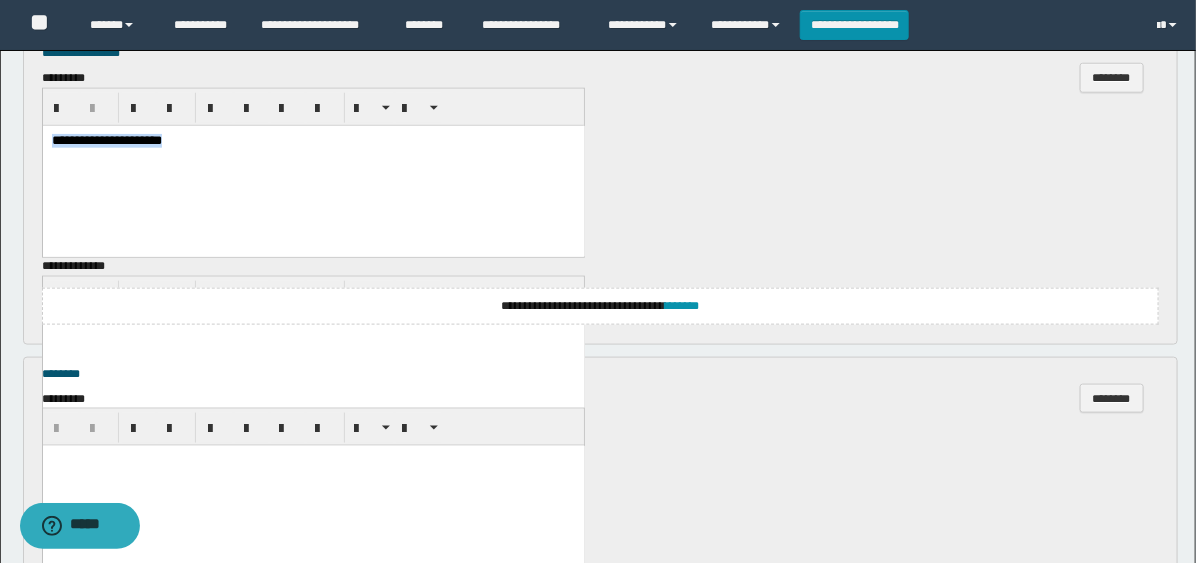 scroll, scrollTop: 888, scrollLeft: 0, axis: vertical 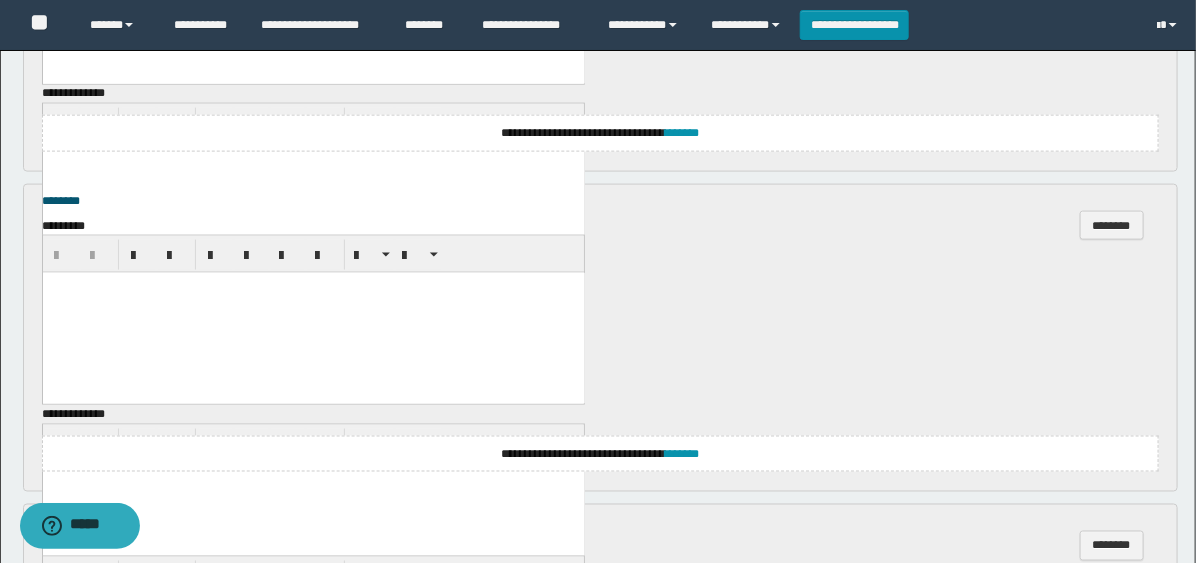 click at bounding box center (313, 313) 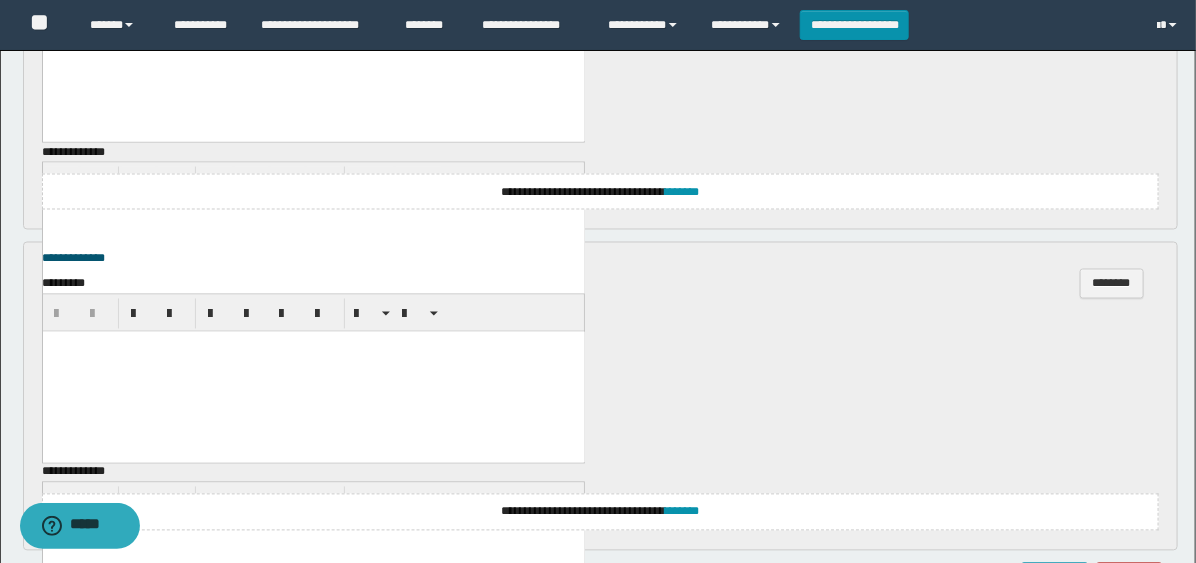 scroll, scrollTop: 1222, scrollLeft: 0, axis: vertical 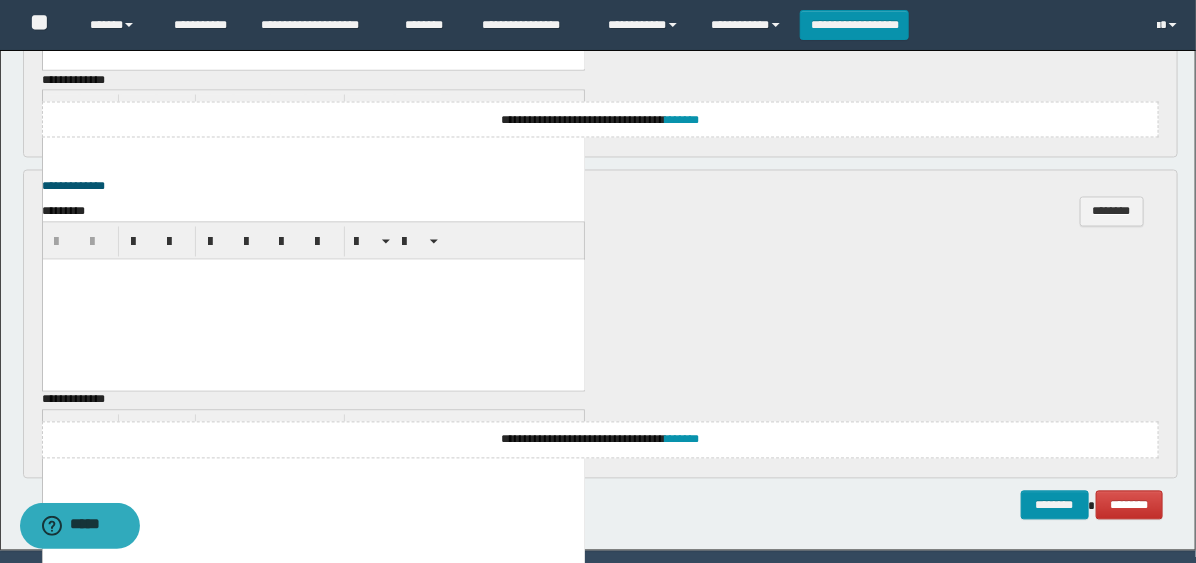 click at bounding box center (313, 299) 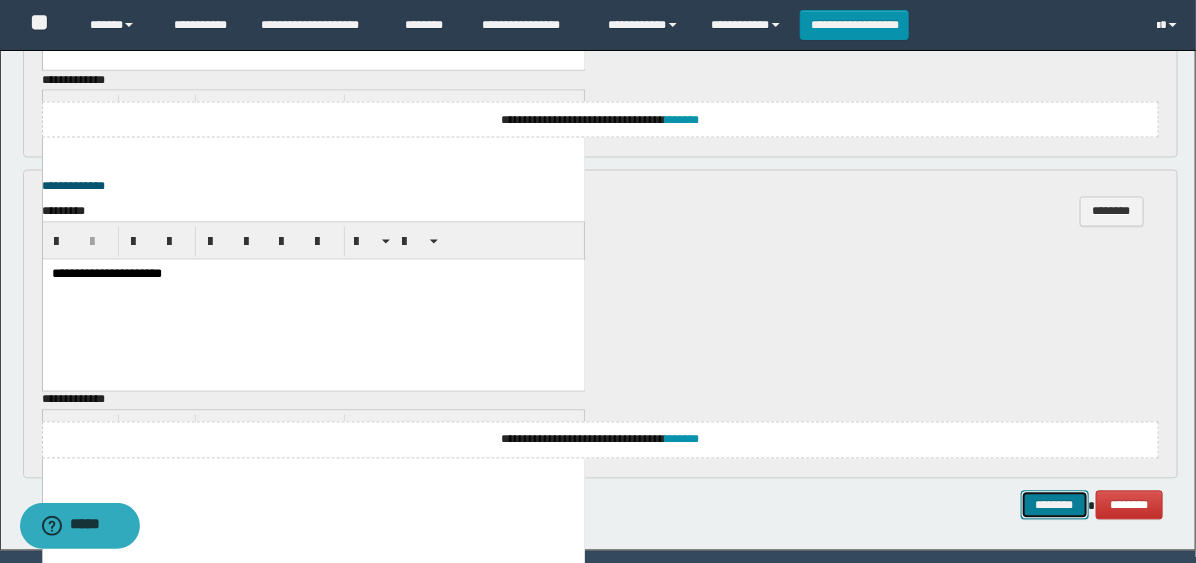 click on "********" at bounding box center [1055, 506] 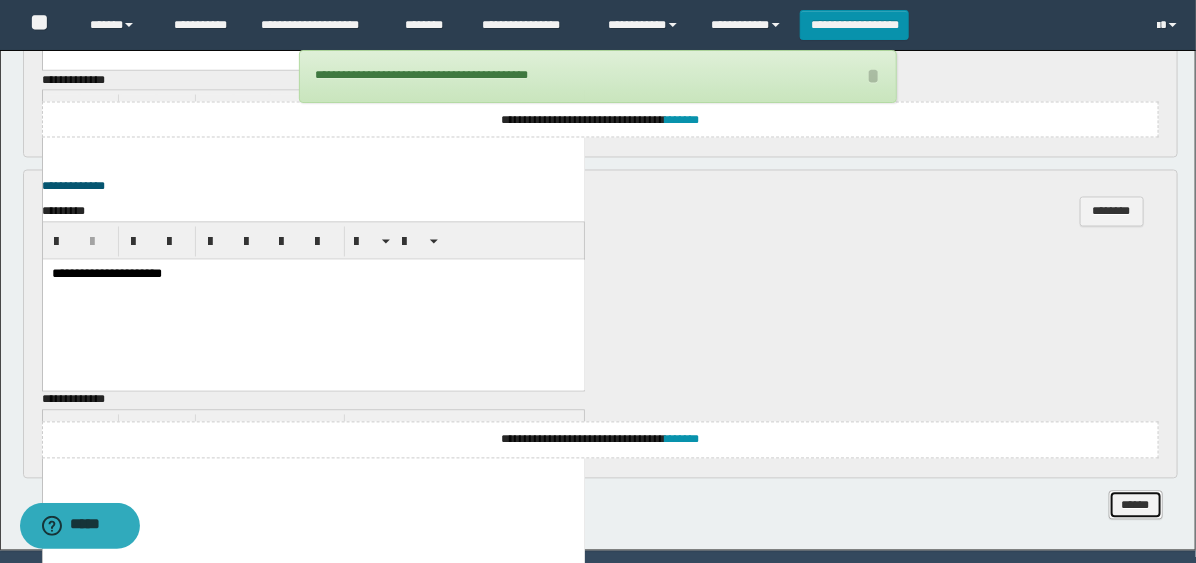 click on "******" at bounding box center (1136, 506) 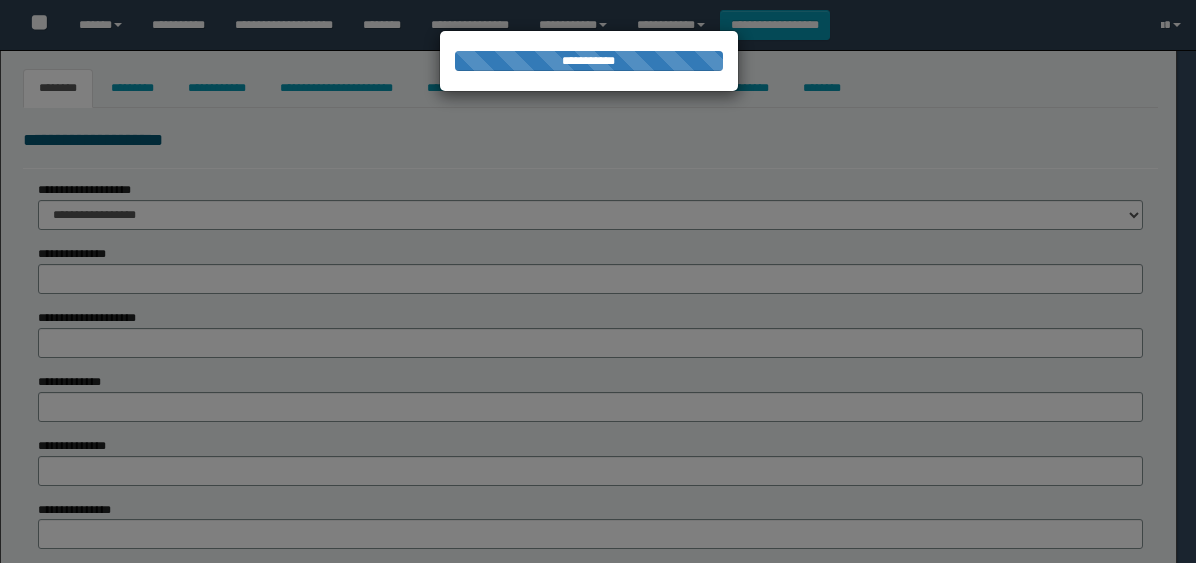 type on "**********" 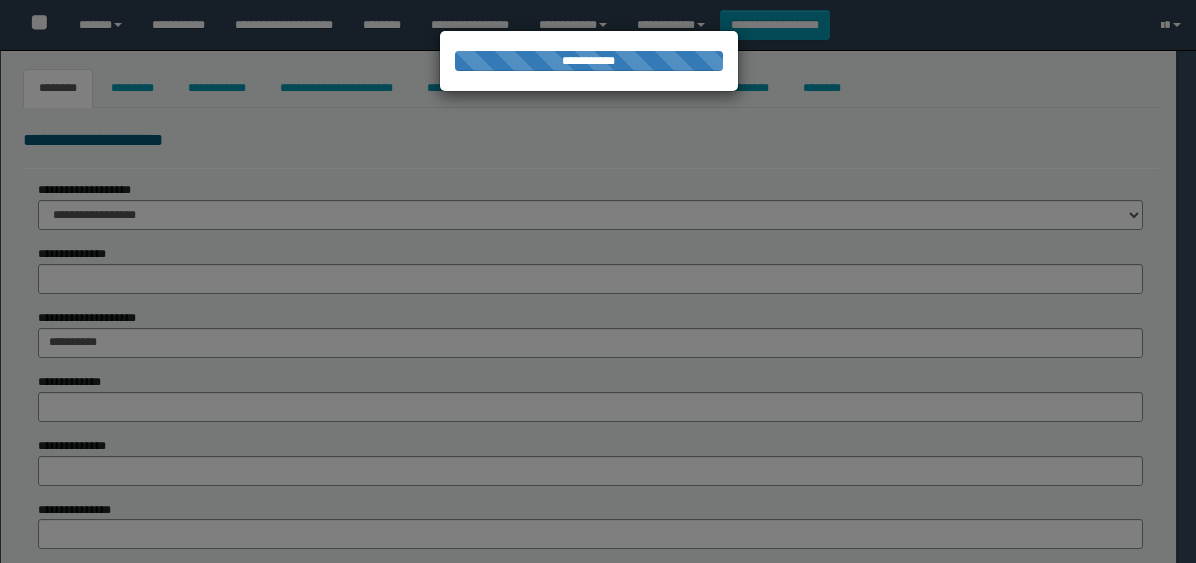 type on "******" 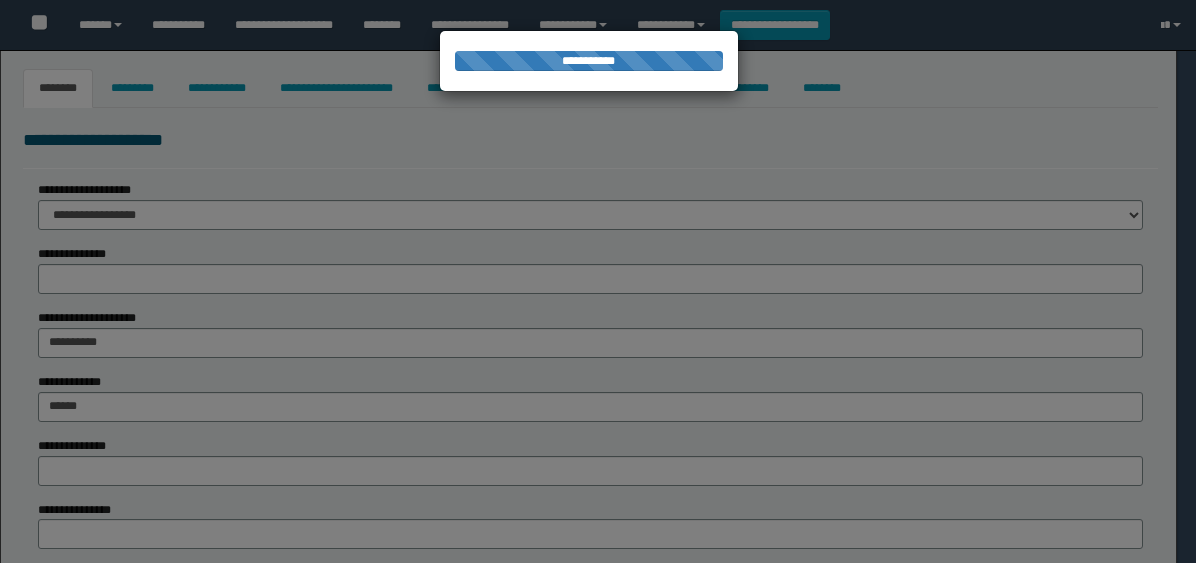 type on "*****" 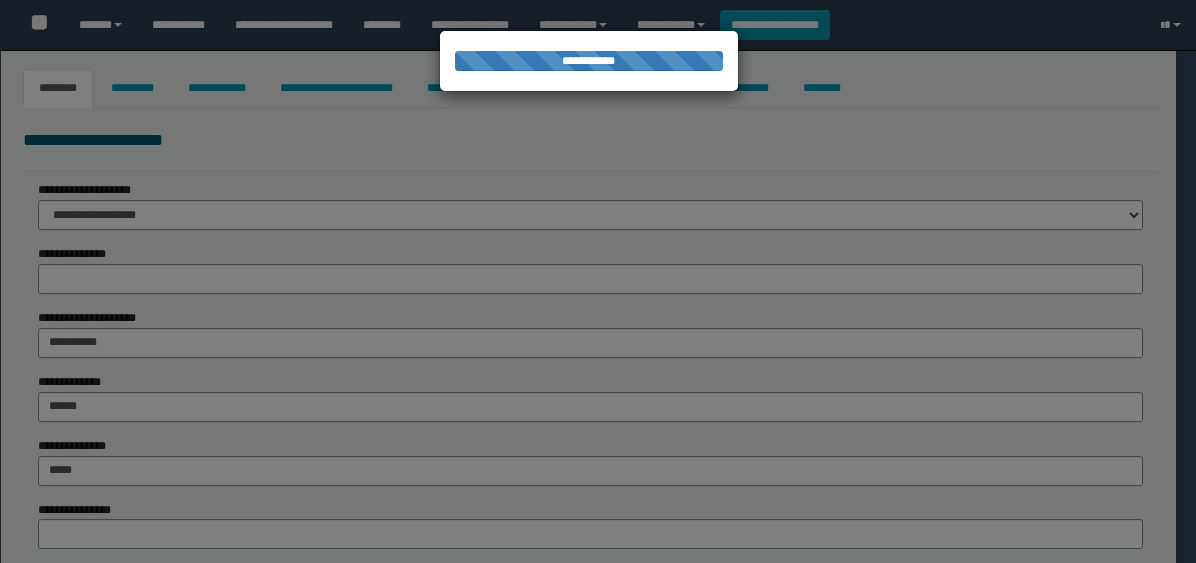 type on "******" 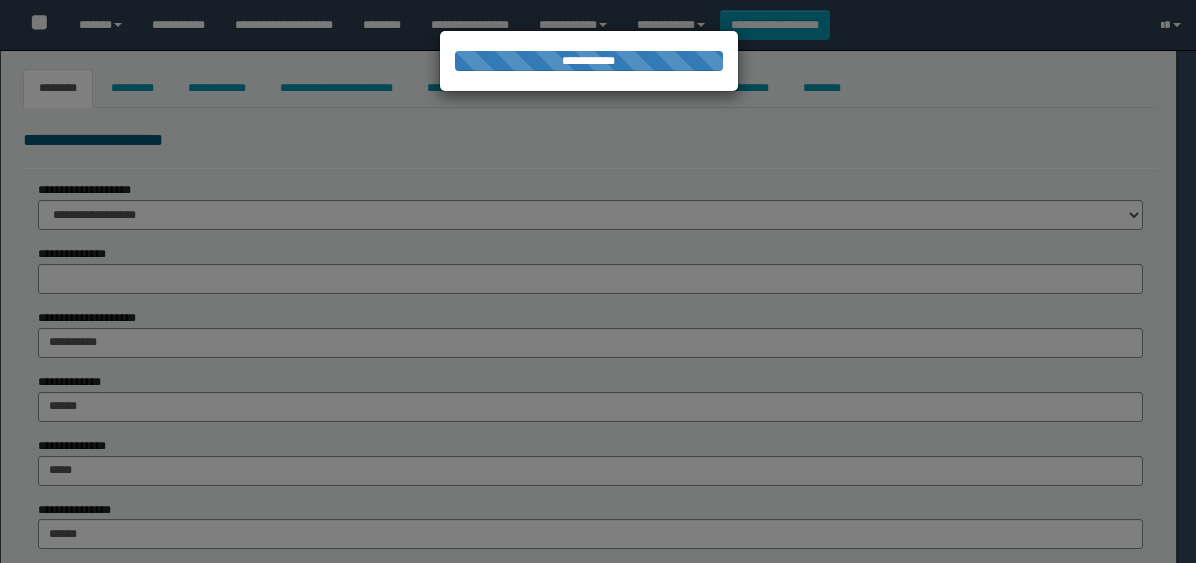 select on "*" 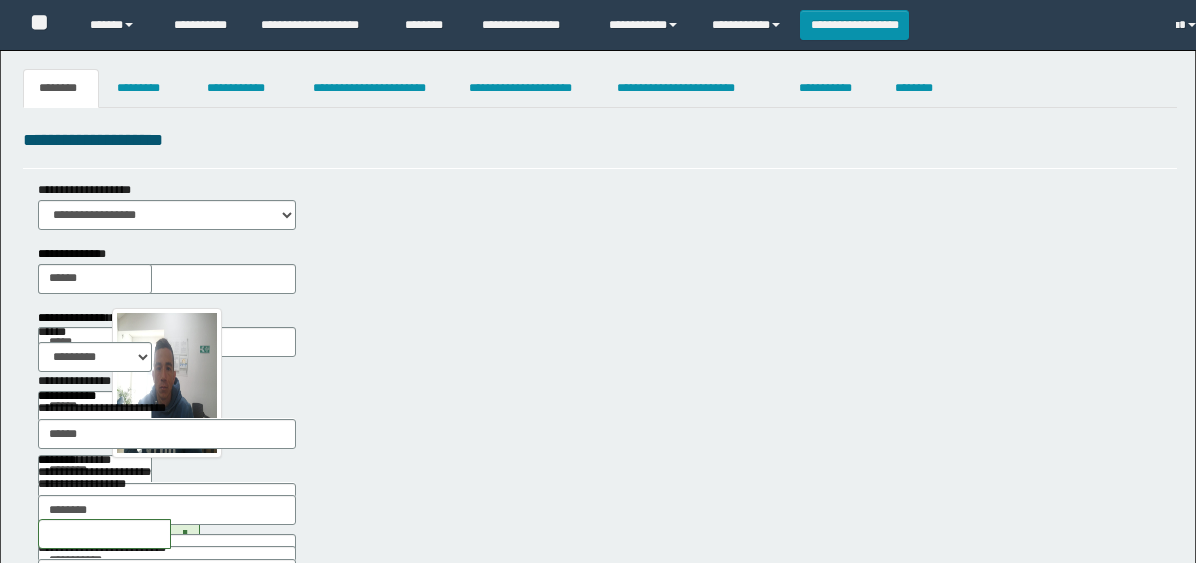 scroll, scrollTop: 0, scrollLeft: 0, axis: both 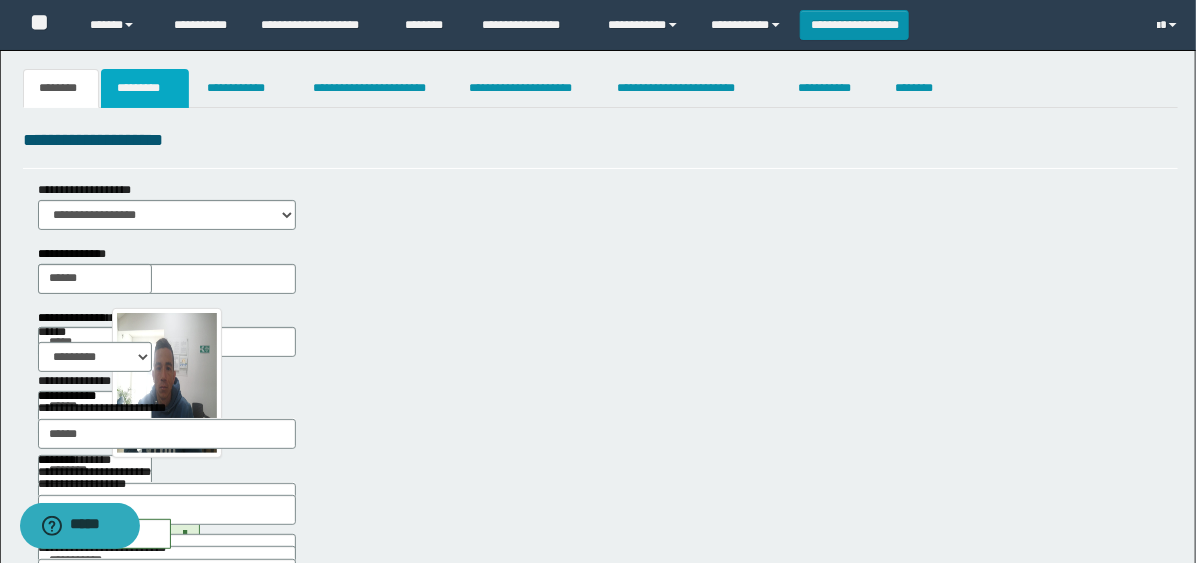 drag, startPoint x: 161, startPoint y: 90, endPoint x: 331, endPoint y: 347, distance: 308.13797 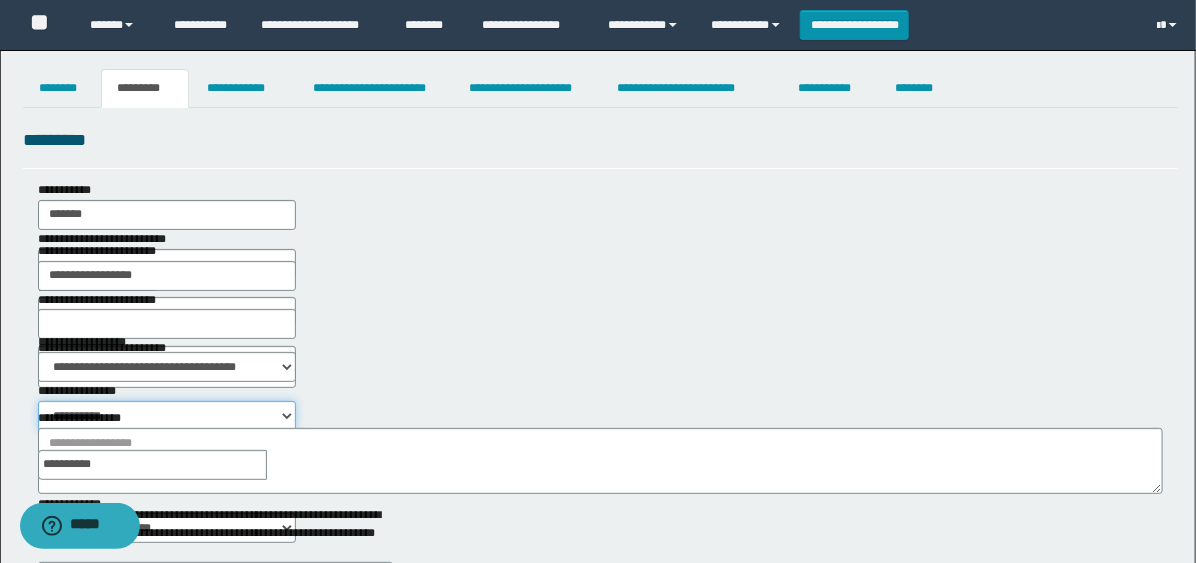 click on "**********" at bounding box center [167, 416] 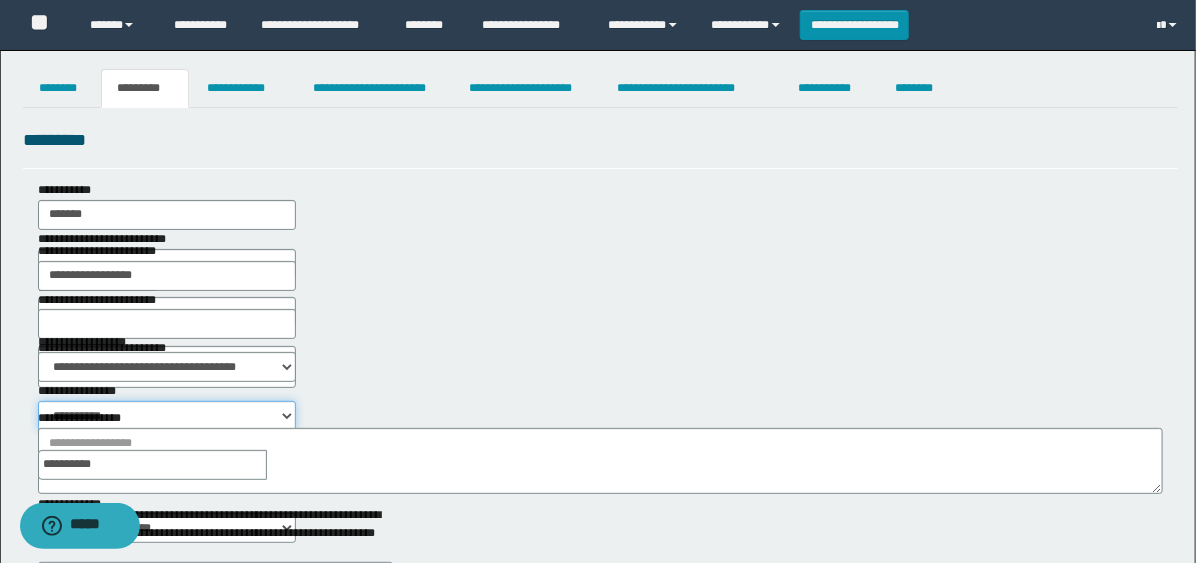 select on "****" 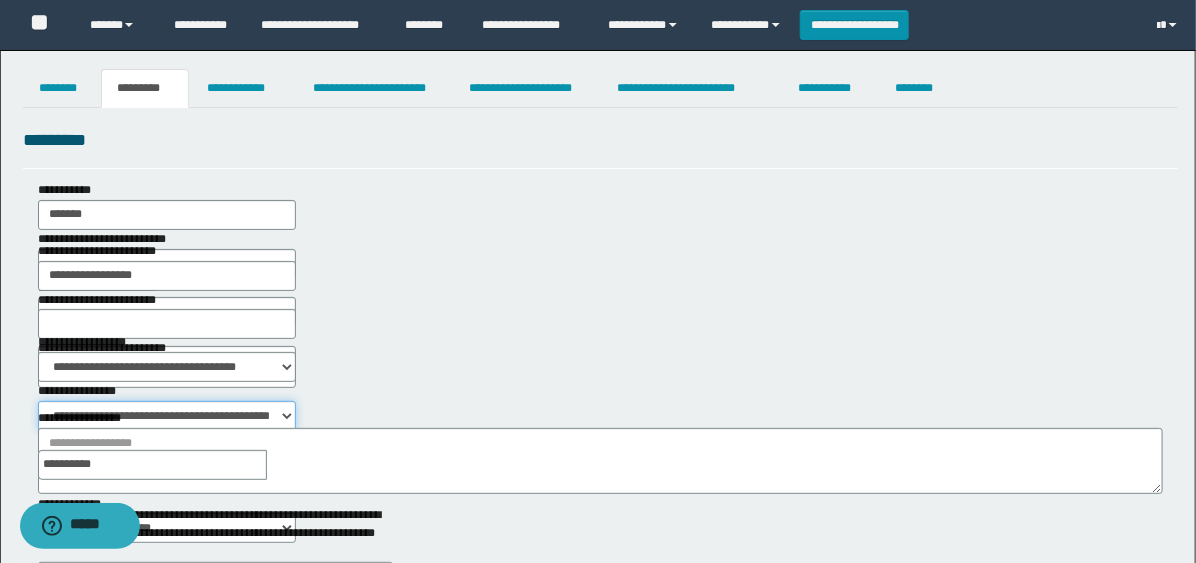 click on "**********" at bounding box center (167, 416) 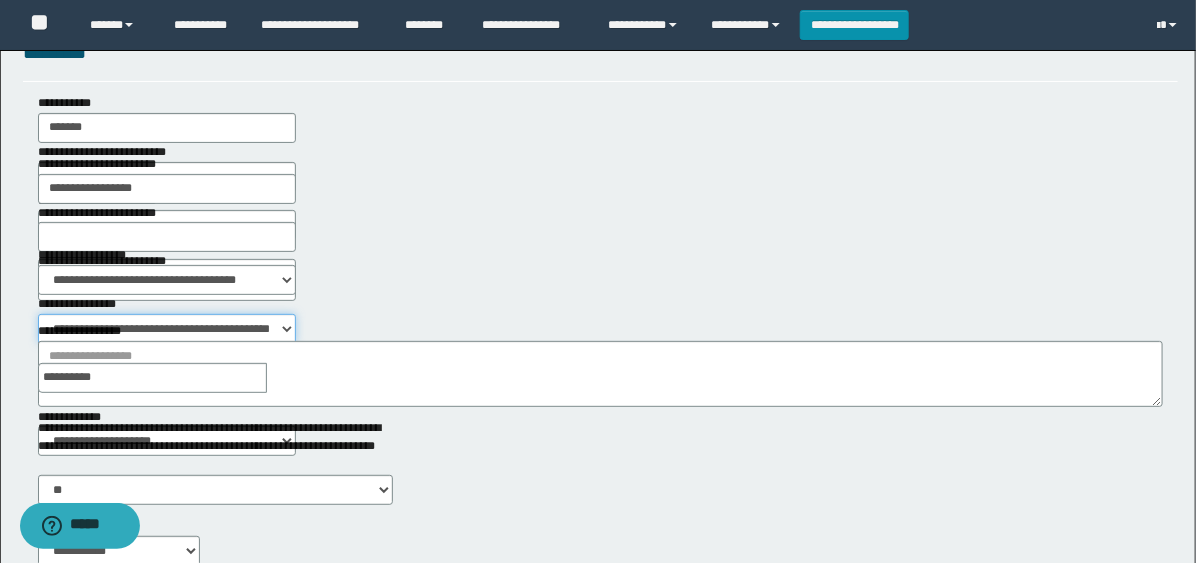 scroll, scrollTop: 111, scrollLeft: 0, axis: vertical 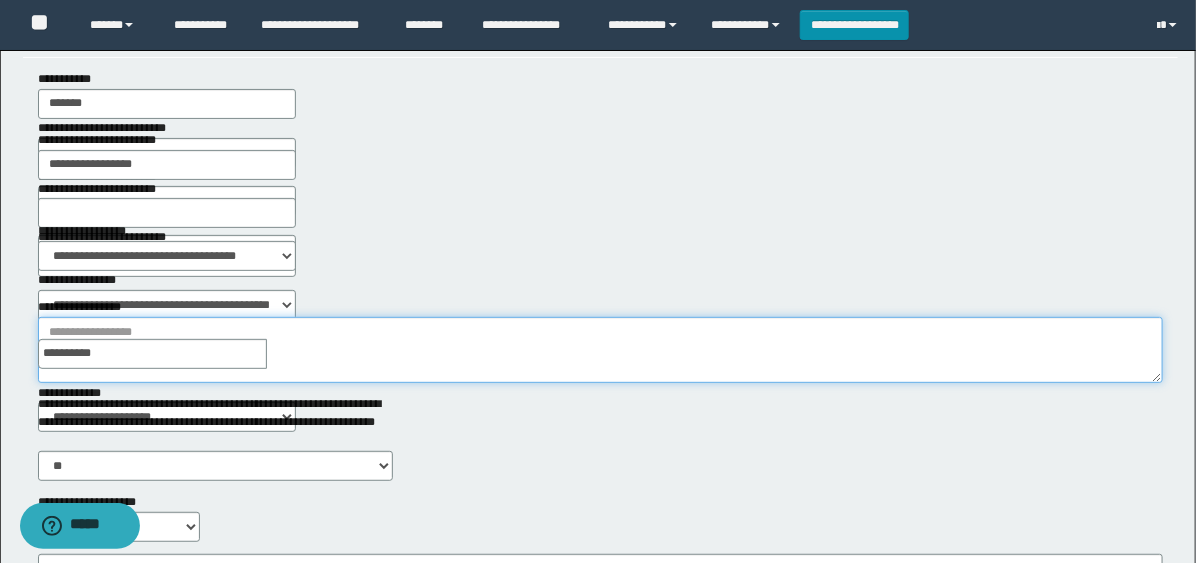 click on "**********" at bounding box center (600, 350) 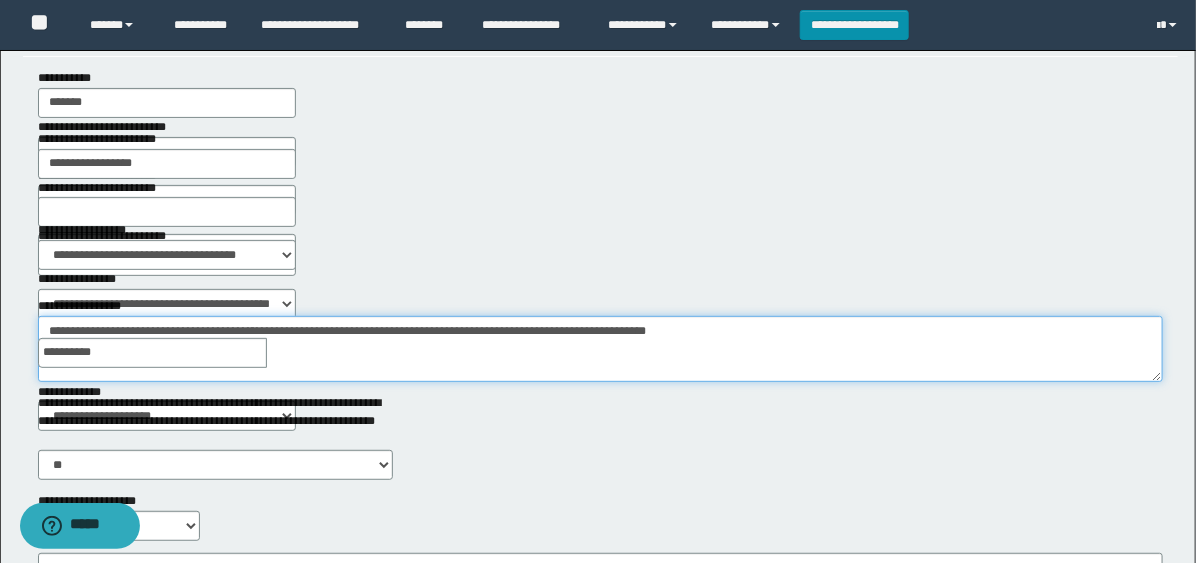 scroll, scrollTop: 383, scrollLeft: 0, axis: vertical 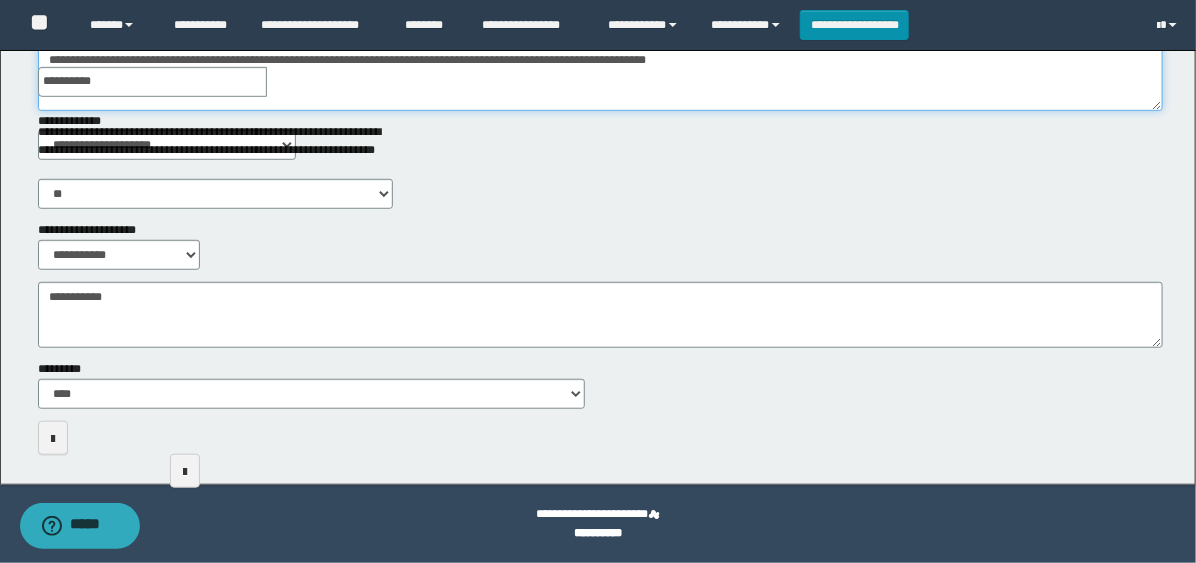 type on "**********" 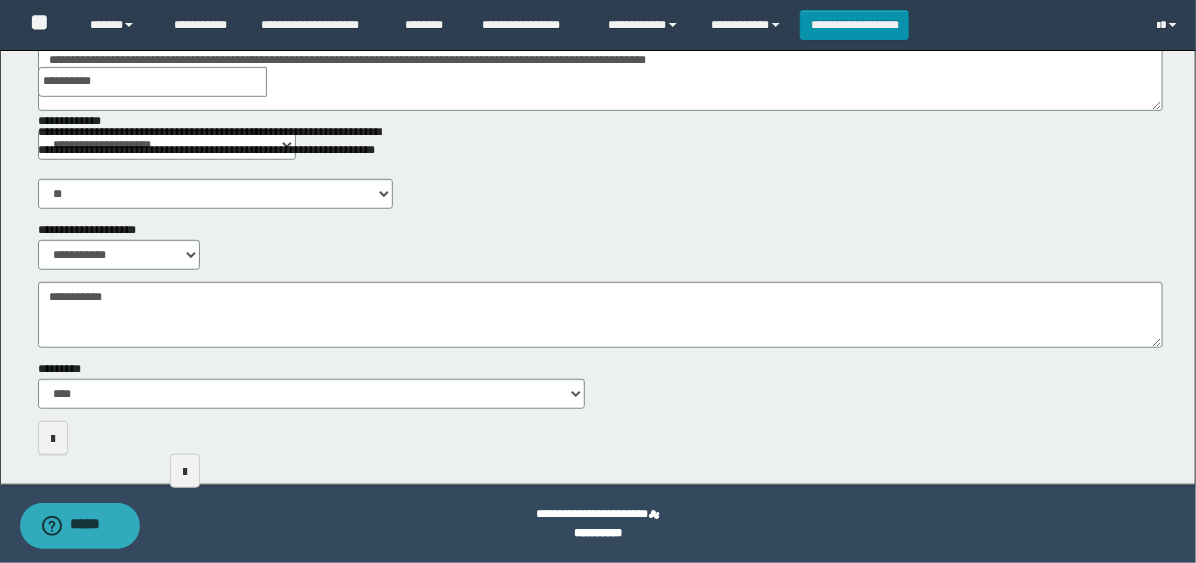 click on "**********" at bounding box center [600, 99] 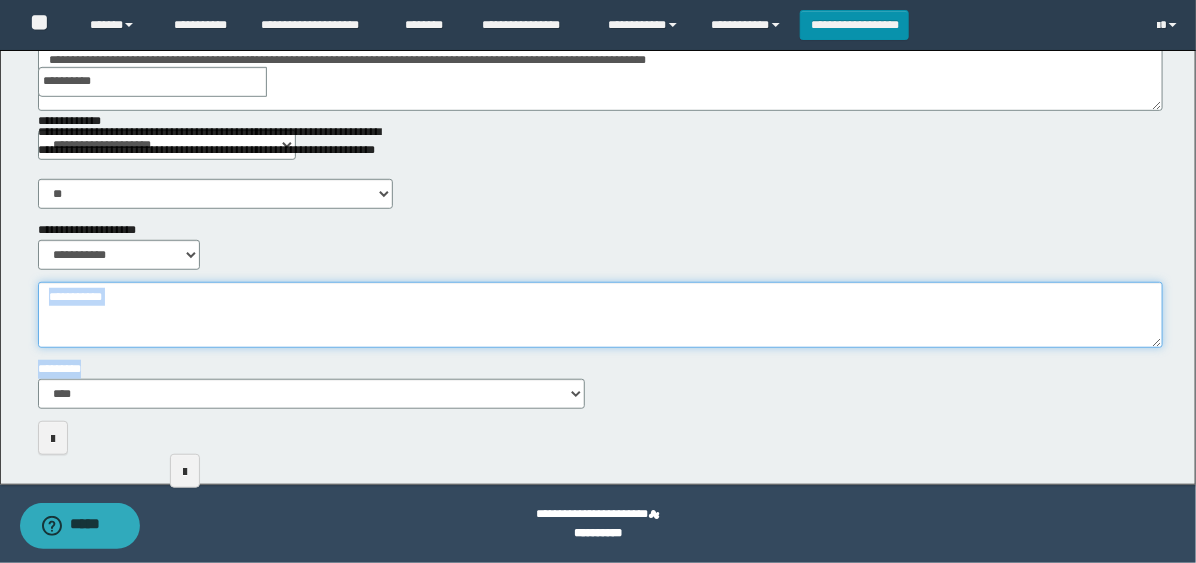 click on "**********" at bounding box center (600, 315) 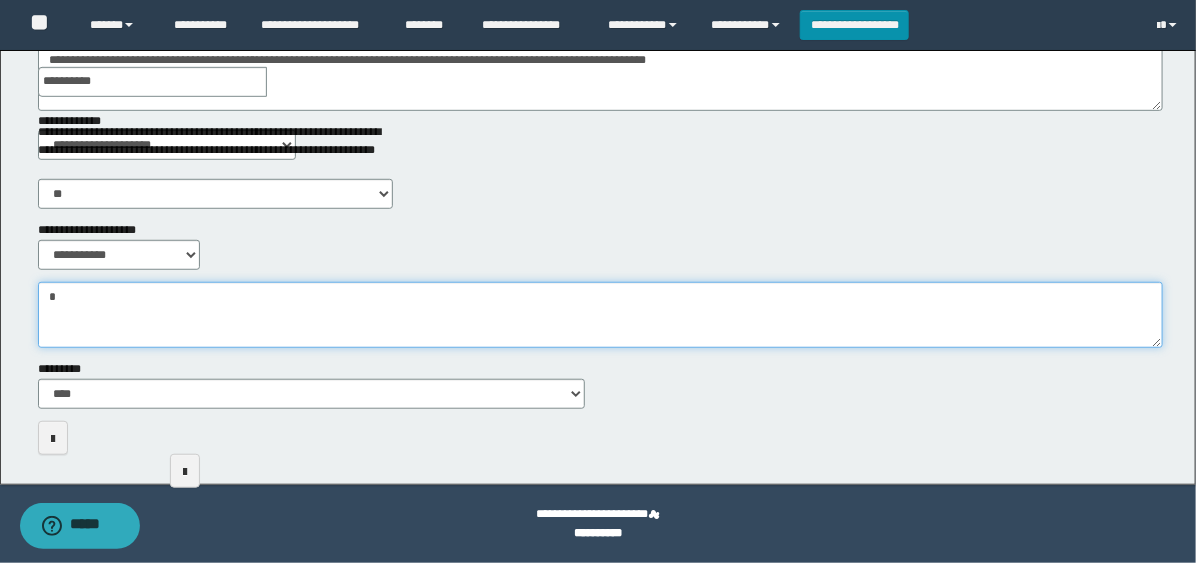 click on "**********" at bounding box center [600, 315] 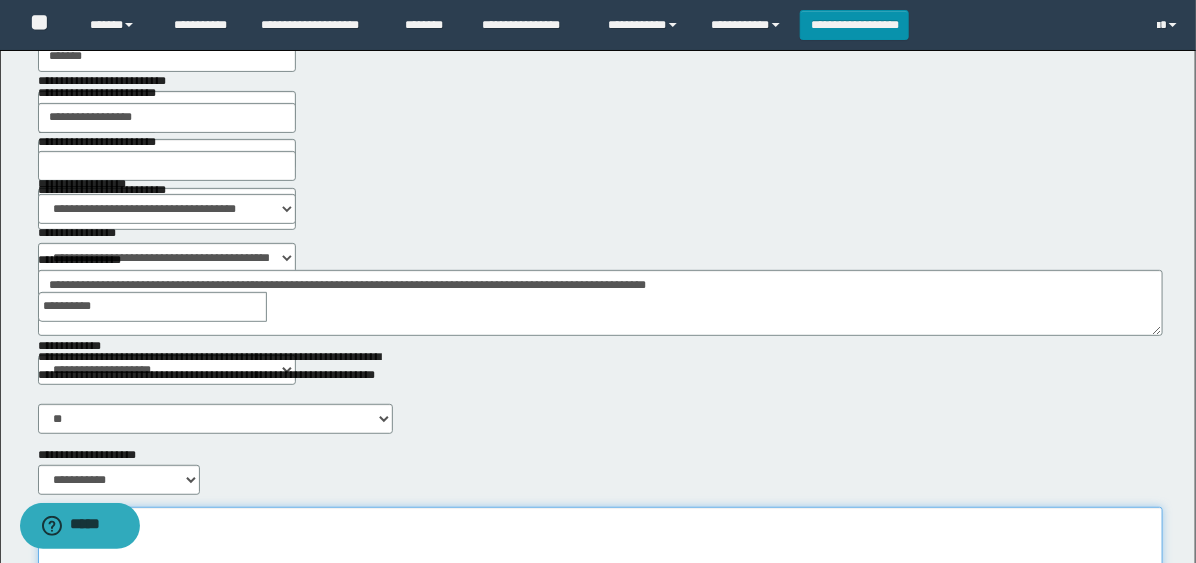scroll, scrollTop: 0, scrollLeft: 0, axis: both 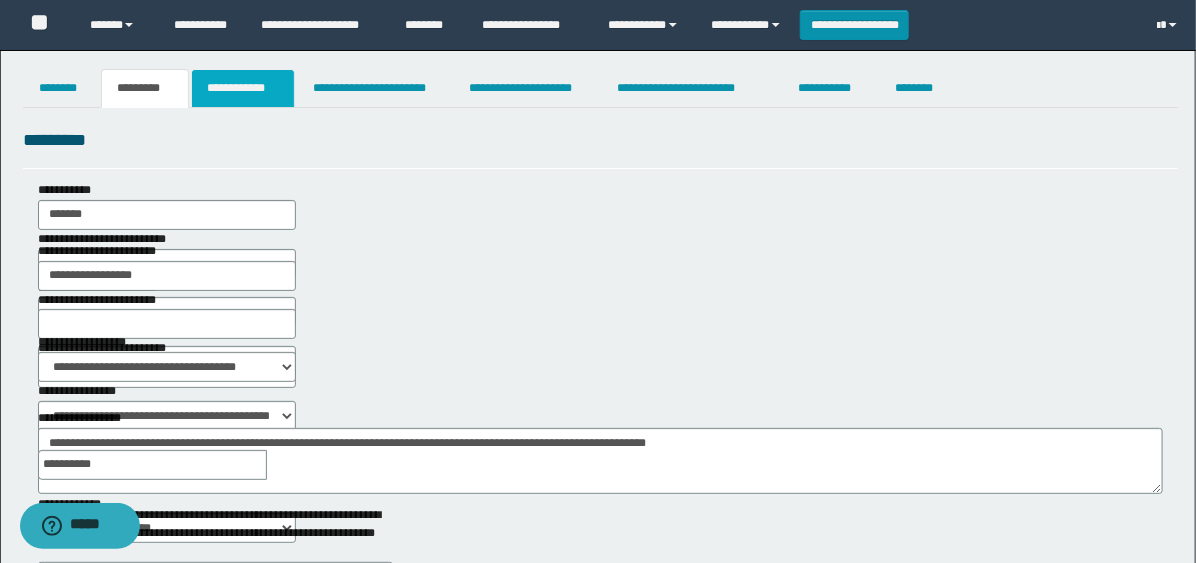 type on "**********" 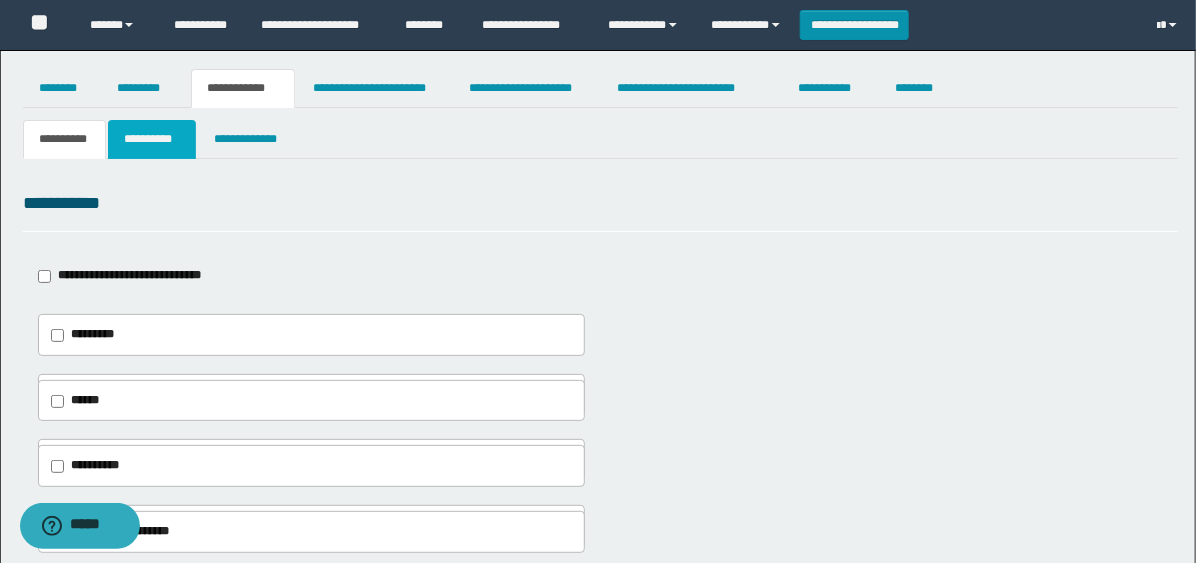 click on "**********" at bounding box center (152, 139) 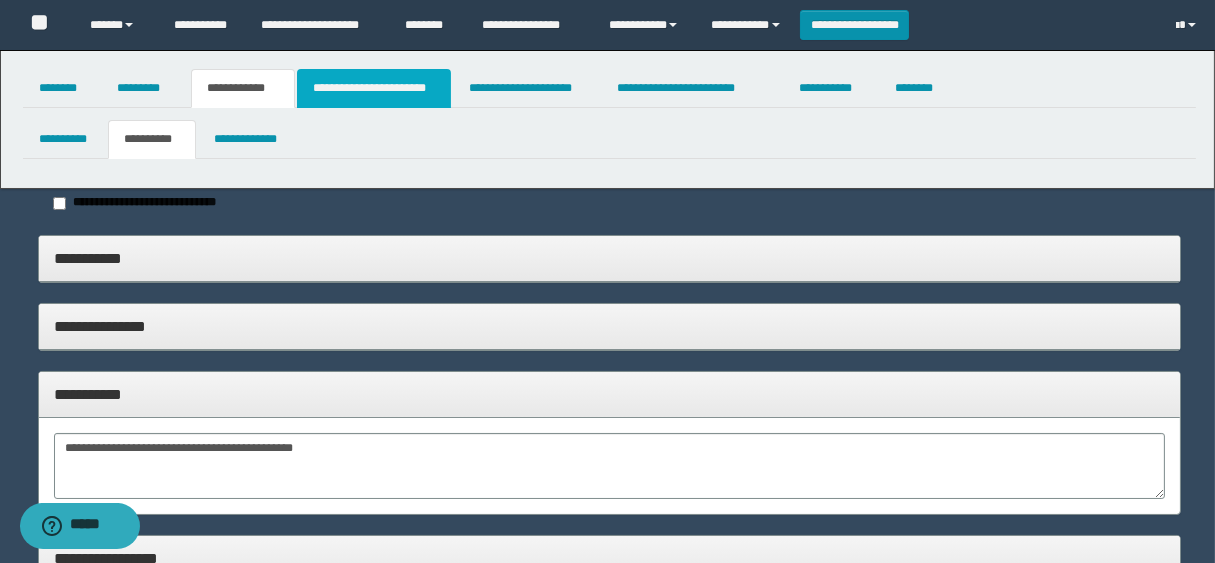 click on "**********" at bounding box center [374, 88] 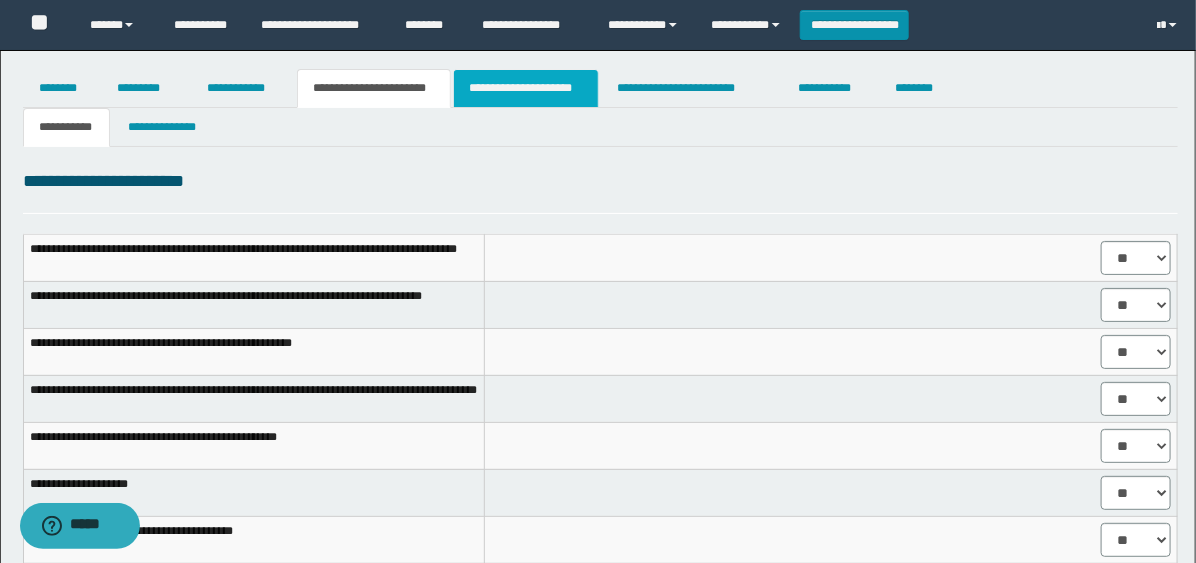 click on "**********" at bounding box center (526, 88) 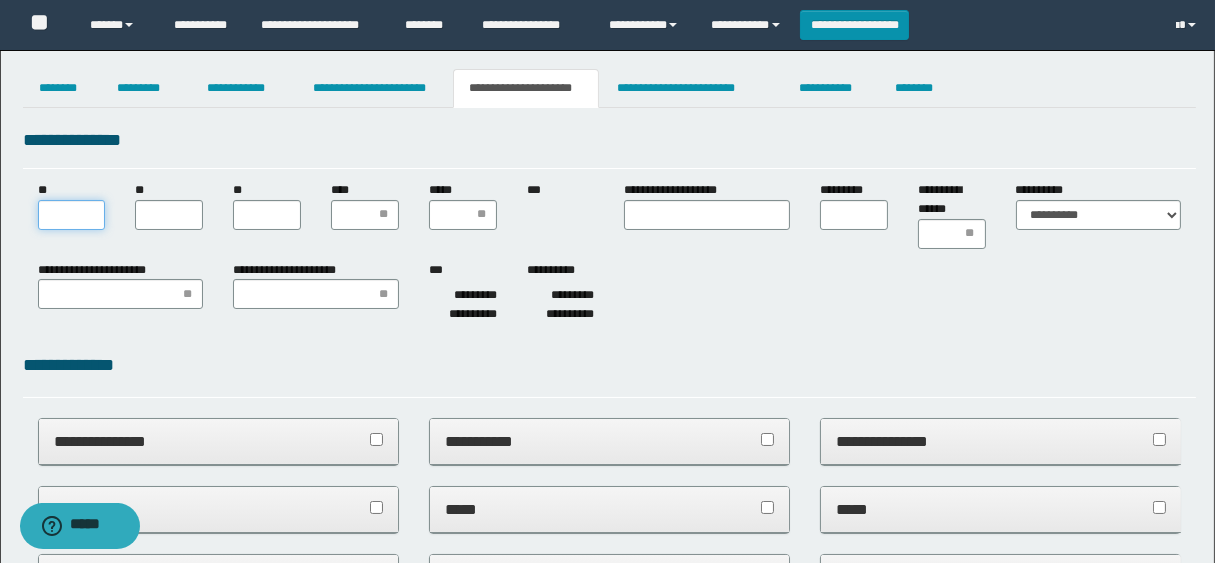 click on "**" at bounding box center [72, 215] 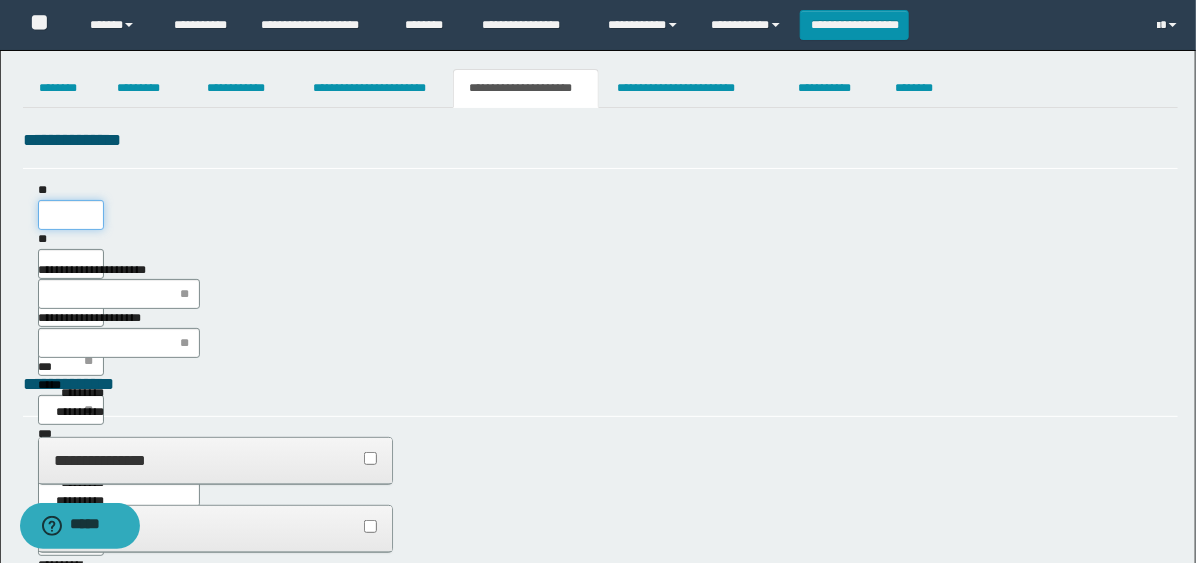 scroll, scrollTop: 0, scrollLeft: 0, axis: both 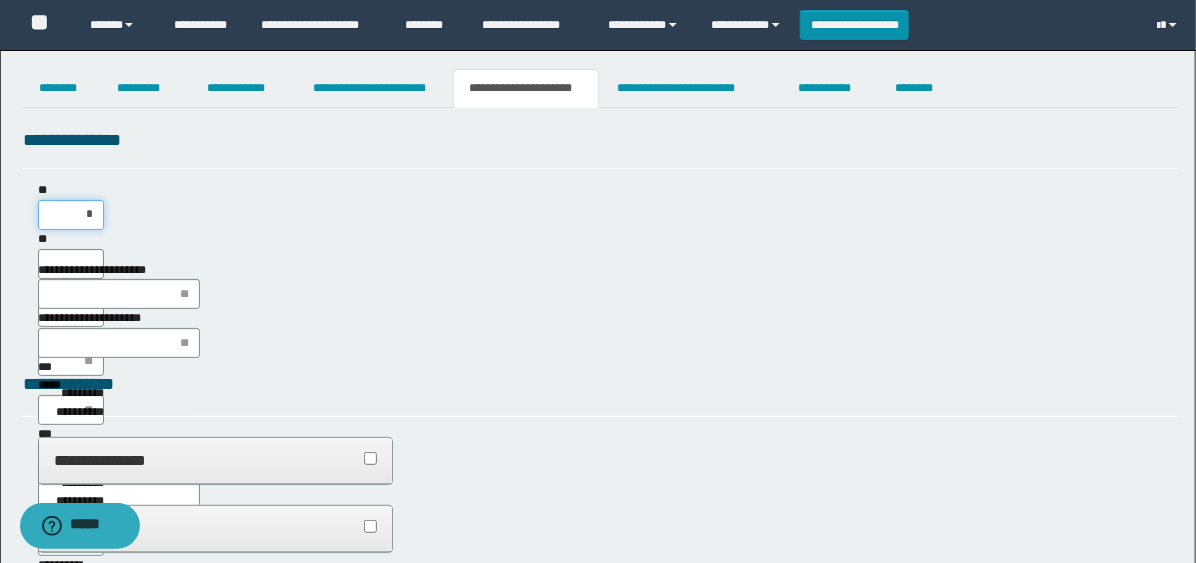 type on "**" 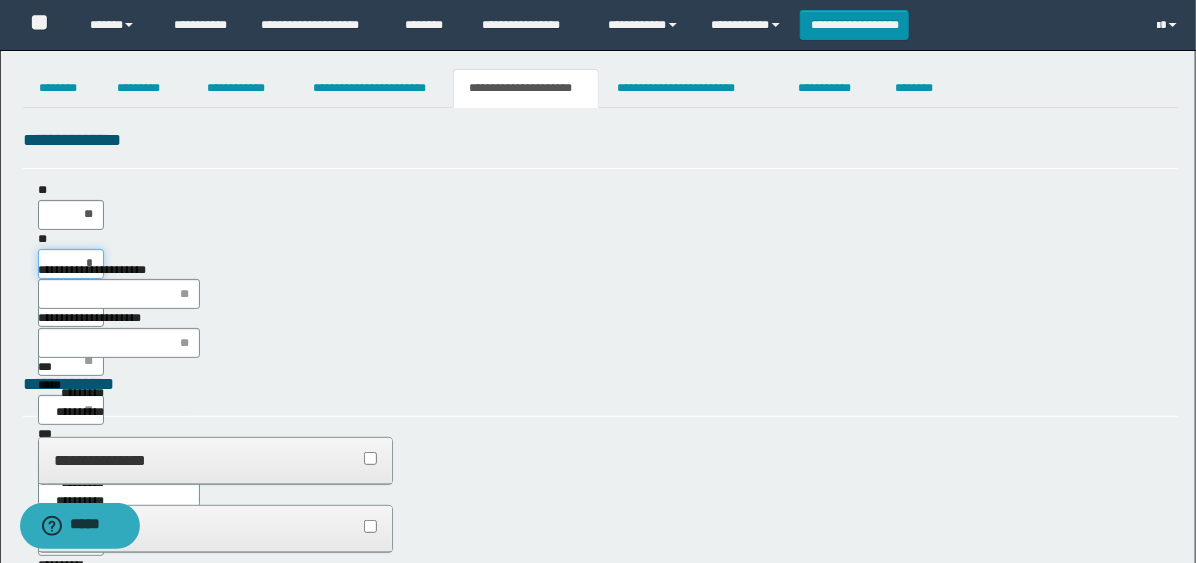 type on "**" 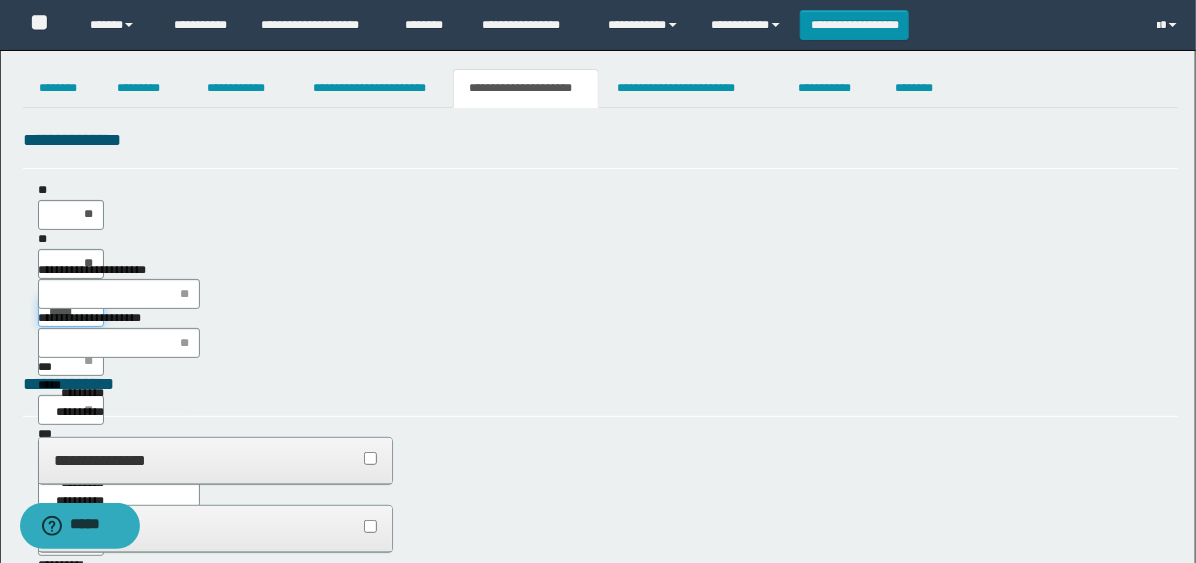 type on "******" 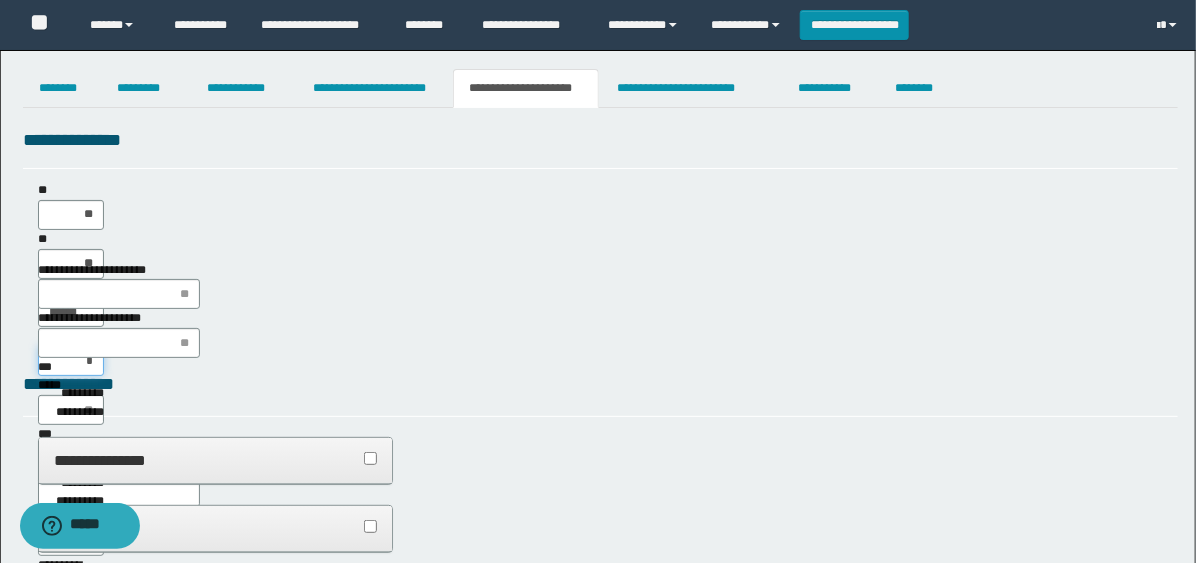 type on "**" 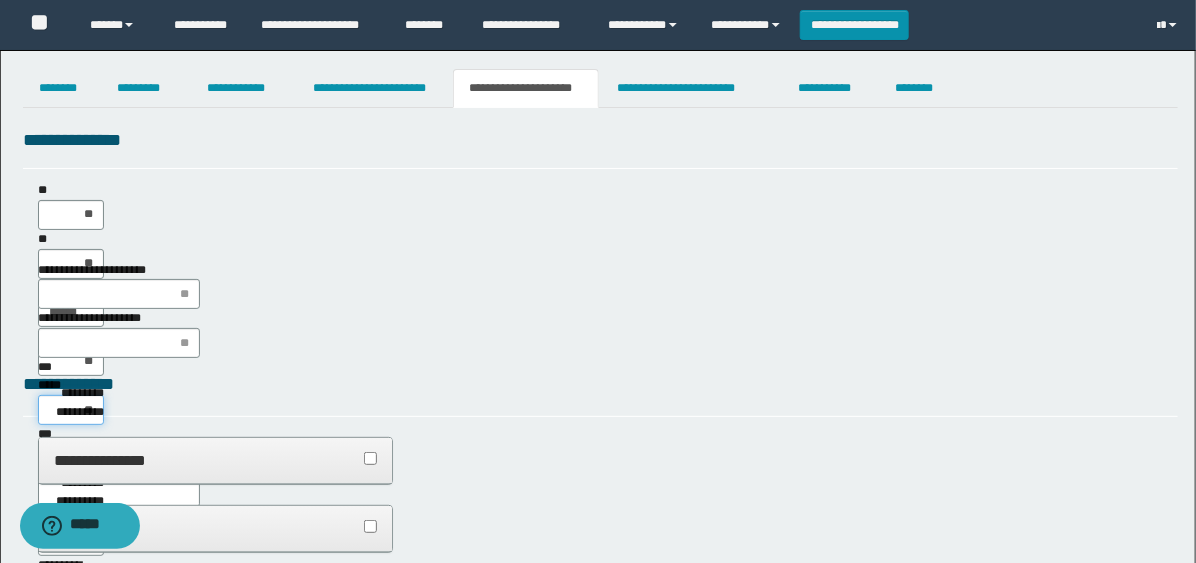 type on "***" 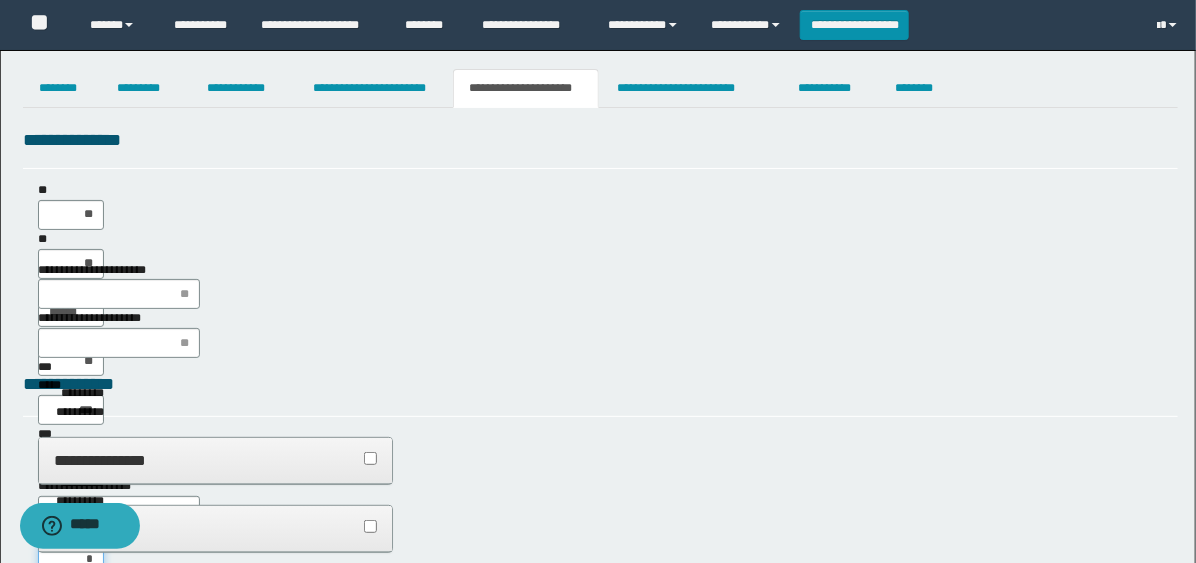 type on "**" 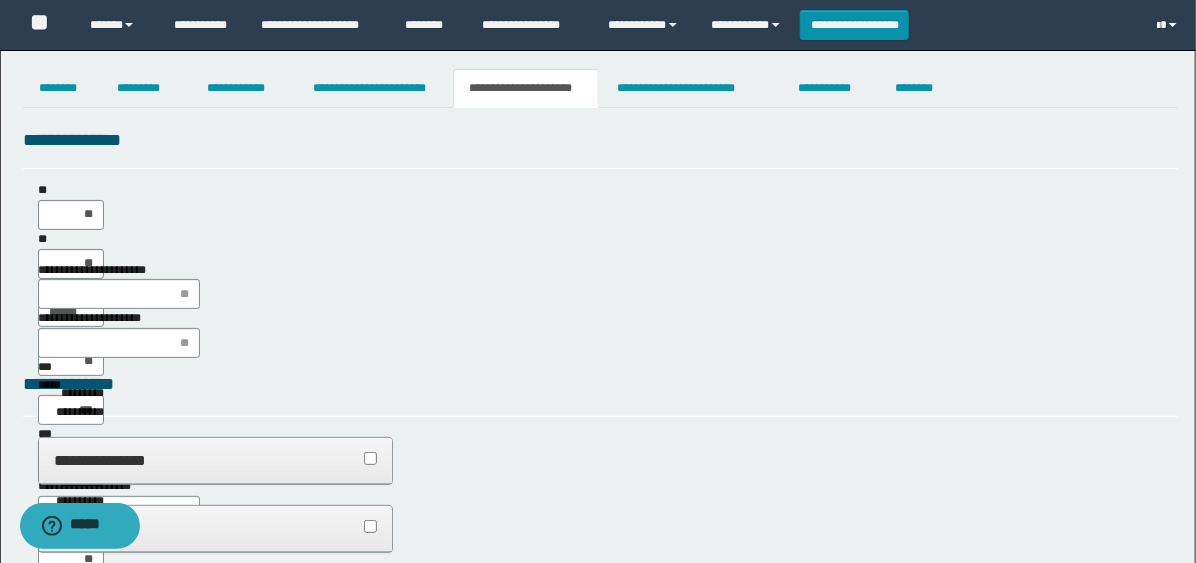 type on "**" 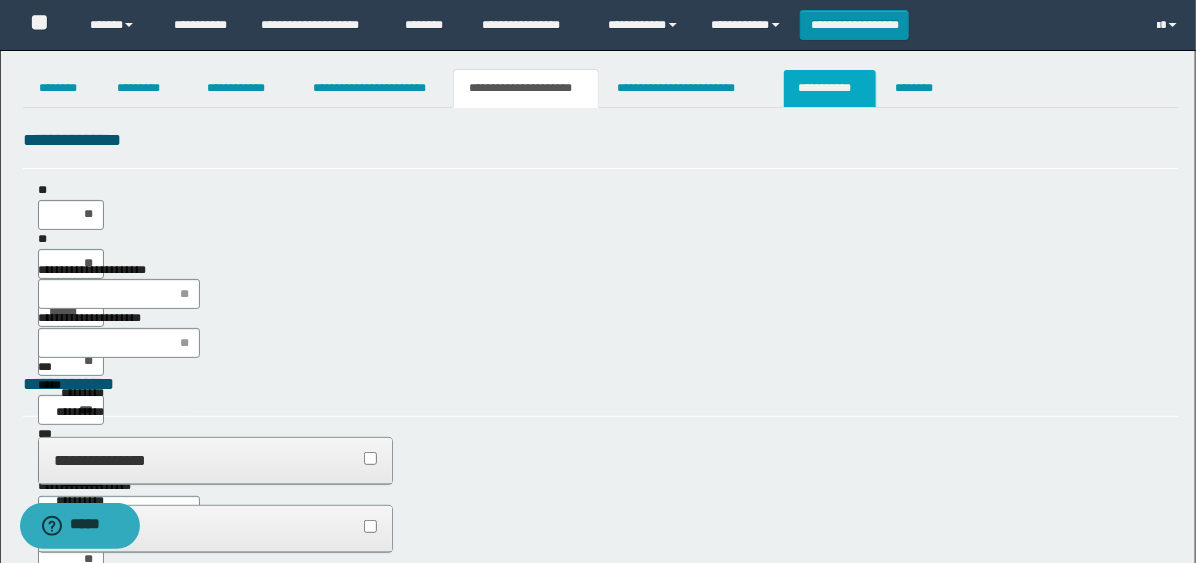 click on "**********" at bounding box center [830, 88] 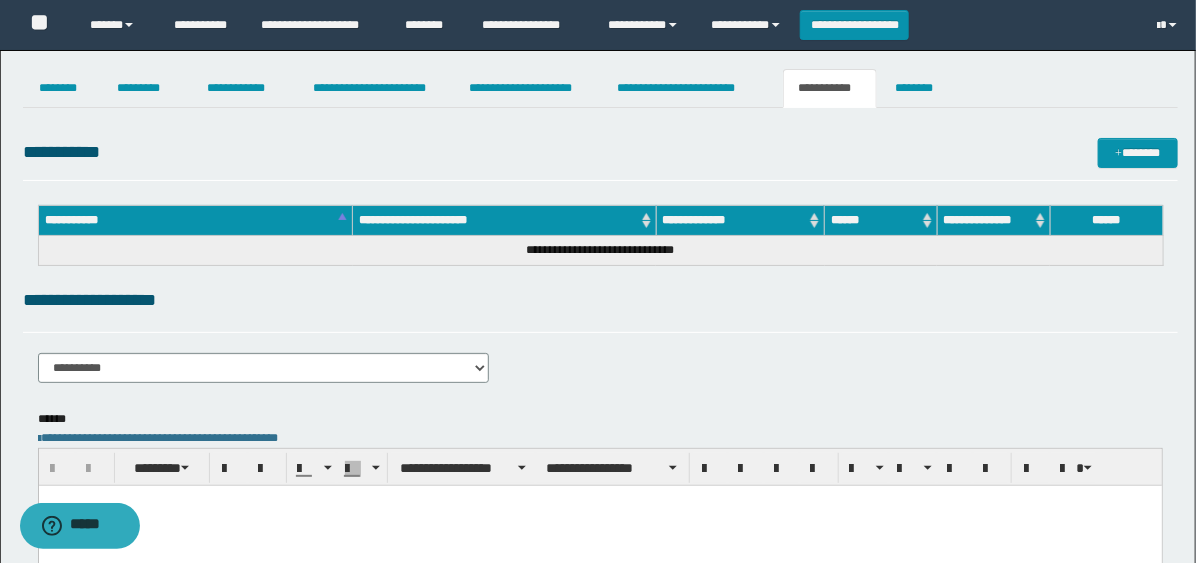 scroll, scrollTop: 0, scrollLeft: 0, axis: both 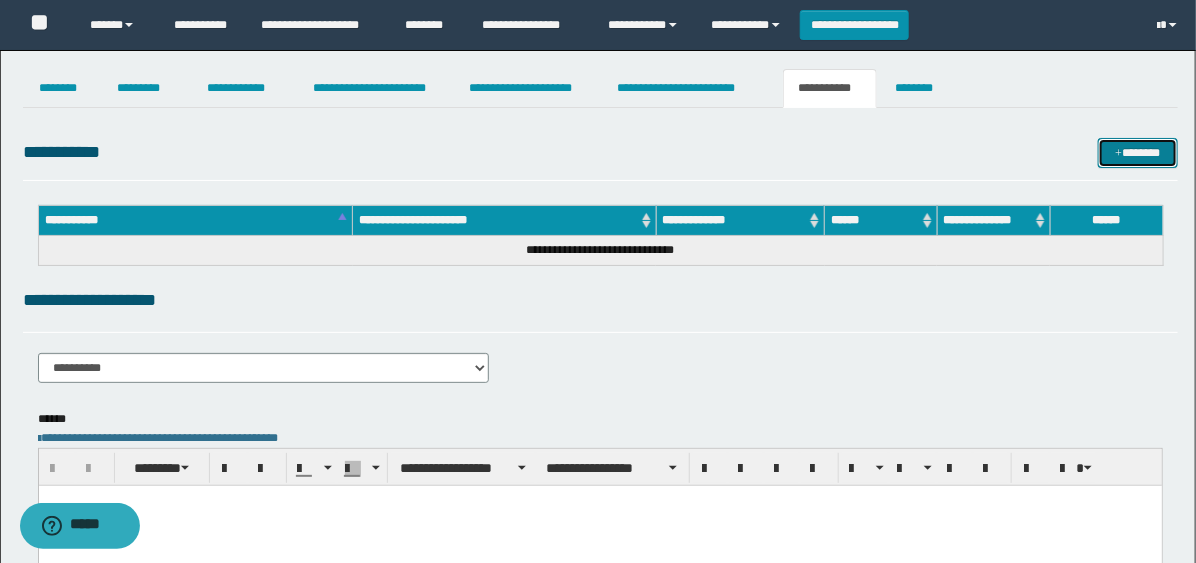 click on "*******" at bounding box center [1138, 153] 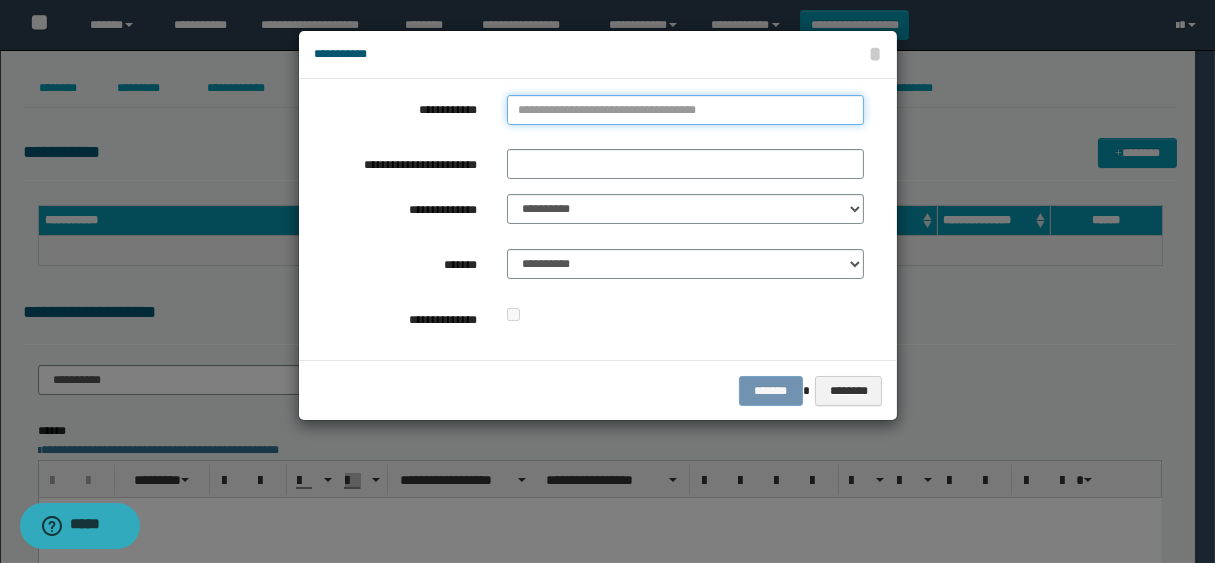 click on "**********" at bounding box center [685, 110] 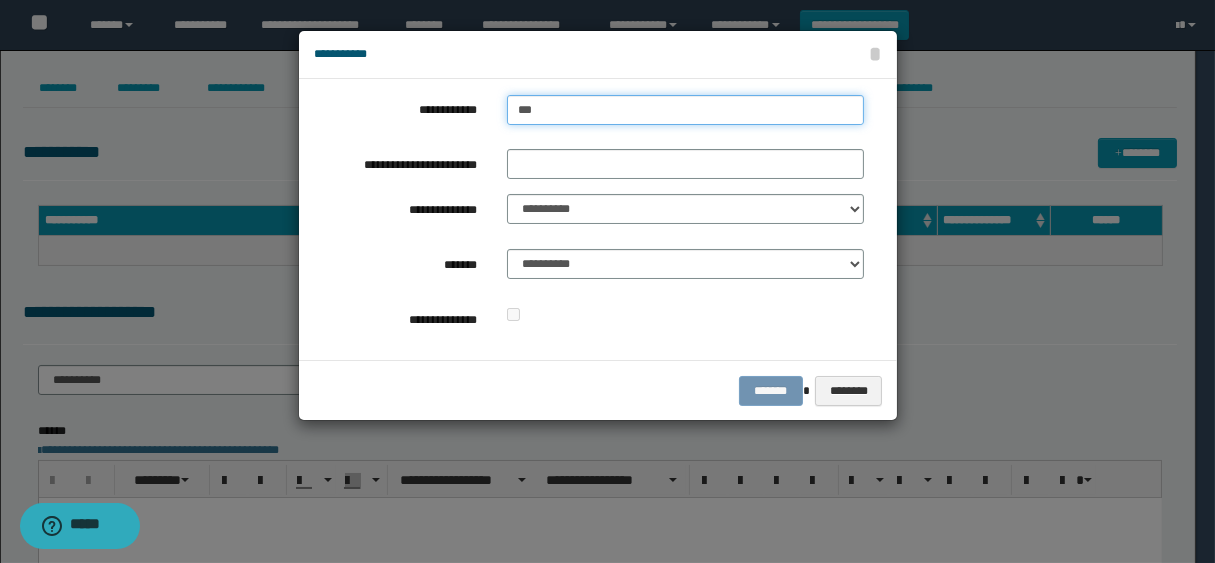 type on "****" 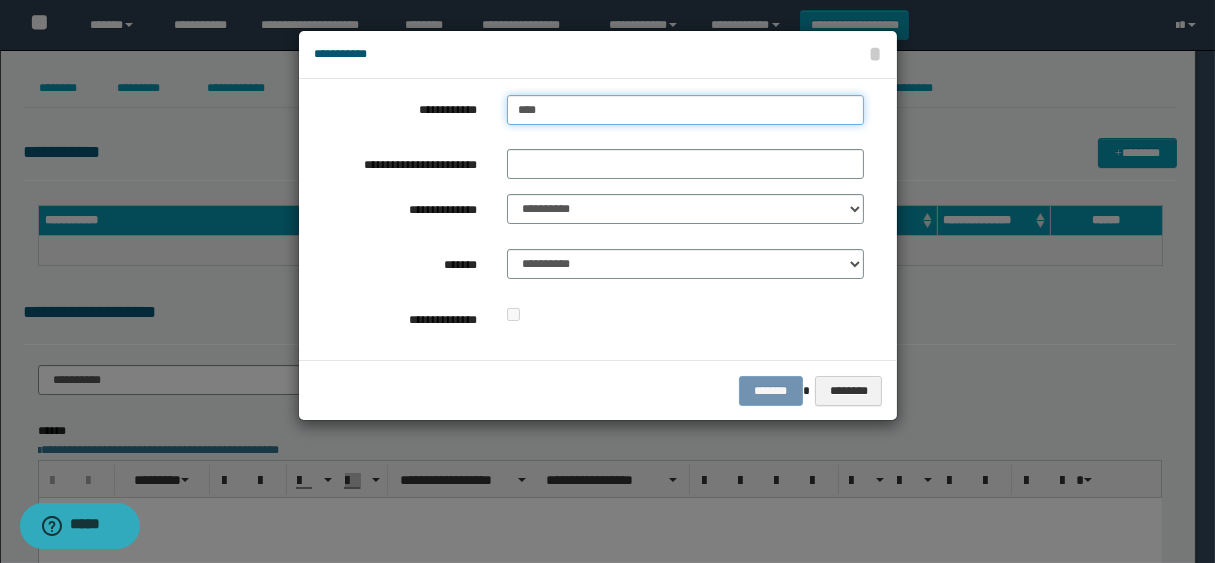 type on "****" 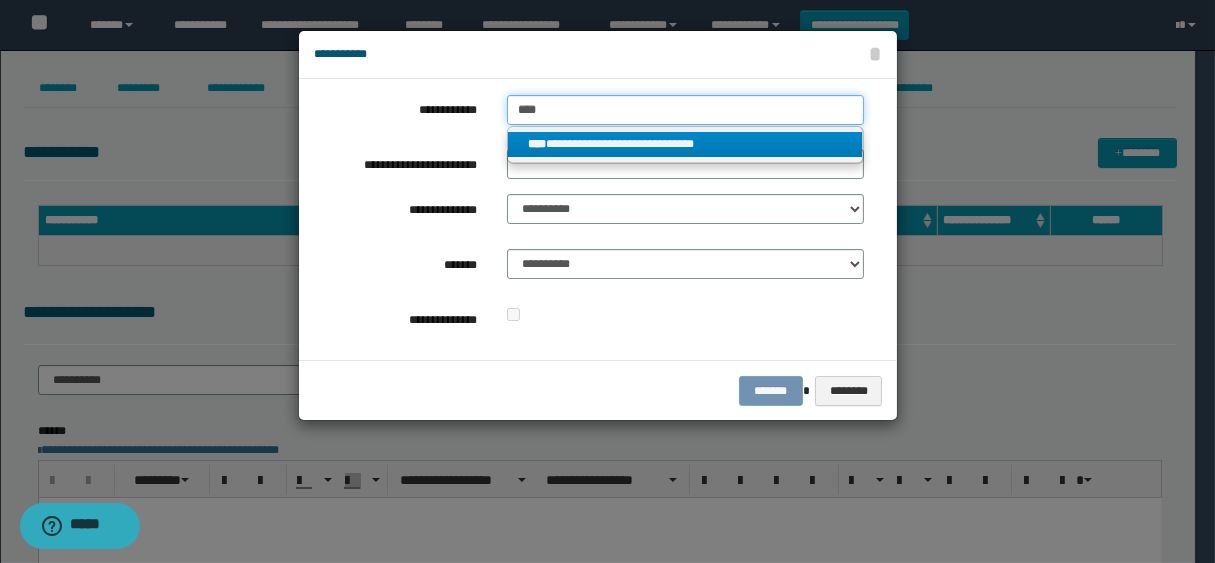 type on "****" 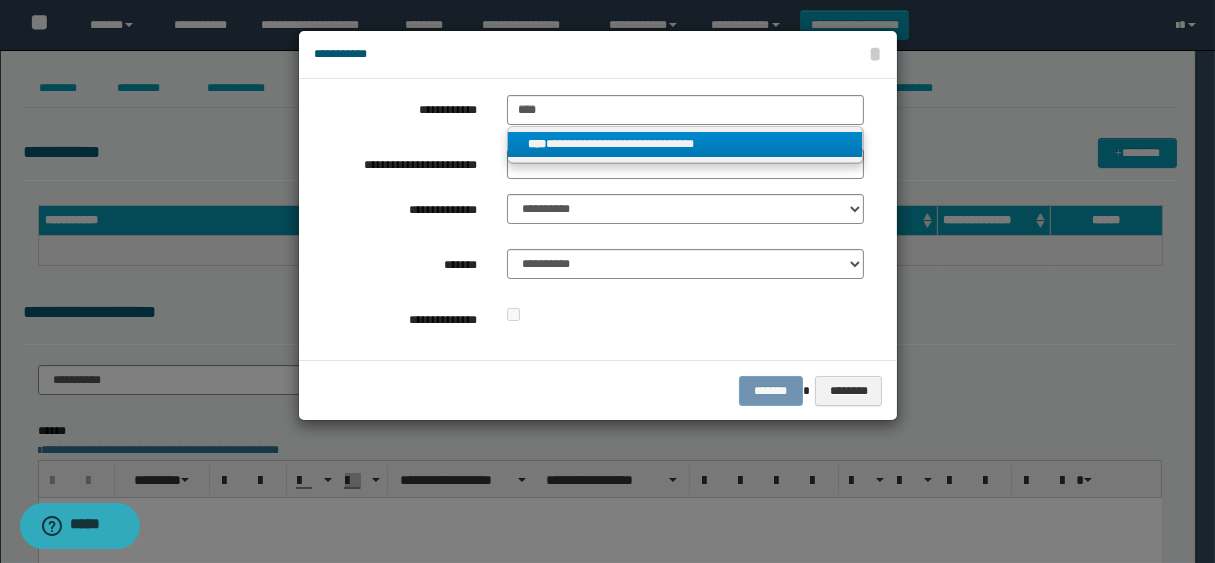click on "**********" at bounding box center [685, 144] 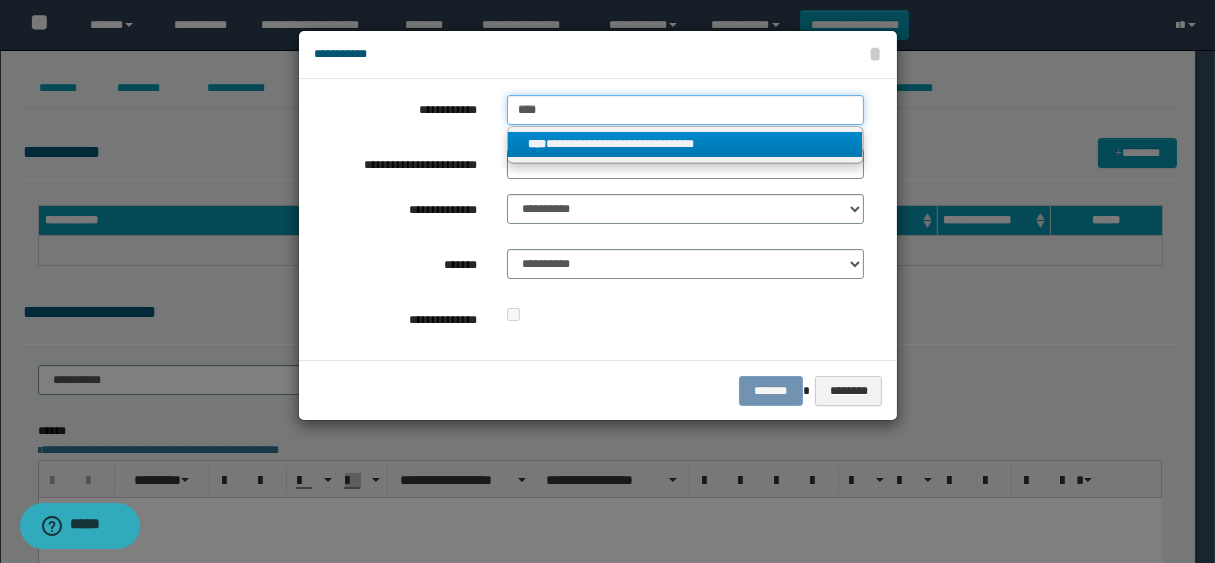type 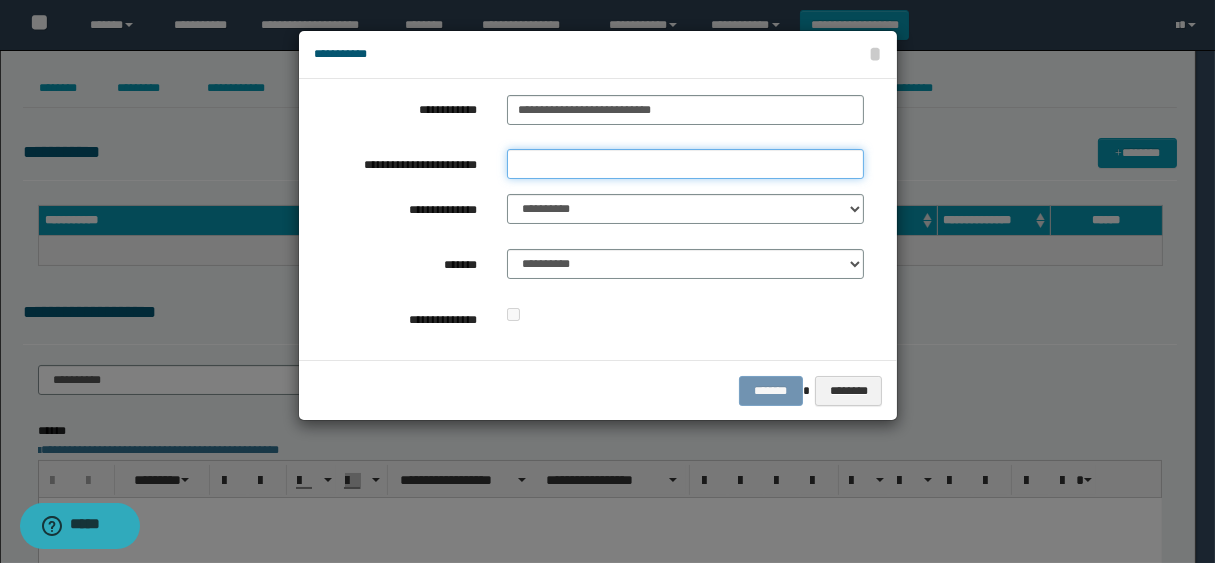 click on "**********" at bounding box center (685, 164) 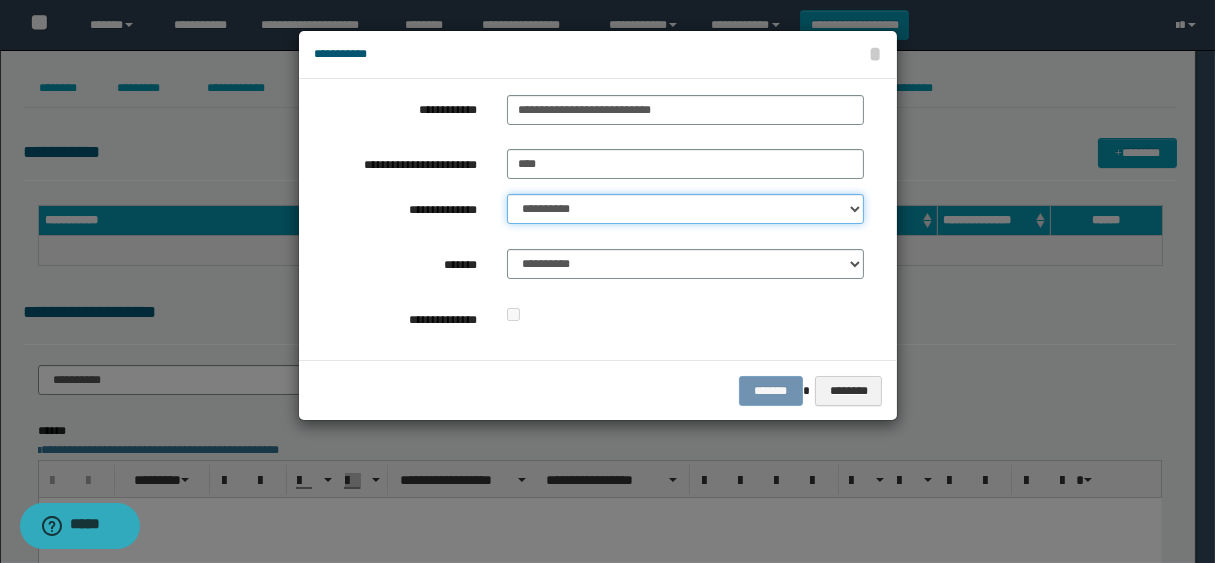 click on "**********" at bounding box center [685, 209] 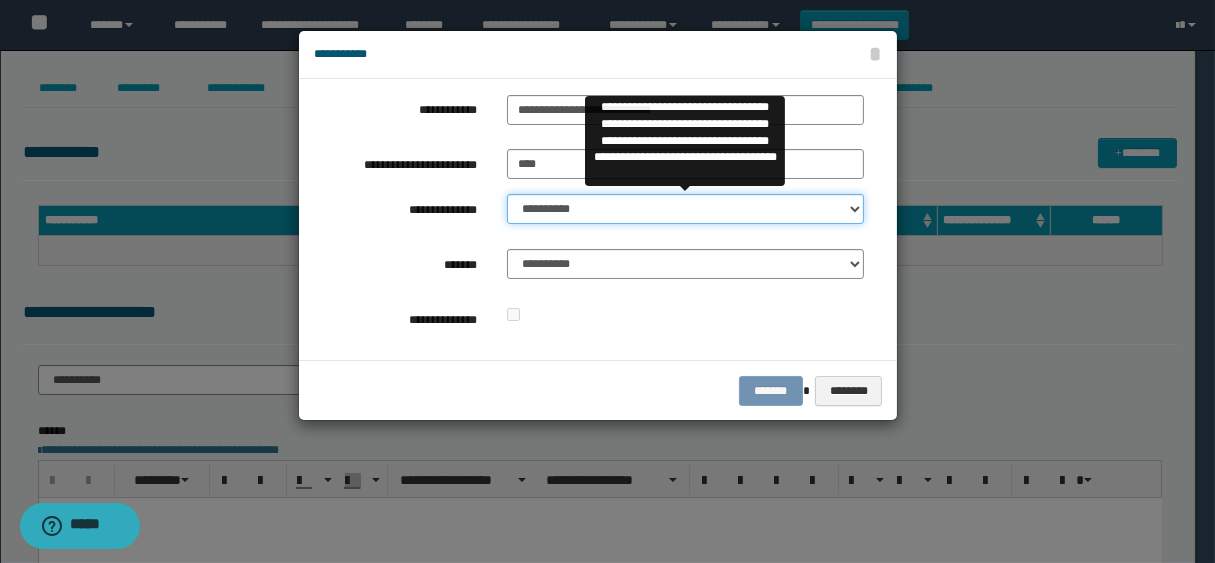 select on "**" 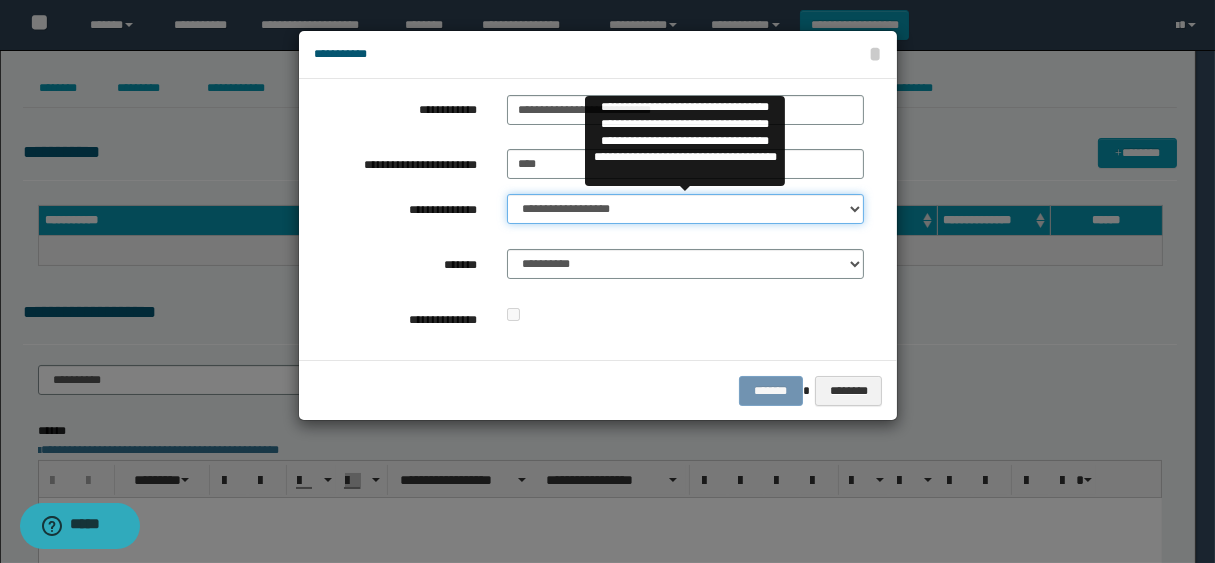 click on "**********" at bounding box center [685, 209] 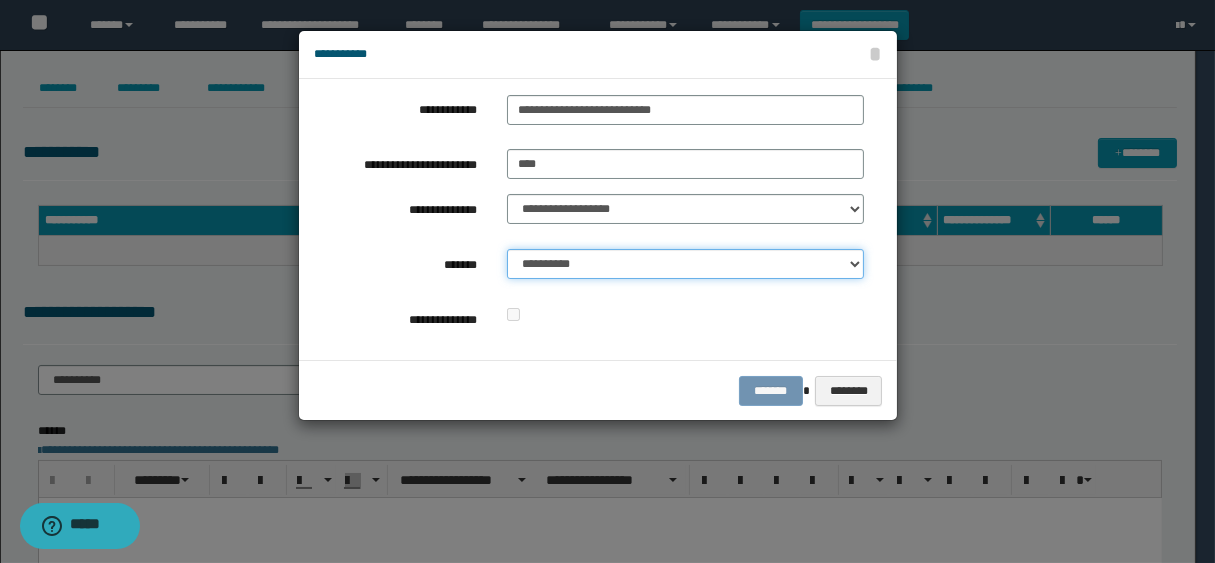 click on "**********" at bounding box center [685, 264] 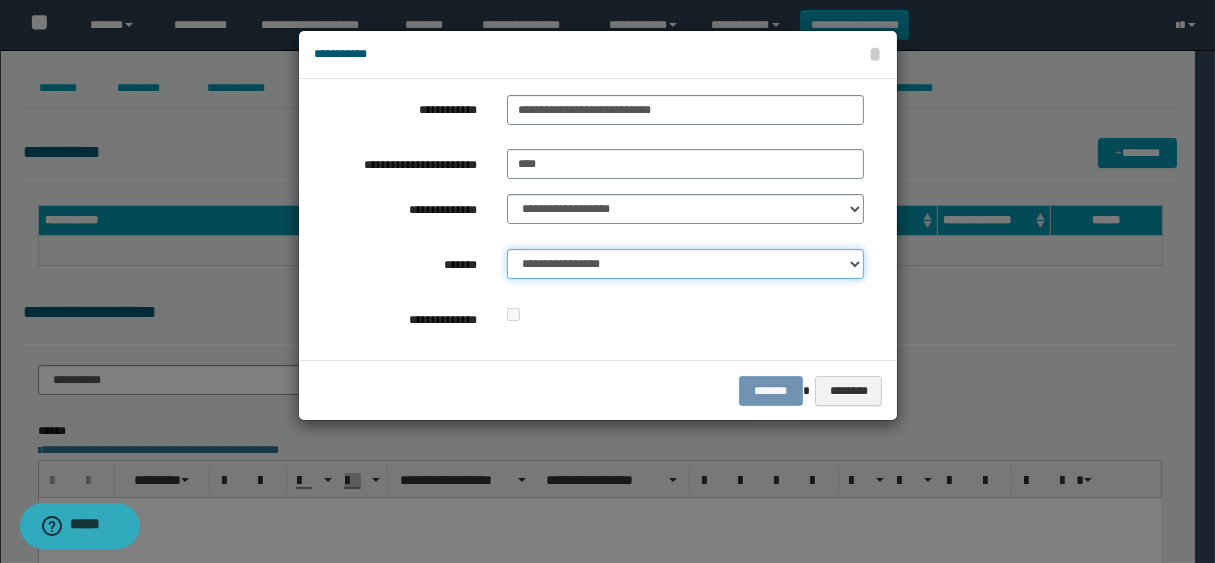 click on "**********" at bounding box center [685, 264] 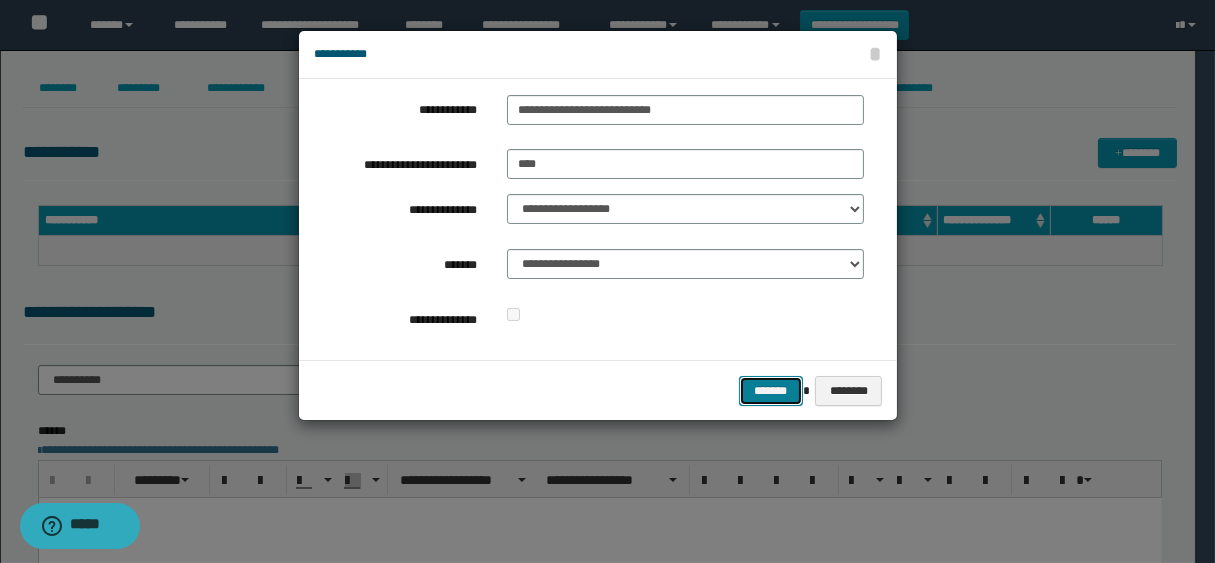 click on "*******" at bounding box center (771, 391) 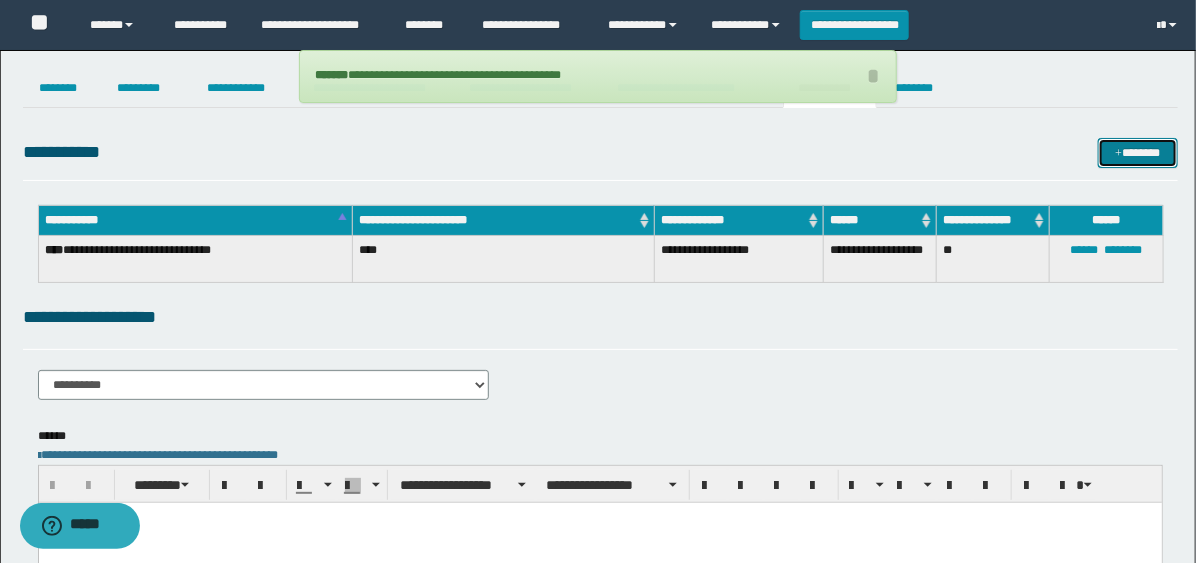 scroll, scrollTop: 222, scrollLeft: 0, axis: vertical 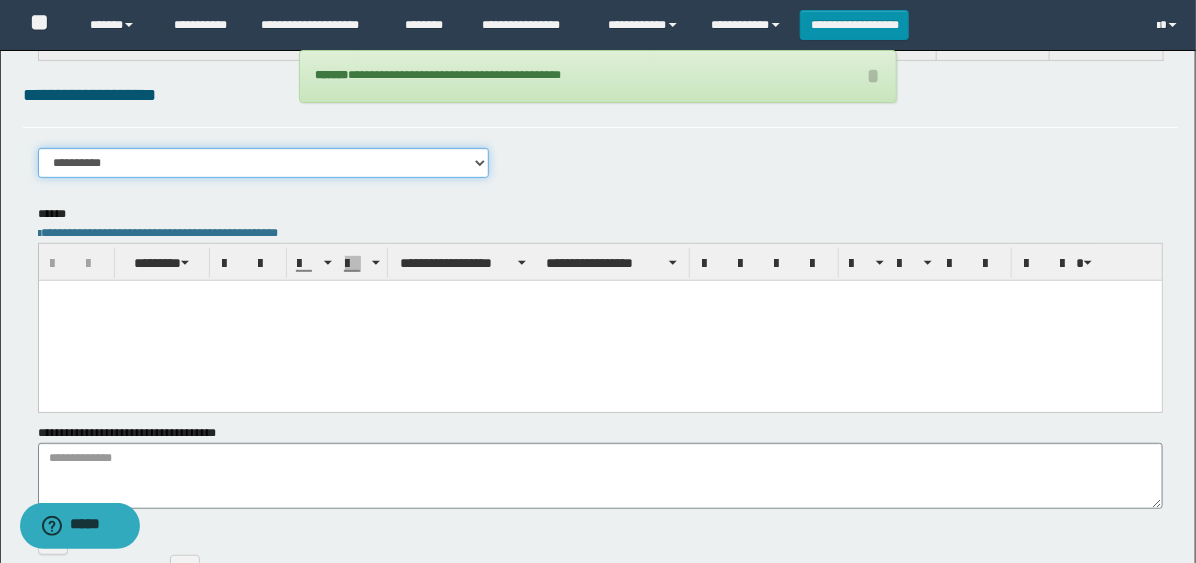click on "**********" at bounding box center [263, 163] 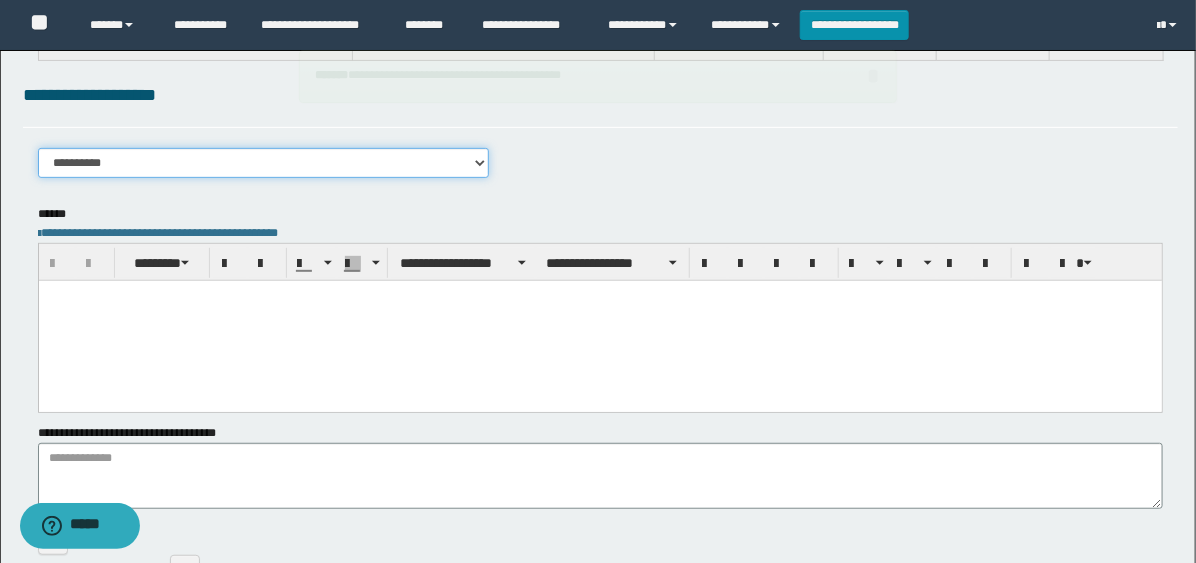 select on "****" 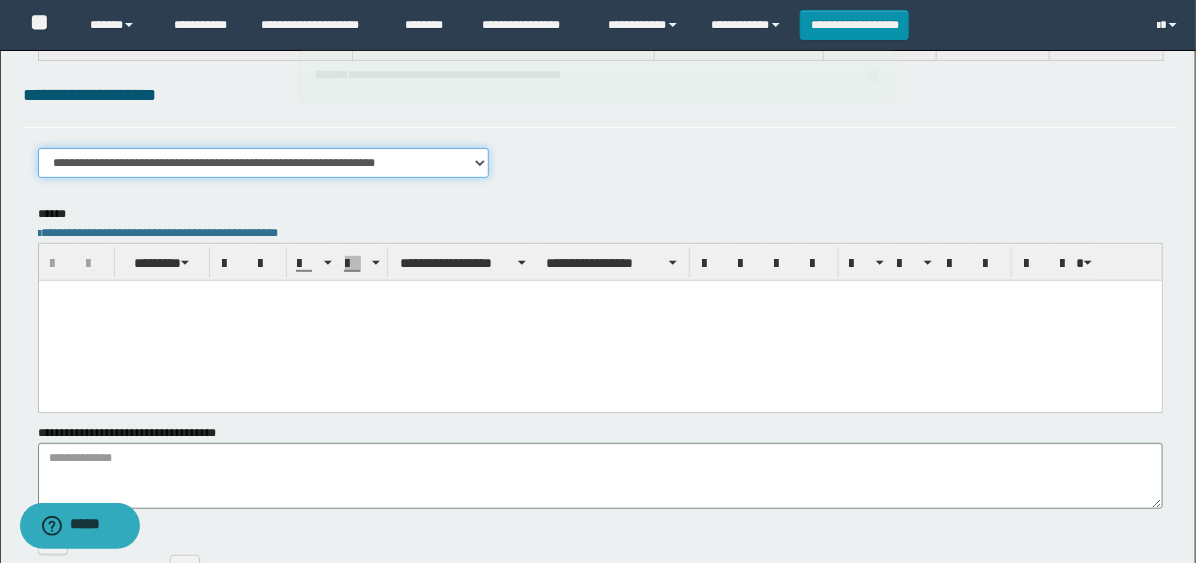 click on "**********" at bounding box center (263, 163) 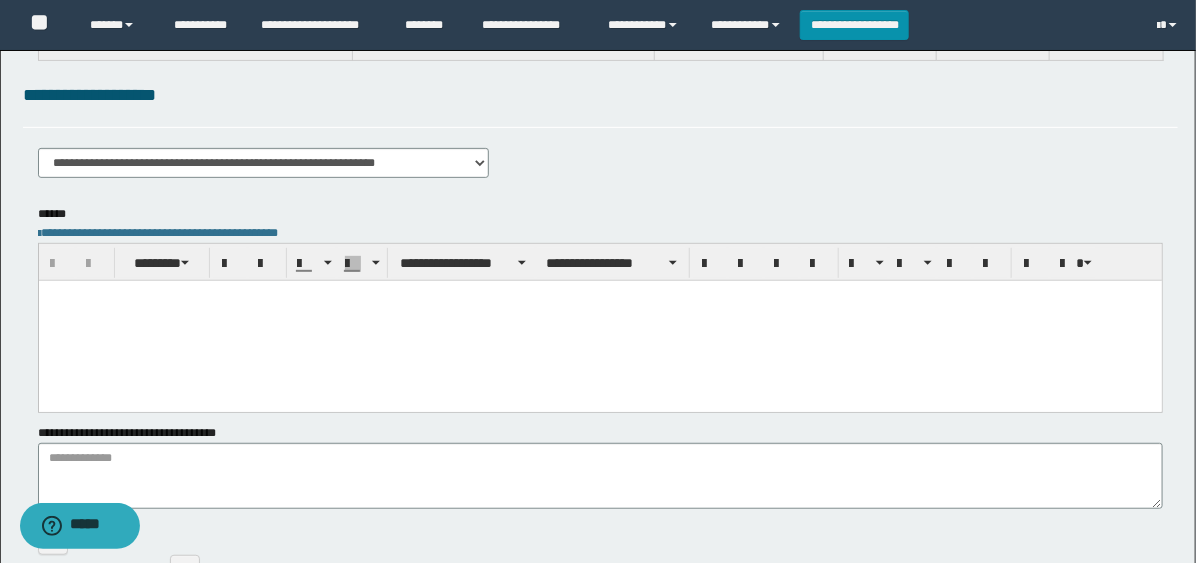 click at bounding box center (599, 320) 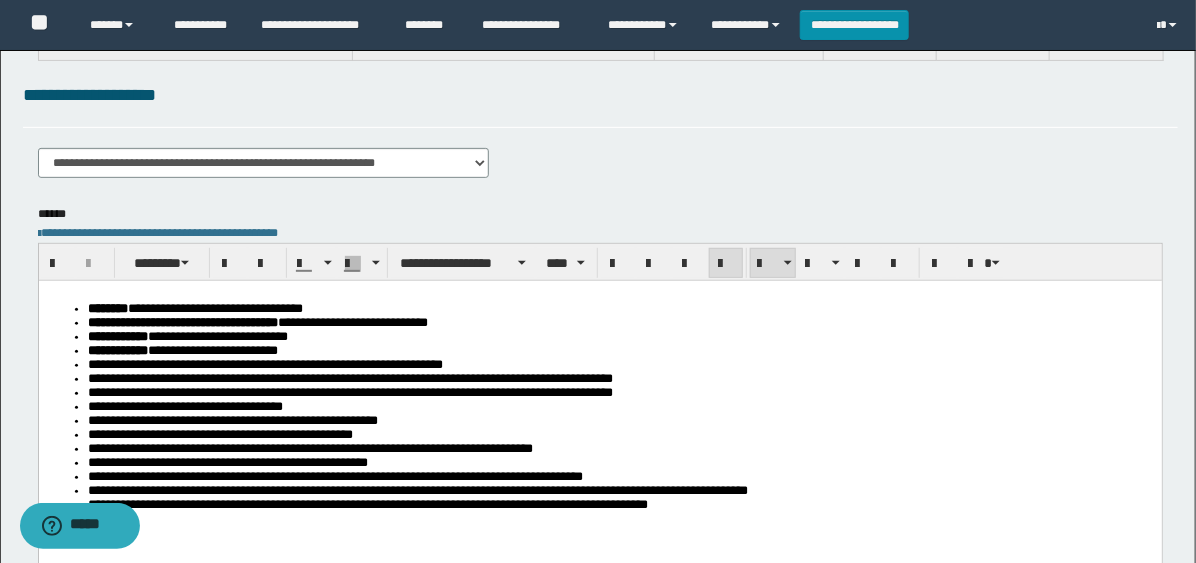 scroll, scrollTop: 0, scrollLeft: 0, axis: both 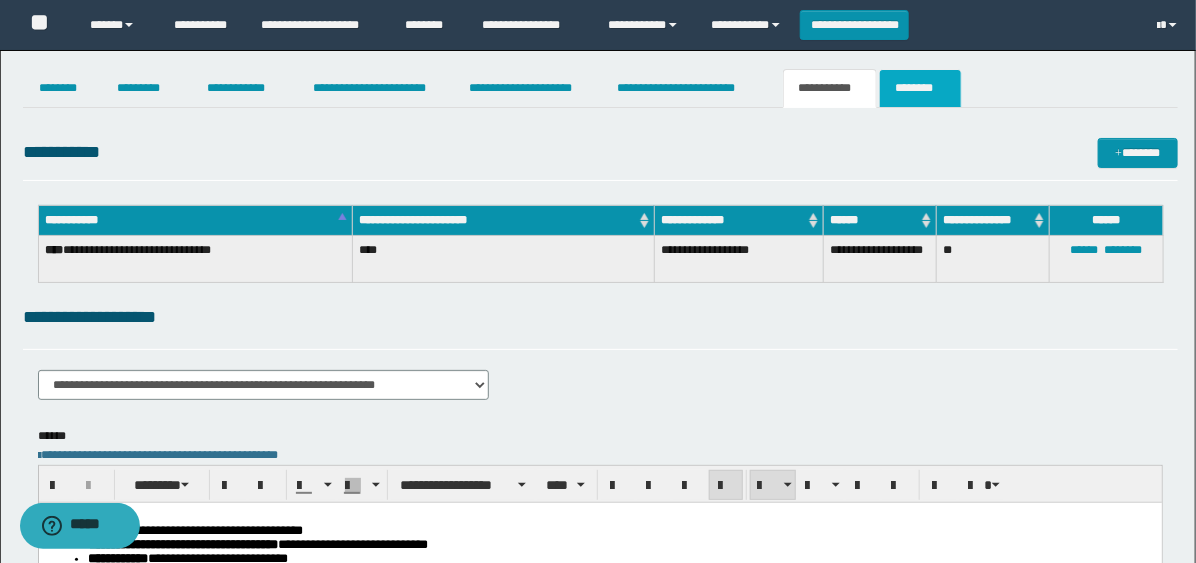 click on "********" at bounding box center (920, 88) 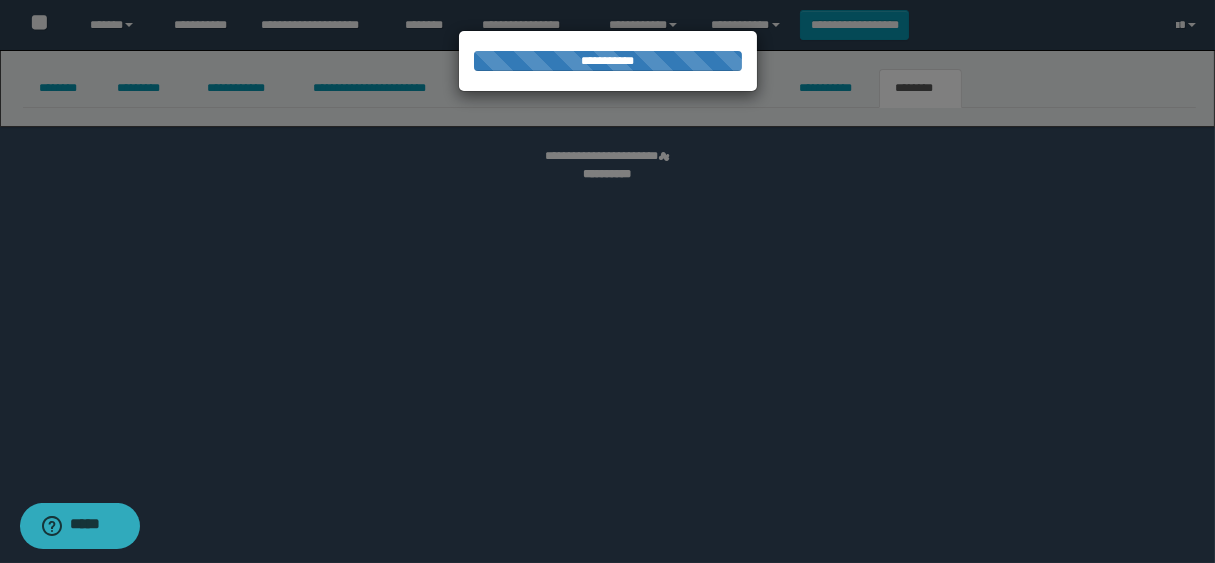 select 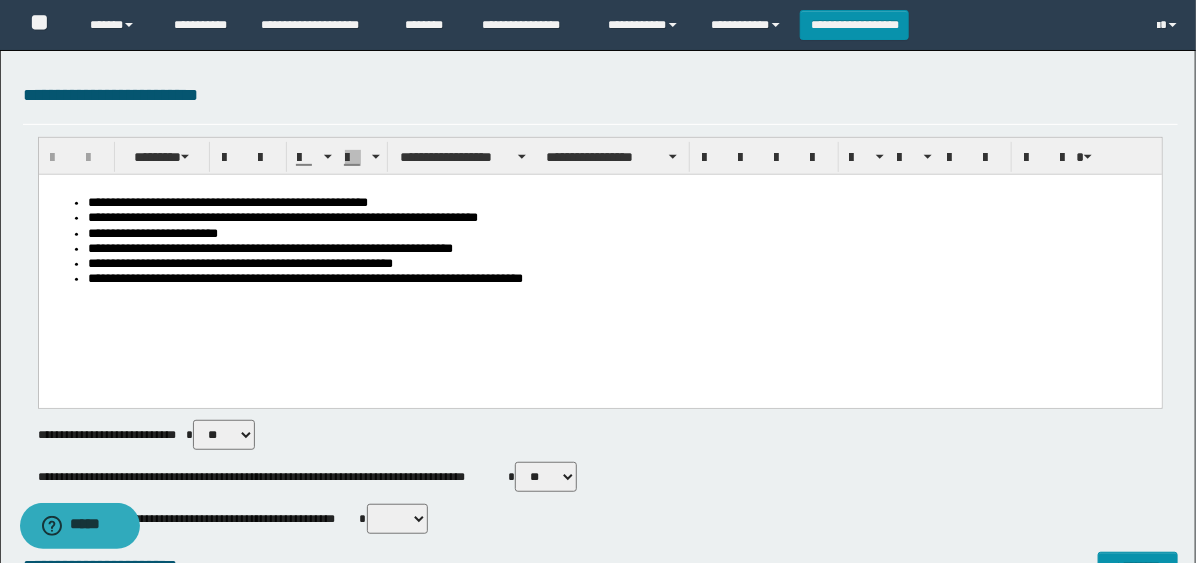 scroll, scrollTop: 0, scrollLeft: 0, axis: both 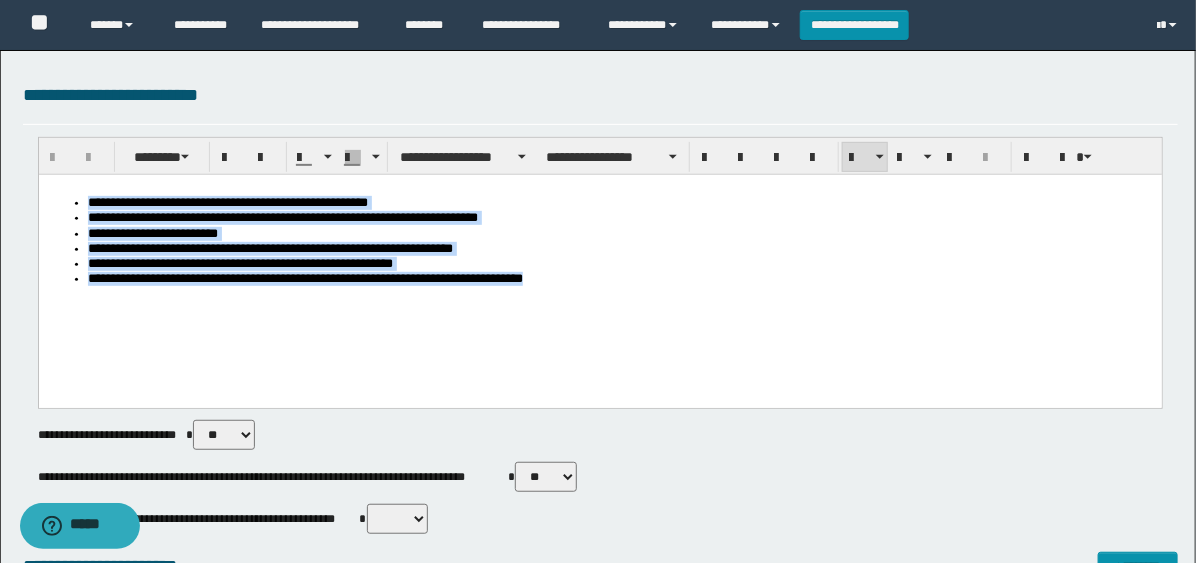 drag, startPoint x: 602, startPoint y: 318, endPoint x: 38, endPoint y: 265, distance: 566.4848 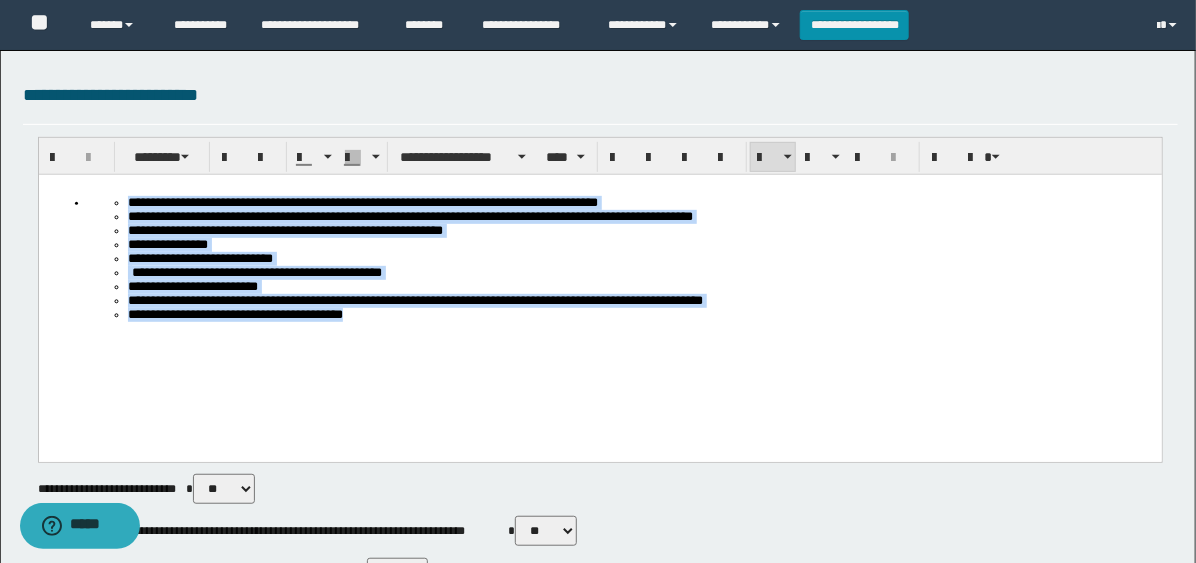 drag, startPoint x: 402, startPoint y: 344, endPoint x: 47, endPoint y: 157, distance: 401.24057 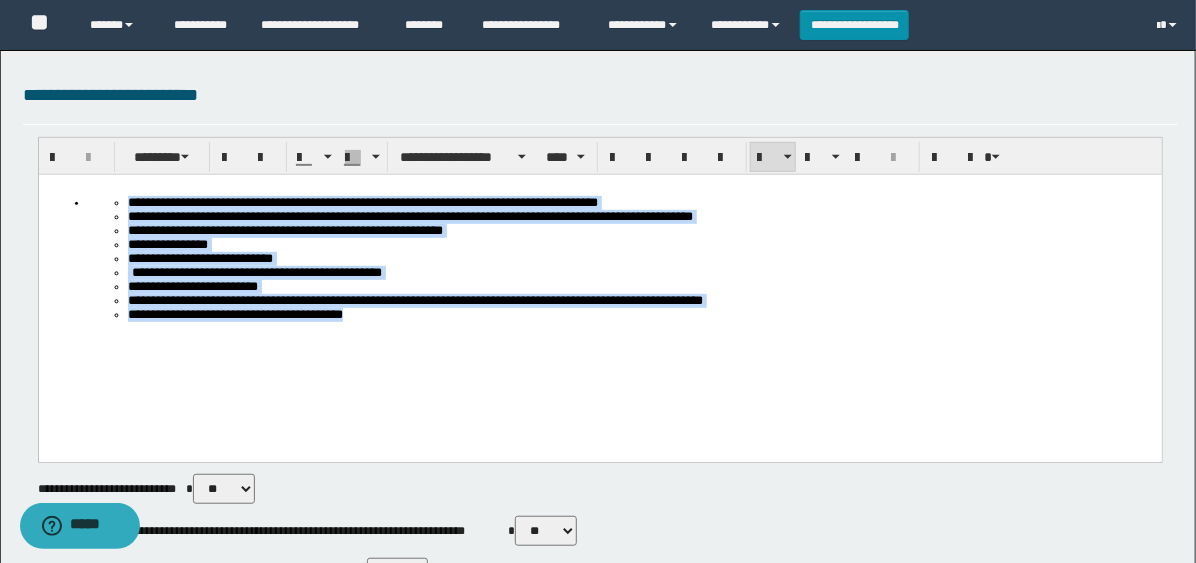 click on "**********" at bounding box center (599, 292) 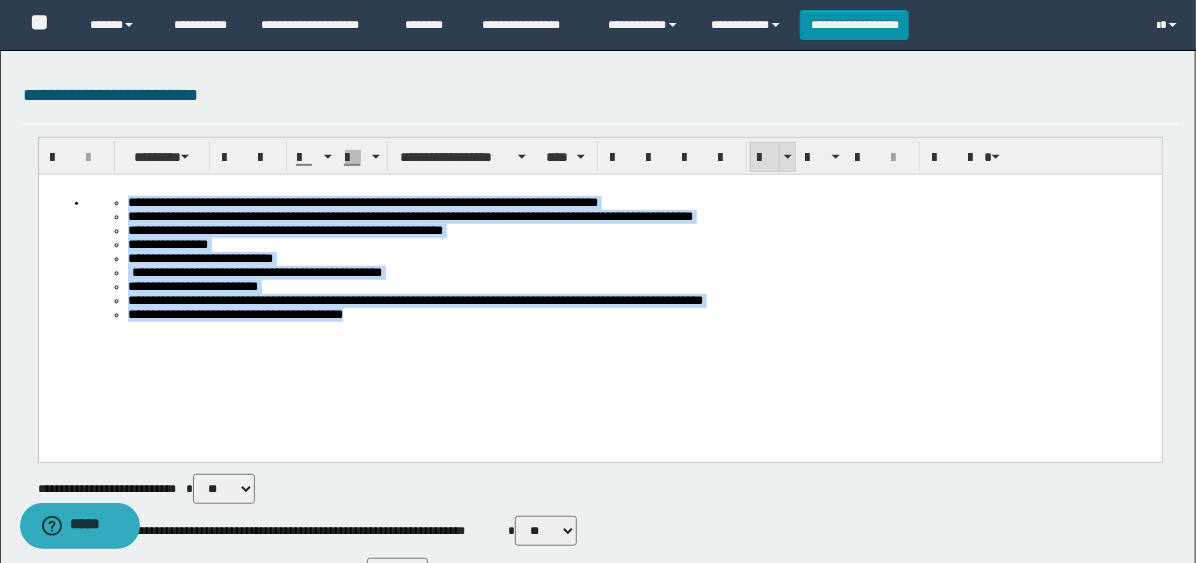 click at bounding box center [765, 158] 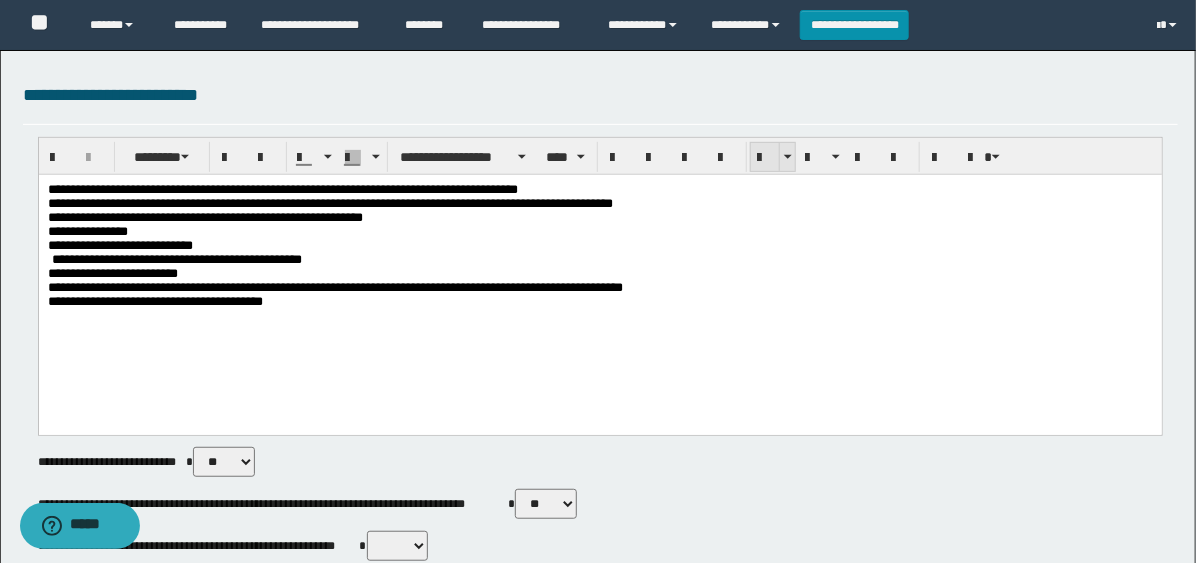 click at bounding box center (765, 158) 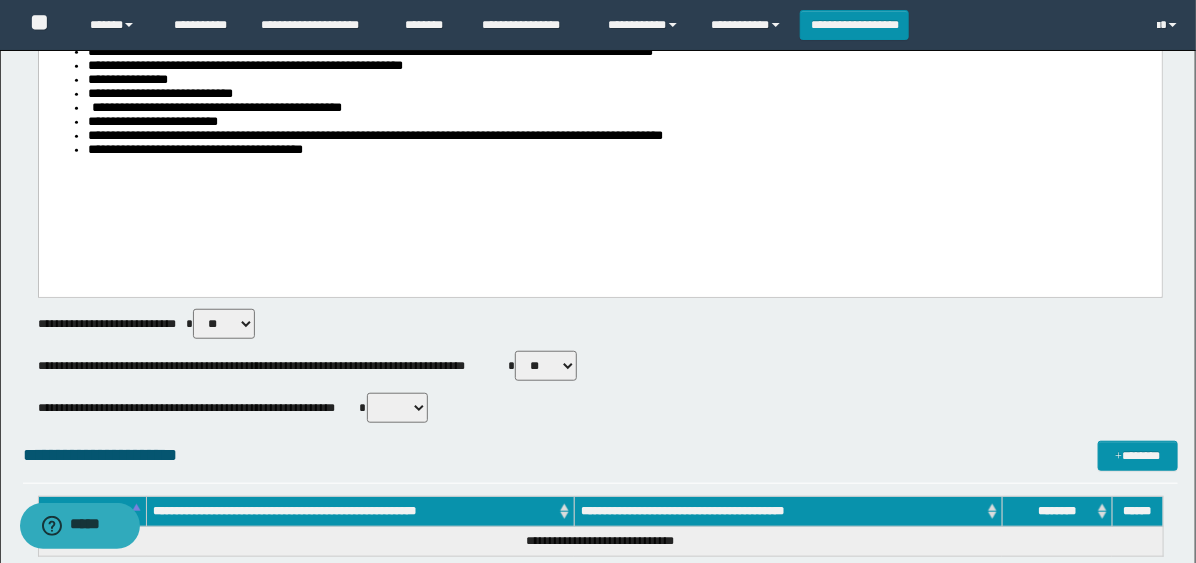 scroll, scrollTop: 444, scrollLeft: 0, axis: vertical 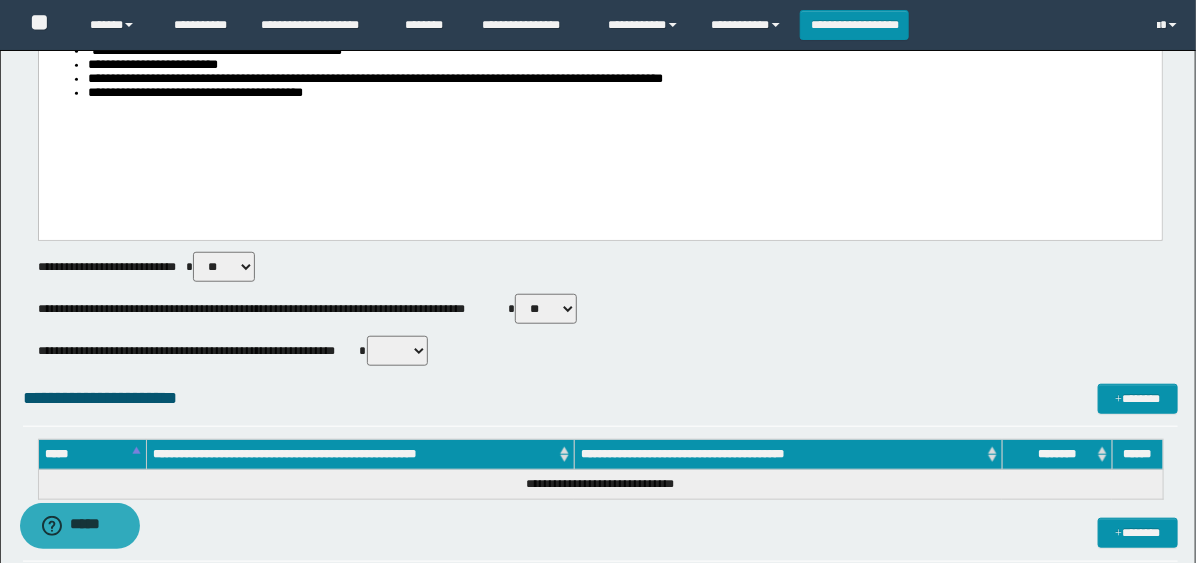 drag, startPoint x: 552, startPoint y: 306, endPoint x: 559, endPoint y: 321, distance: 16.552946 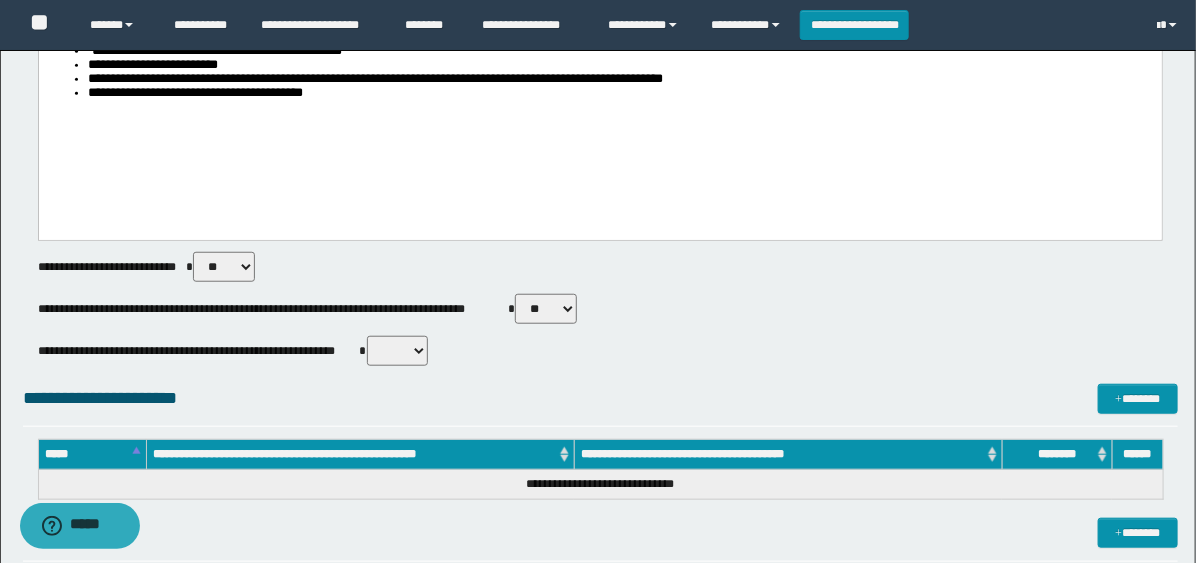 click on "**
**" at bounding box center [546, 309] 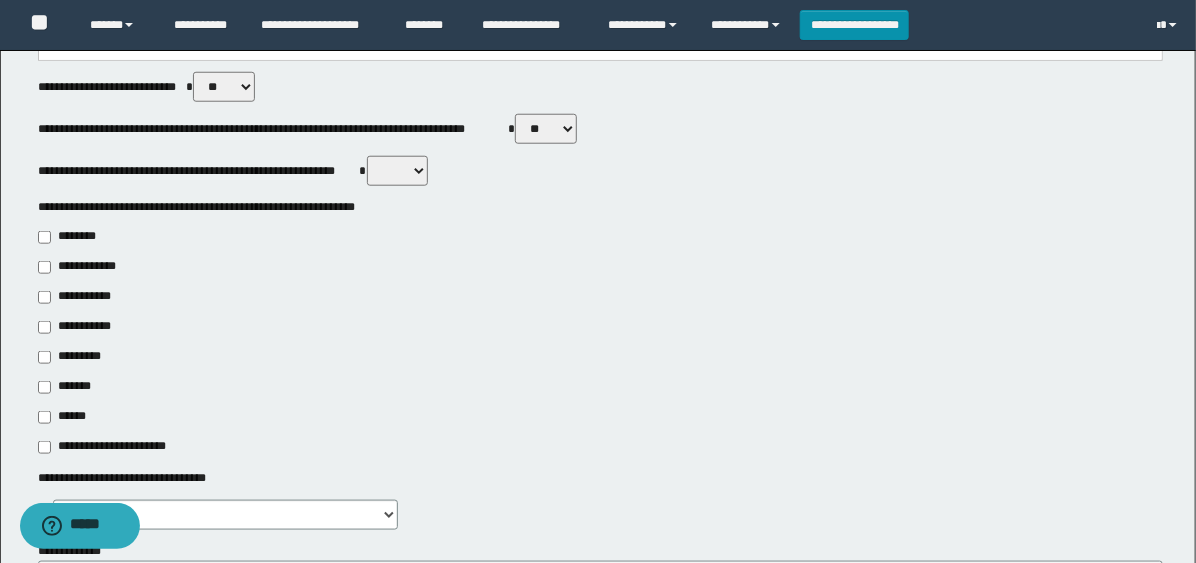 scroll, scrollTop: 777, scrollLeft: 0, axis: vertical 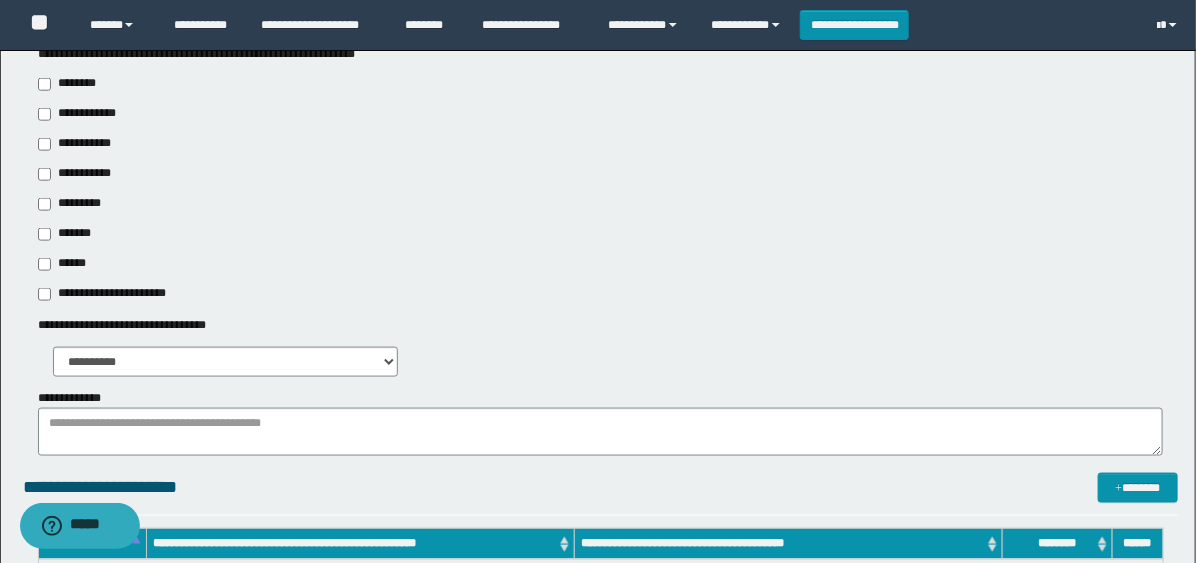 click on "**********" at bounding box center (600, 189) 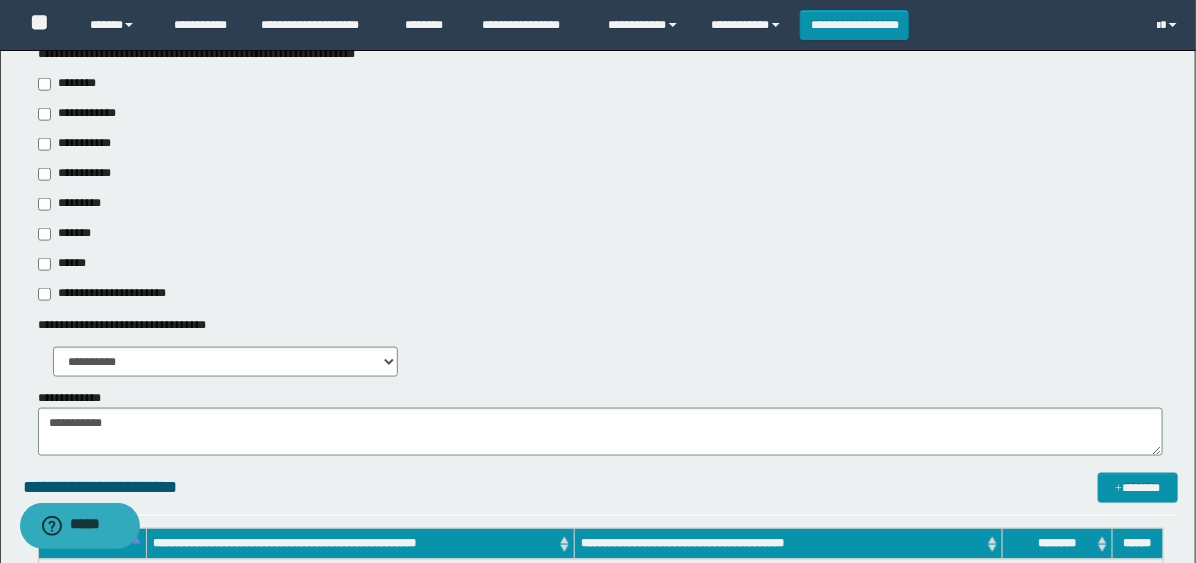 click on "**********" at bounding box center [76, 174] 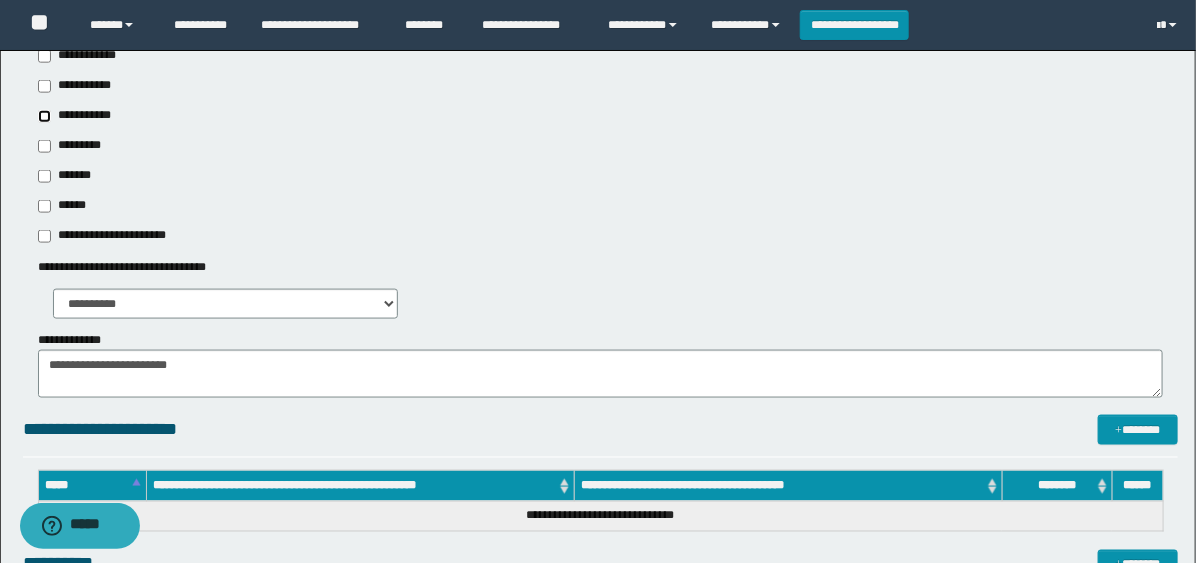 scroll, scrollTop: 888, scrollLeft: 0, axis: vertical 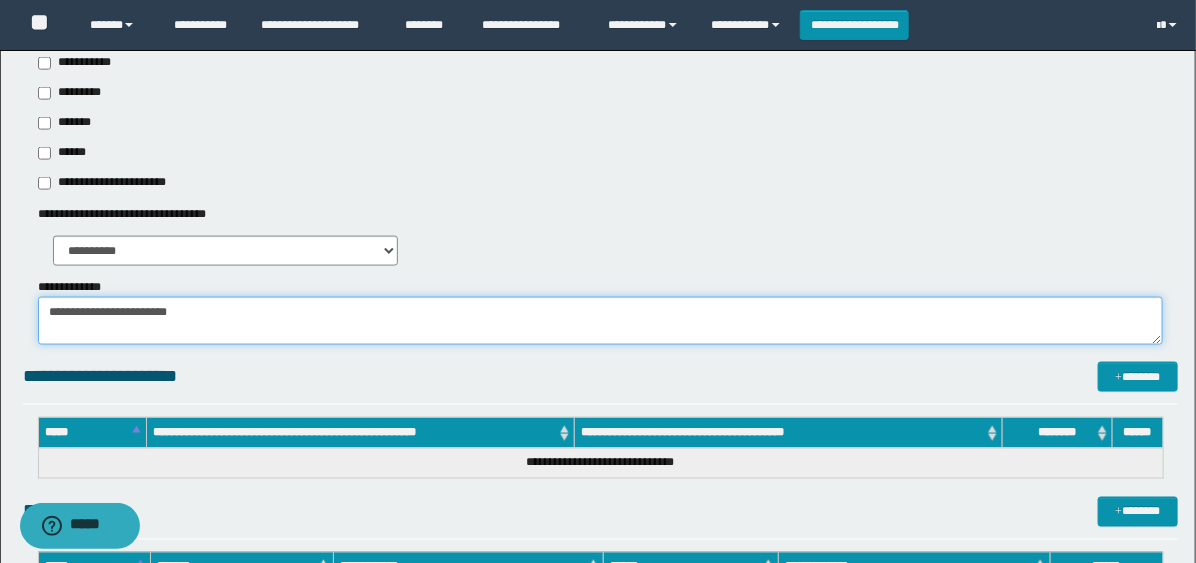 click on "**********" at bounding box center (600, 321) 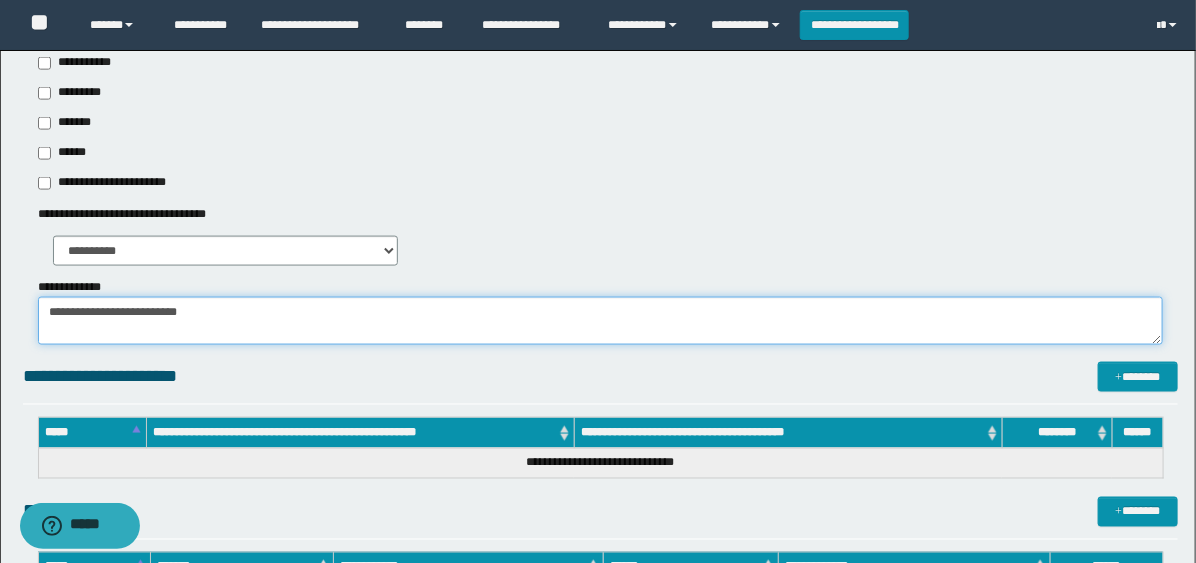 paste on "**********" 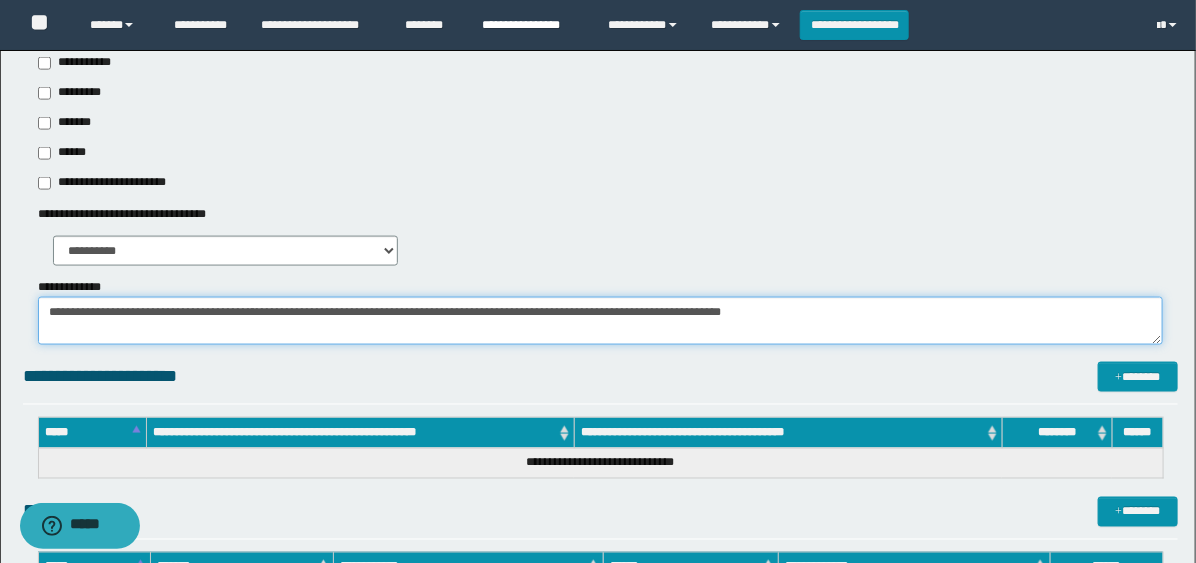 type on "**********" 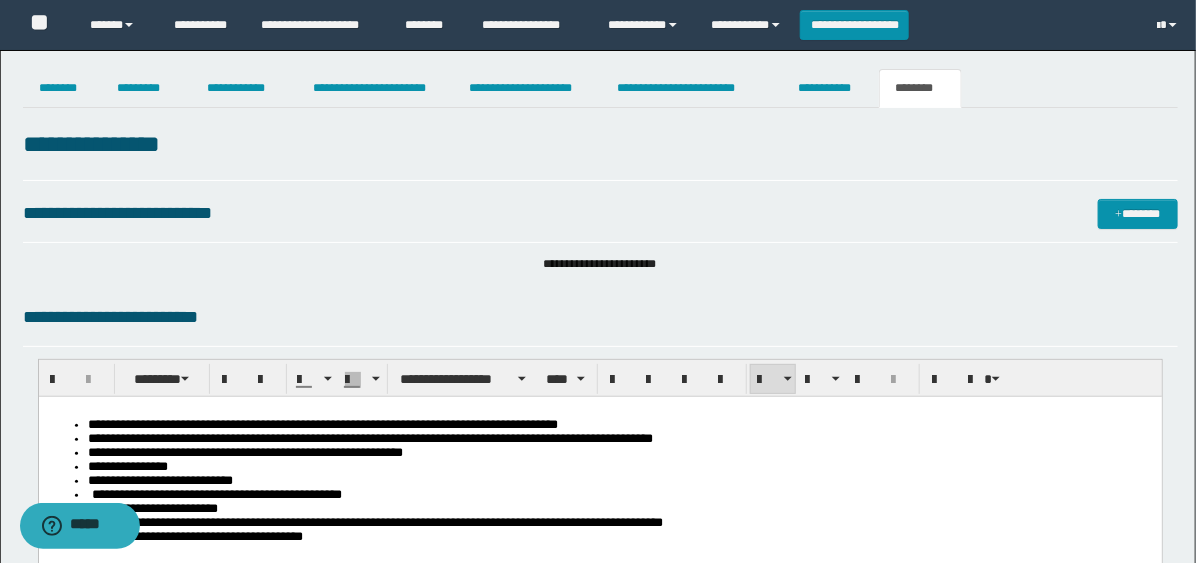 scroll, scrollTop: 0, scrollLeft: 0, axis: both 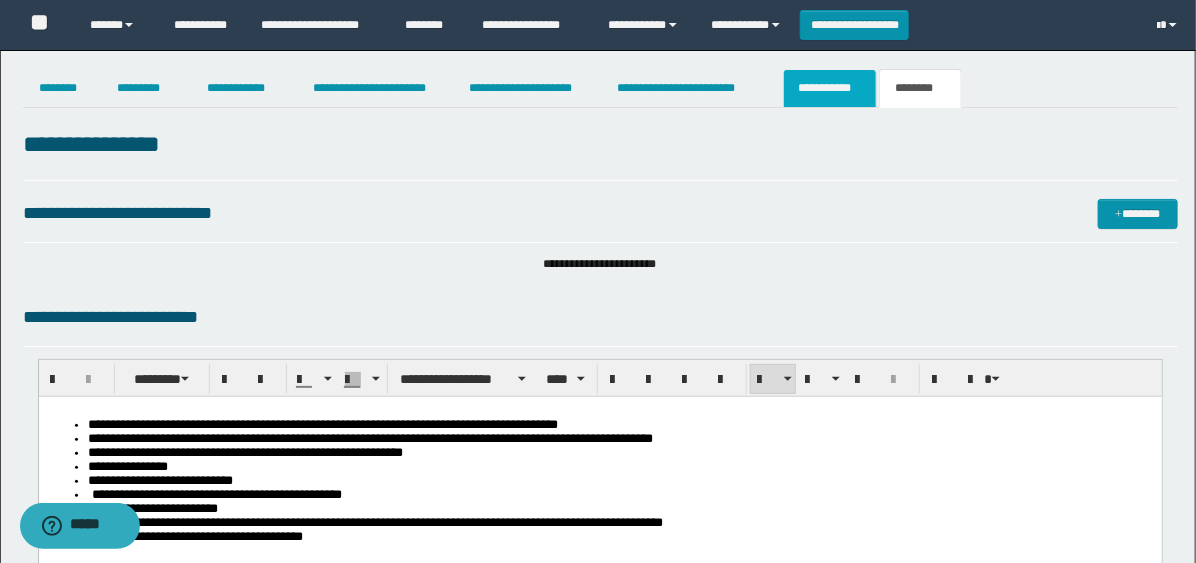 click on "**********" at bounding box center [830, 88] 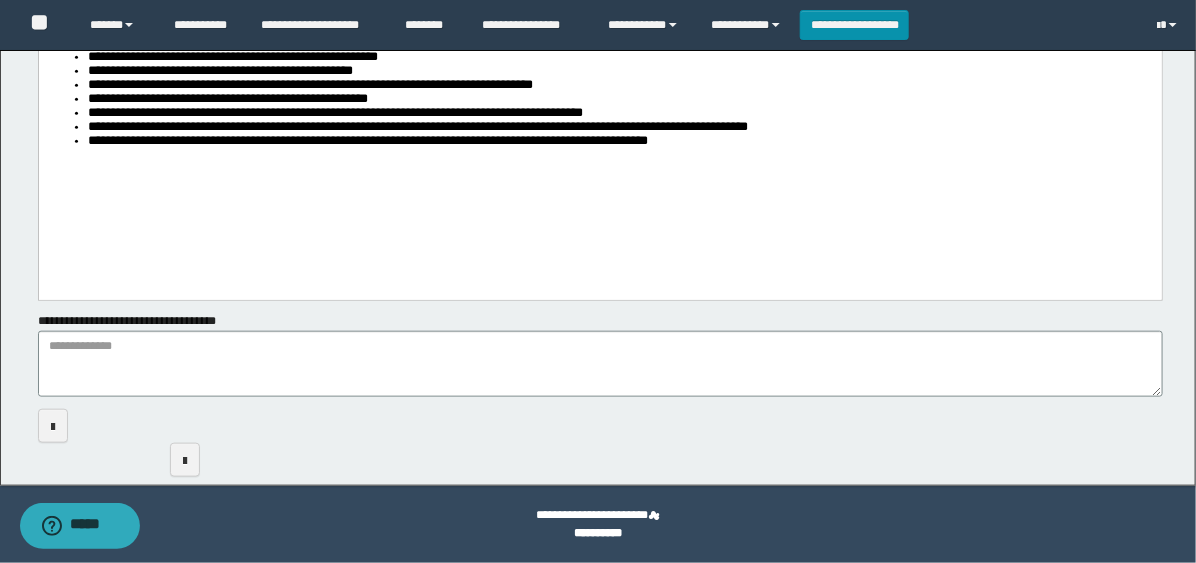 scroll, scrollTop: 0, scrollLeft: 0, axis: both 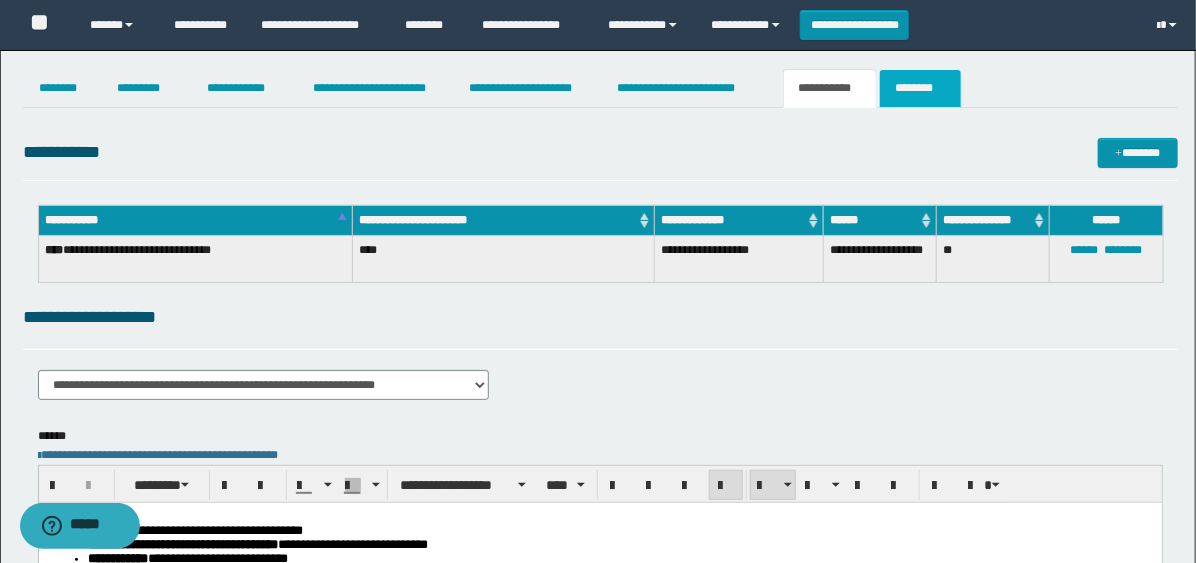 click on "********" at bounding box center [920, 88] 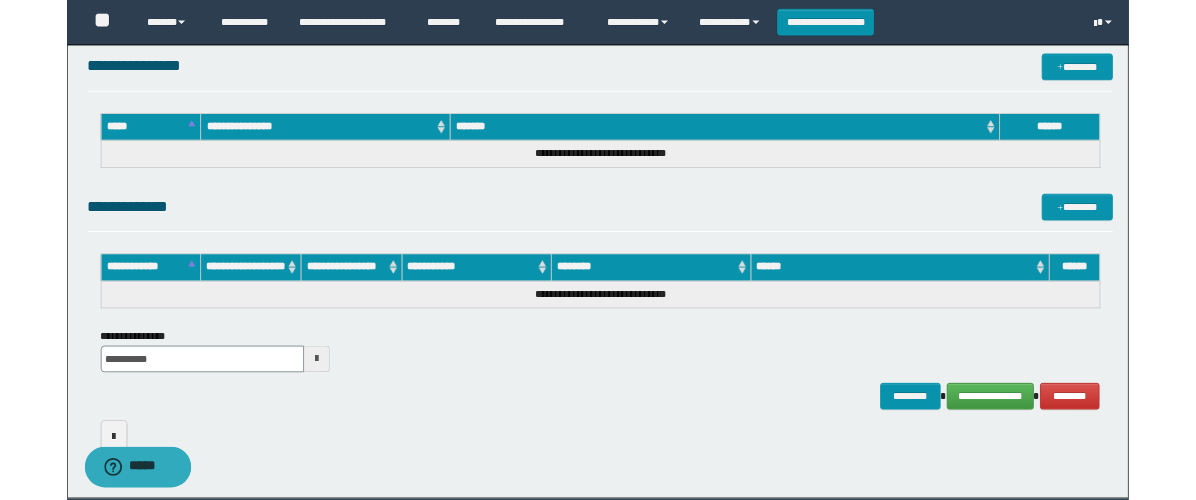 scroll, scrollTop: 1535, scrollLeft: 0, axis: vertical 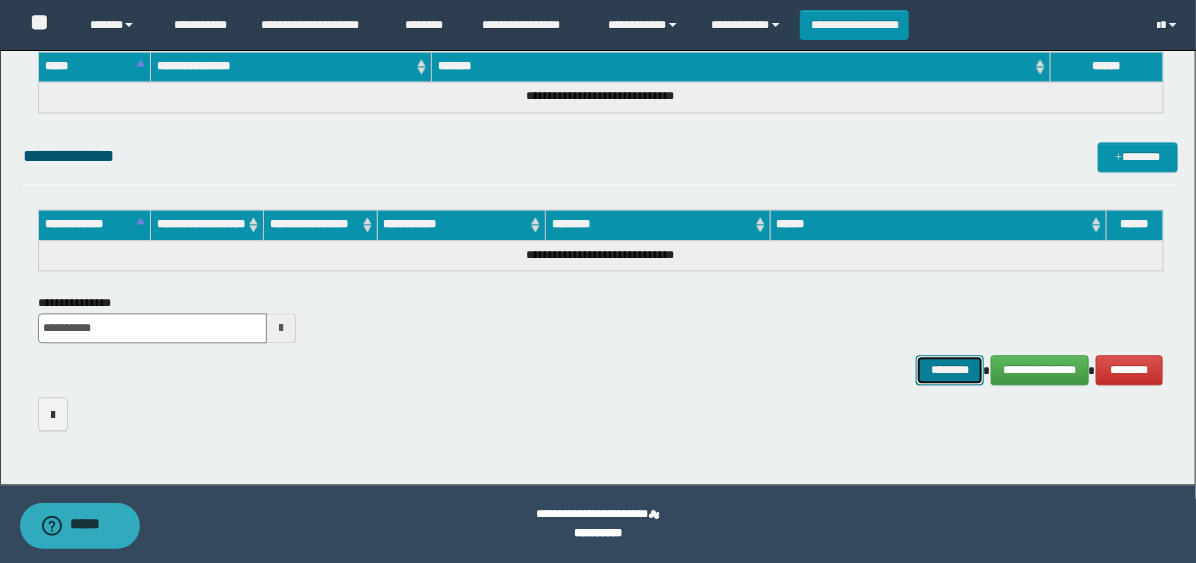 click on "********" at bounding box center (950, 370) 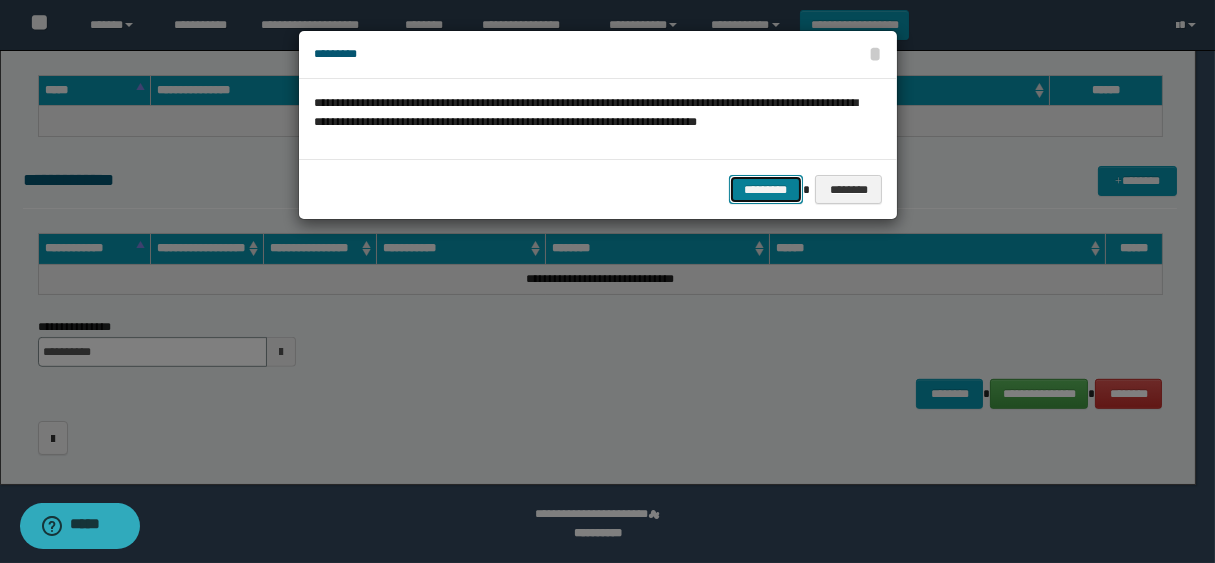 click on "*********" at bounding box center (766, 190) 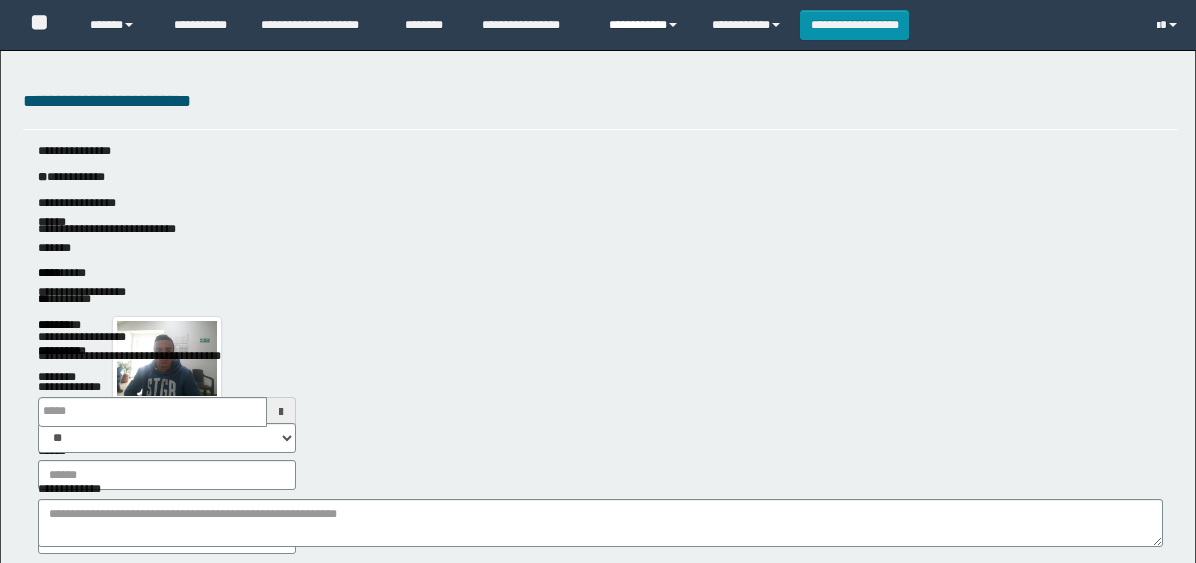 scroll, scrollTop: 0, scrollLeft: 0, axis: both 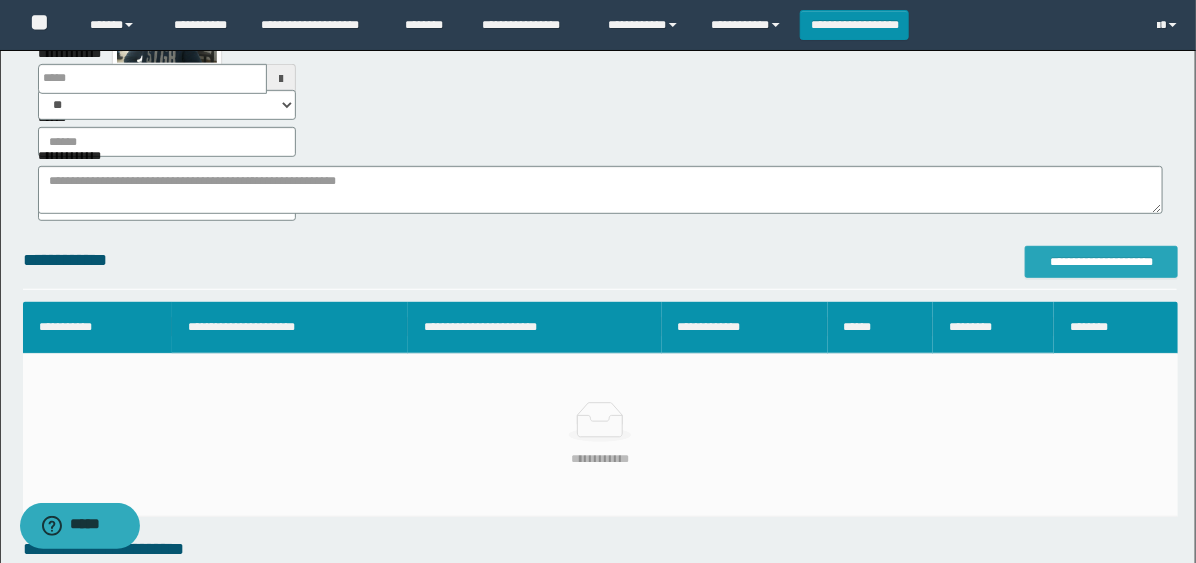 click on "**********" at bounding box center (1101, 262) 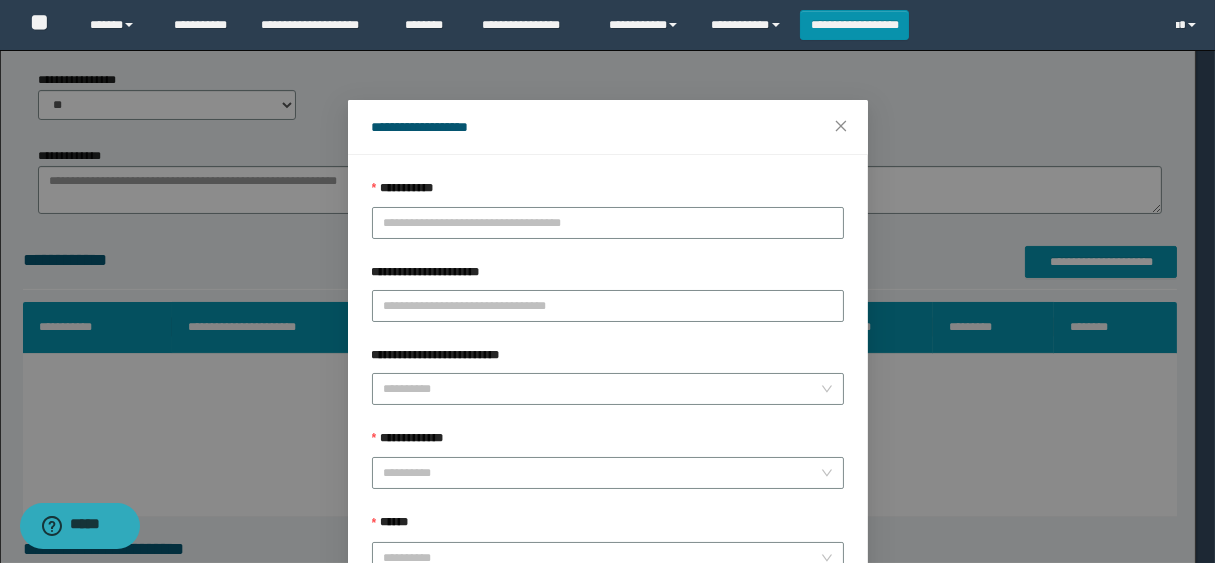 click on "**********" at bounding box center (608, 404) 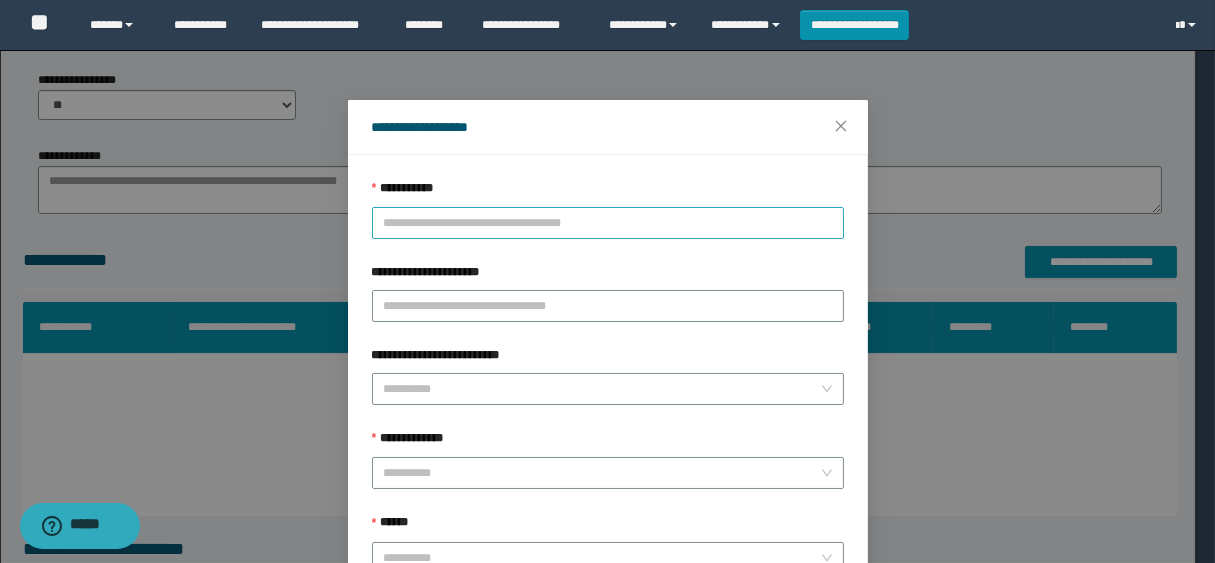 click on "**********" at bounding box center [608, 223] 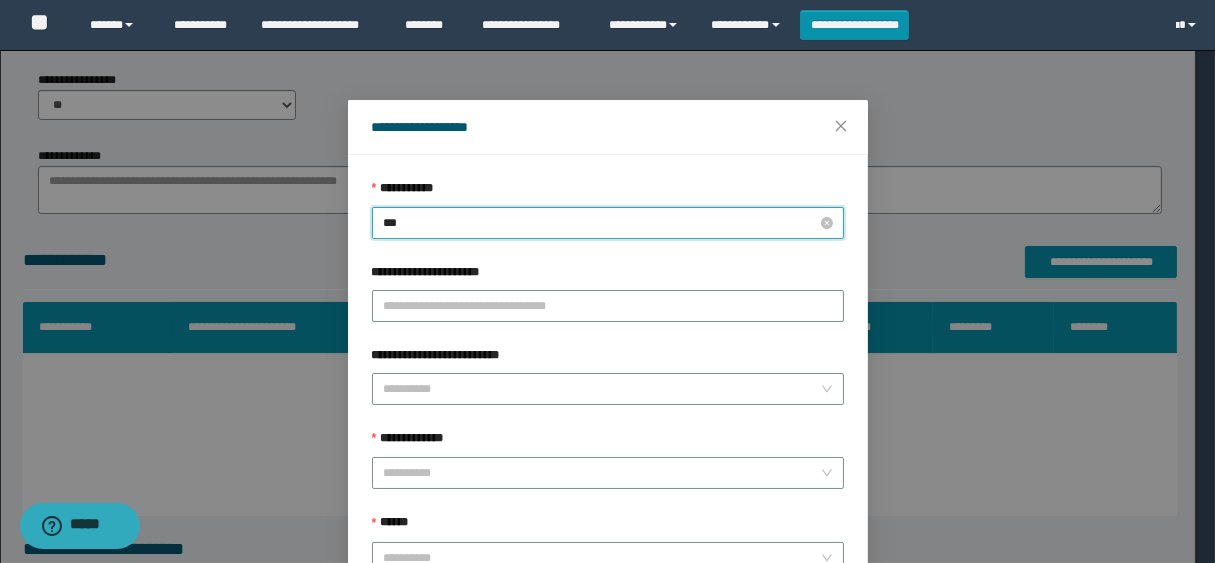 type on "****" 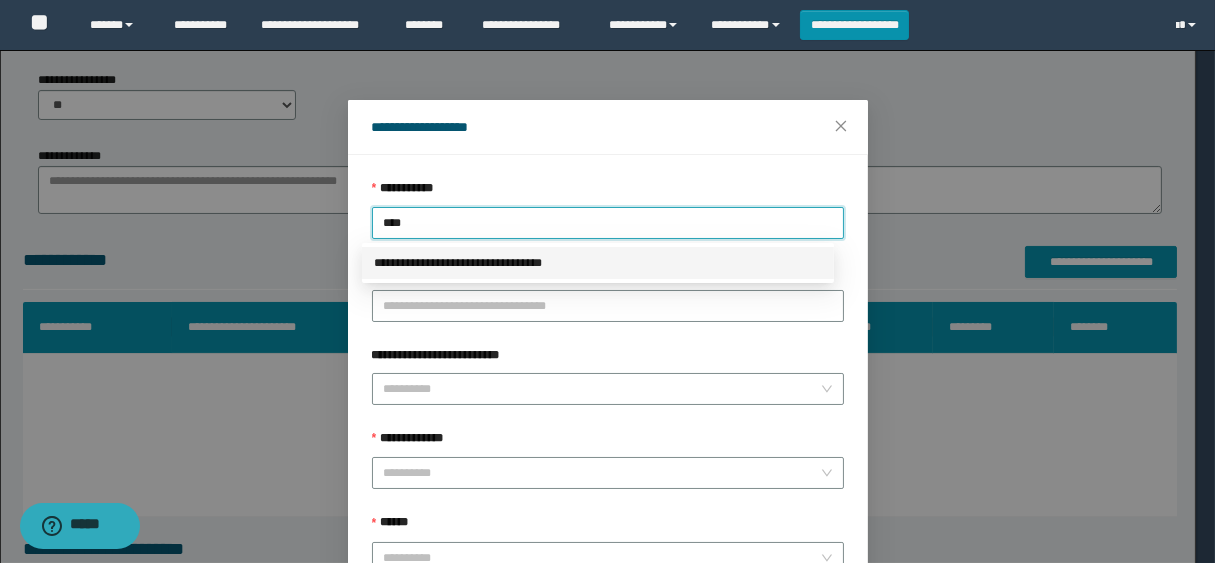 click on "**********" at bounding box center [598, 263] 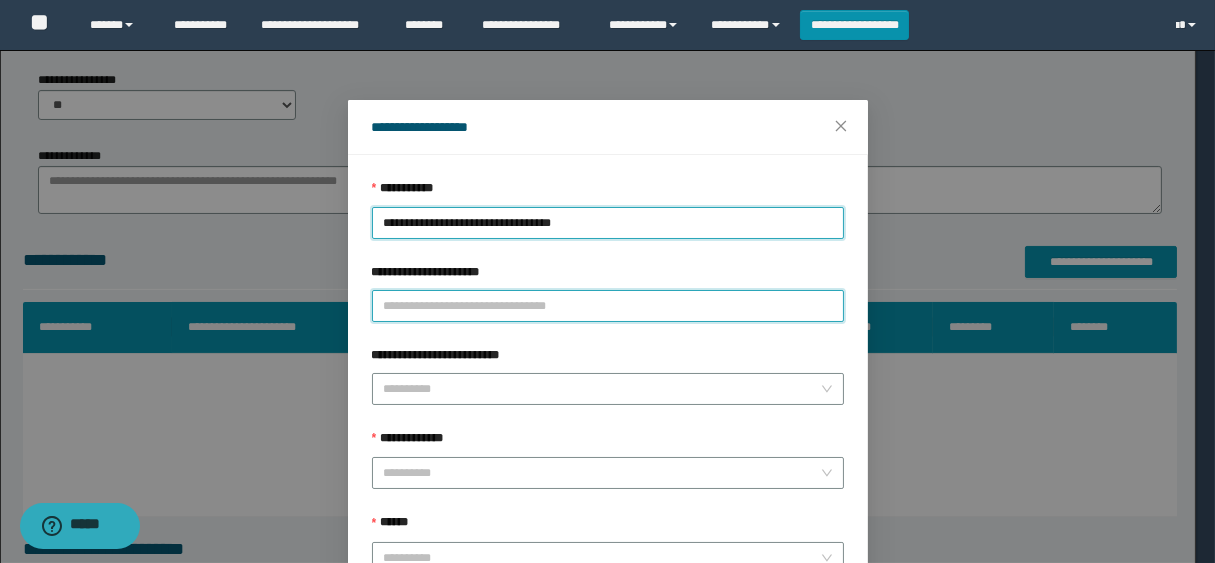 click on "**********" at bounding box center [608, 306] 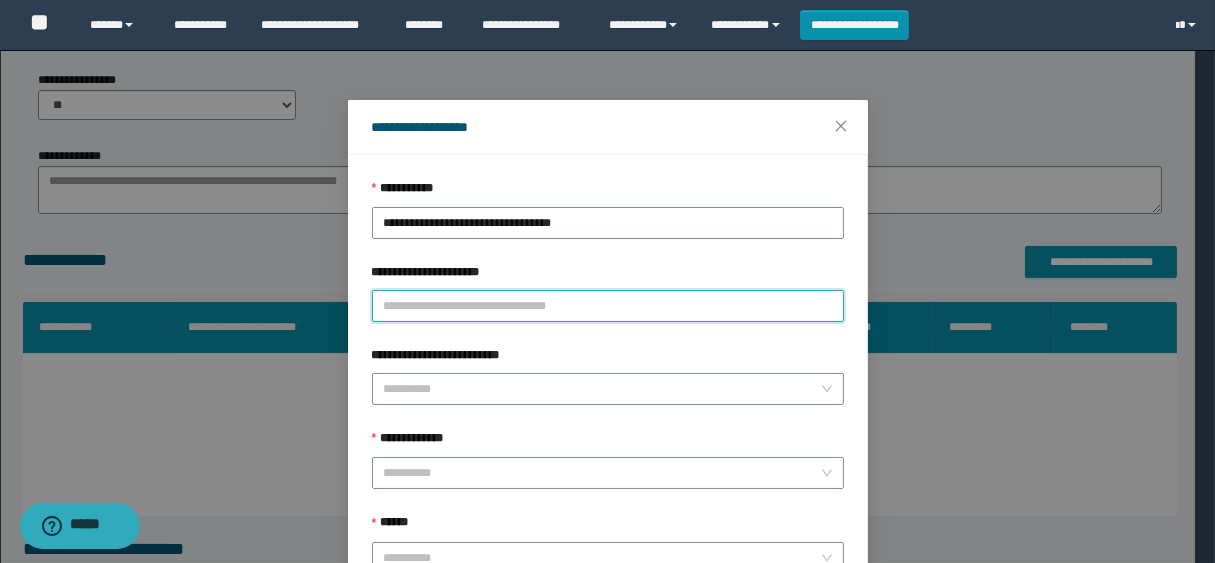 scroll, scrollTop: 190, scrollLeft: 0, axis: vertical 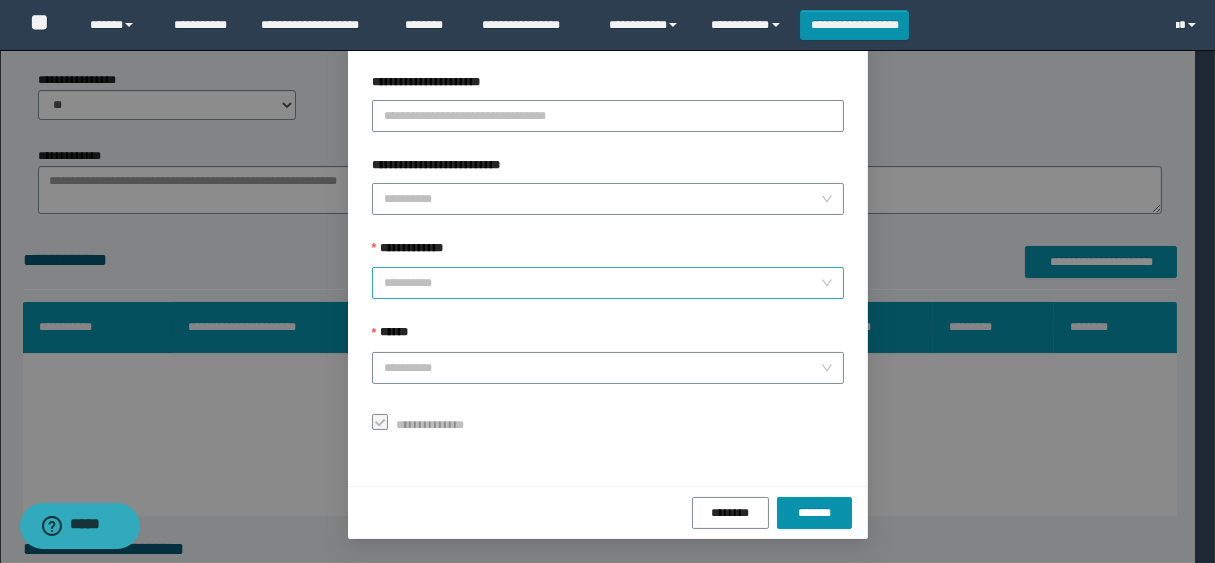 click on "**********" at bounding box center [608, 283] 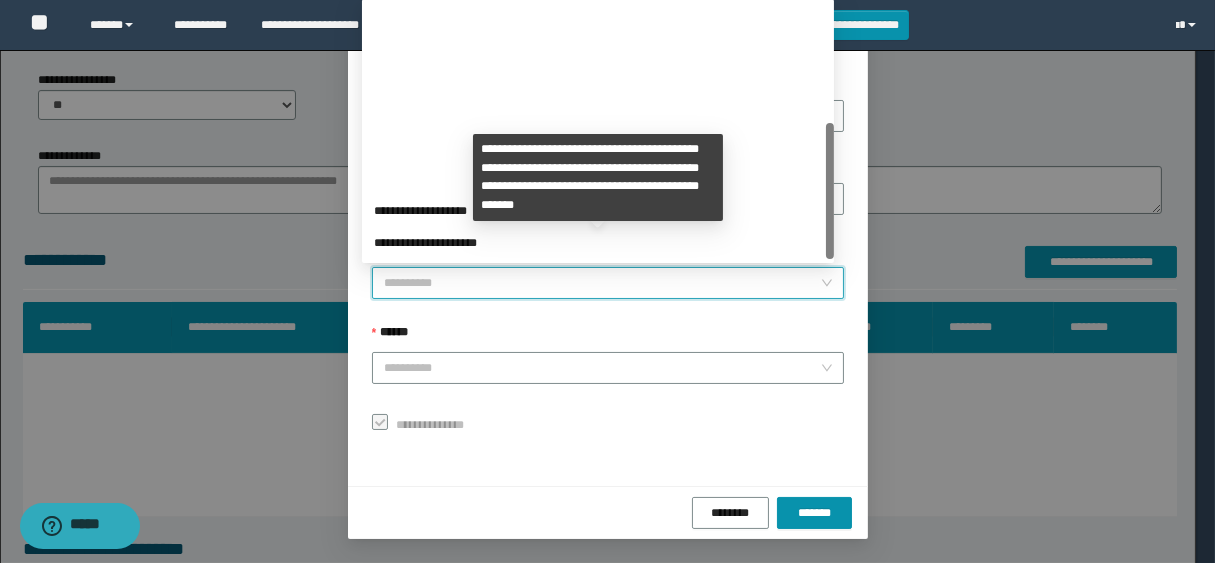 scroll, scrollTop: 224, scrollLeft: 0, axis: vertical 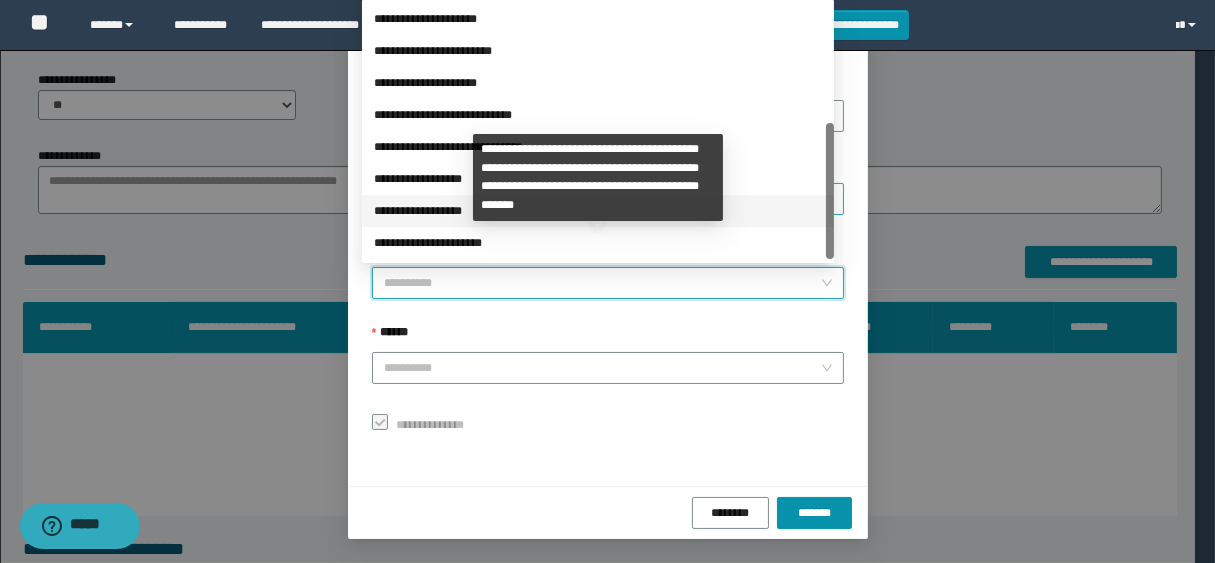 click on "**********" at bounding box center (598, 211) 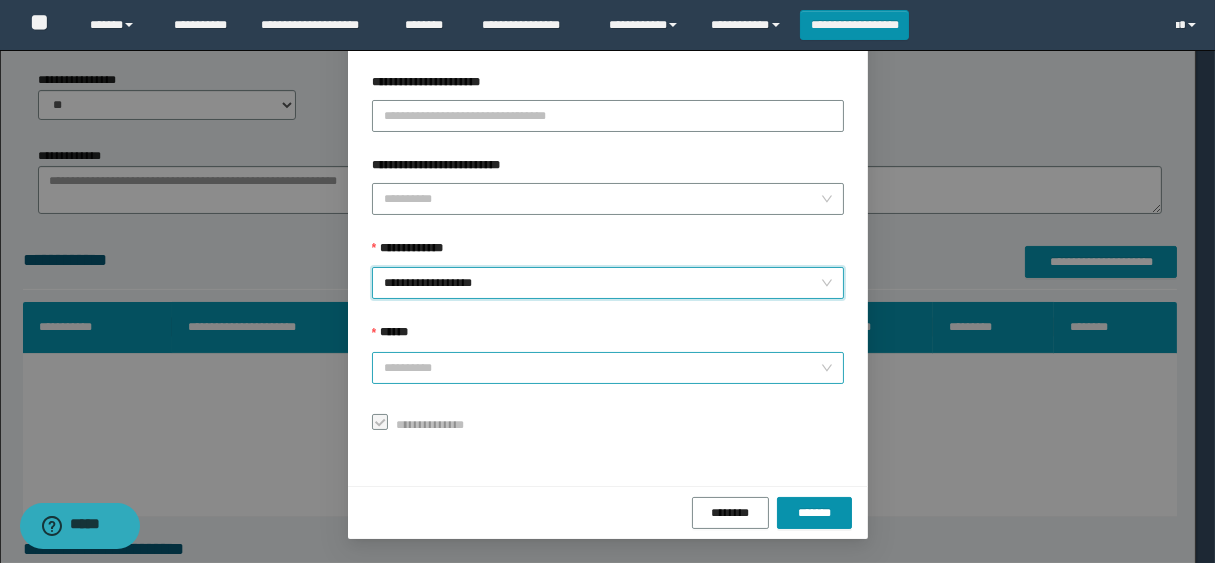 click at bounding box center [602, 368] 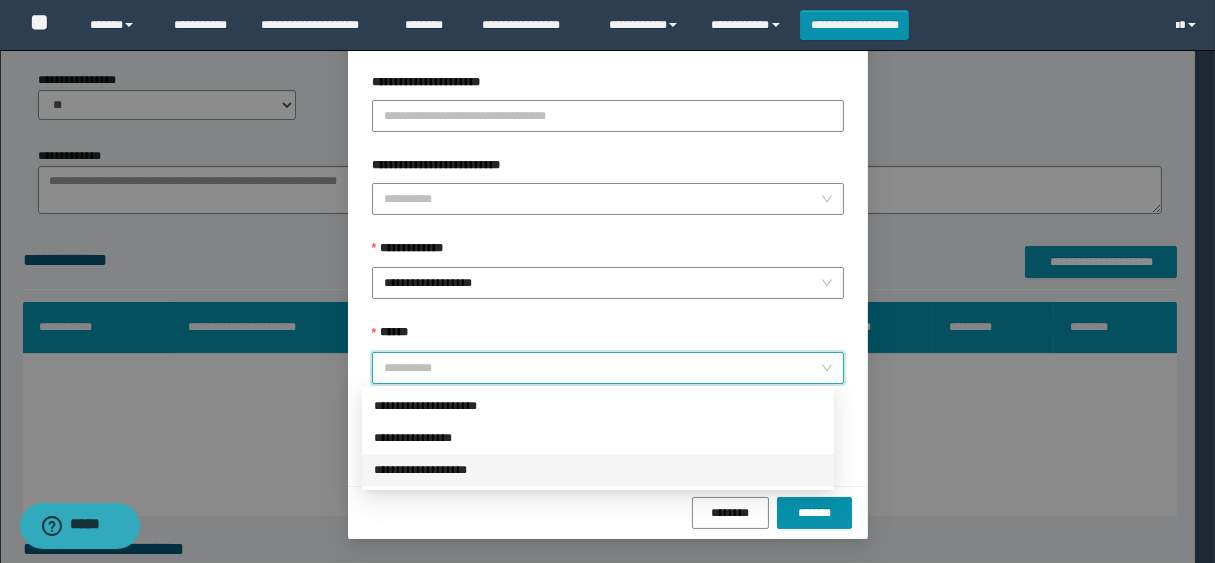 click on "**********" at bounding box center (598, 470) 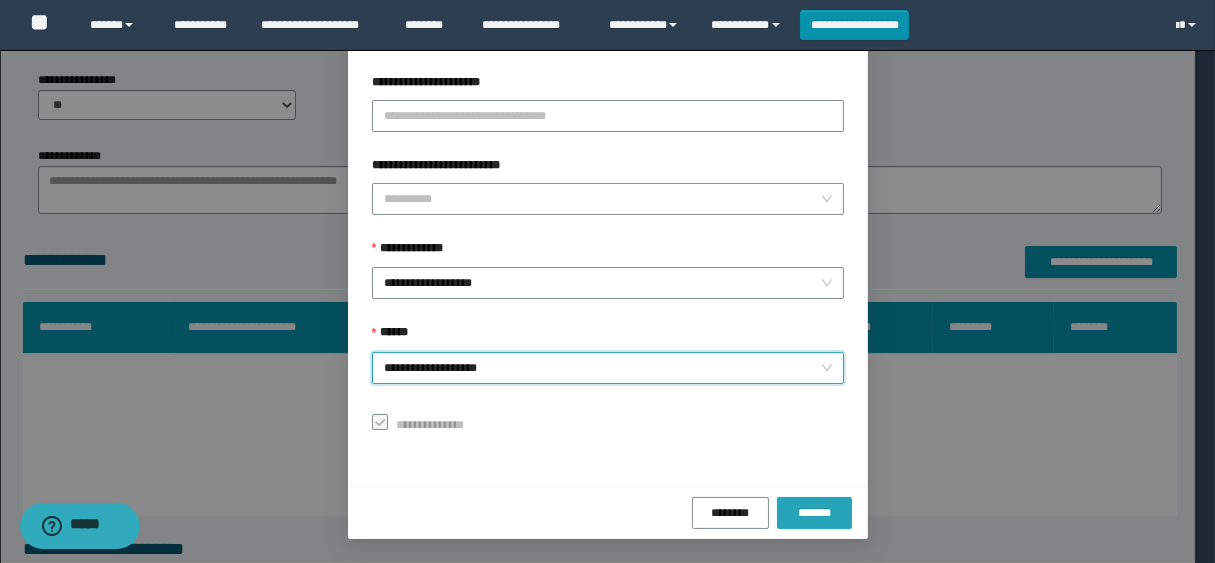drag, startPoint x: 832, startPoint y: 522, endPoint x: 825, endPoint y: 506, distance: 17.464249 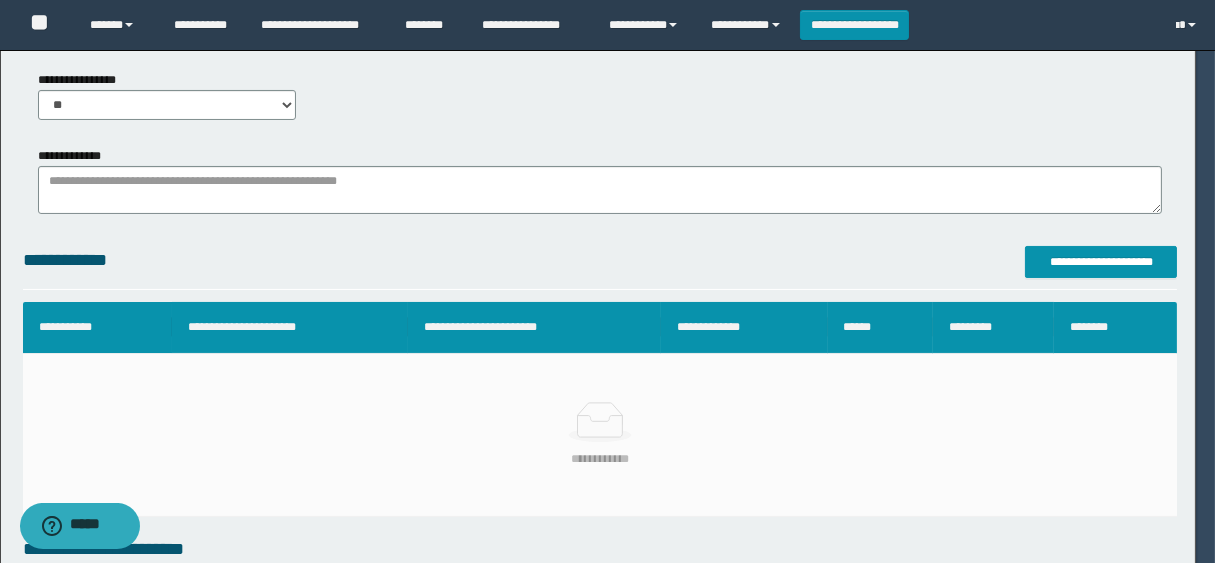 scroll, scrollTop: 174, scrollLeft: 0, axis: vertical 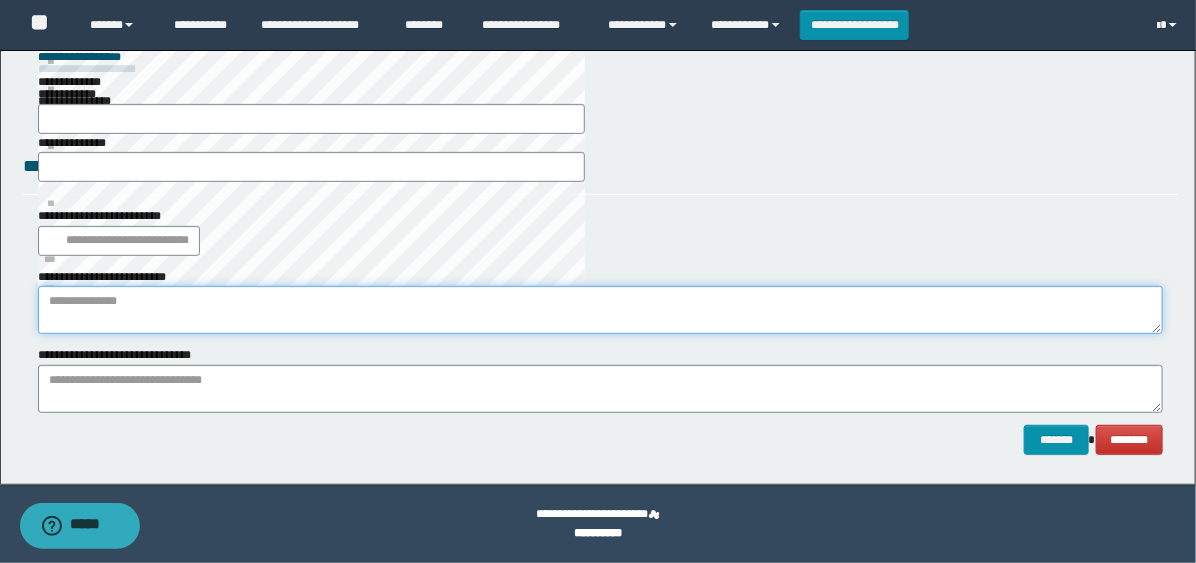 click at bounding box center [600, 310] 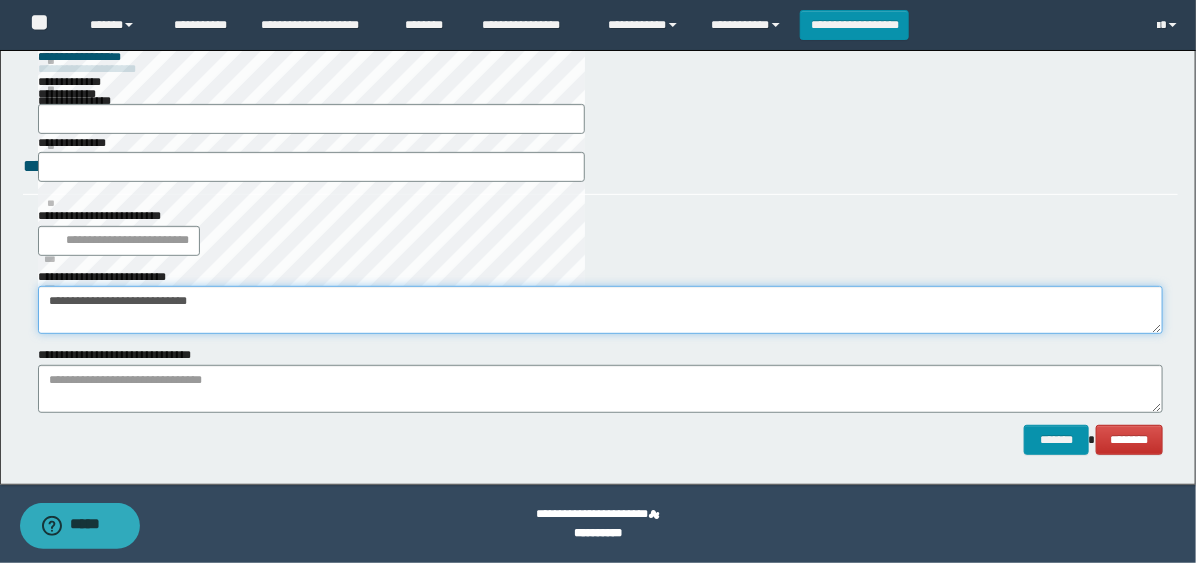 type on "**********" 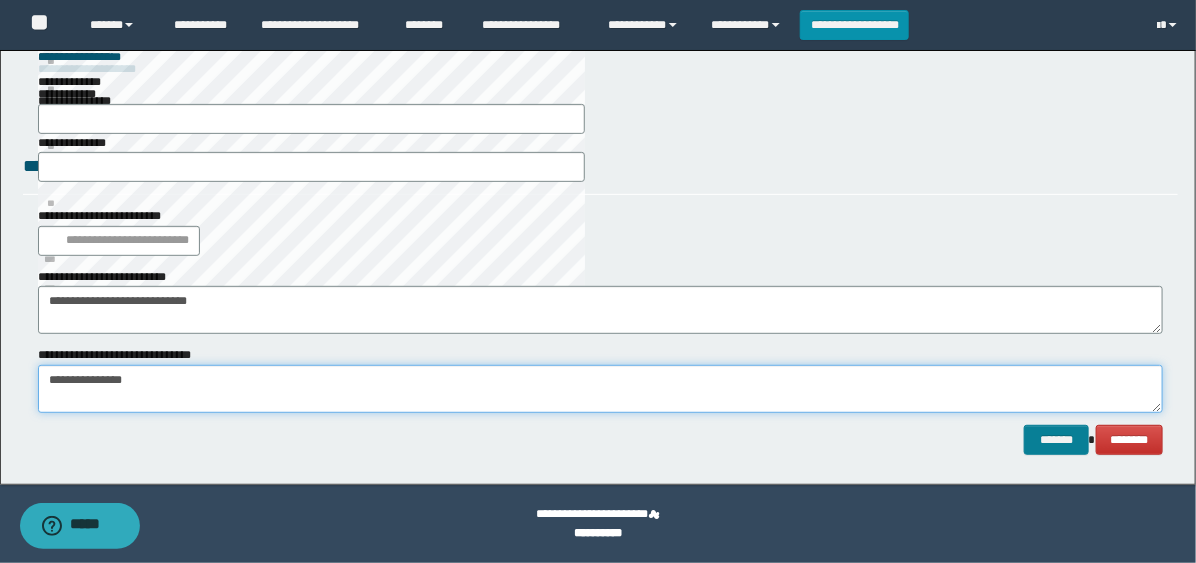 type on "**********" 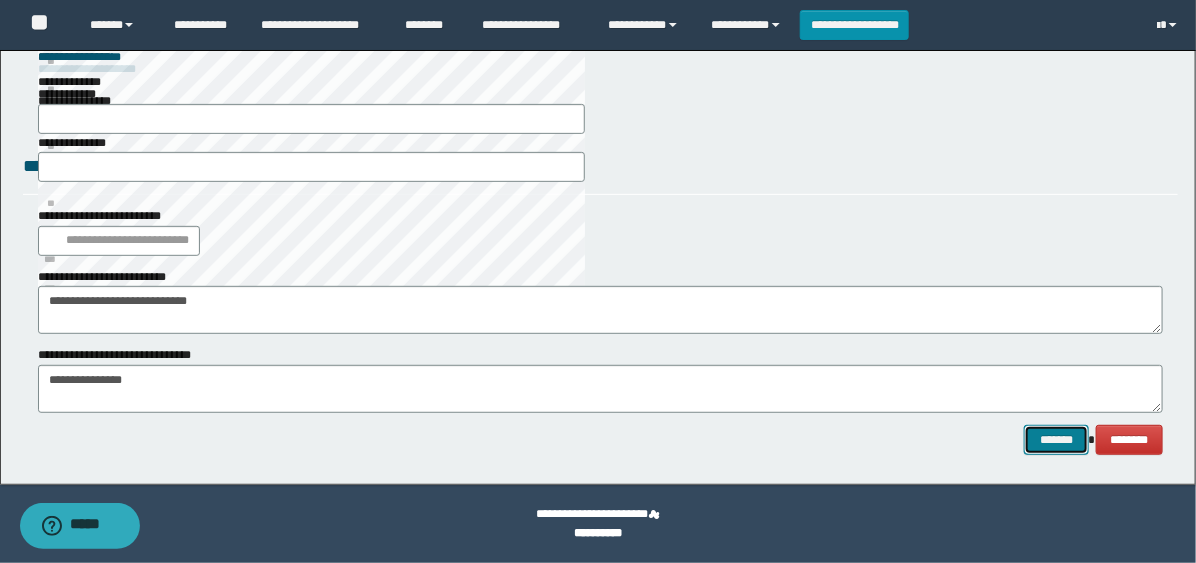 click on "*******" at bounding box center (1056, 440) 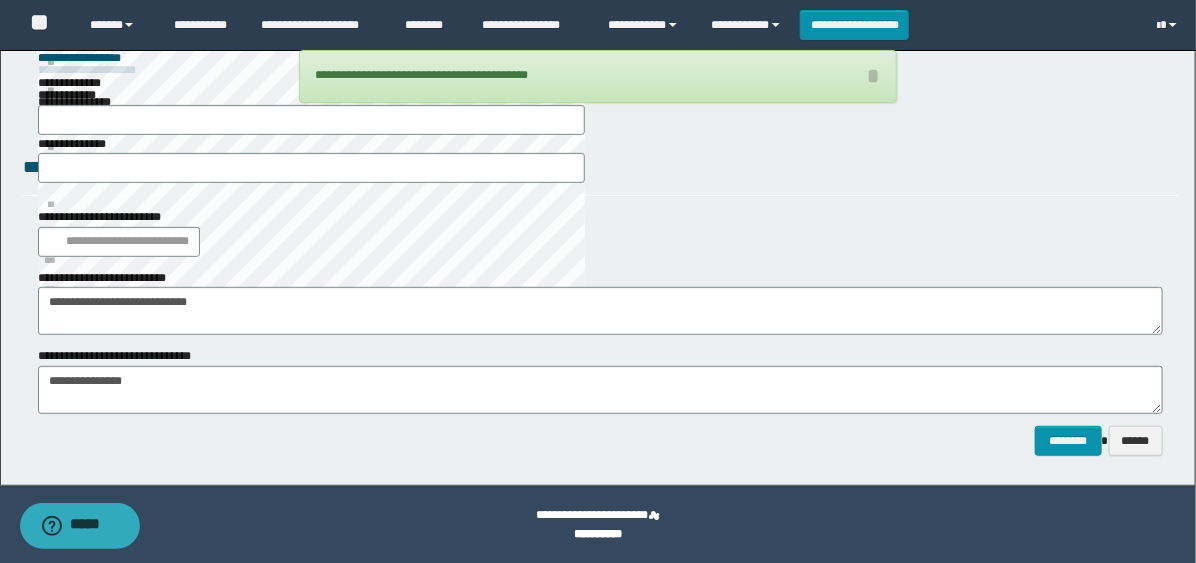 scroll, scrollTop: 2902, scrollLeft: 0, axis: vertical 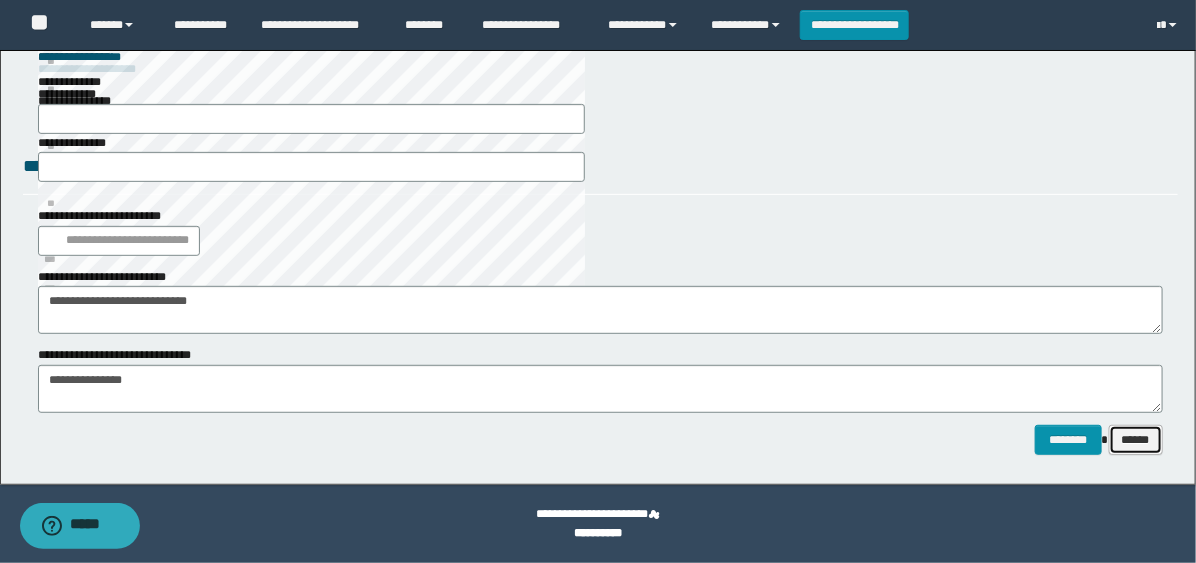 click on "******" at bounding box center (1136, 440) 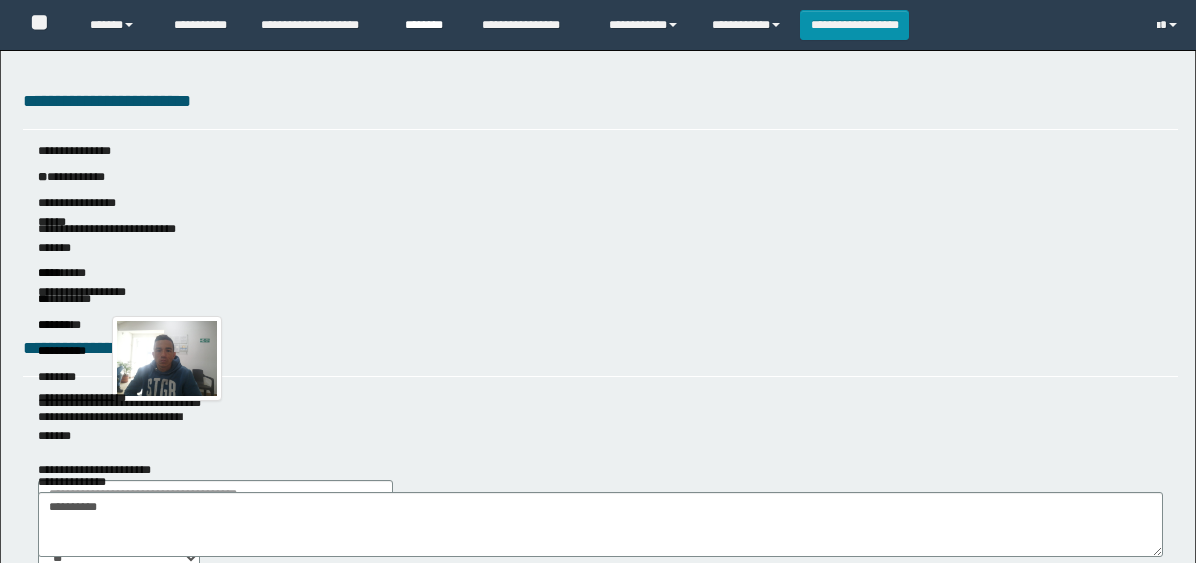 scroll, scrollTop: 0, scrollLeft: 0, axis: both 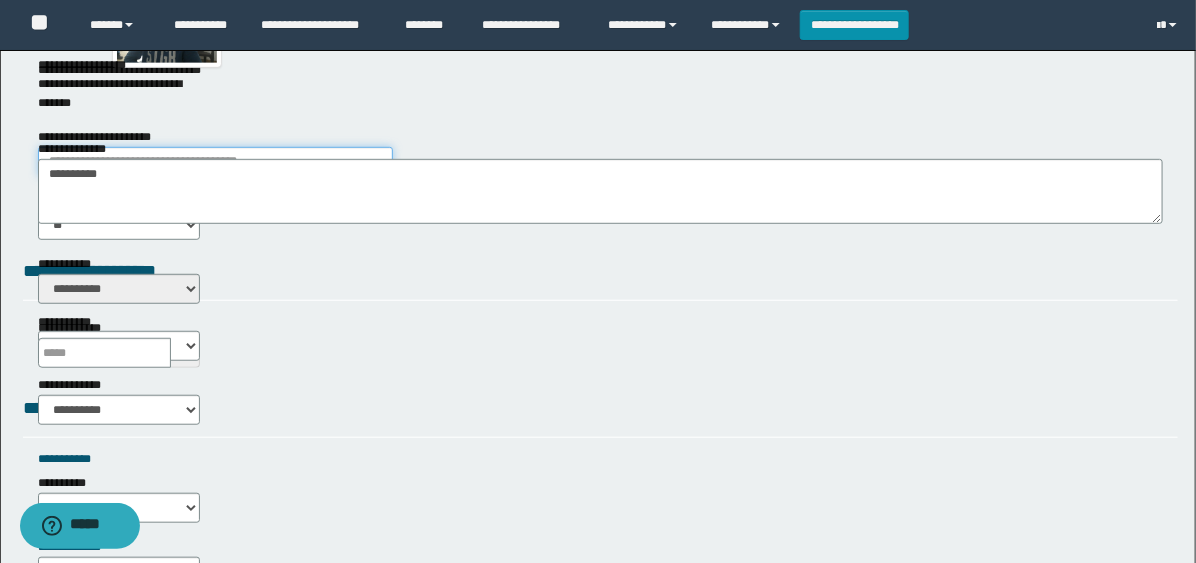 click on "**********" at bounding box center [215, 162] 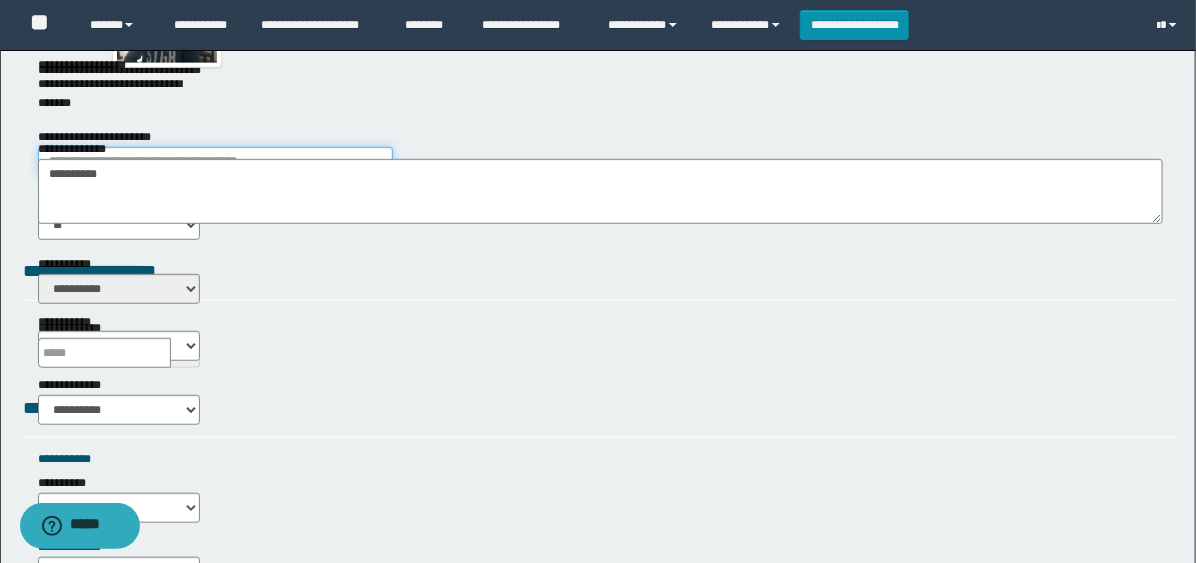 type on "**********" 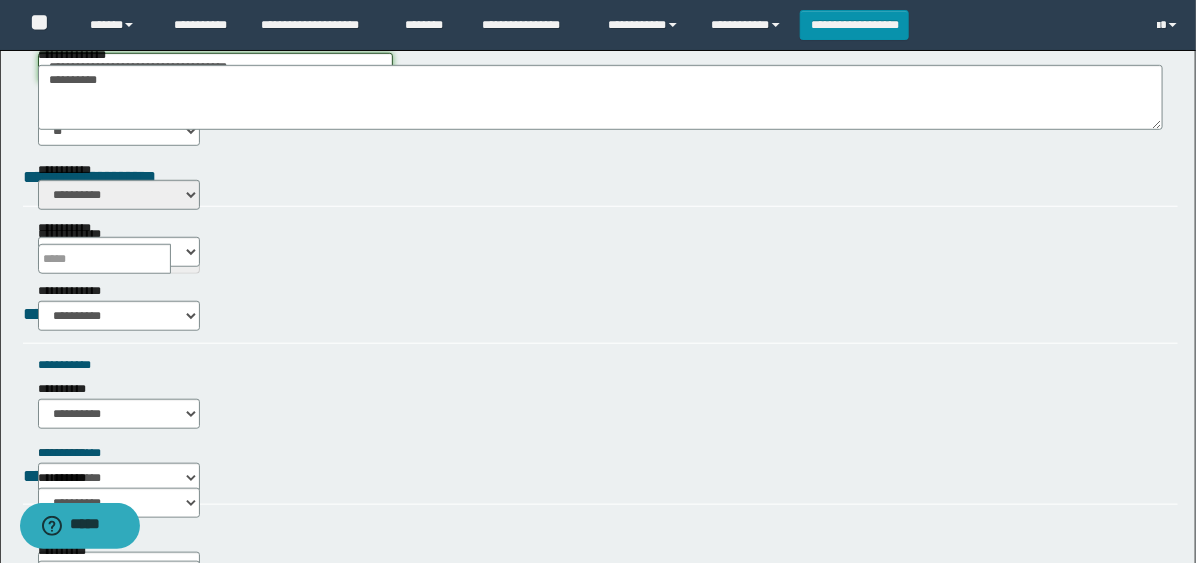 scroll, scrollTop: 555, scrollLeft: 0, axis: vertical 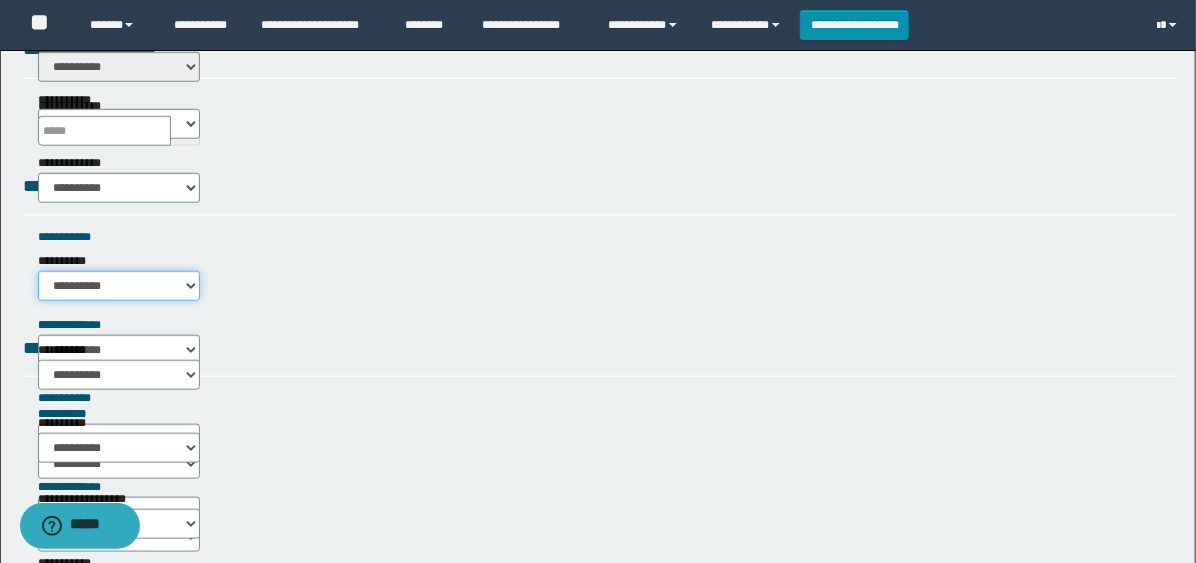 click on "**********" at bounding box center (119, 286) 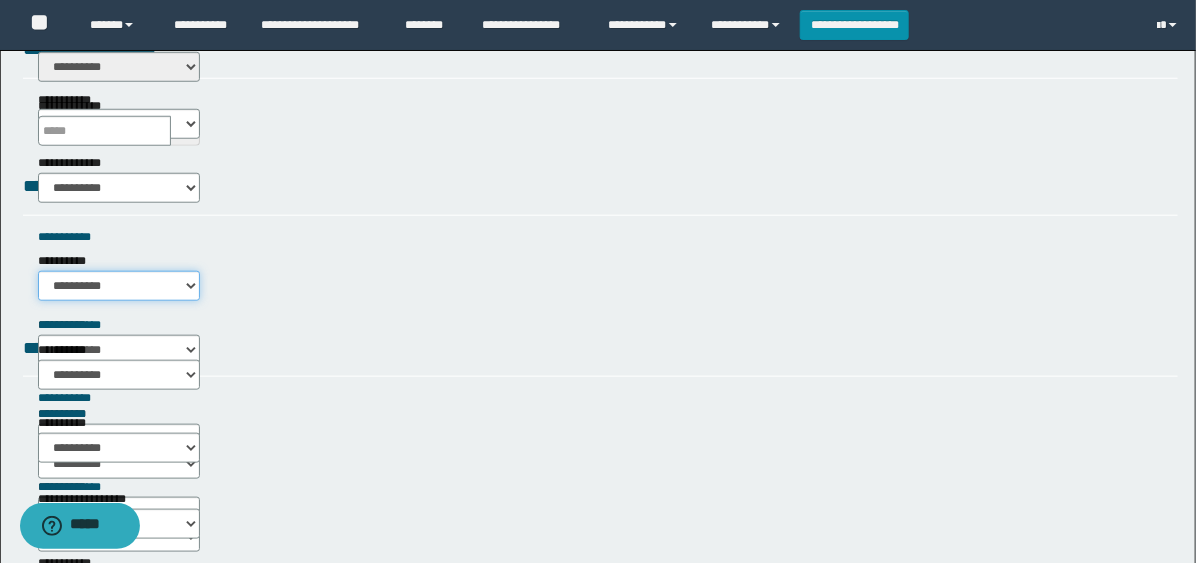 select on "*****" 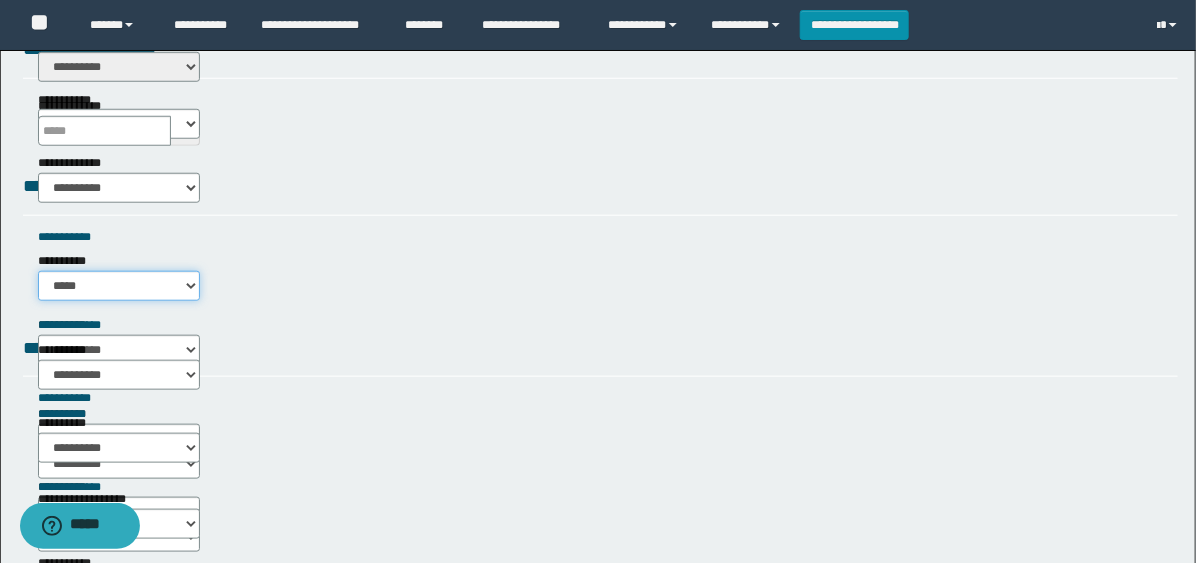 click on "**********" at bounding box center (119, 286) 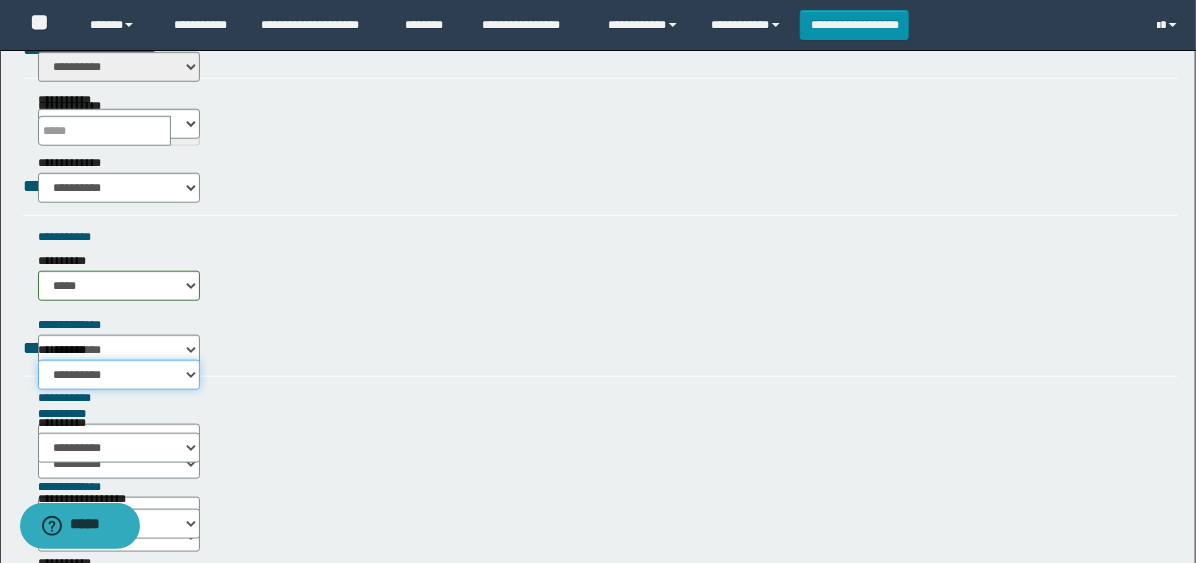click on "**********" at bounding box center (119, 375) 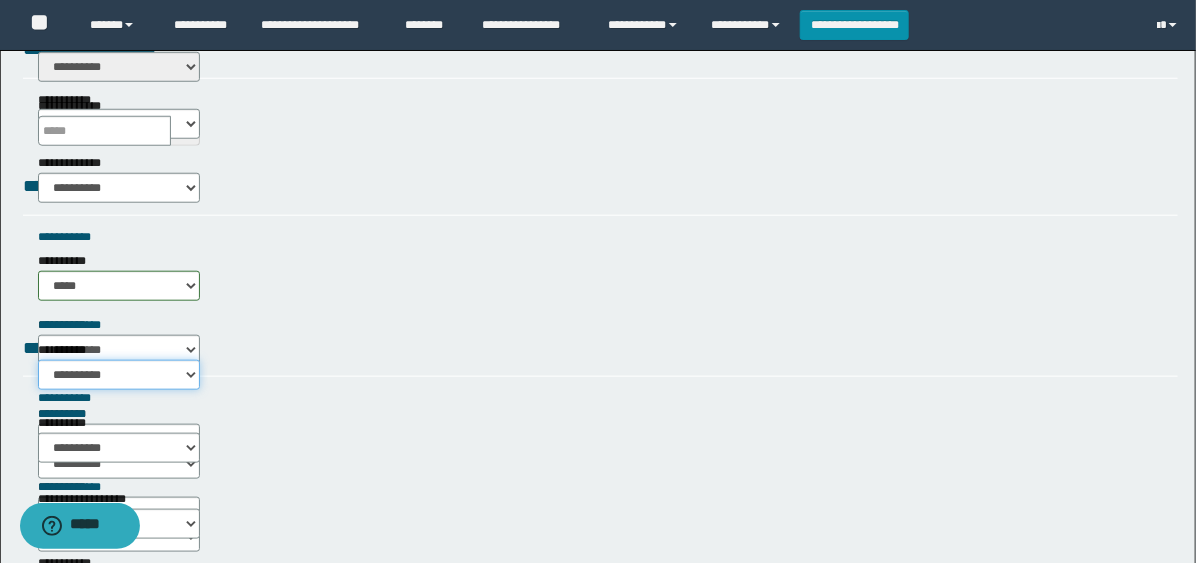 select on "*****" 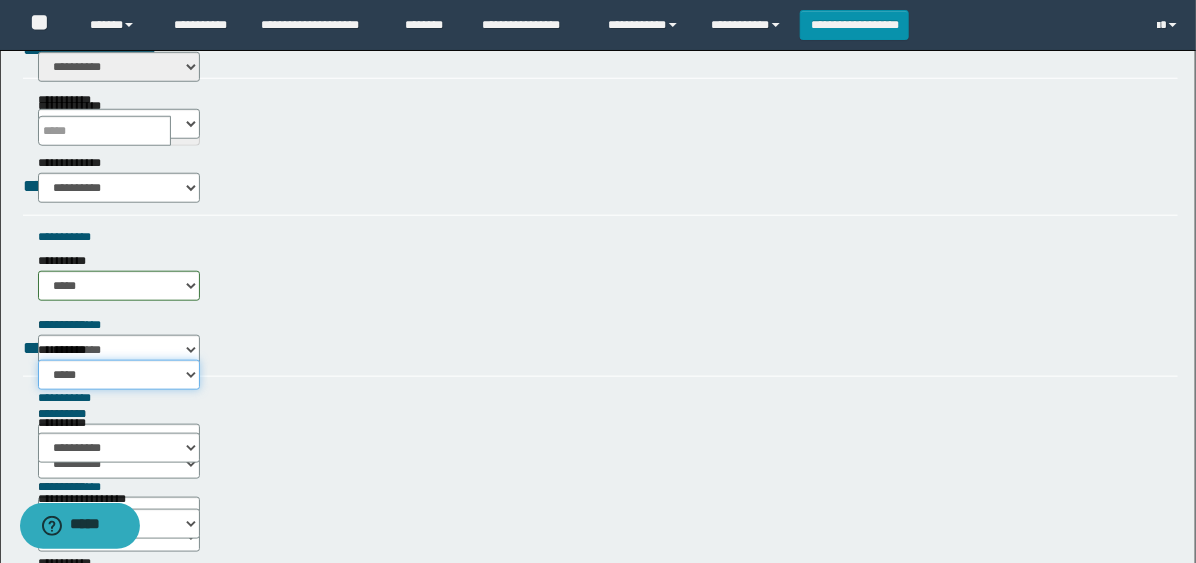 click on "**********" at bounding box center [119, 375] 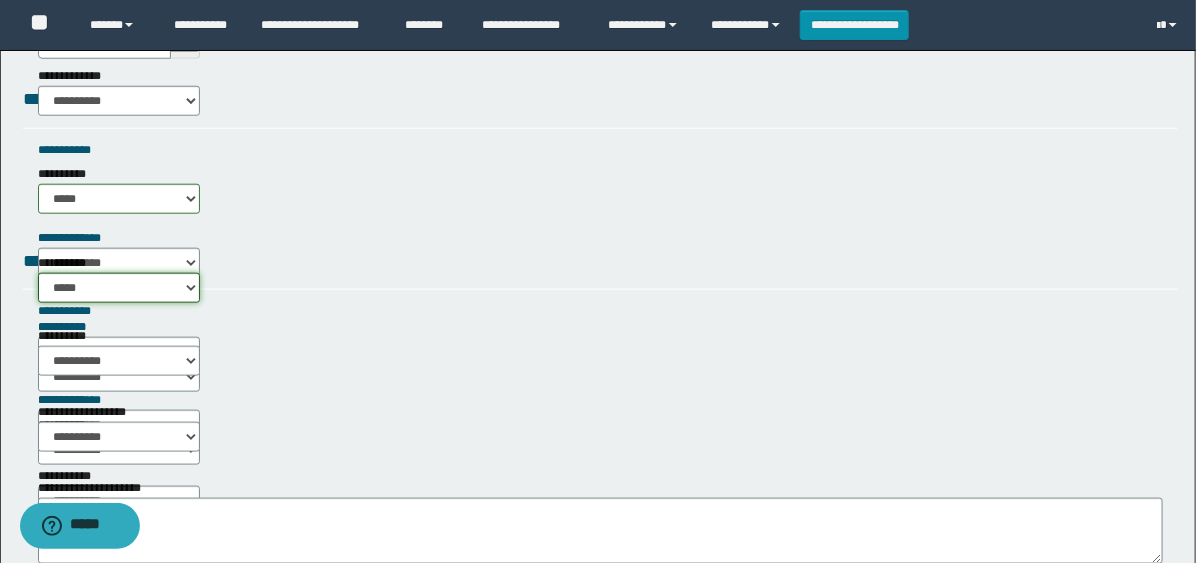 scroll, scrollTop: 777, scrollLeft: 0, axis: vertical 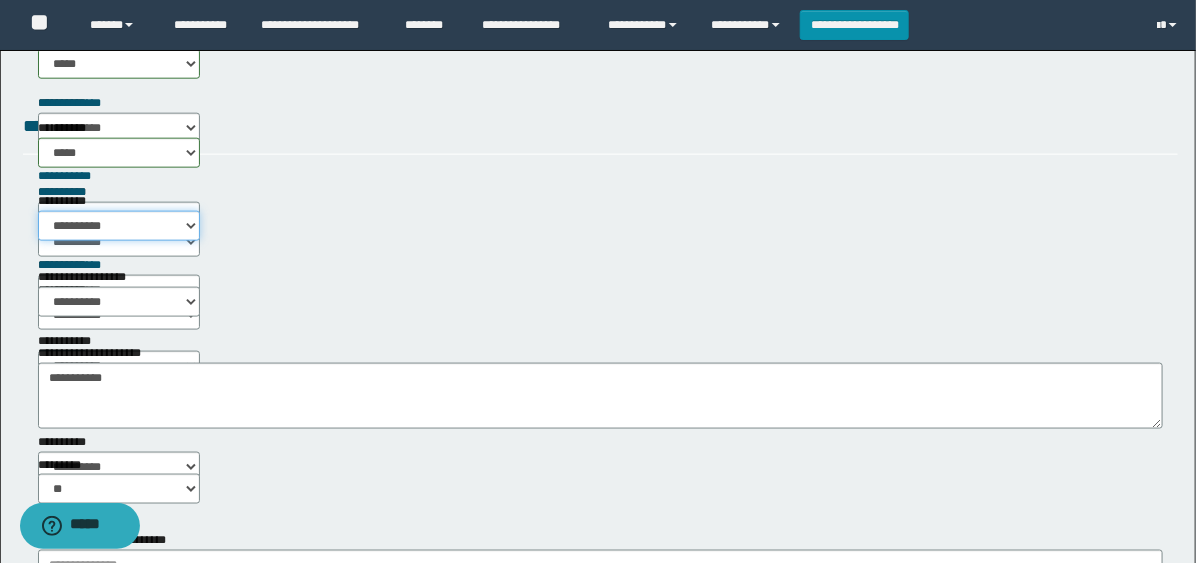 click on "**********" at bounding box center [119, 226] 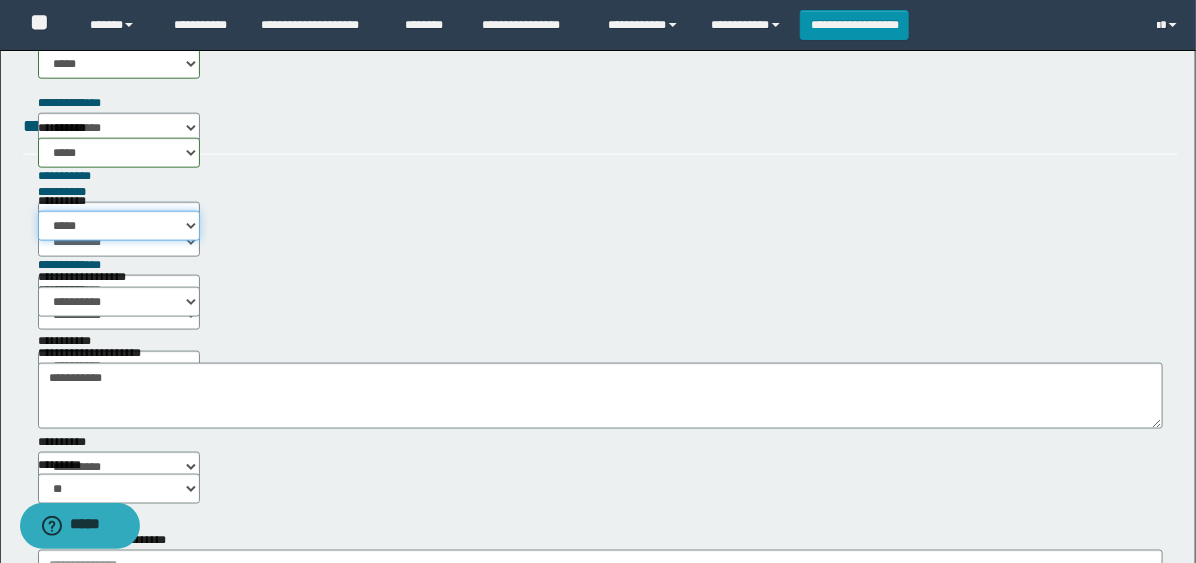 click on "**********" at bounding box center (119, 226) 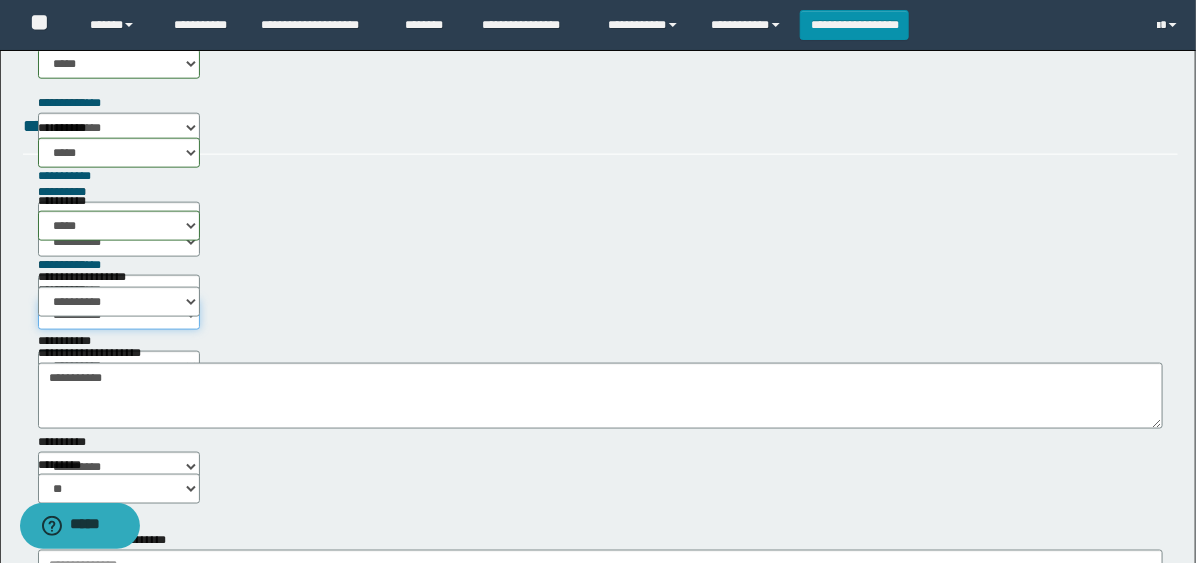 drag, startPoint x: 513, startPoint y: 223, endPoint x: 514, endPoint y: 233, distance: 10.049875 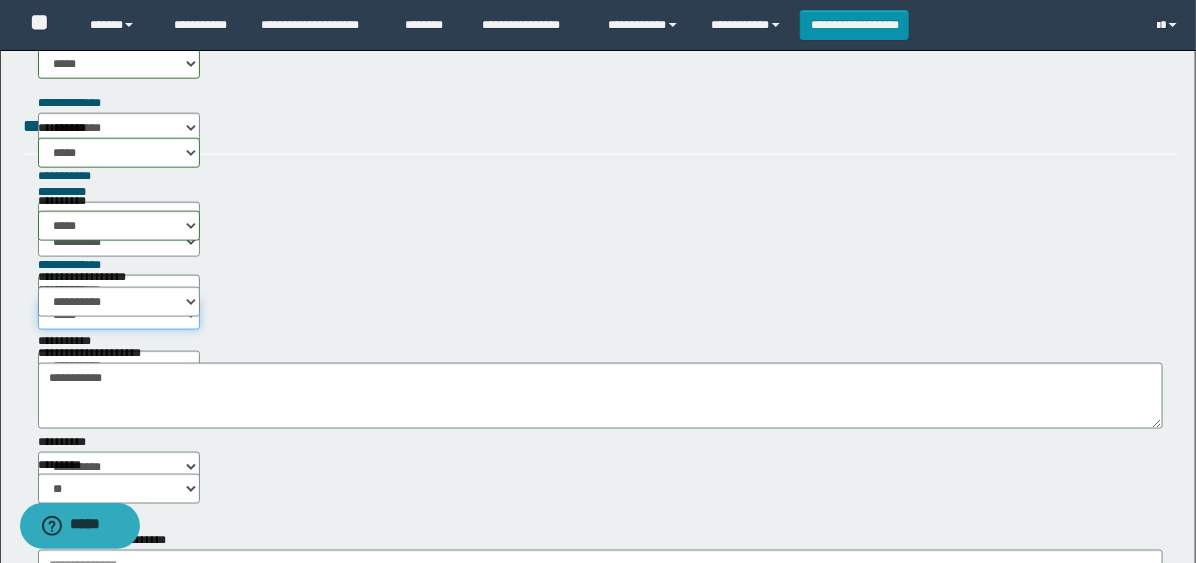 click on "**********" at bounding box center [119, 315] 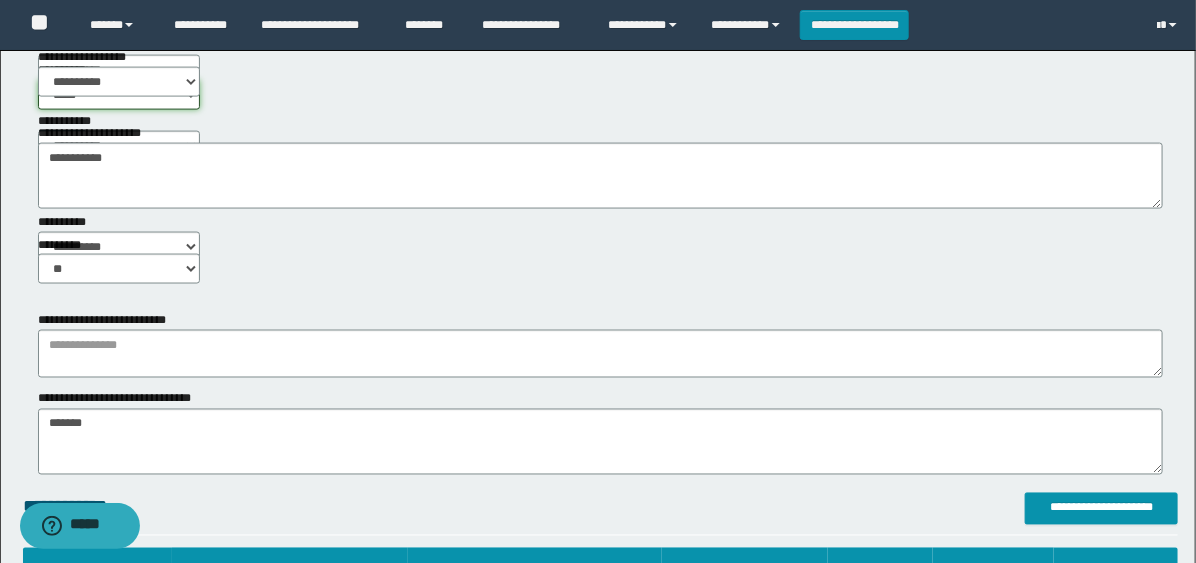 scroll, scrollTop: 1000, scrollLeft: 0, axis: vertical 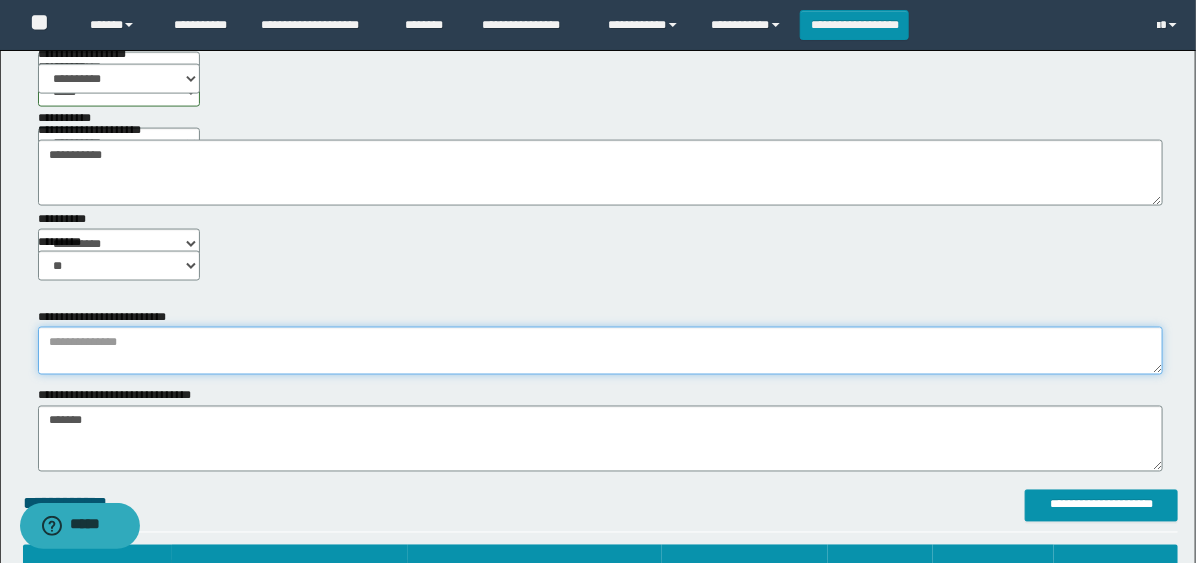 click at bounding box center [600, 351] 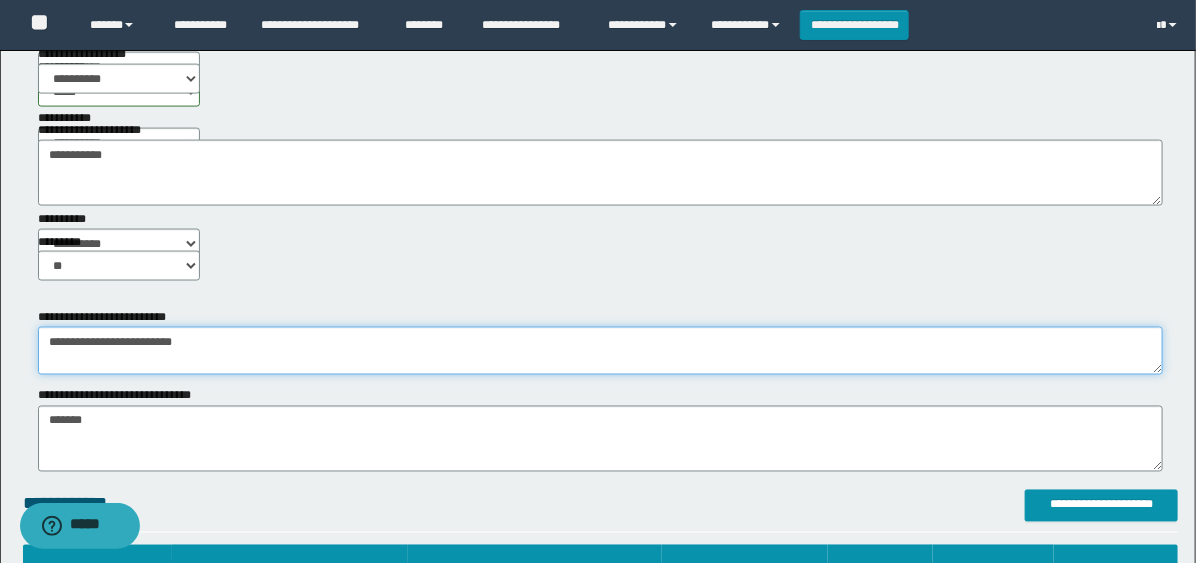 type on "**********" 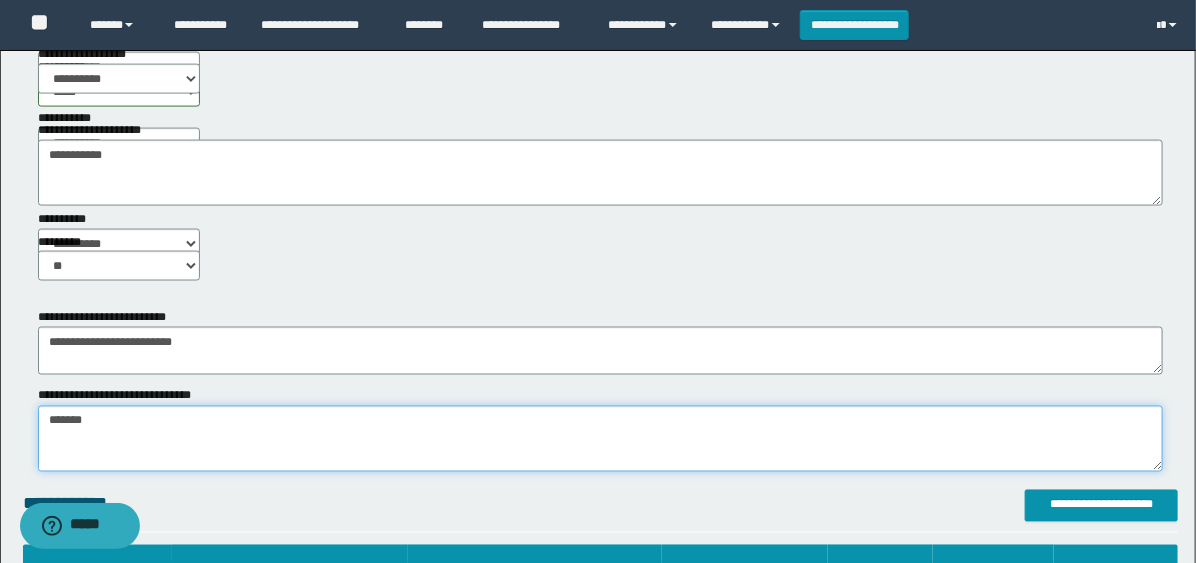 drag, startPoint x: 134, startPoint y: 418, endPoint x: 0, endPoint y: 369, distance: 142.67796 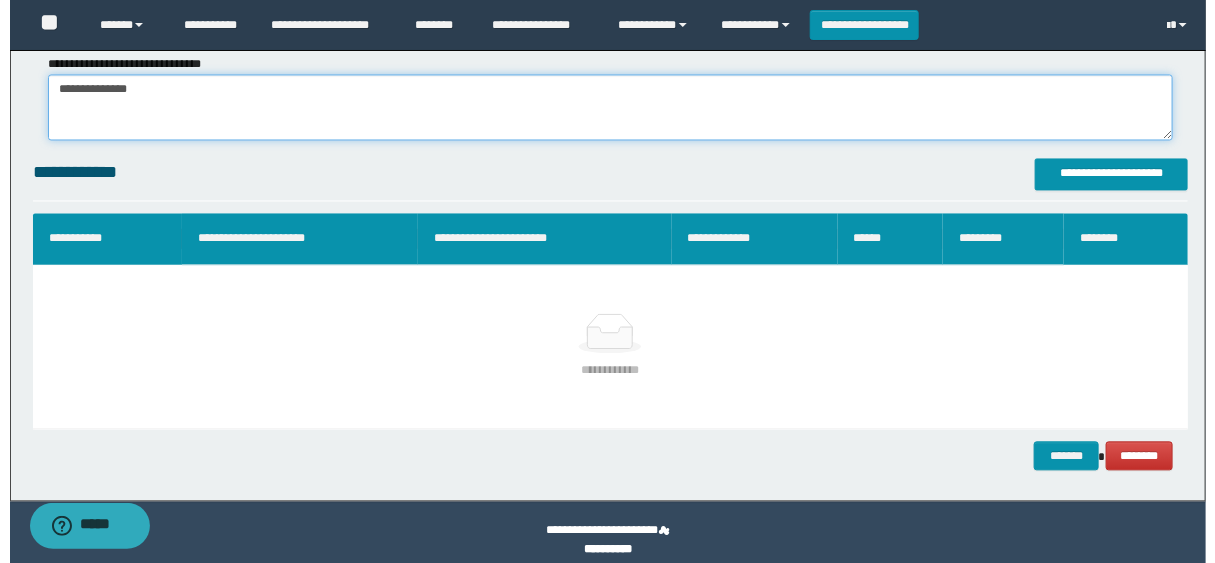 scroll, scrollTop: 1347, scrollLeft: 0, axis: vertical 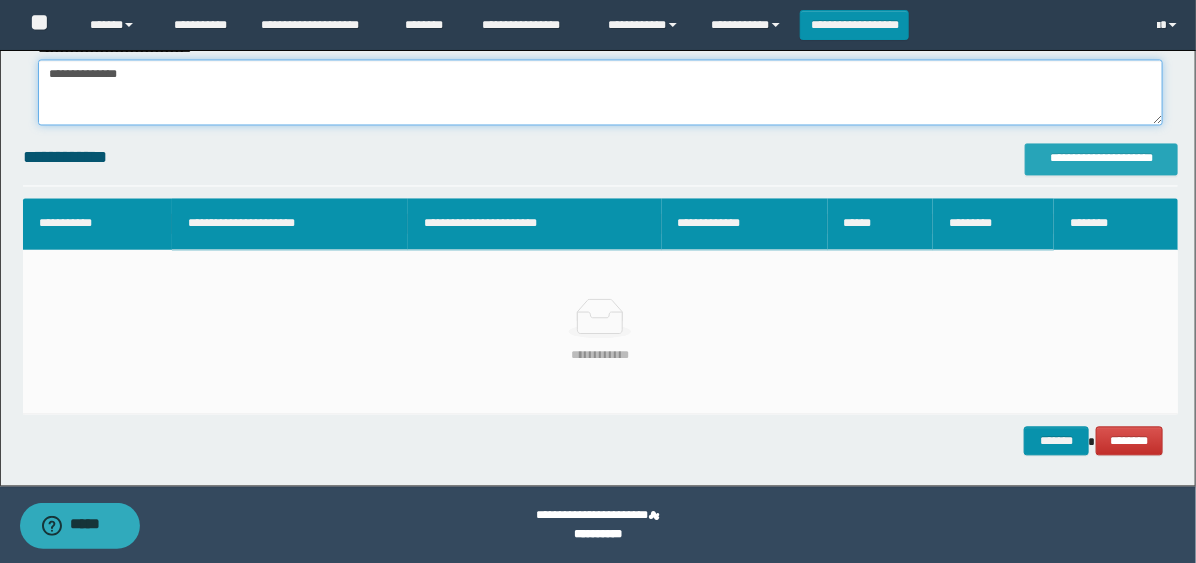 type on "**********" 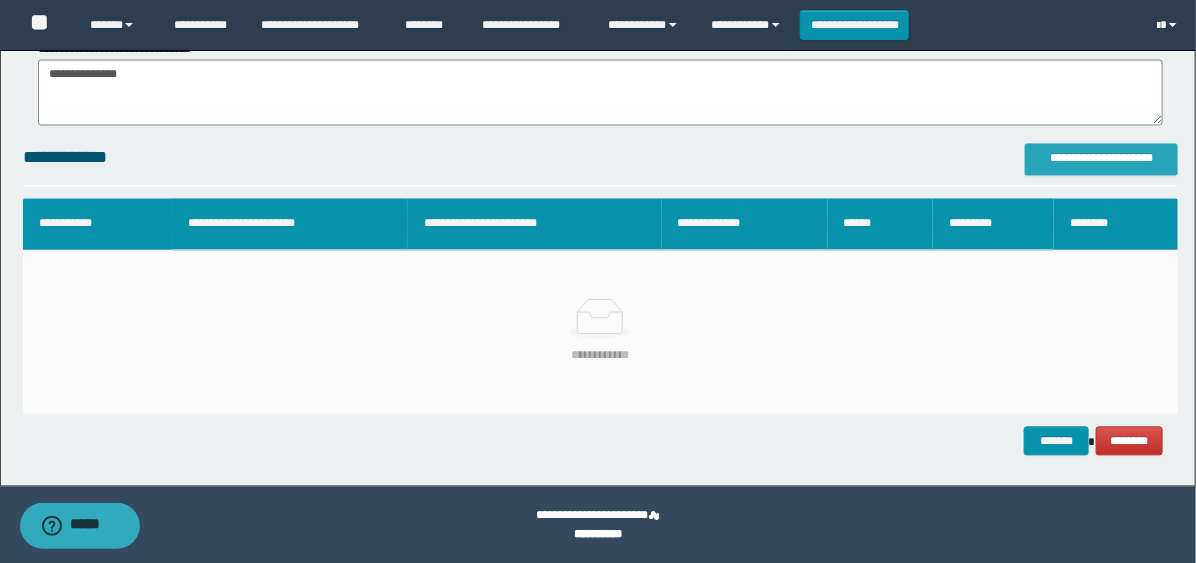 click on "**********" at bounding box center [1101, 158] 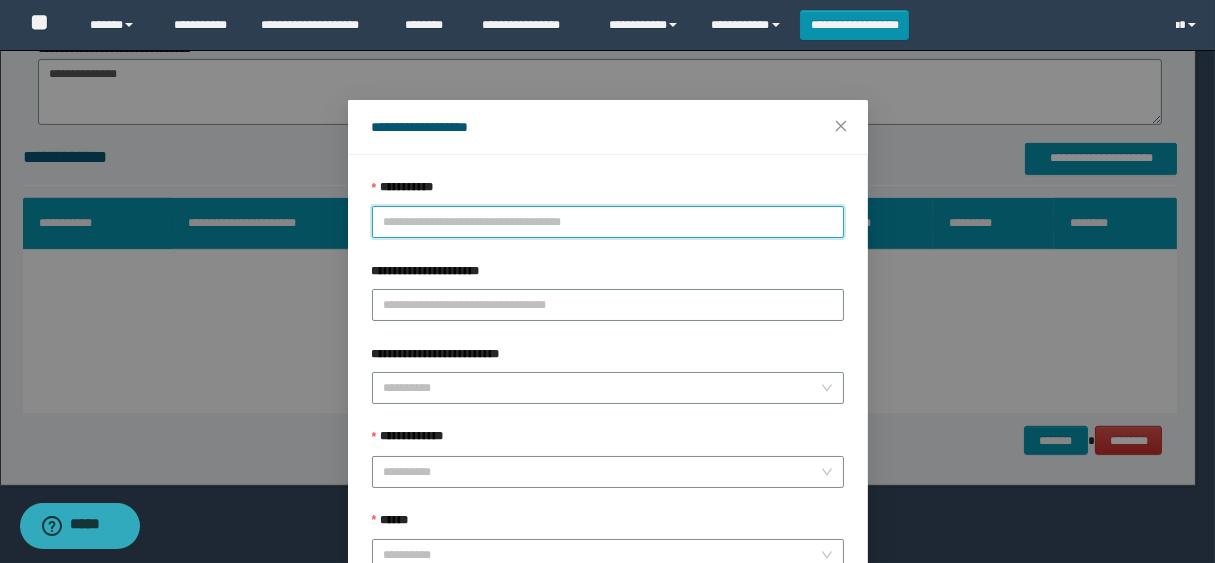 click on "**********" at bounding box center (608, 222) 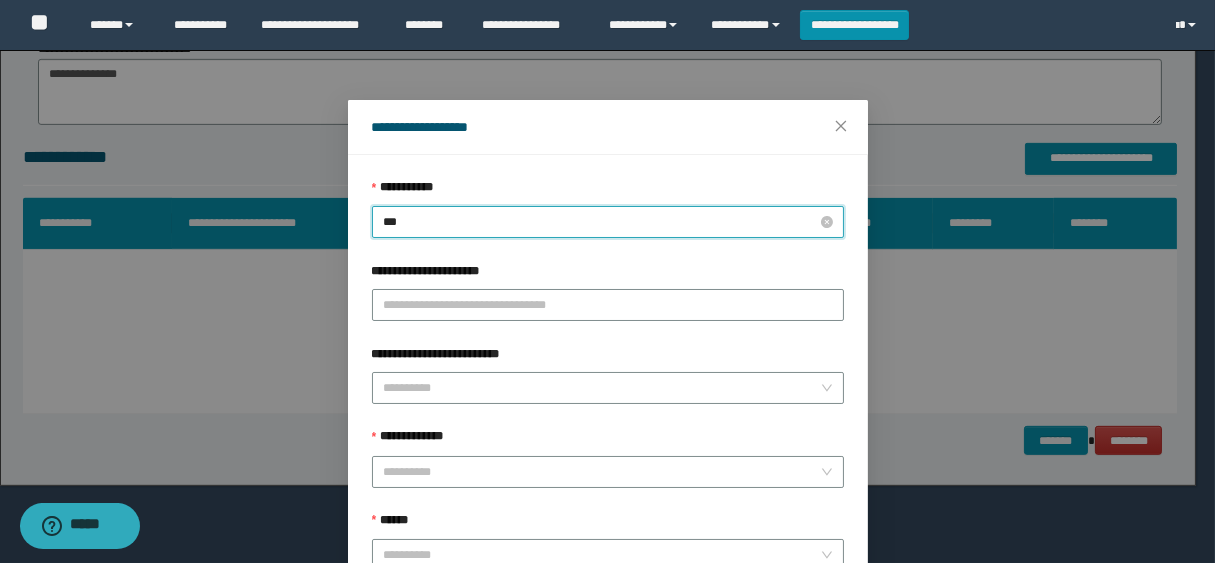 type on "****" 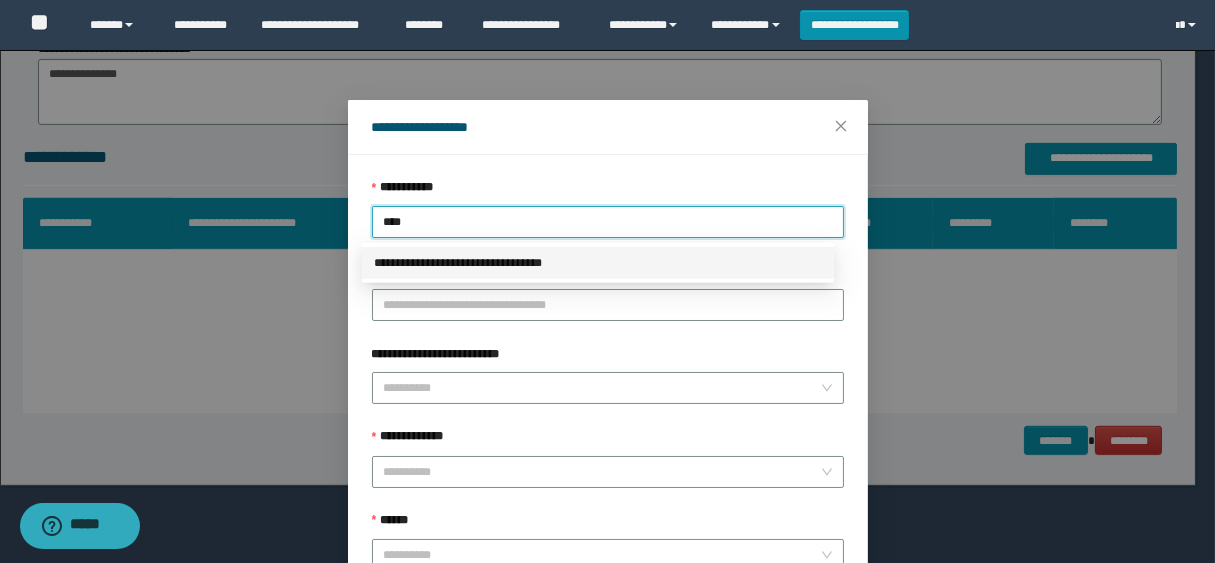click on "**********" at bounding box center [598, 263] 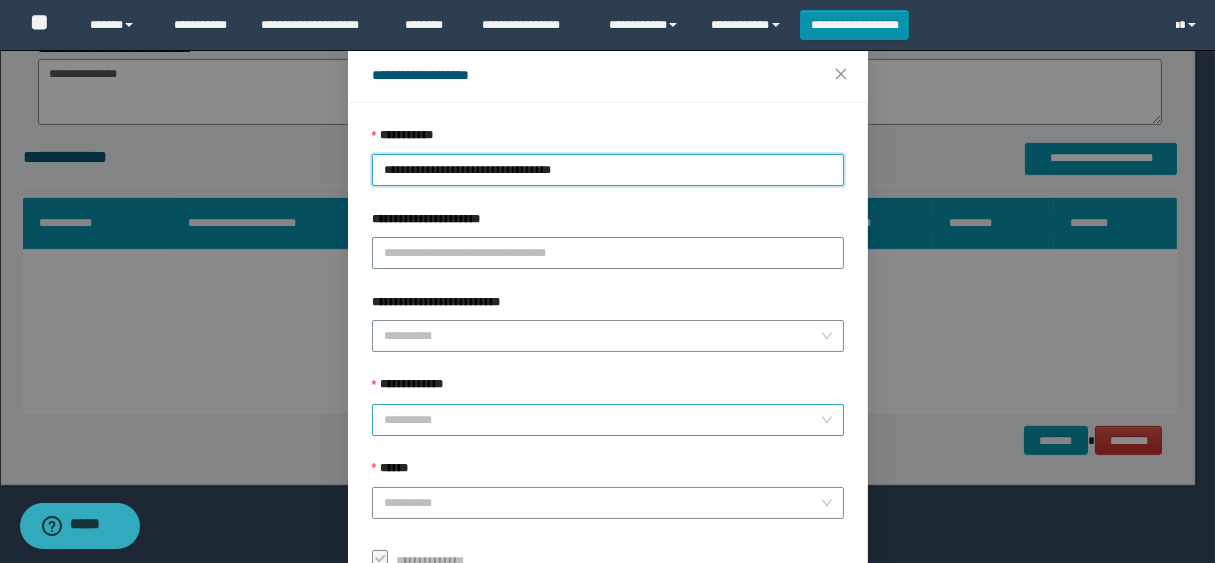 scroll, scrollTop: 190, scrollLeft: 0, axis: vertical 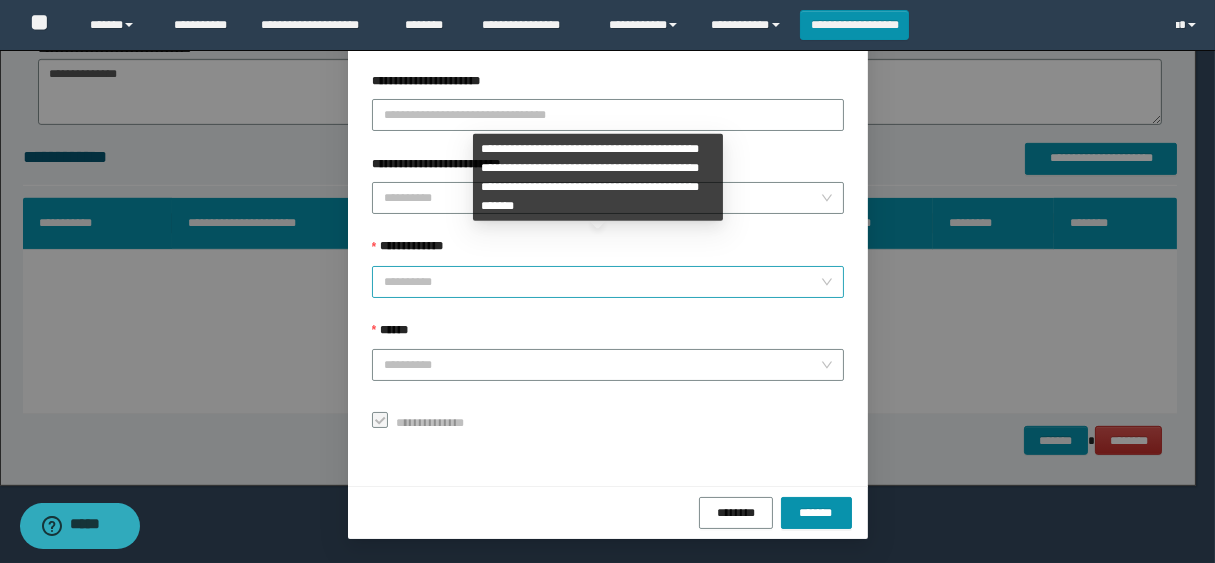 click on "**********" at bounding box center [602, 282] 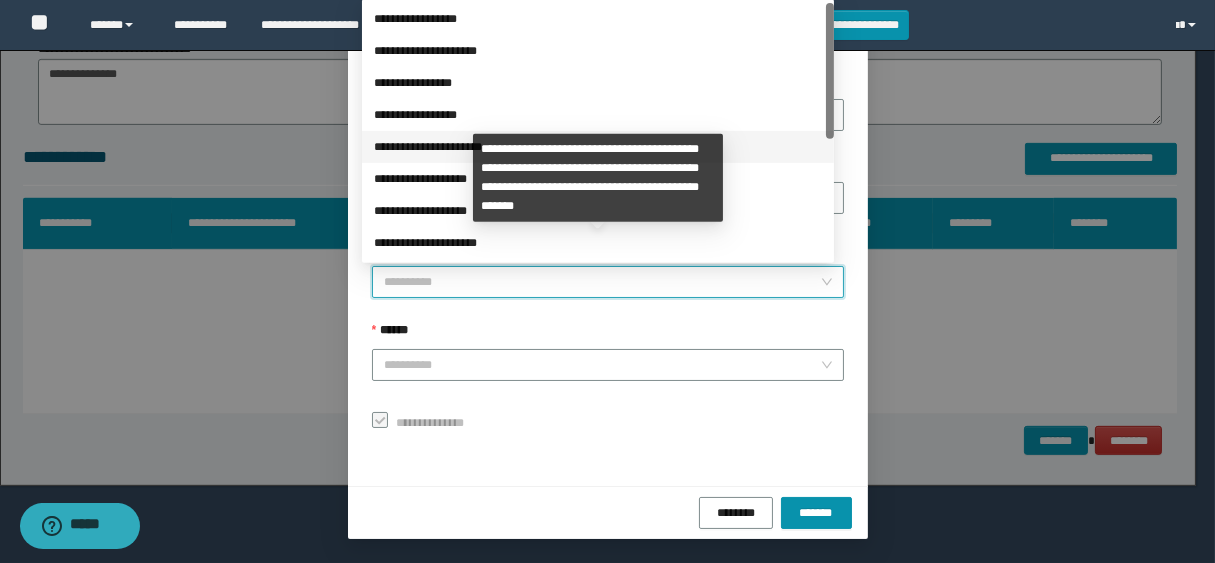 scroll, scrollTop: 224, scrollLeft: 0, axis: vertical 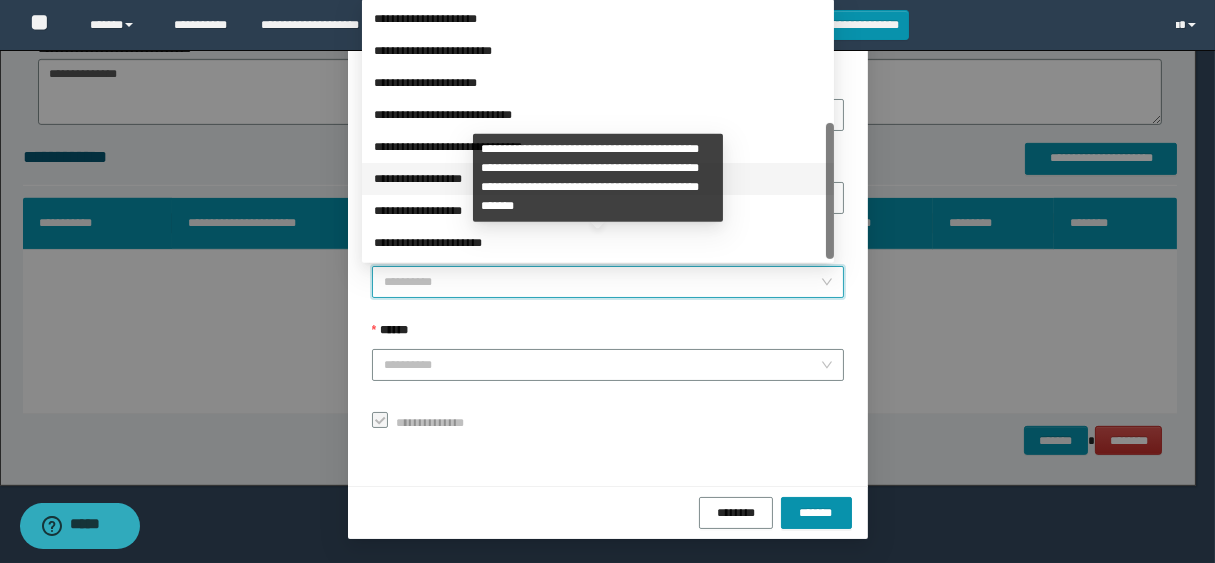 click on "**********" at bounding box center [598, 179] 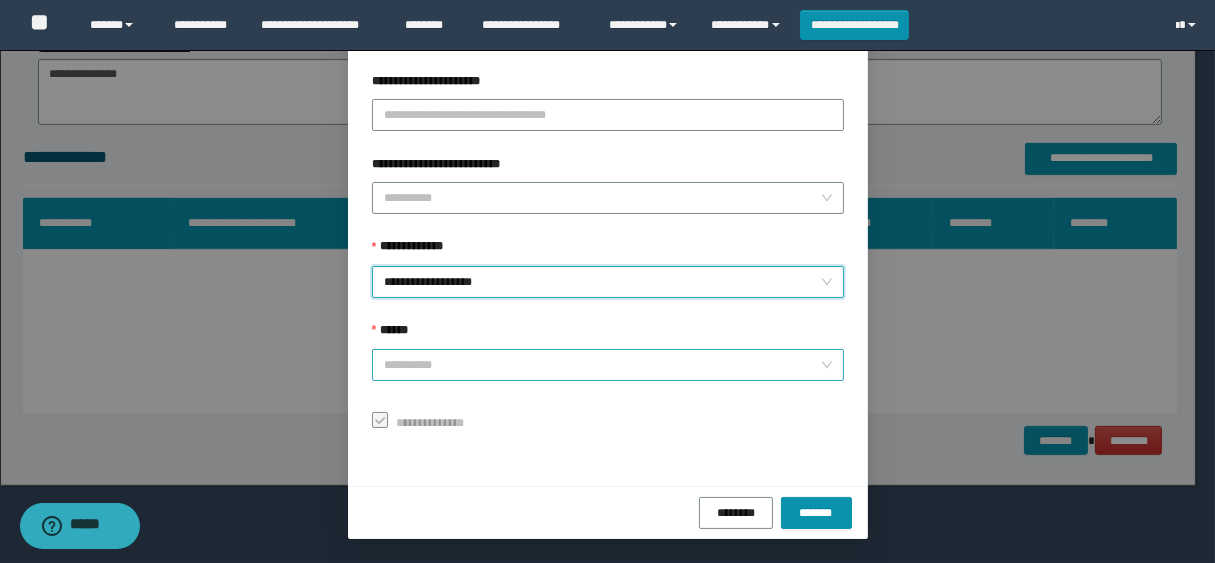 click on "******" at bounding box center (602, 365) 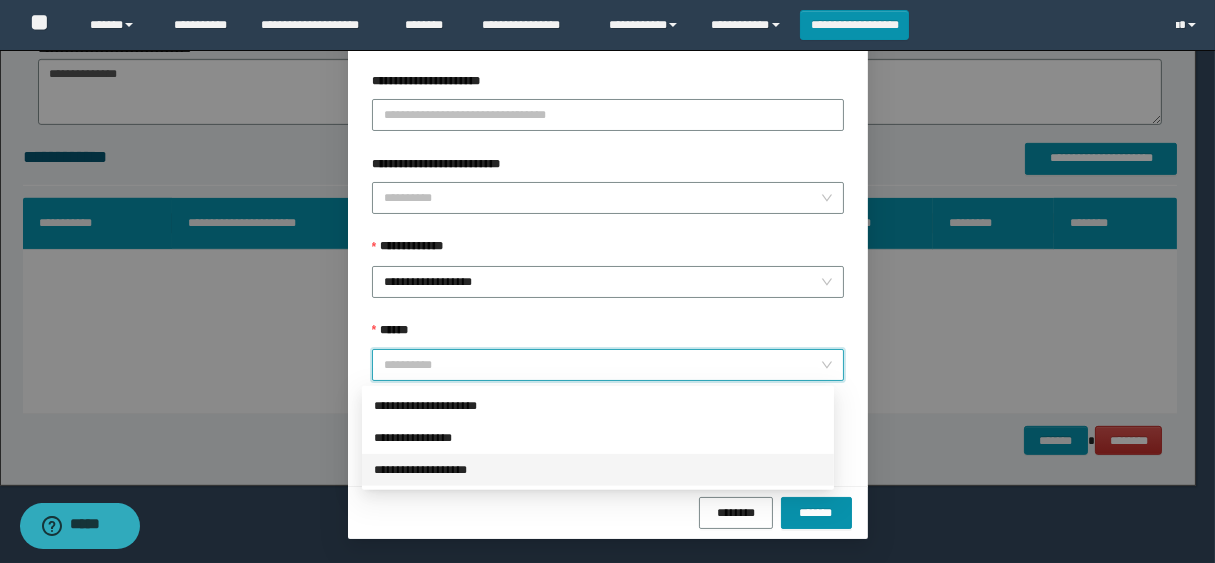 click on "**********" at bounding box center (598, 470) 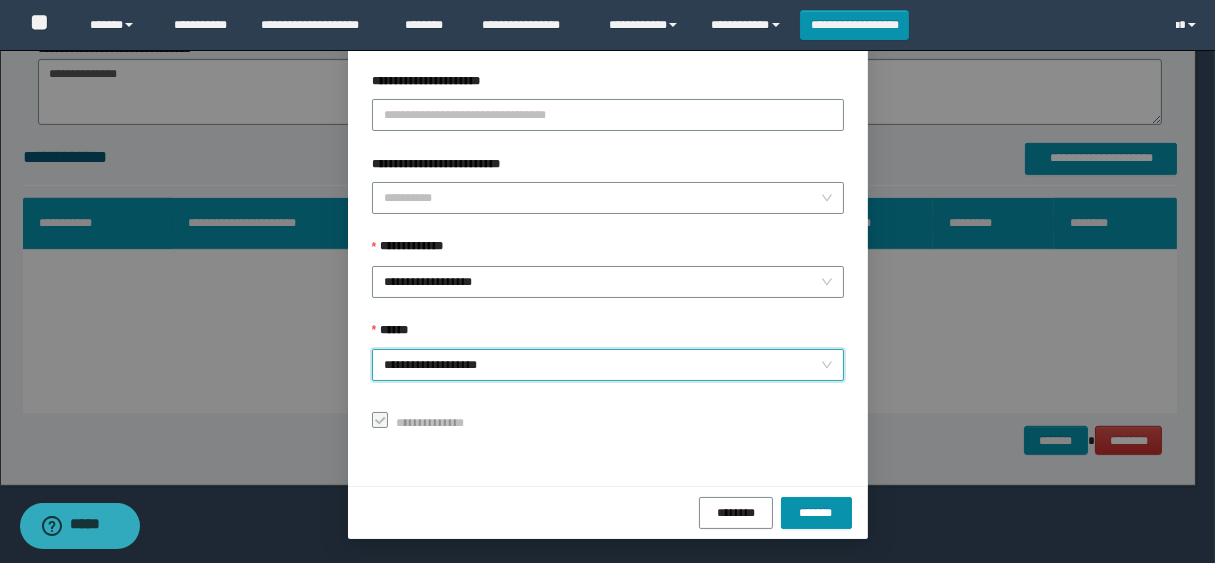 click on "******** *******" at bounding box center [608, 512] 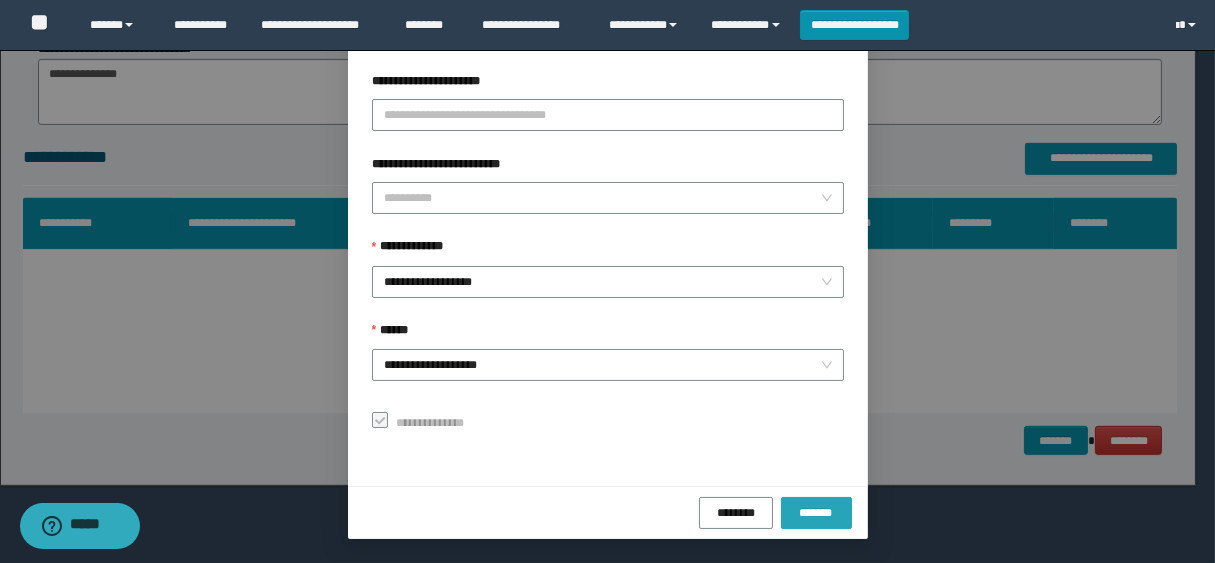 click on "*******" at bounding box center [816, 513] 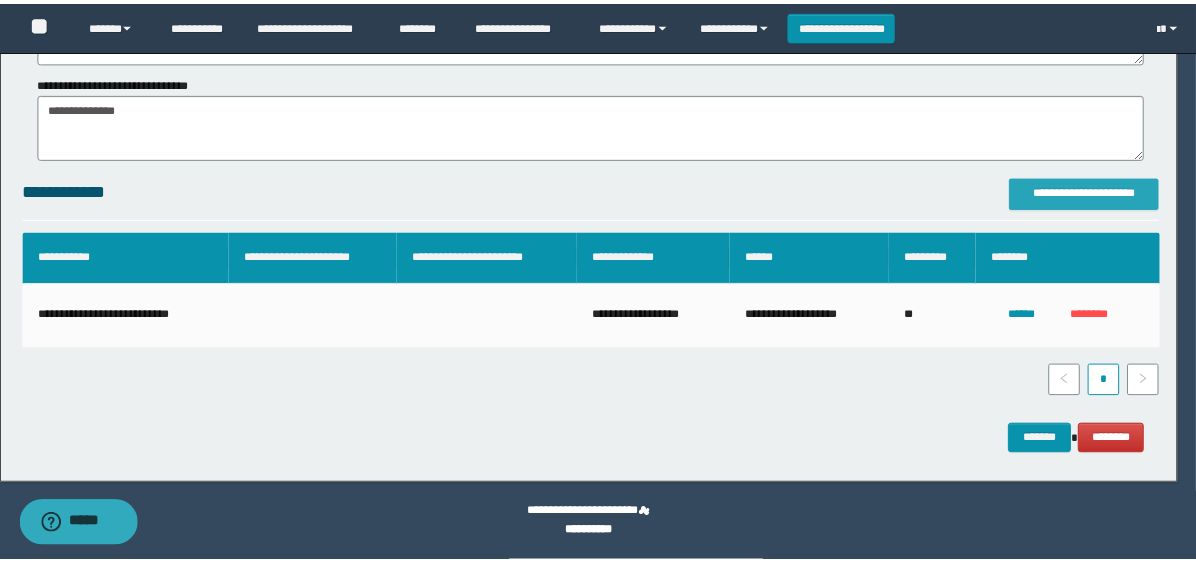 scroll, scrollTop: 1294, scrollLeft: 0, axis: vertical 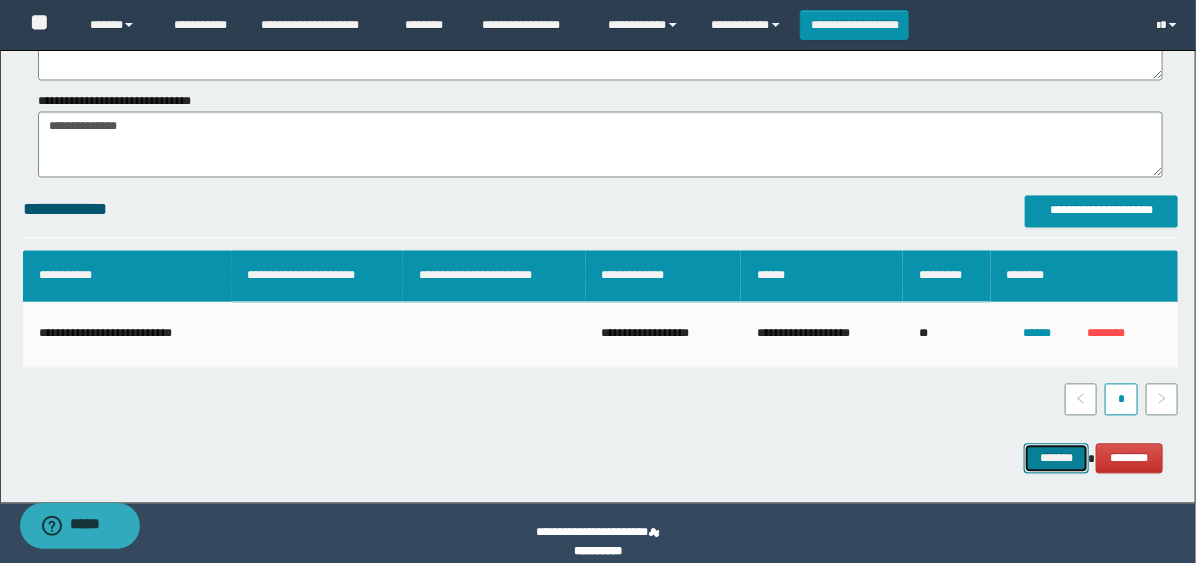click on "*******" at bounding box center [1056, 459] 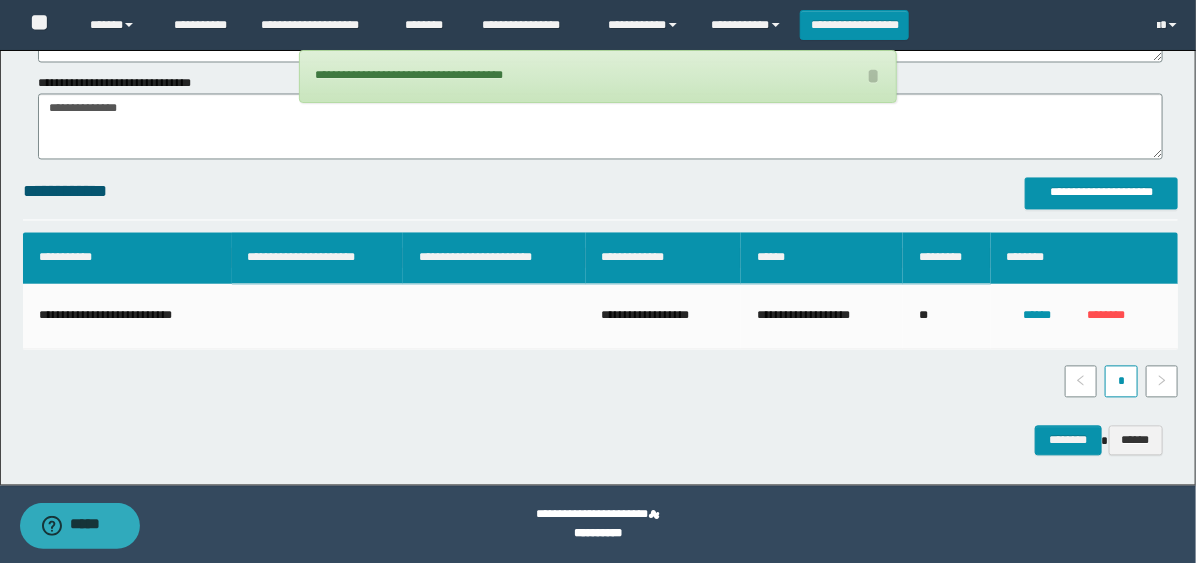 scroll, scrollTop: 1312, scrollLeft: 0, axis: vertical 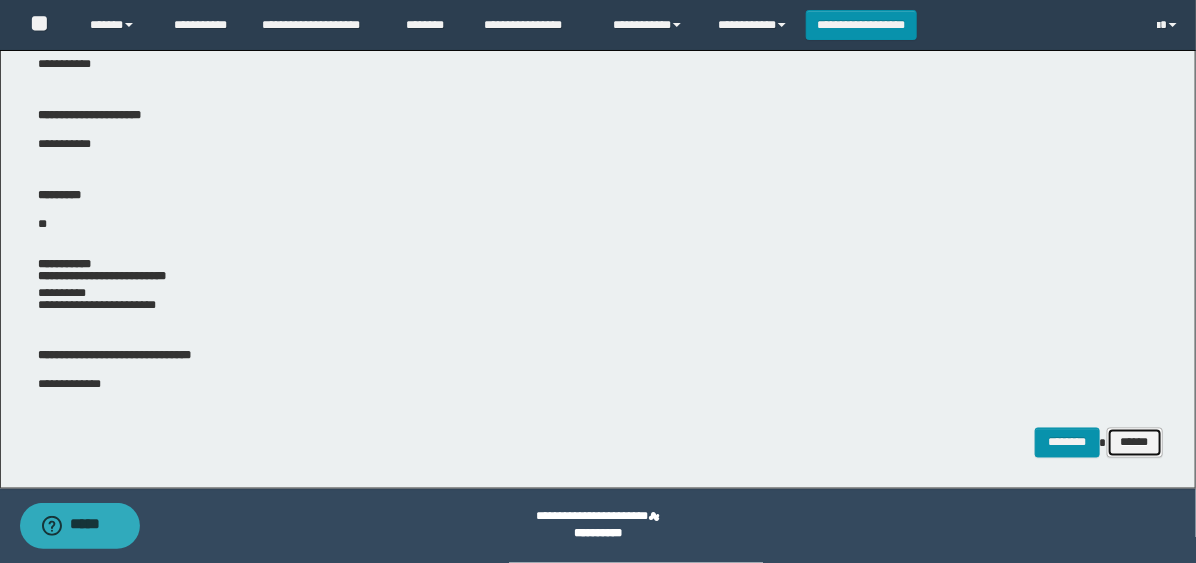 click on "******" at bounding box center (1135, 443) 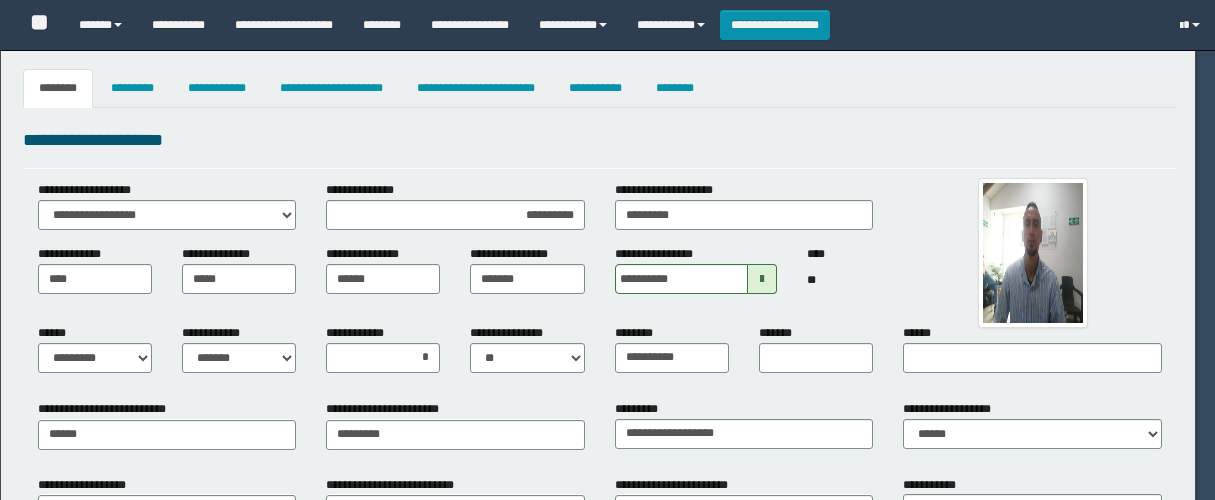 select on "*" 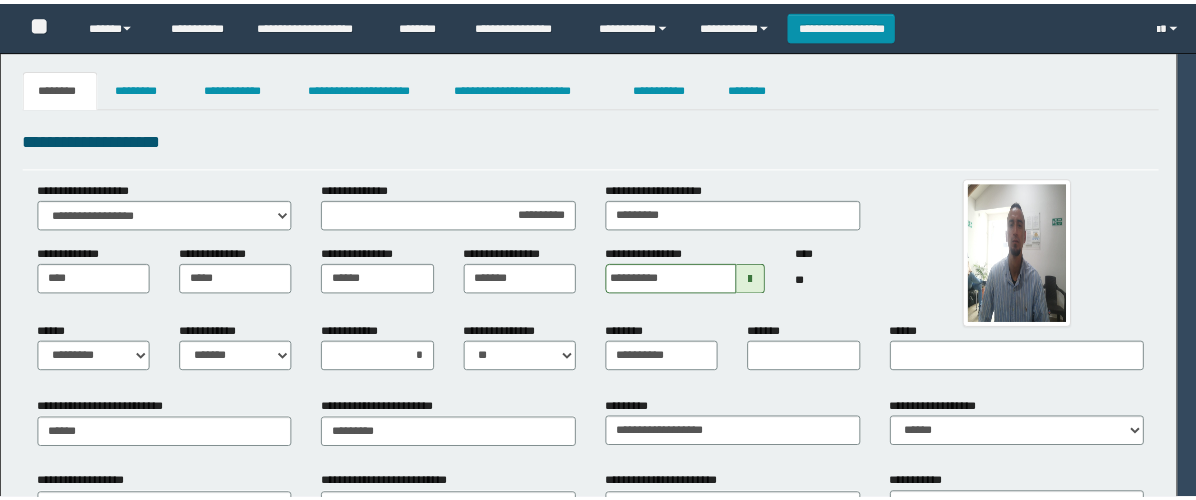scroll, scrollTop: 0, scrollLeft: 0, axis: both 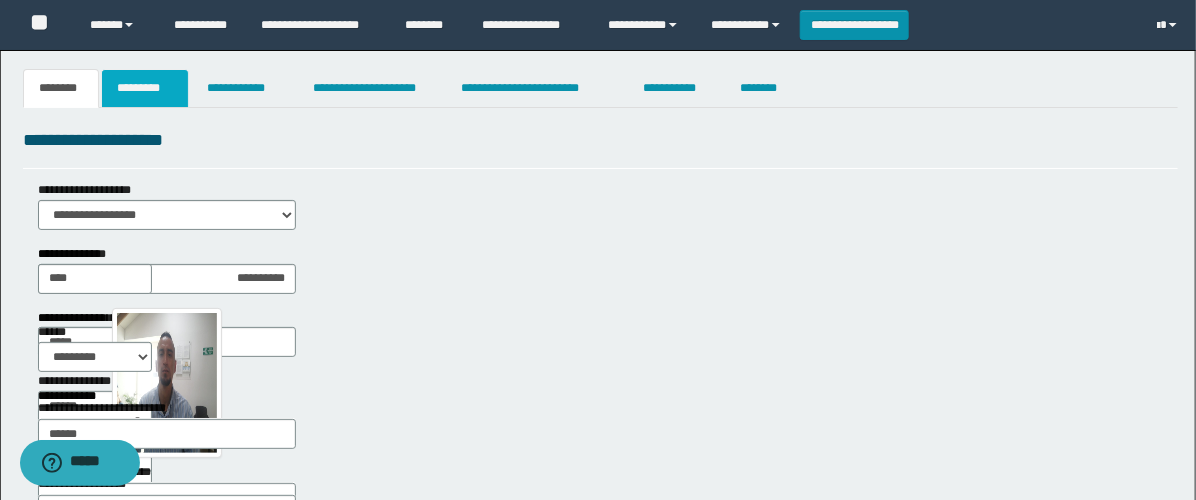 click on "*********" at bounding box center (145, 88) 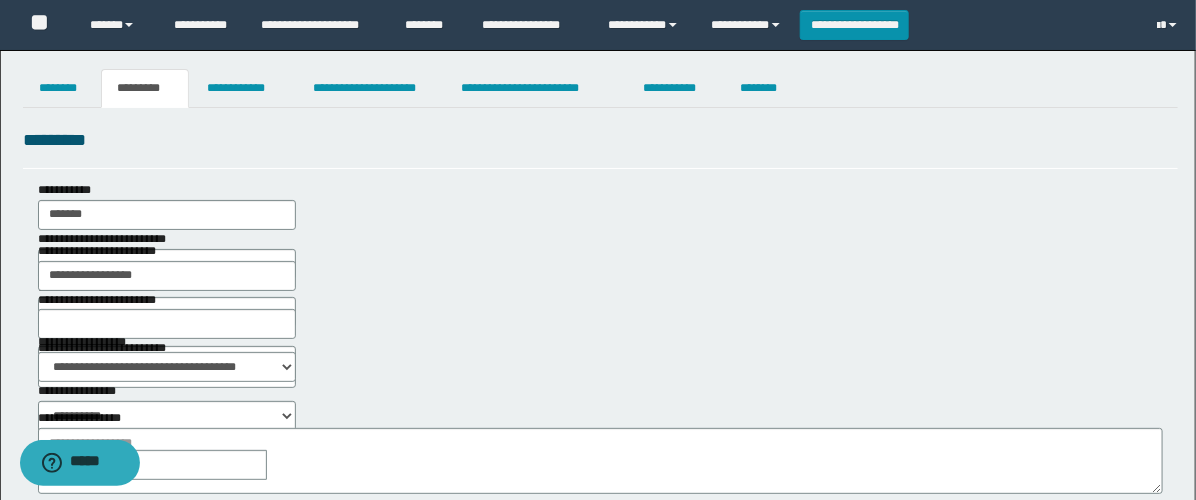 scroll, scrollTop: 222, scrollLeft: 0, axis: vertical 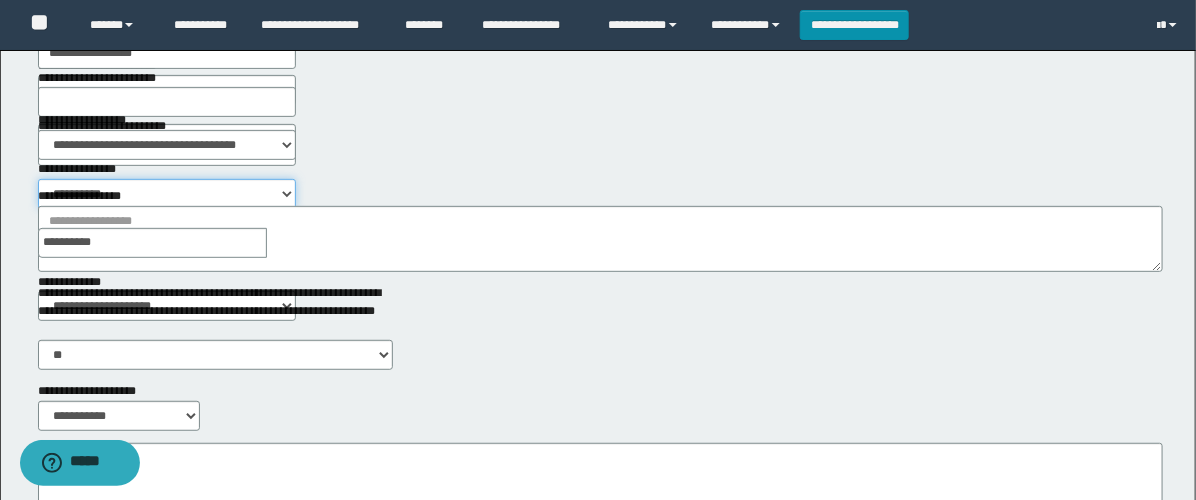 click on "**********" at bounding box center [167, 194] 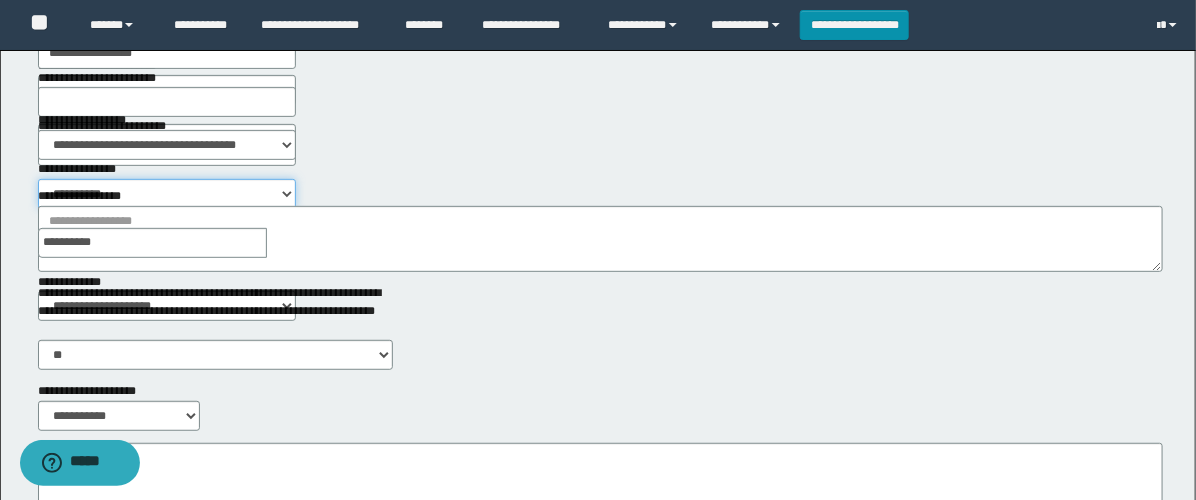 select on "****" 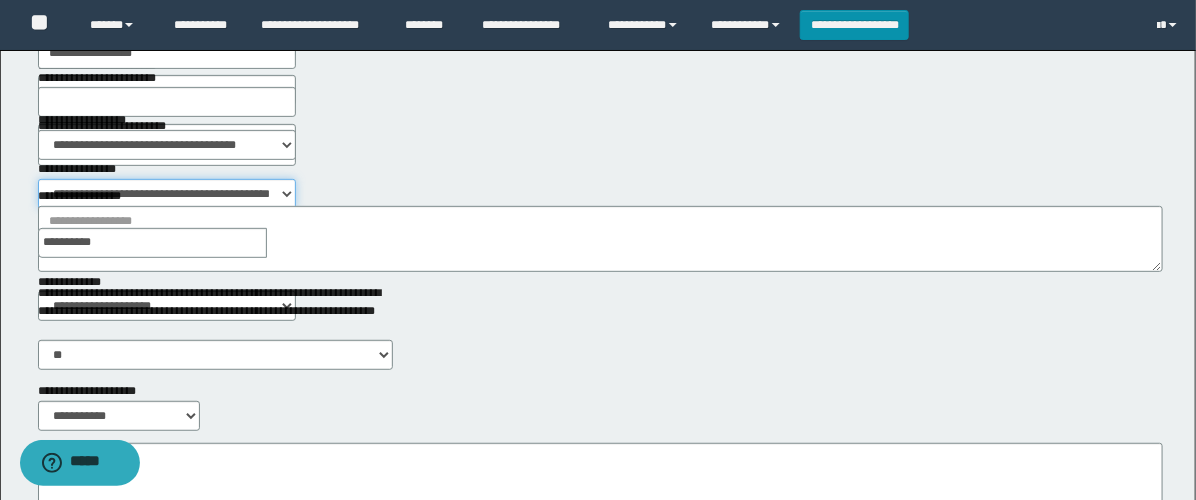 click on "**********" at bounding box center (167, 194) 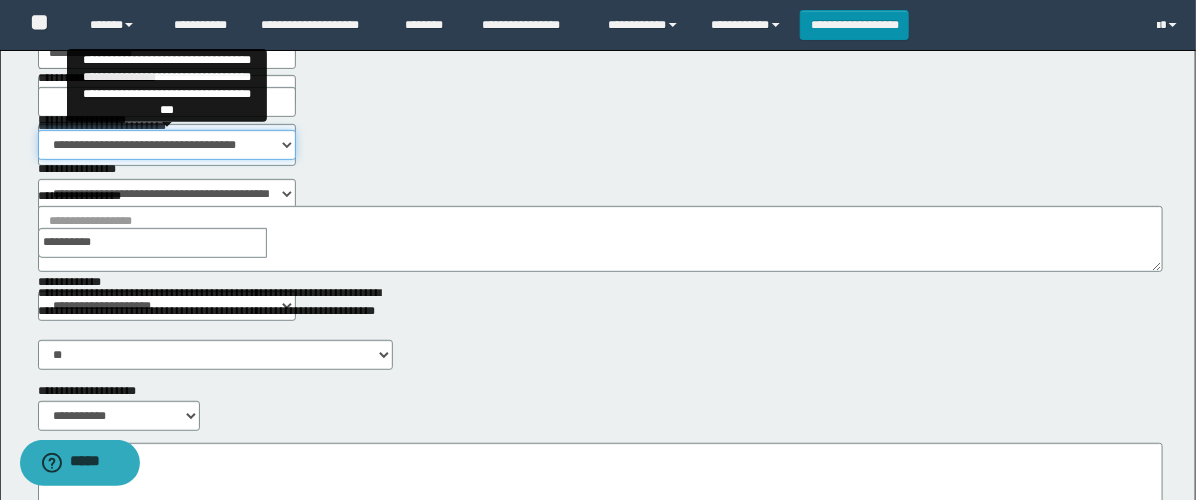 click on "**********" at bounding box center [167, 145] 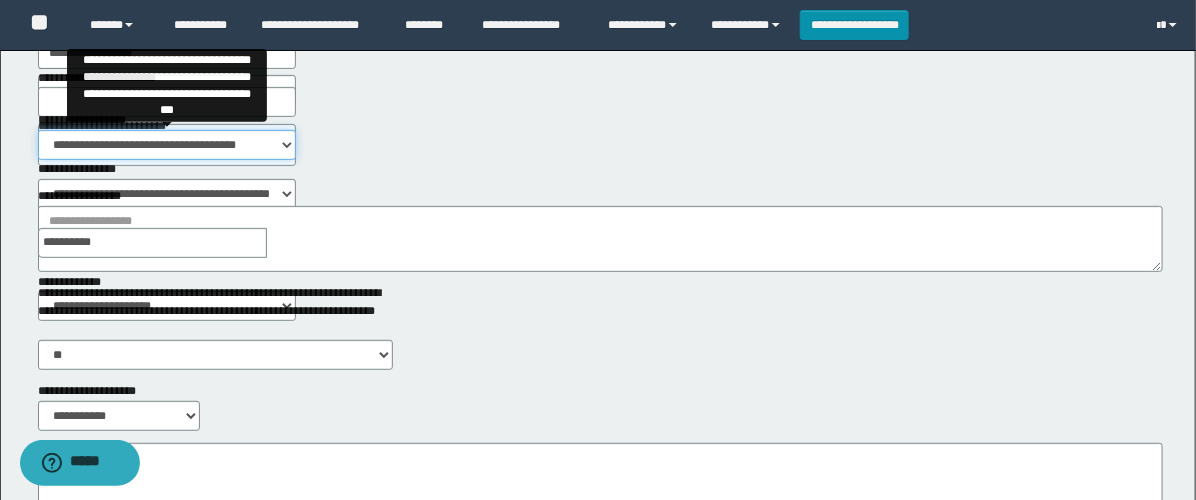 select on "***" 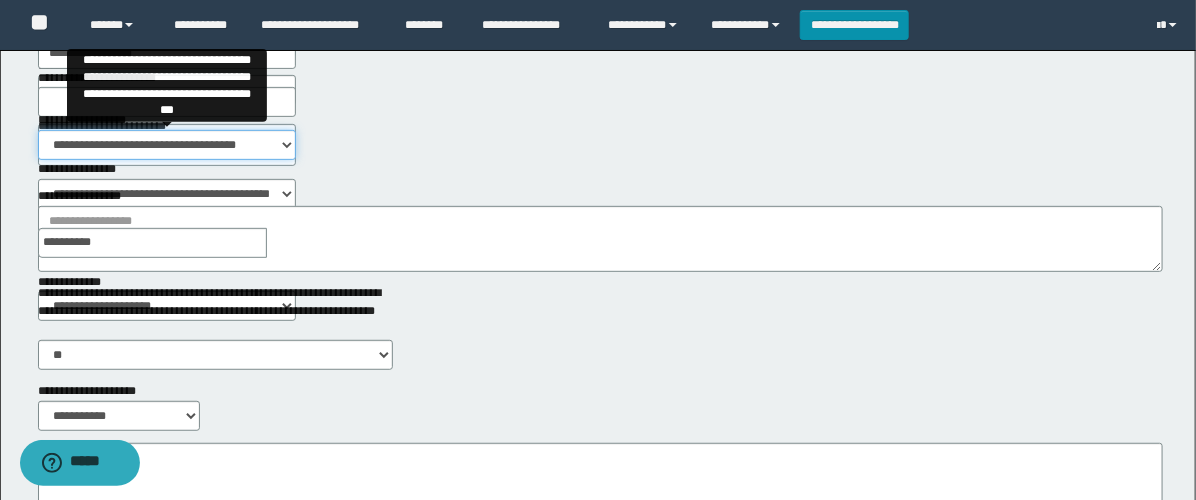 click on "**********" at bounding box center [167, 145] 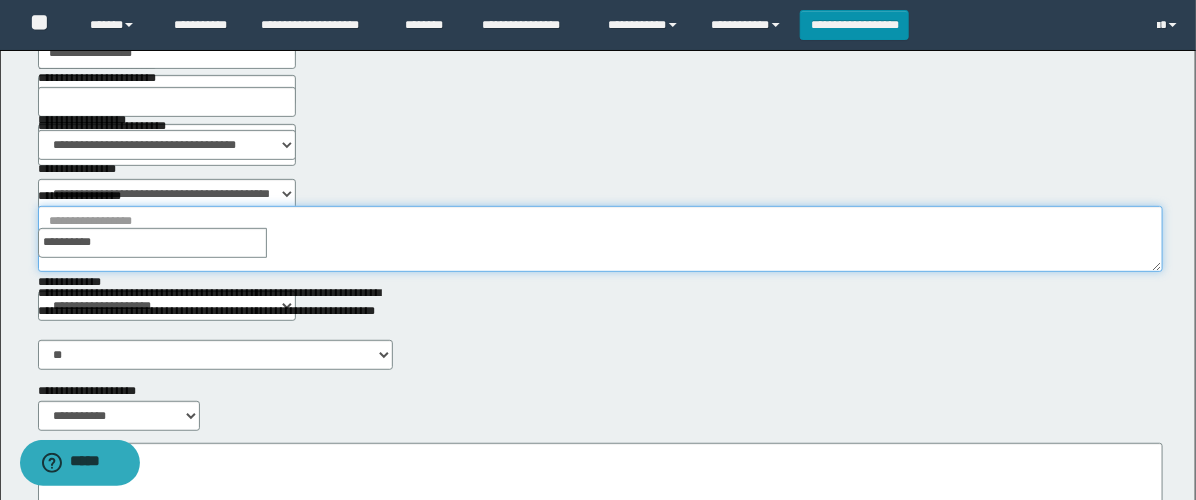 click on "**********" at bounding box center [600, 239] 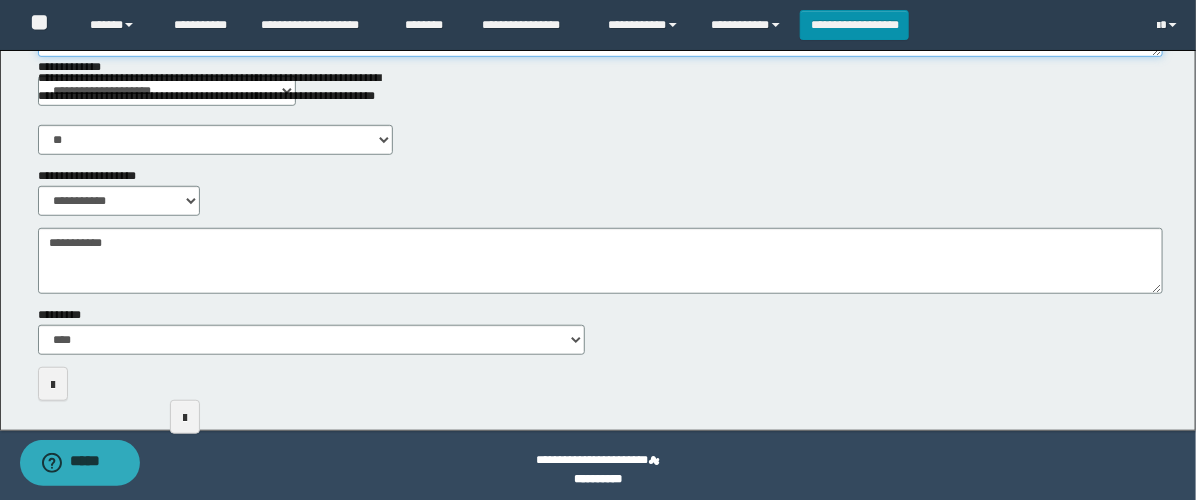 scroll, scrollTop: 446, scrollLeft: 0, axis: vertical 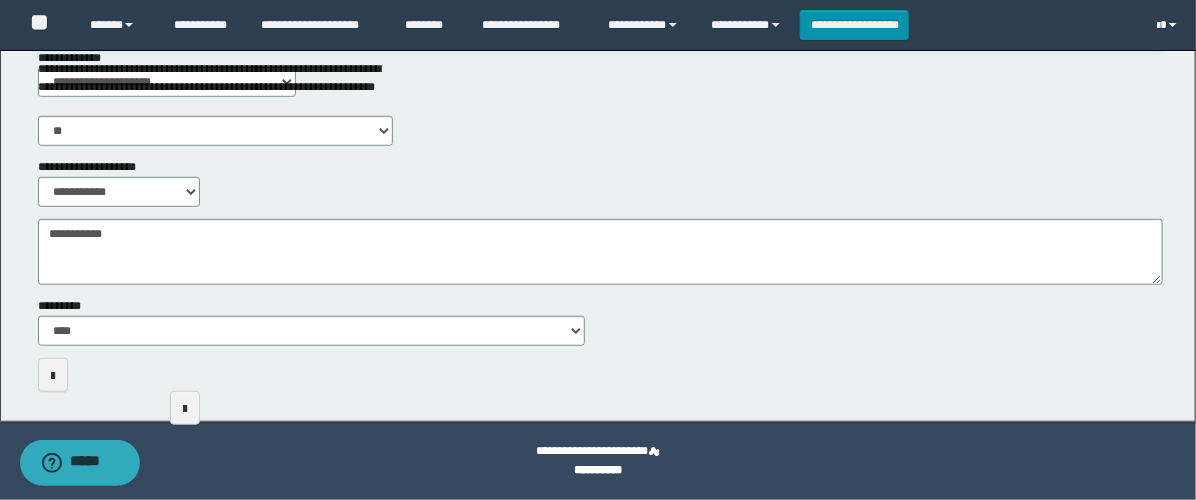 type on "**********" 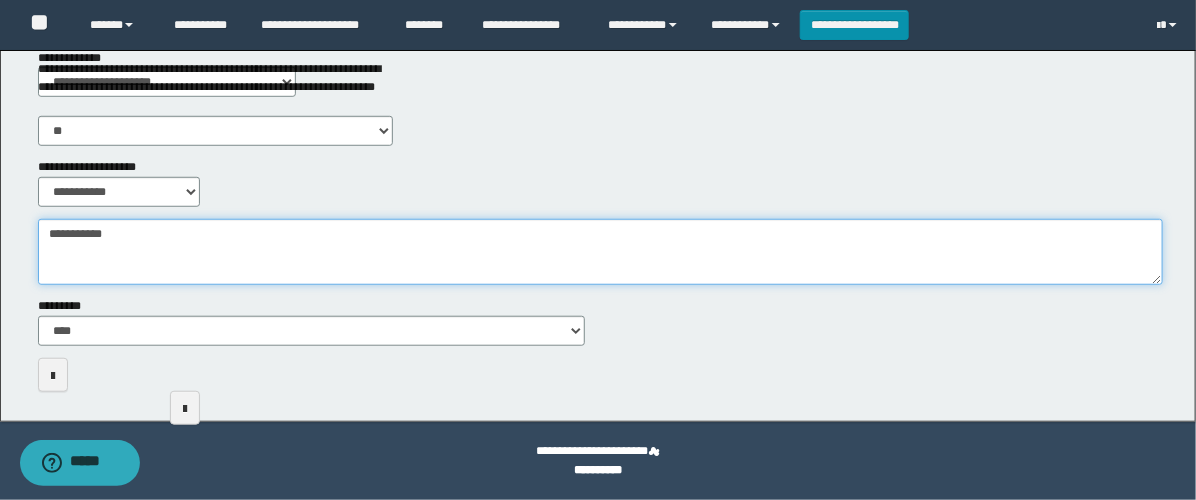 click on "**********" at bounding box center [598, 13] 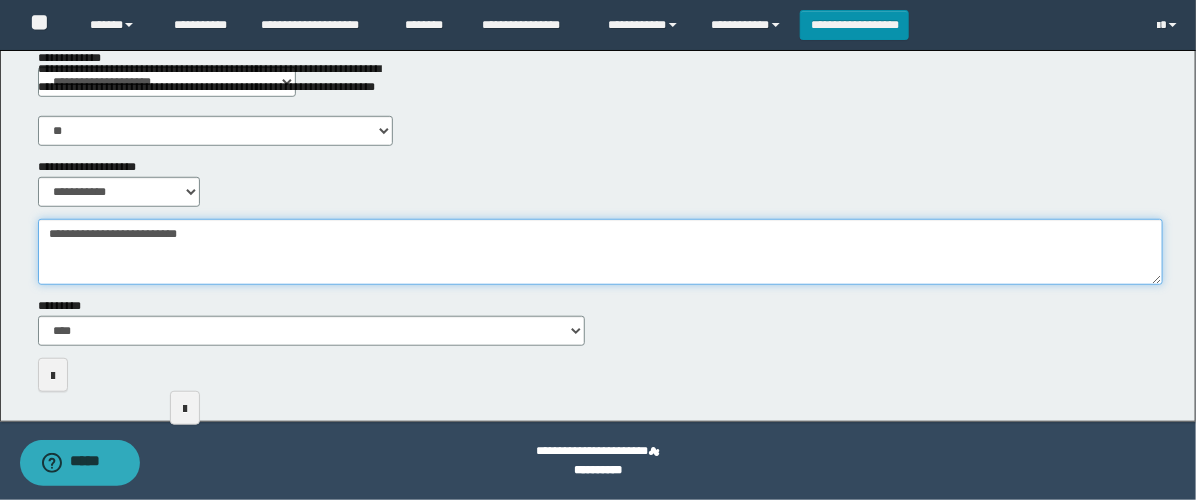 scroll, scrollTop: 0, scrollLeft: 0, axis: both 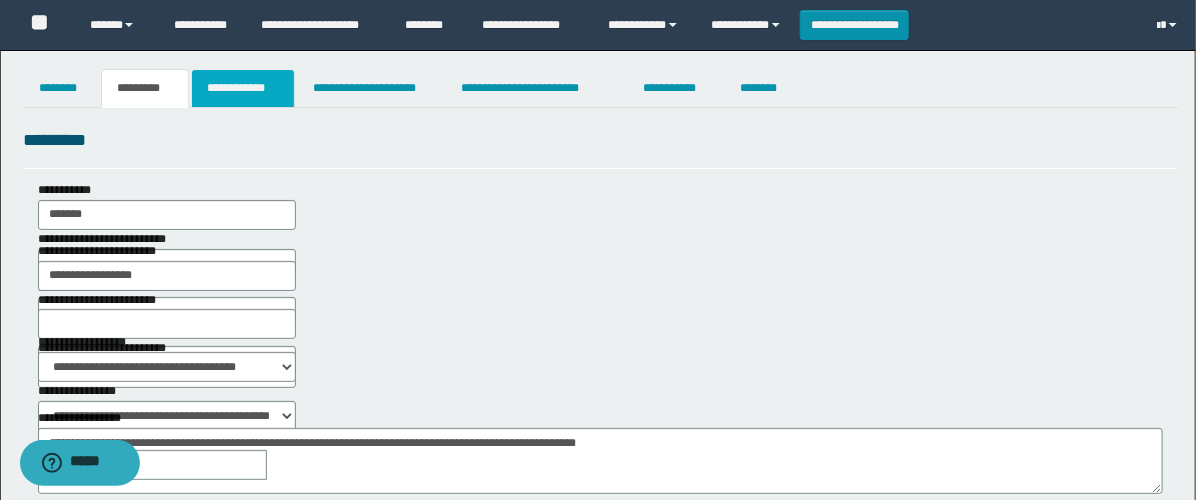 type on "**********" 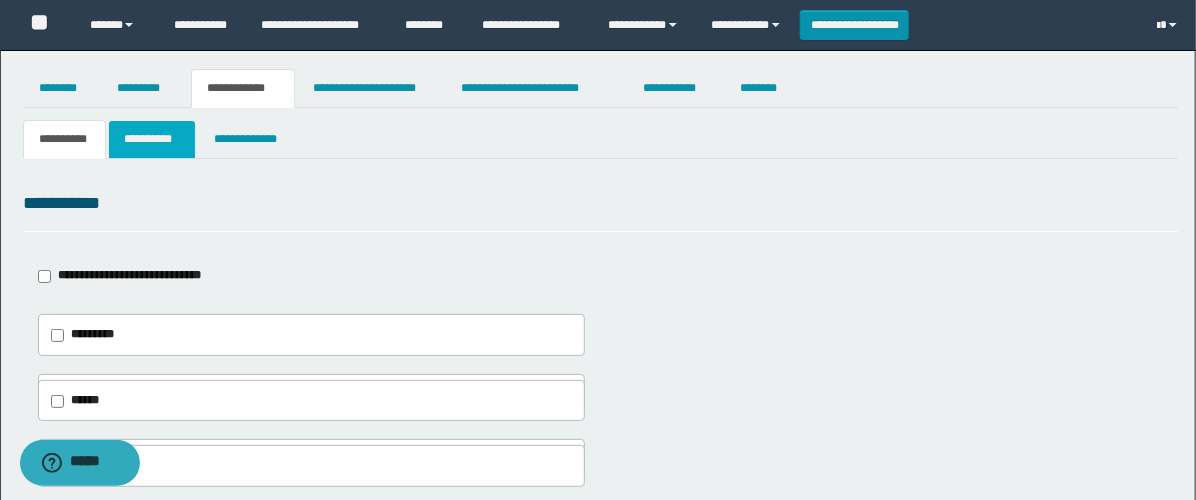 click on "**********" at bounding box center (152, 139) 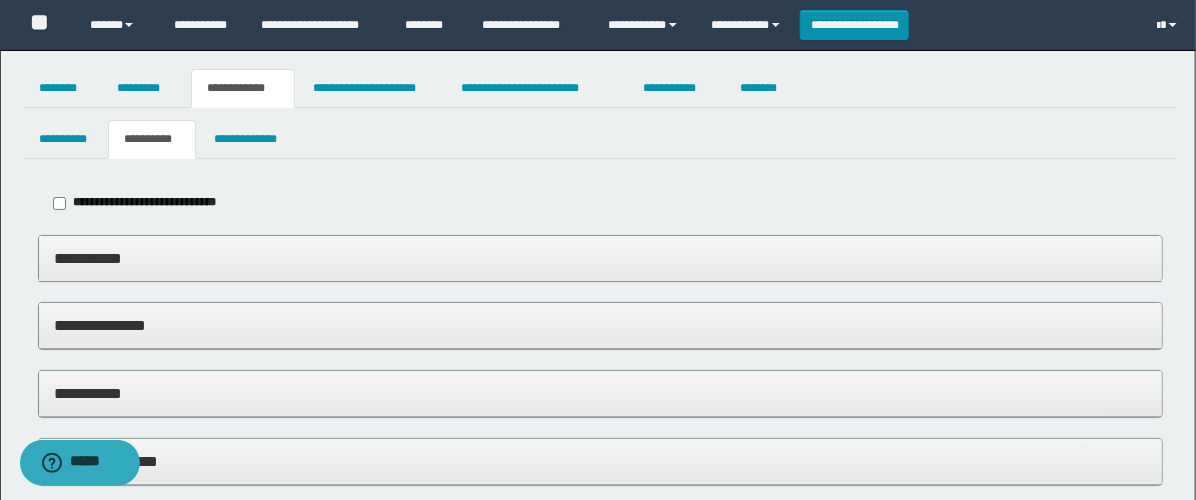 scroll, scrollTop: 111, scrollLeft: 0, axis: vertical 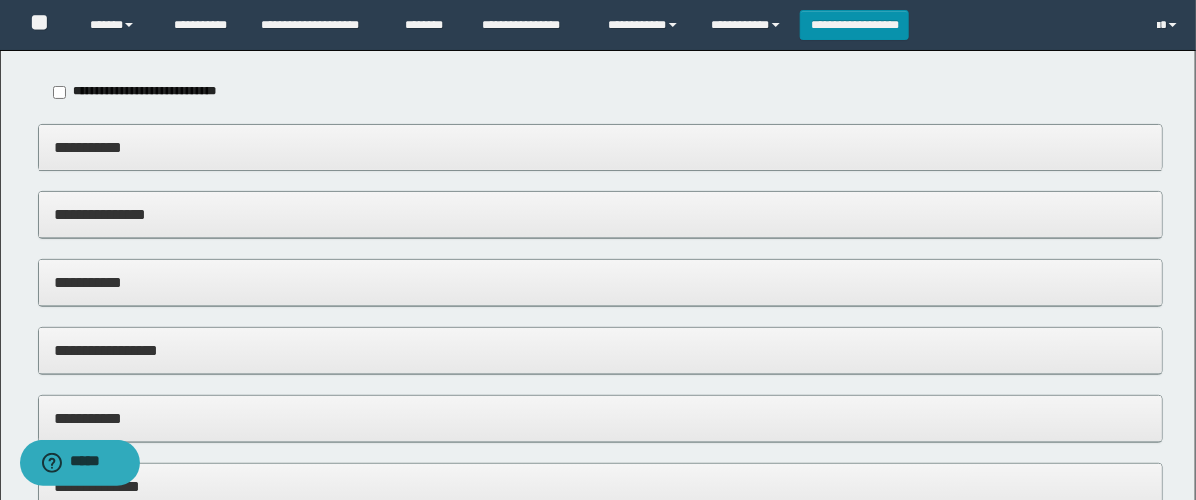click on "**********" at bounding box center (600, 282) 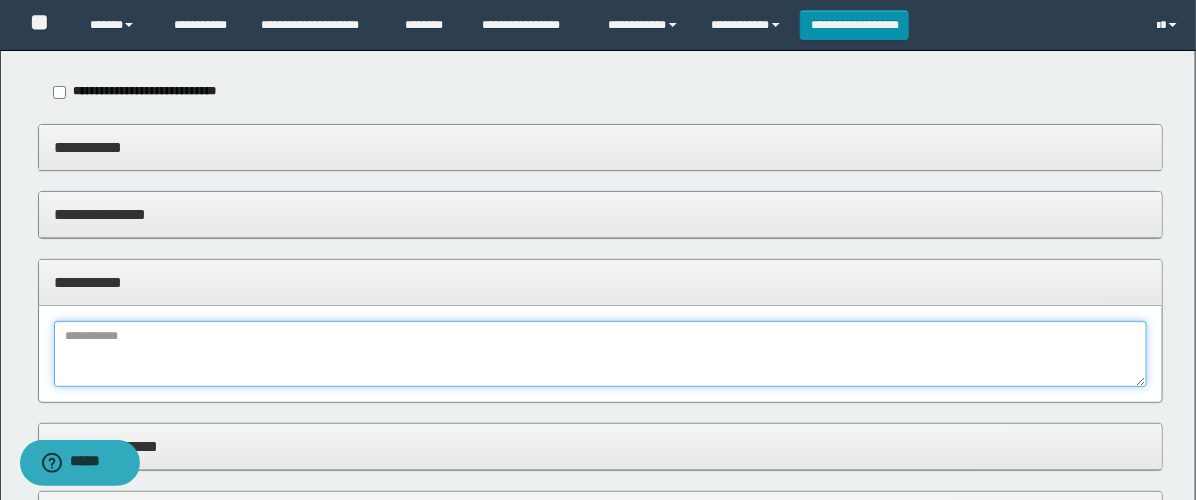 click at bounding box center [600, 354] 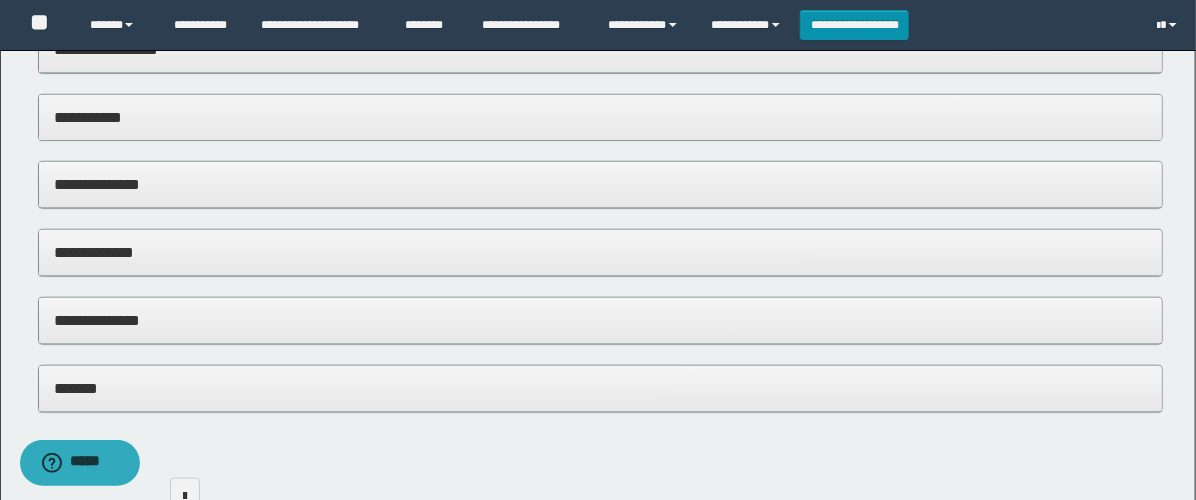 scroll, scrollTop: 595, scrollLeft: 0, axis: vertical 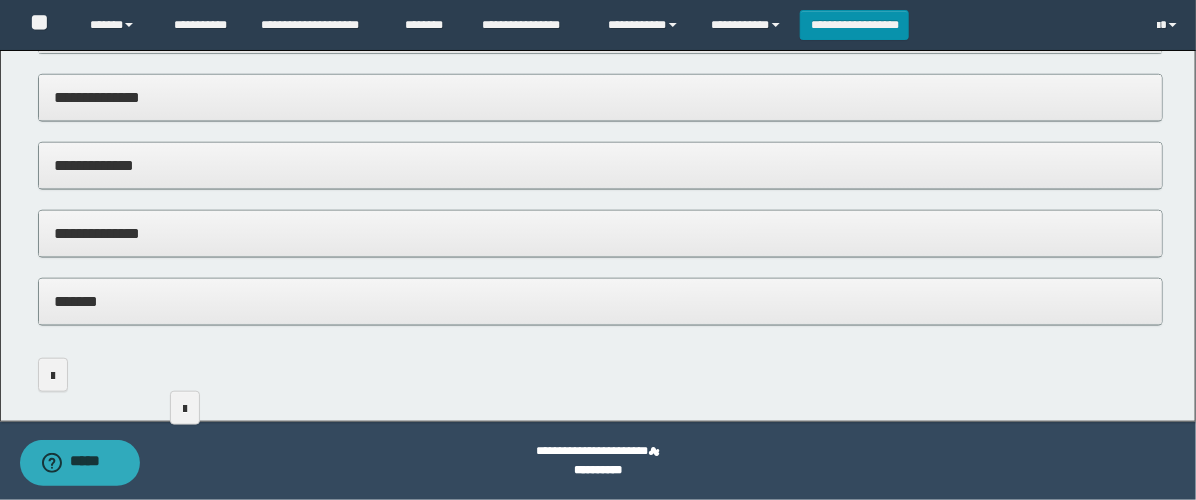 type on "**********" 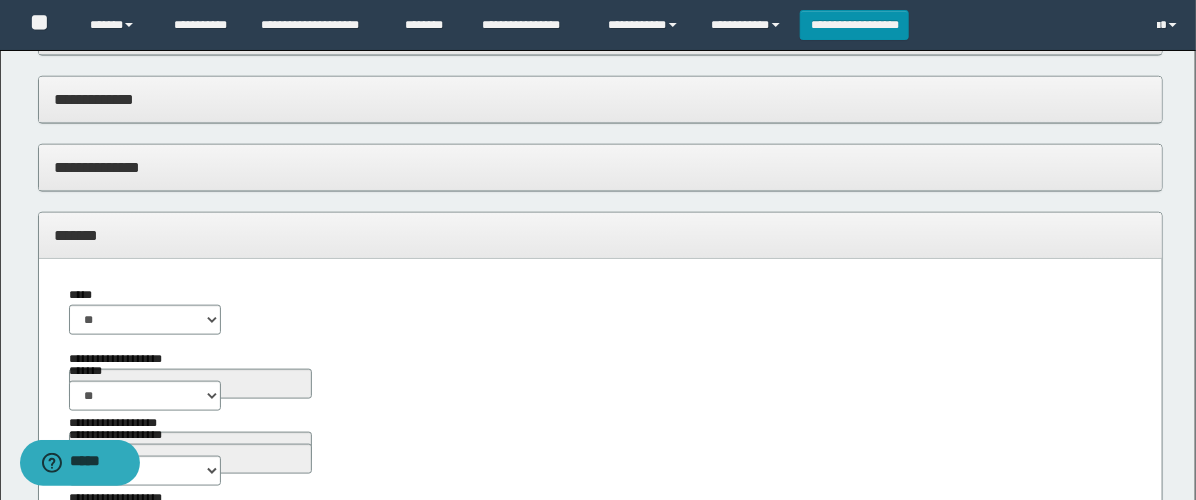 scroll, scrollTop: 817, scrollLeft: 0, axis: vertical 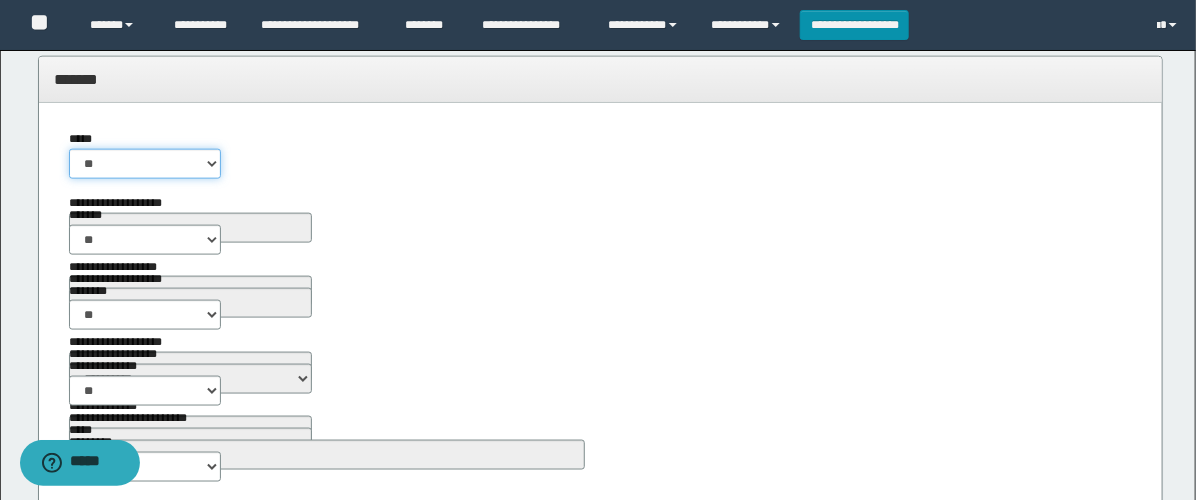 click on "**
**" at bounding box center [145, 164] 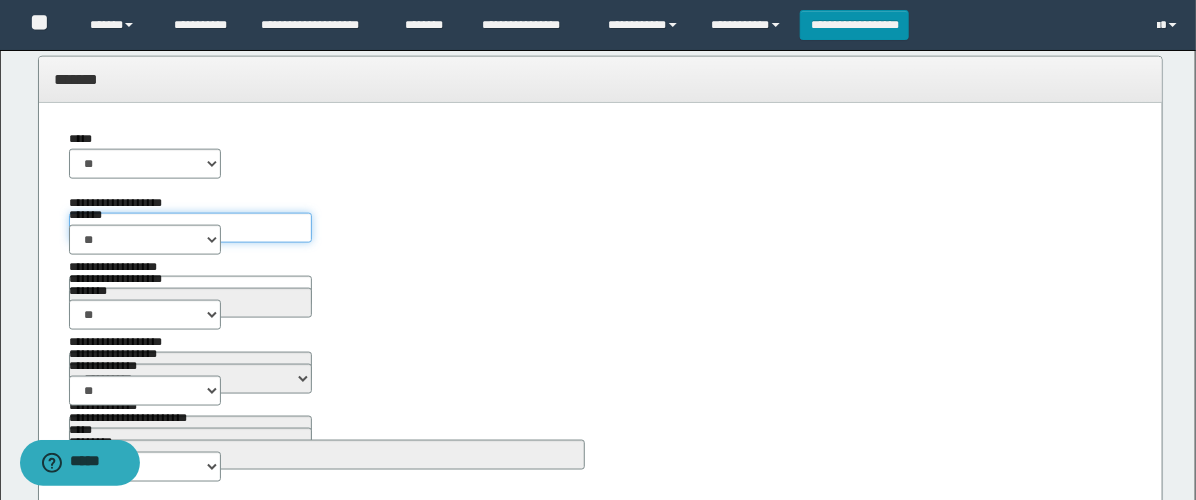 click on "**********" at bounding box center (190, 228) 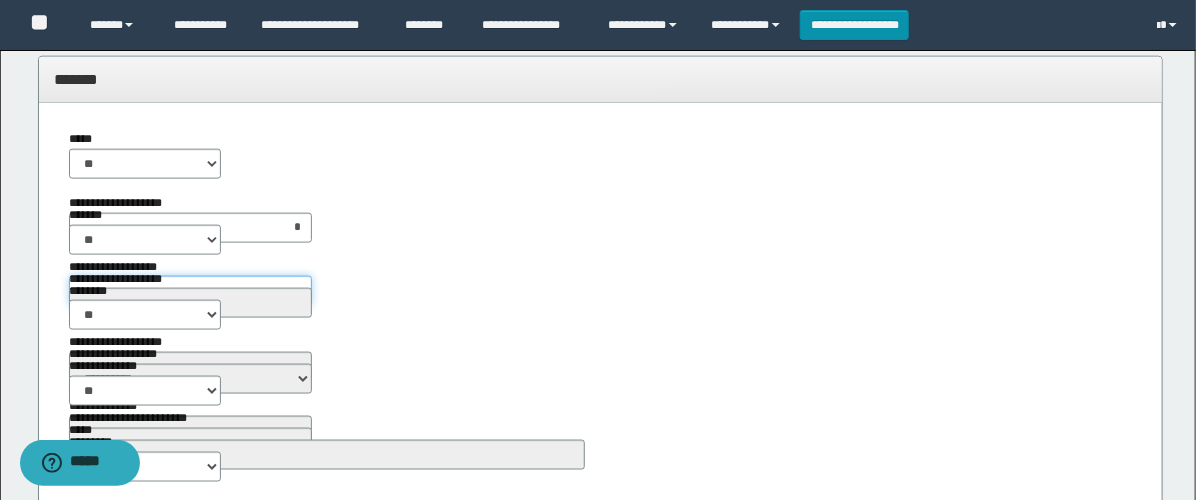 click on "**********" at bounding box center [190, 291] 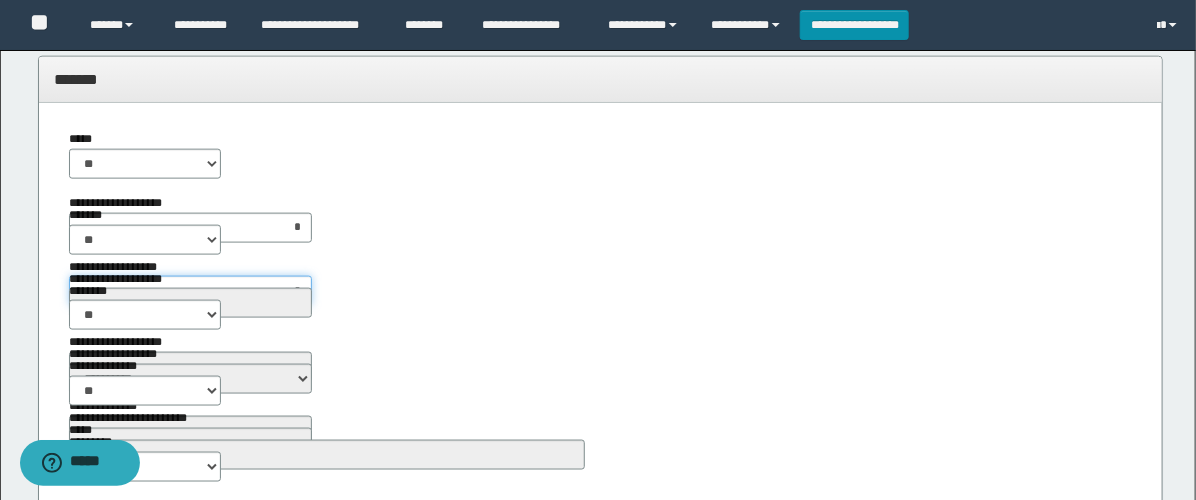 type on "**" 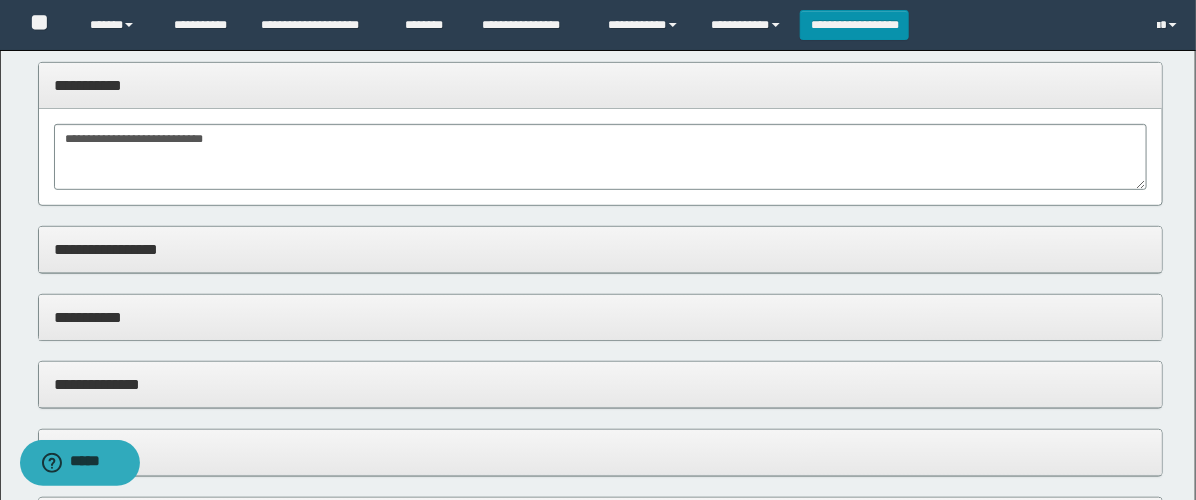 scroll, scrollTop: 0, scrollLeft: 0, axis: both 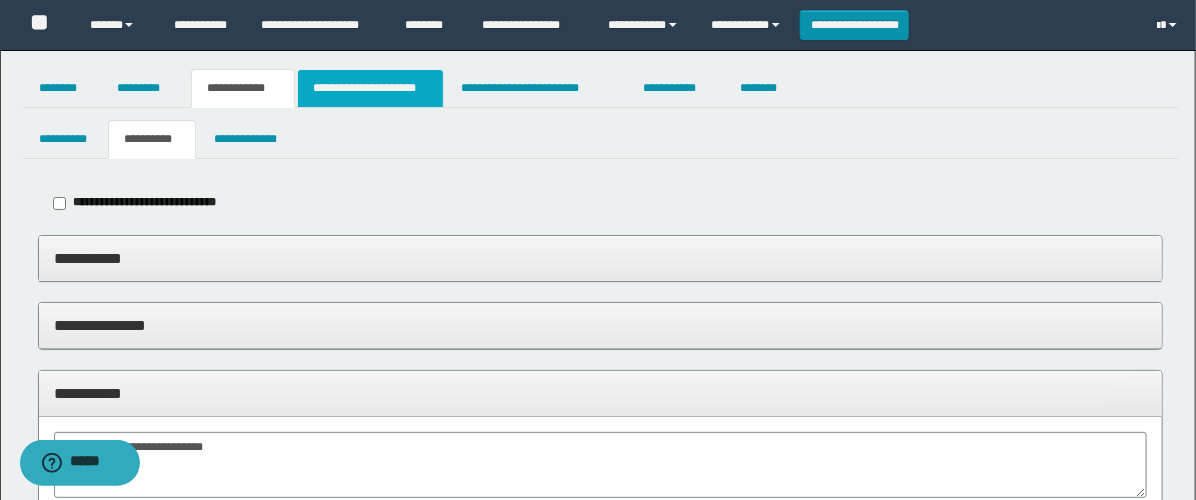 click on "**********" at bounding box center [370, 88] 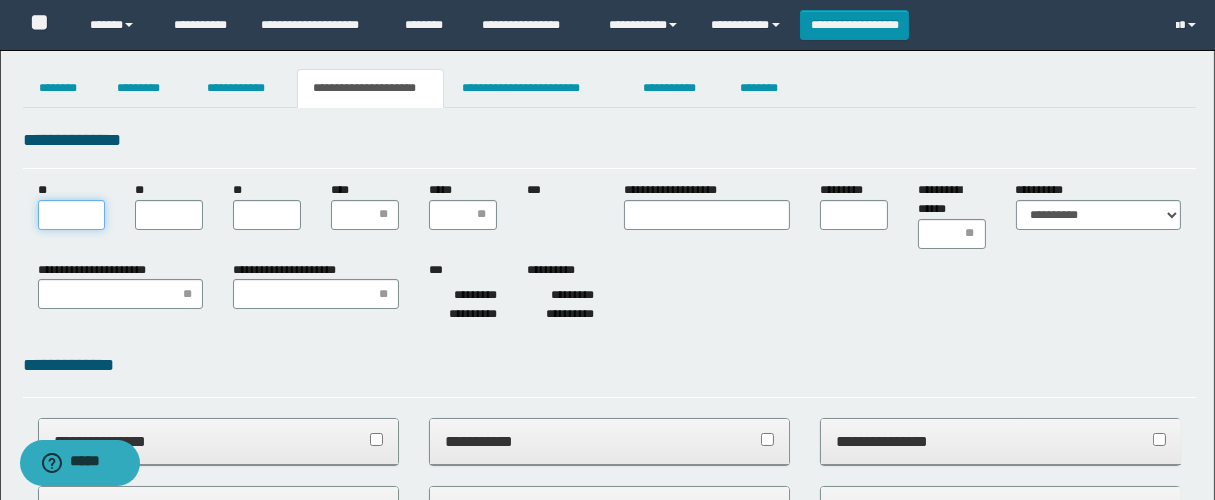 click on "**" at bounding box center (72, 215) 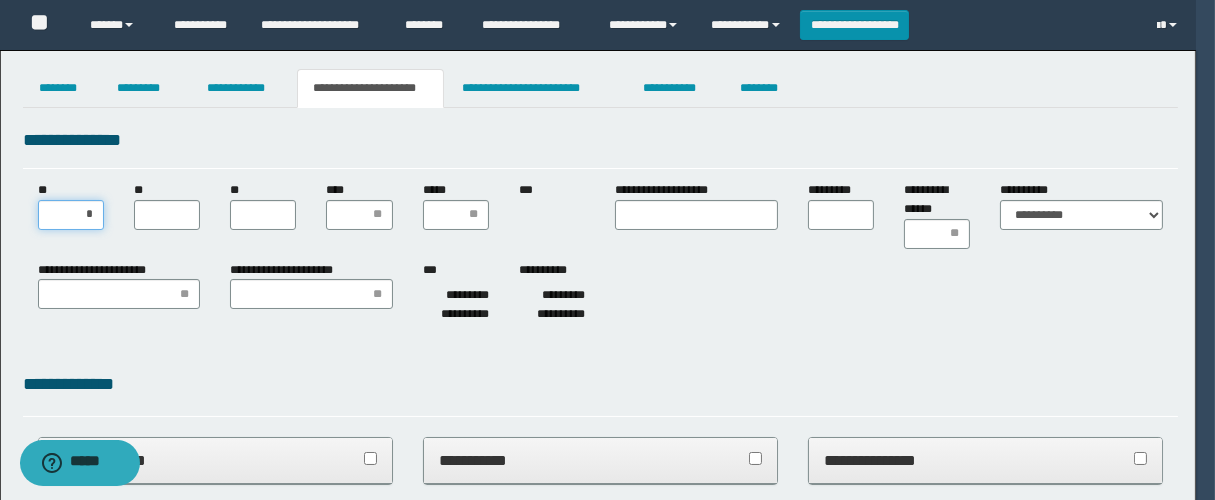 type on "**" 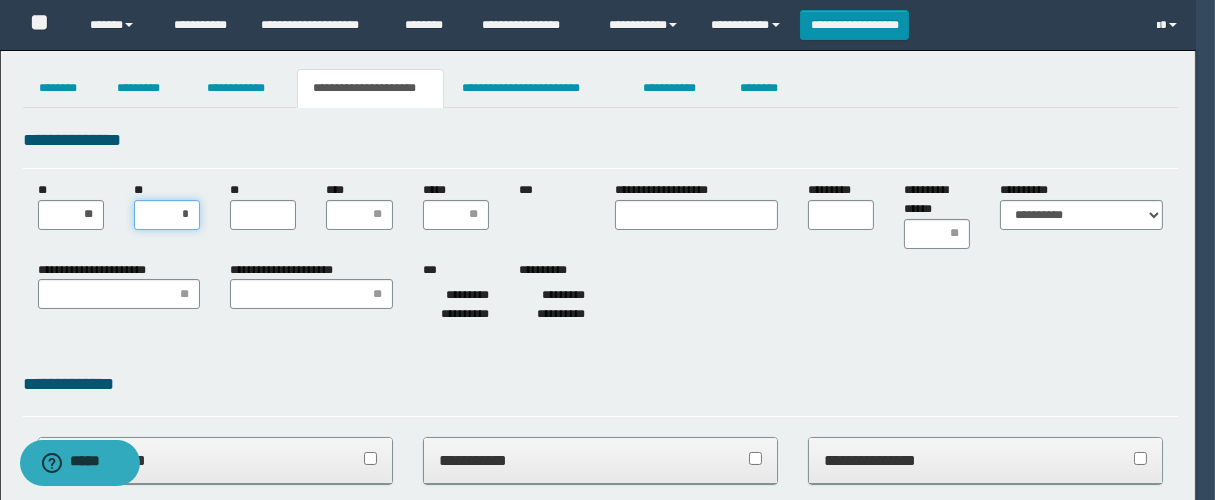 type on "**" 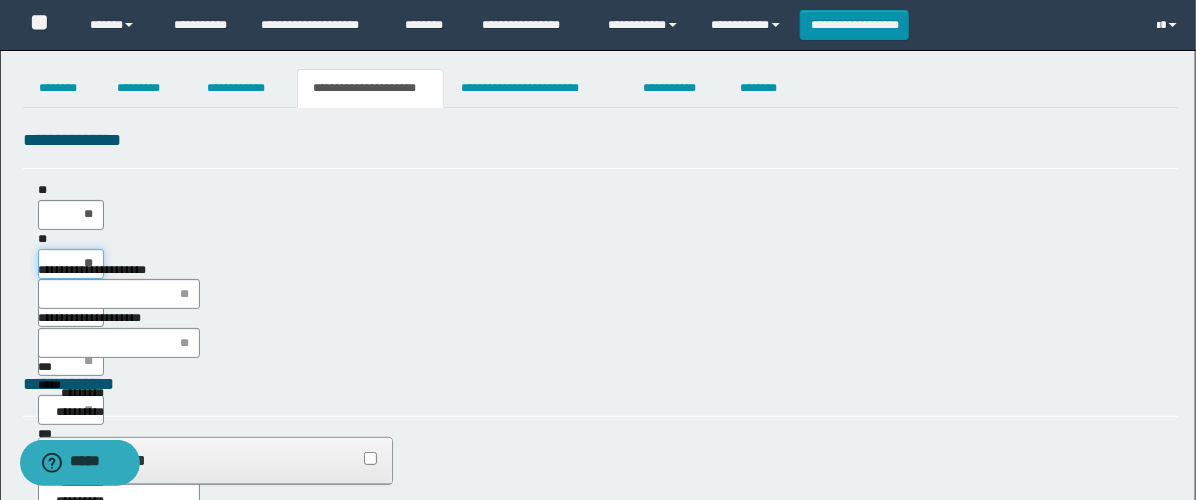 scroll, scrollTop: 0, scrollLeft: 0, axis: both 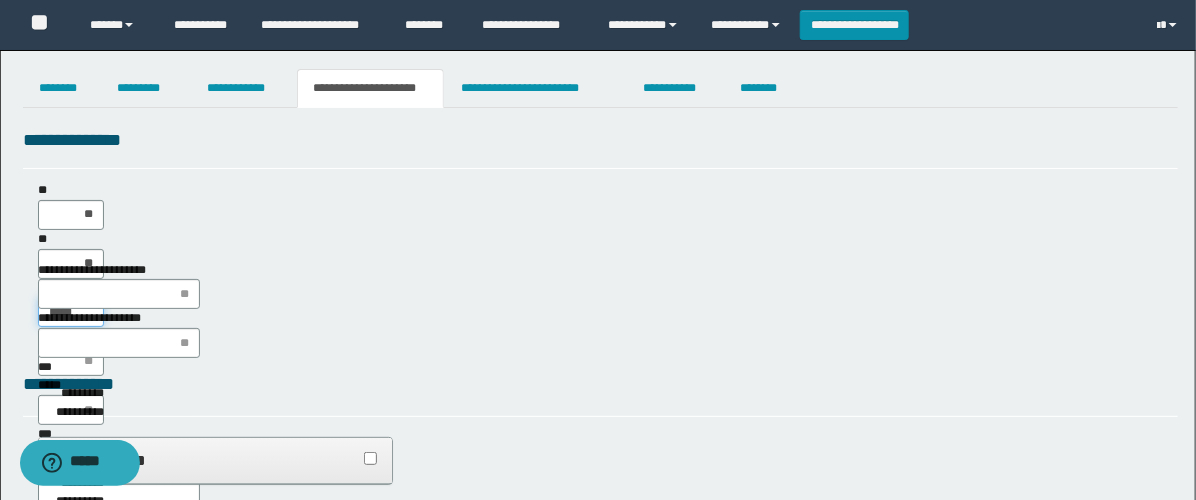 type on "******" 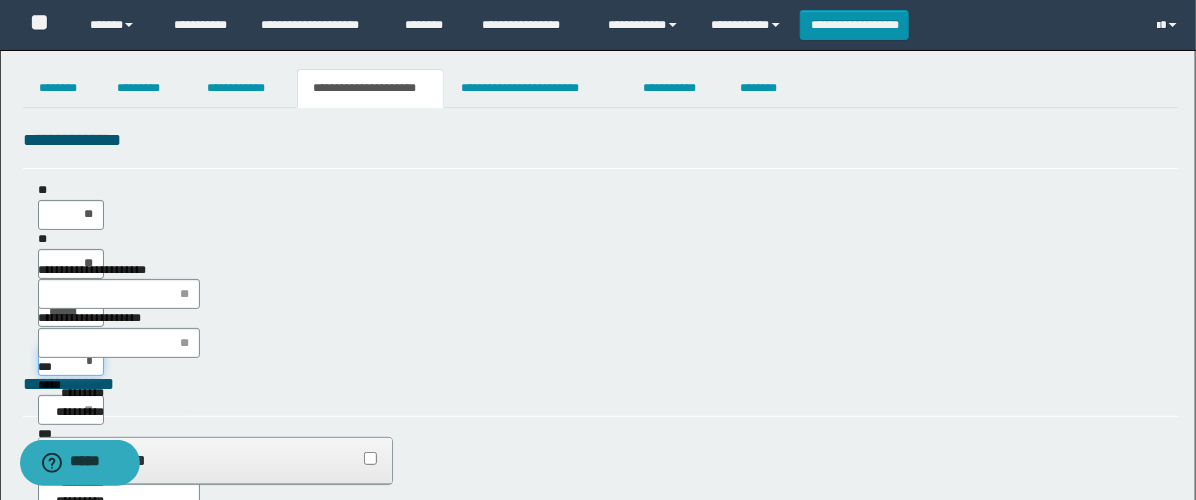 type on "**" 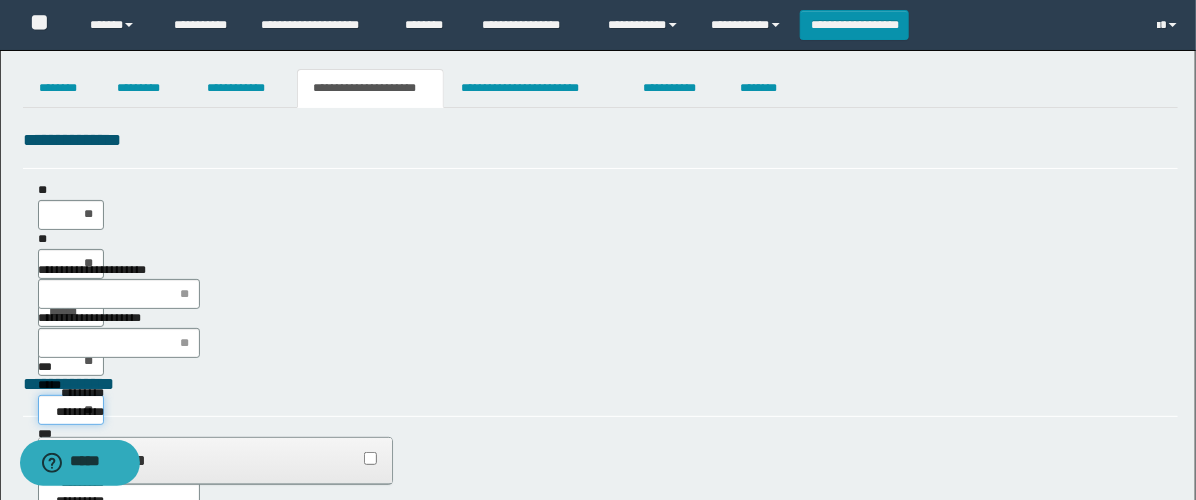 type on "***" 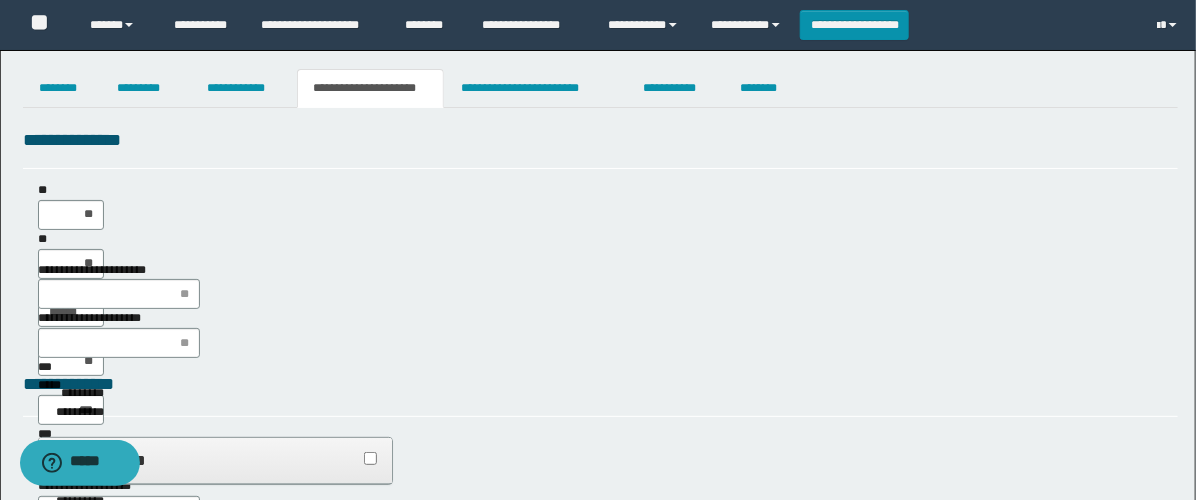 type on "**" 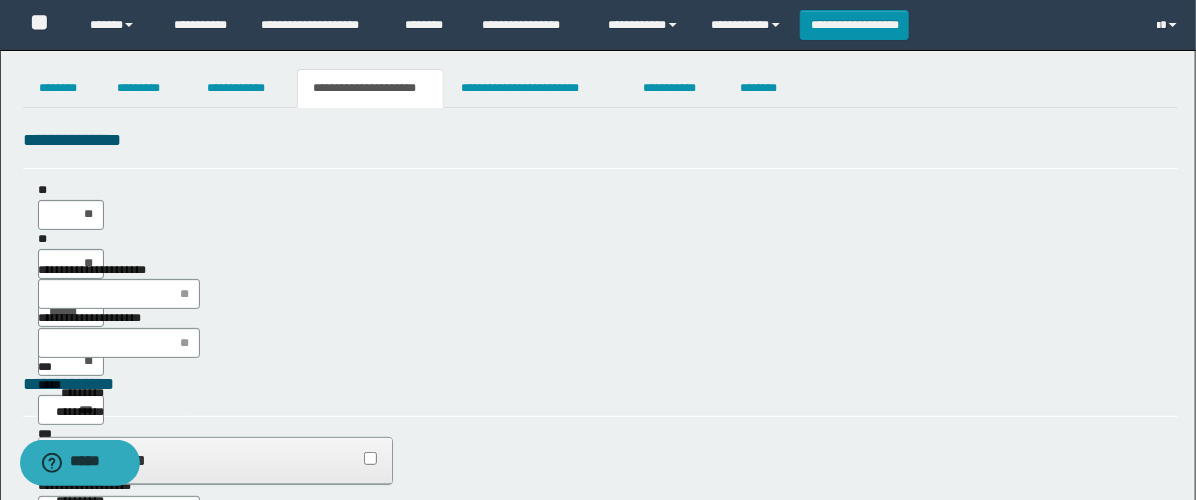 type on "**" 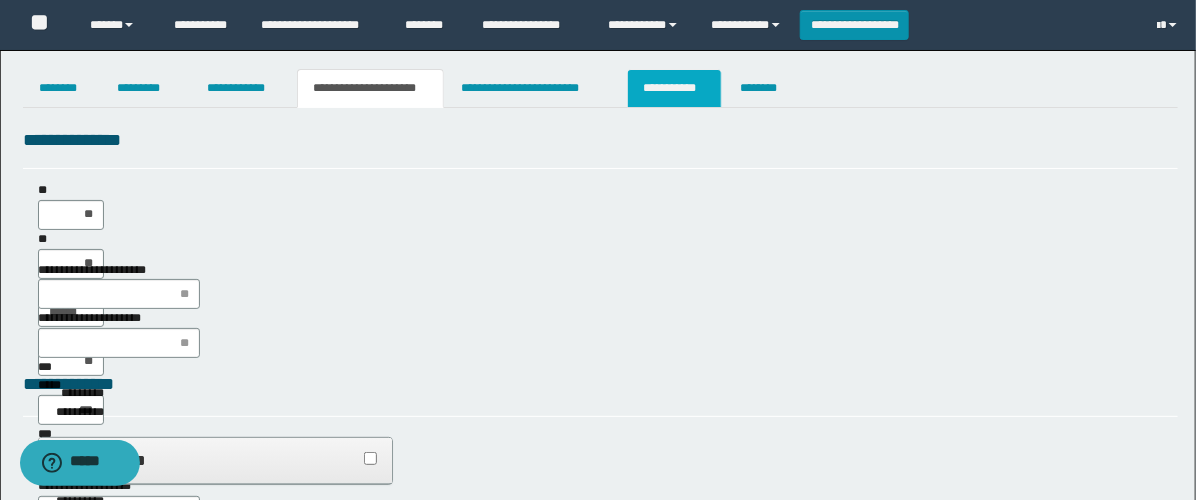 click on "**********" at bounding box center (674, 88) 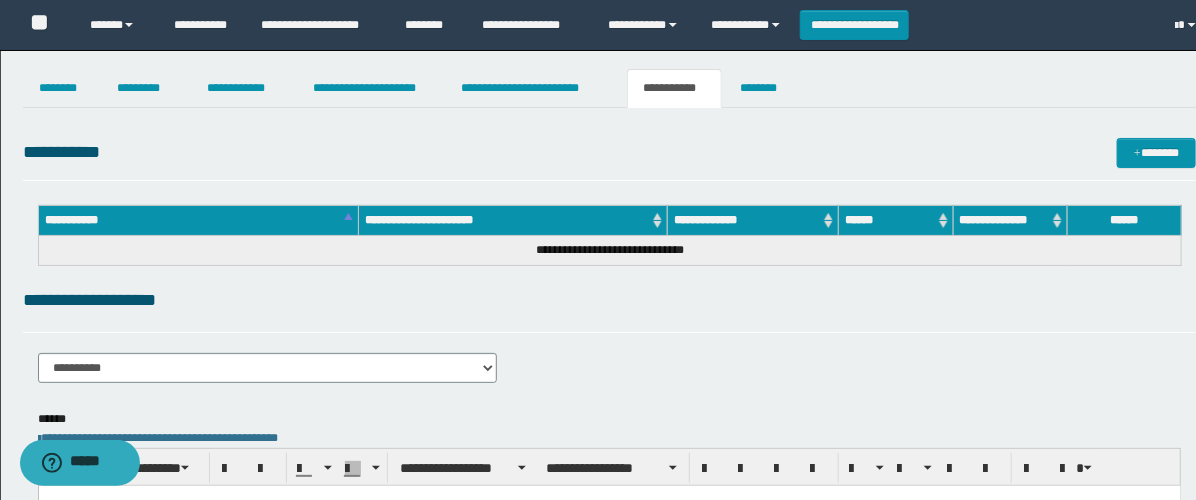 scroll, scrollTop: 0, scrollLeft: 0, axis: both 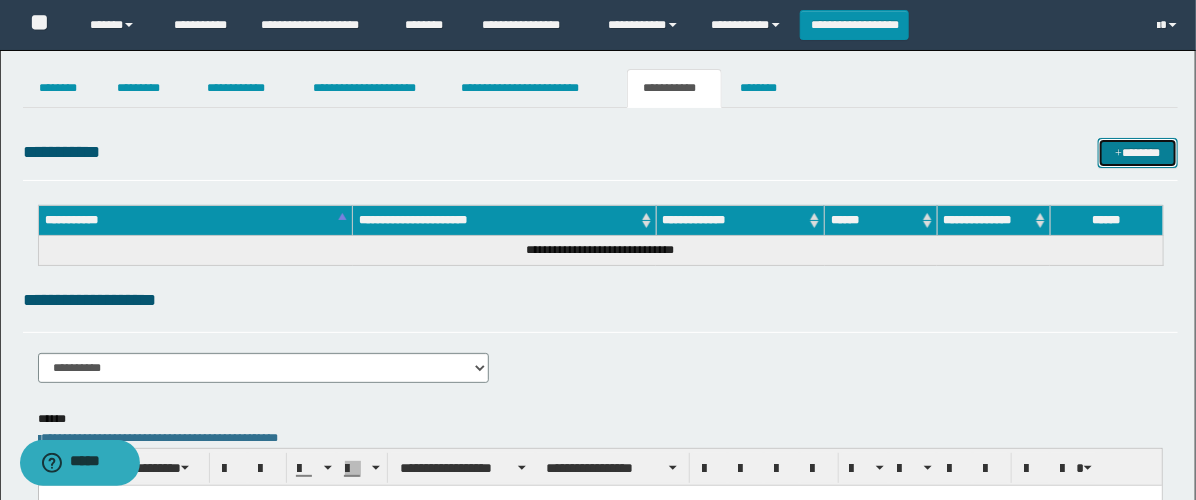 click on "*******" at bounding box center (1138, 153) 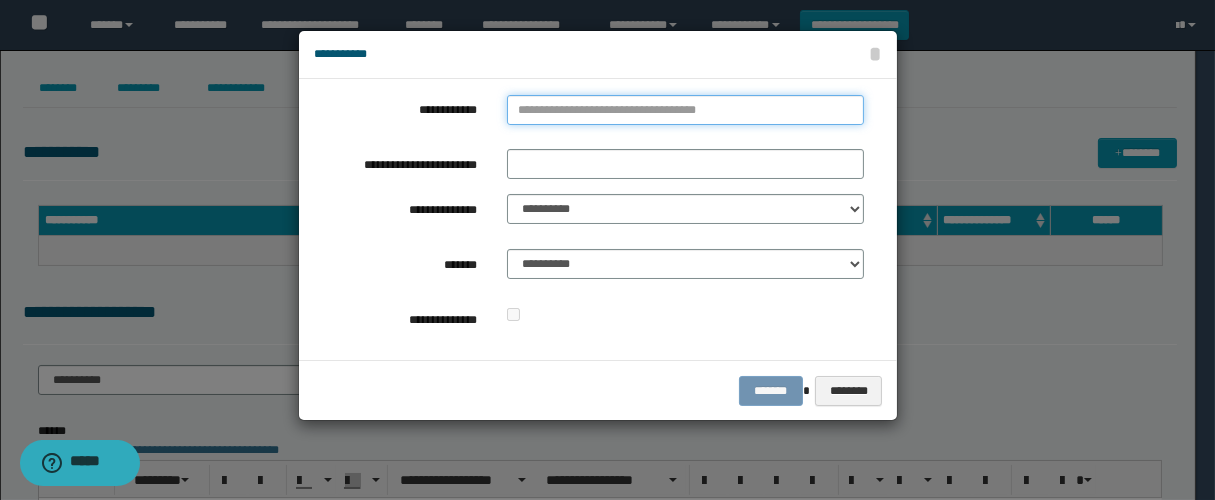 click on "**********" at bounding box center (685, 110) 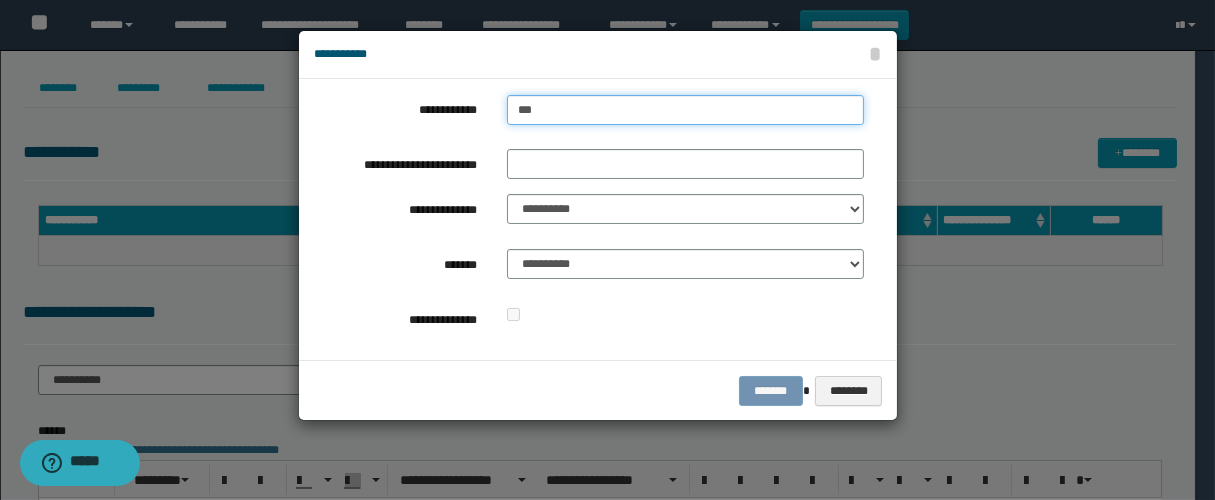 type on "****" 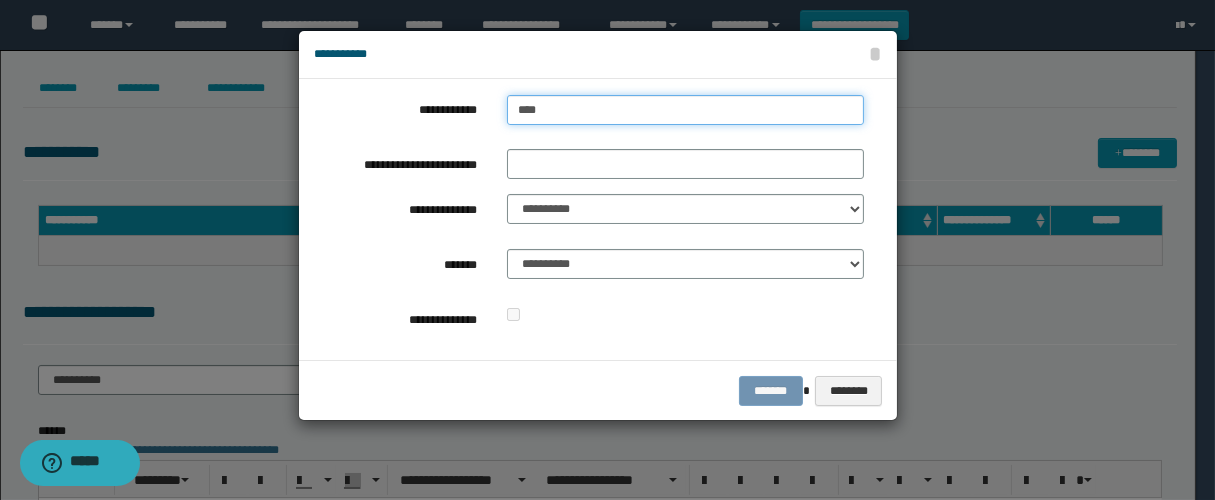 type on "****" 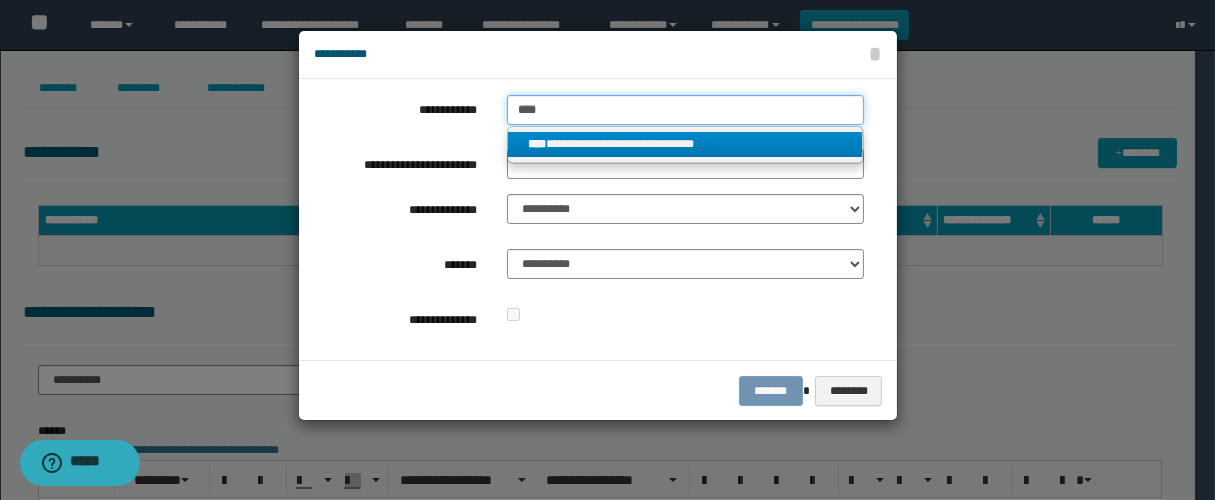 type on "****" 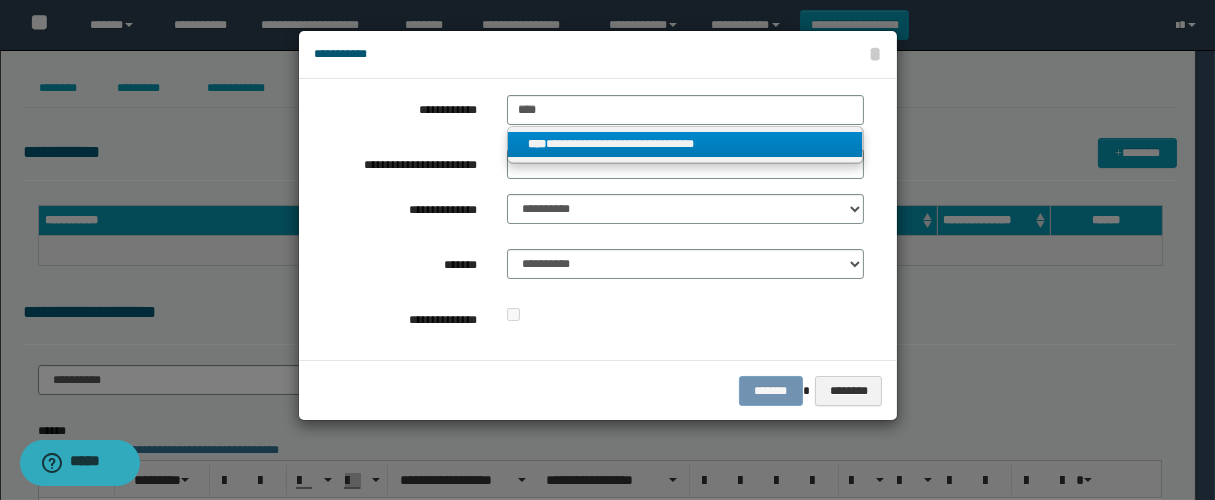 drag, startPoint x: 616, startPoint y: 143, endPoint x: 573, endPoint y: 189, distance: 62.968246 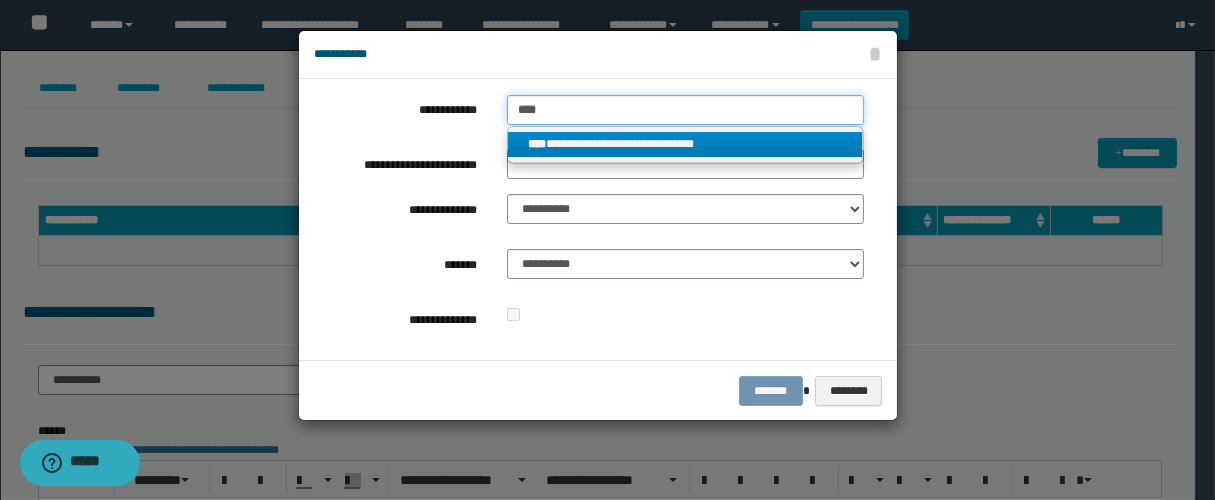 type 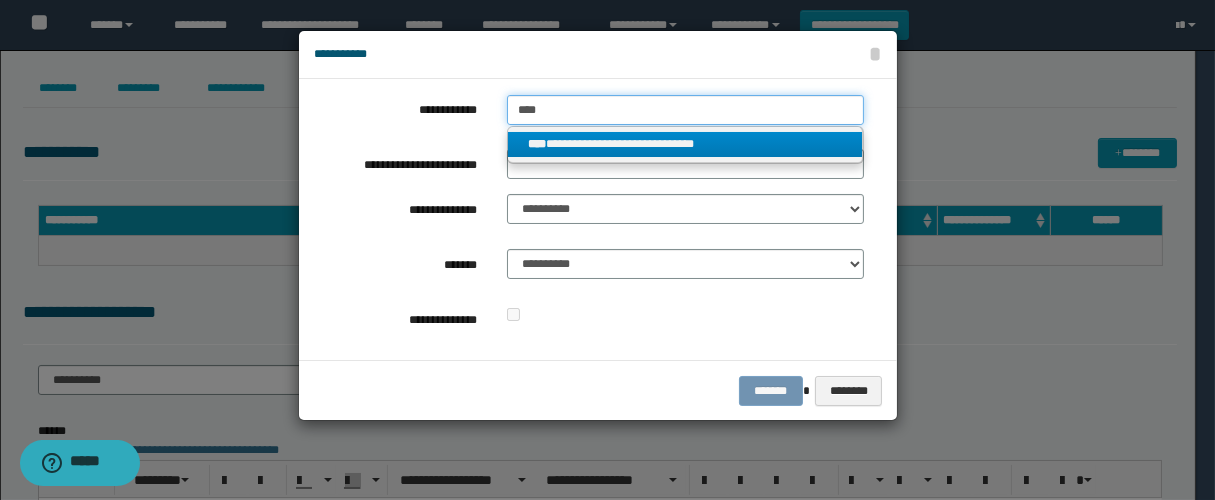type on "**********" 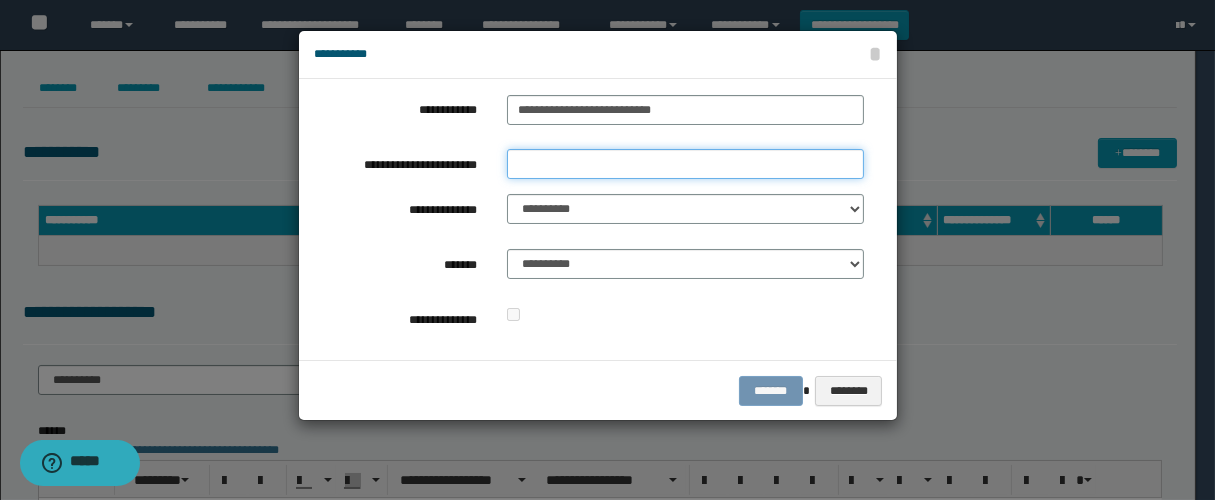 click on "**********" at bounding box center [685, 164] 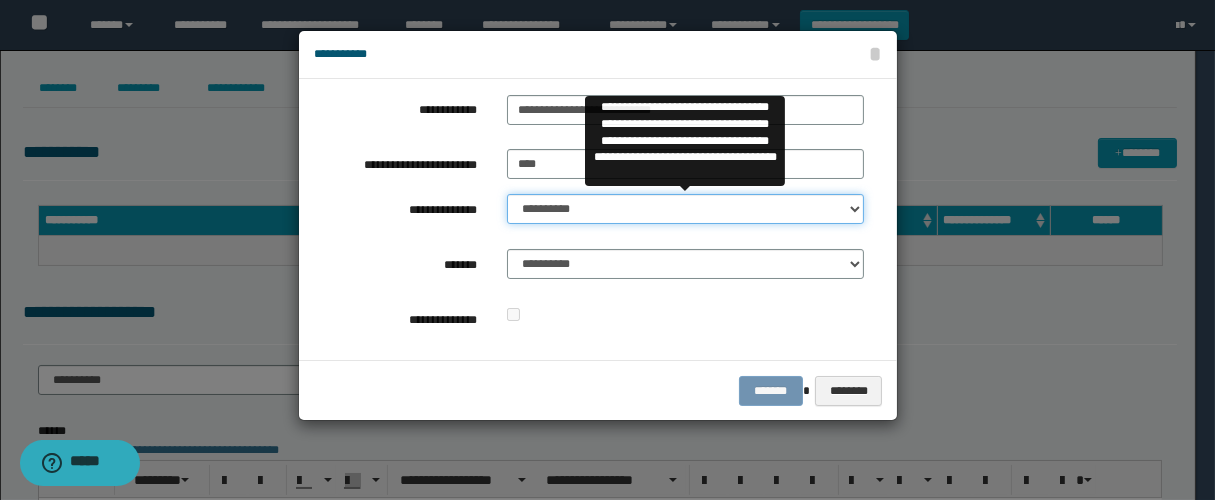 click on "**********" at bounding box center [685, 209] 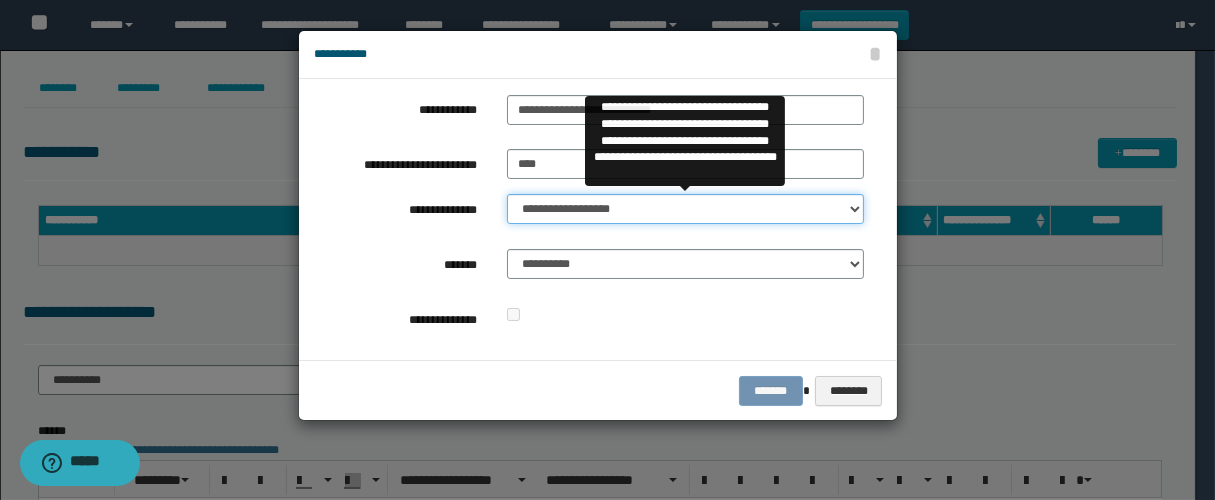 click on "**********" at bounding box center (685, 209) 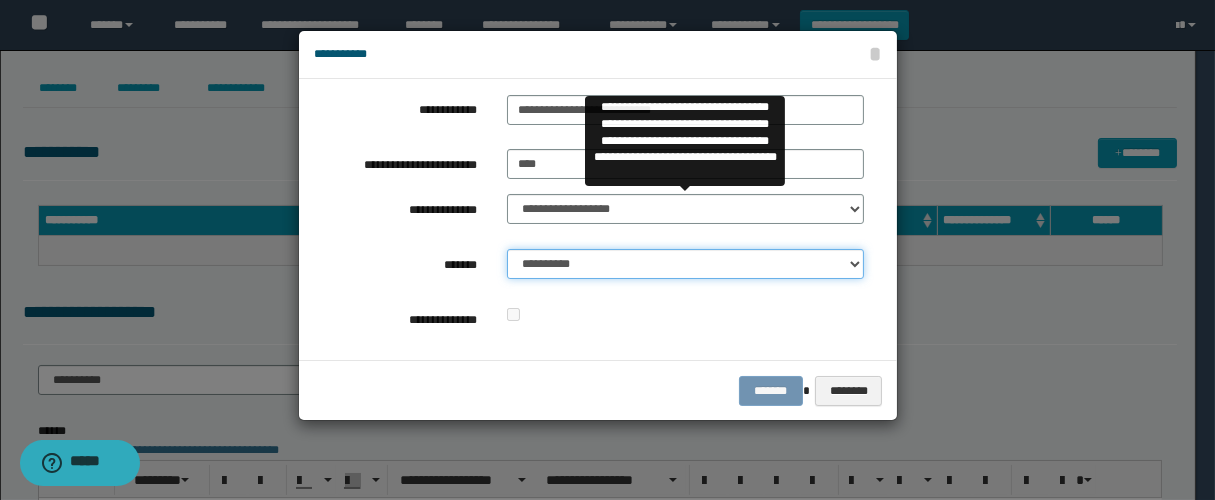 click on "**********" at bounding box center [685, 264] 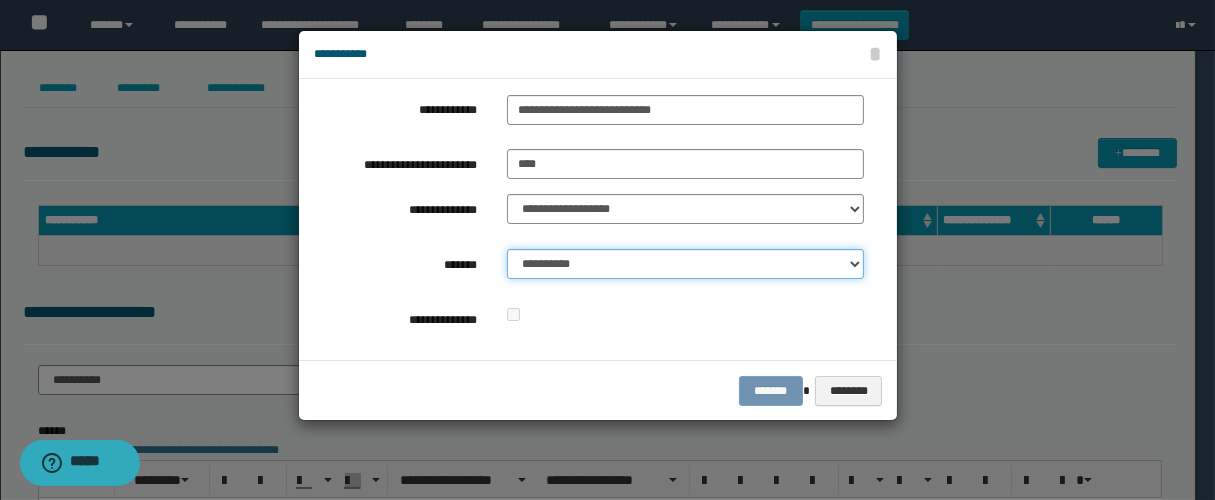 select on "*" 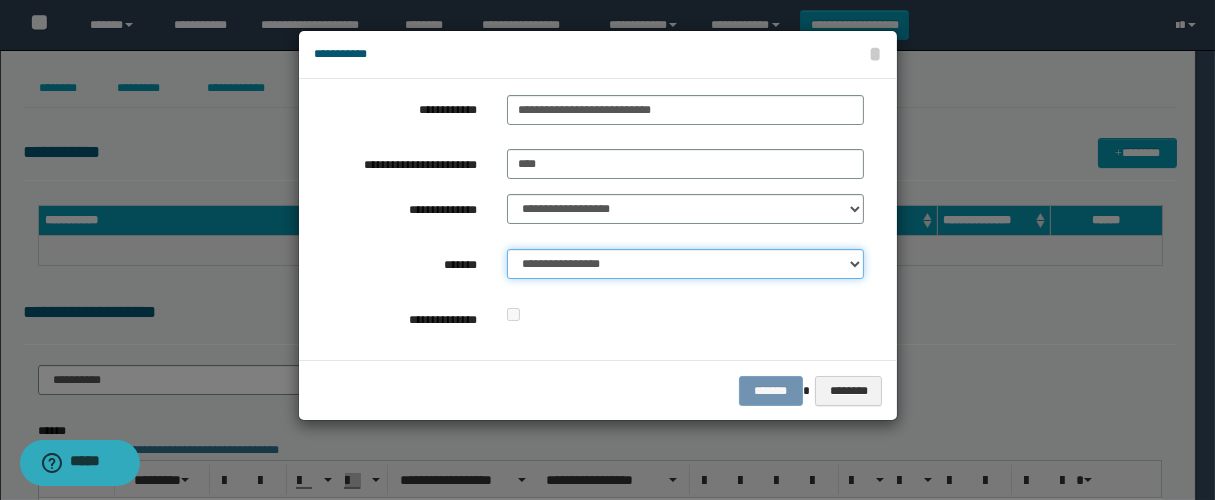 click on "**********" at bounding box center [685, 264] 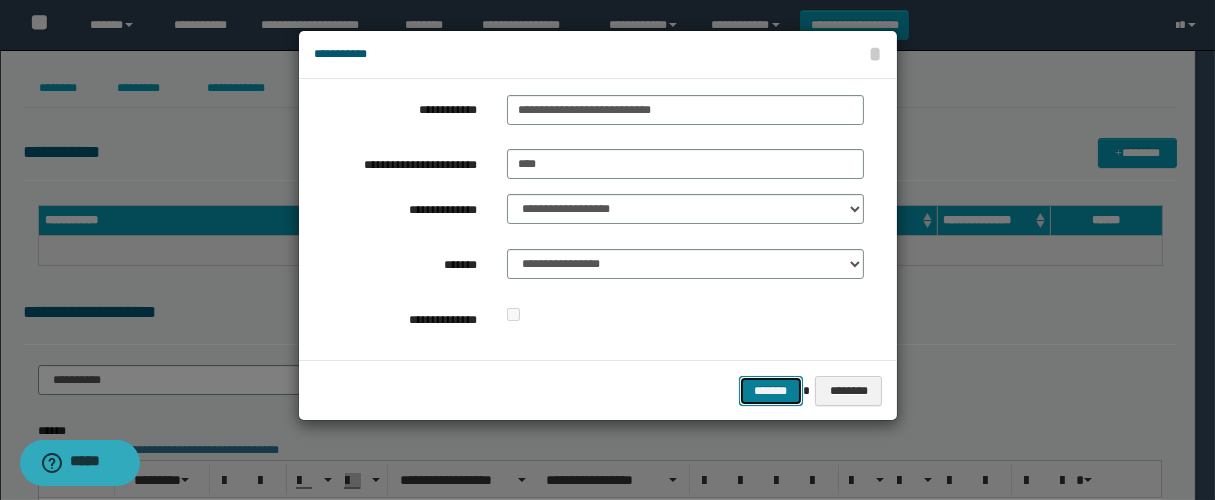 click on "*******" at bounding box center [771, 391] 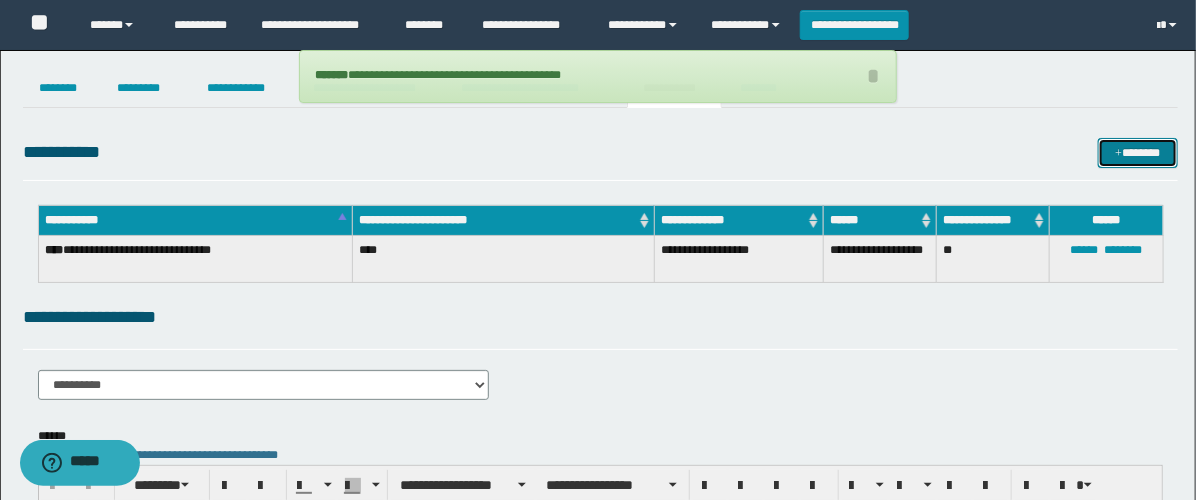 scroll, scrollTop: 222, scrollLeft: 0, axis: vertical 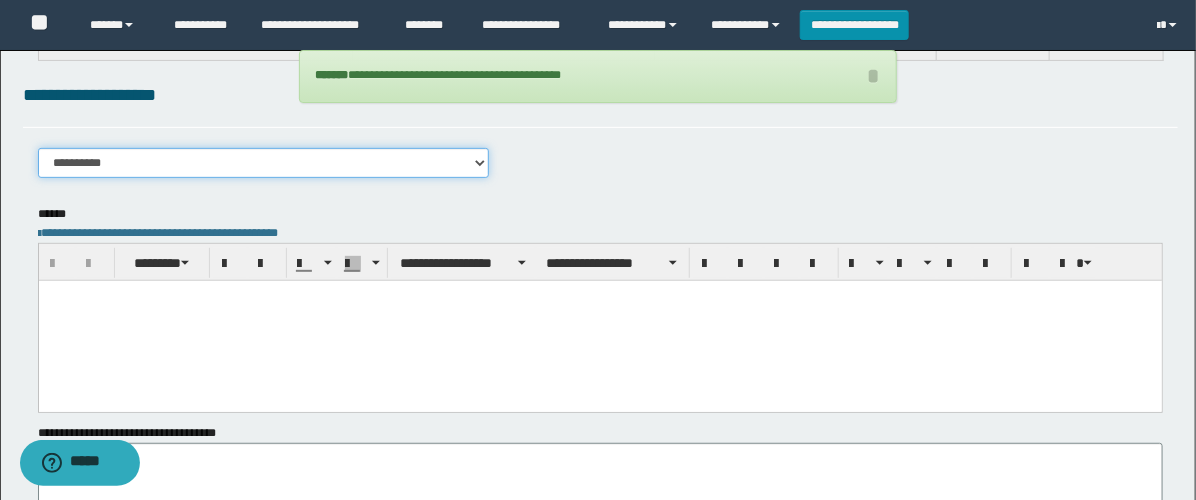 drag, startPoint x: 159, startPoint y: 173, endPoint x: 162, endPoint y: 187, distance: 14.3178215 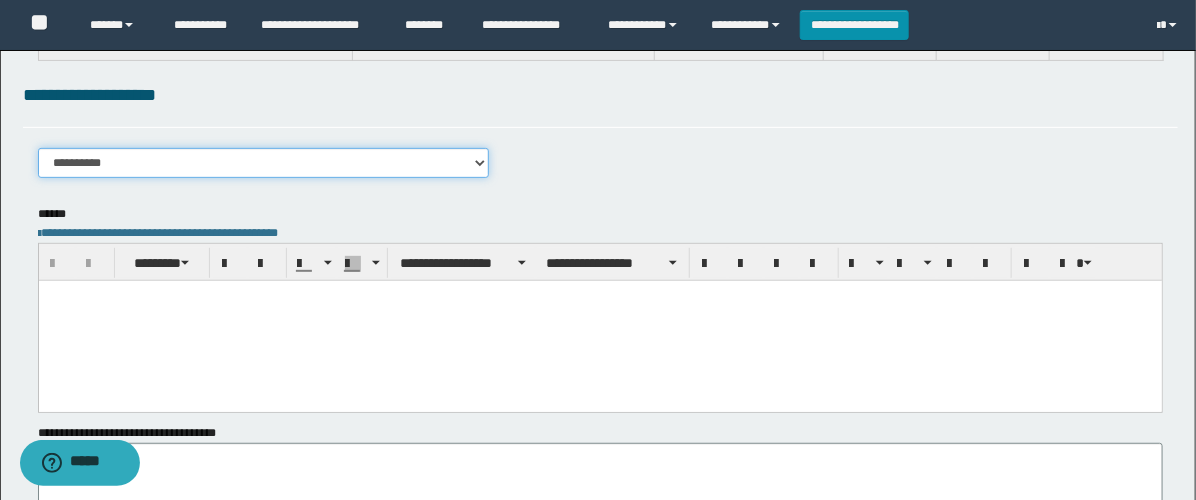 select on "****" 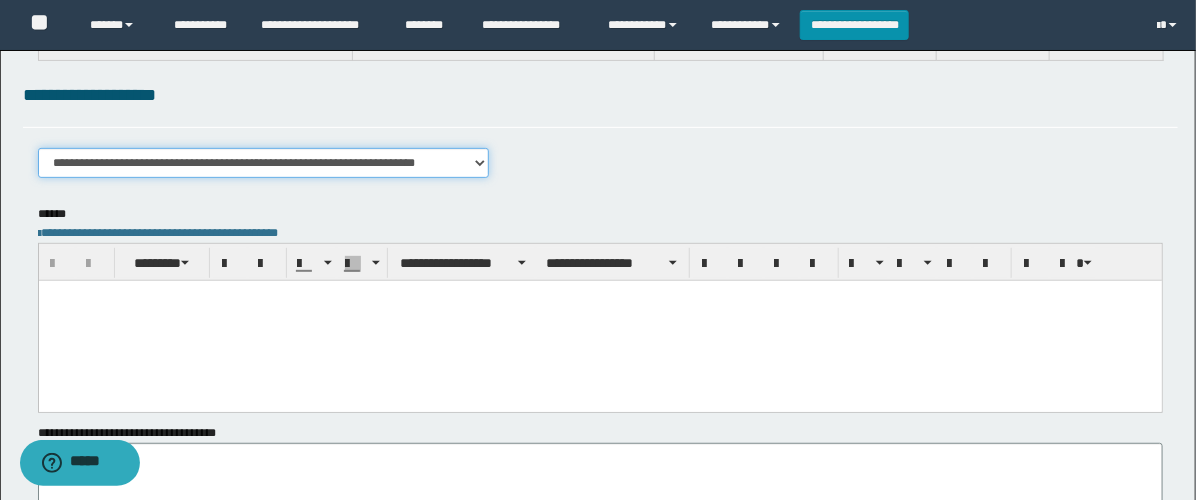 click on "**********" at bounding box center [263, 163] 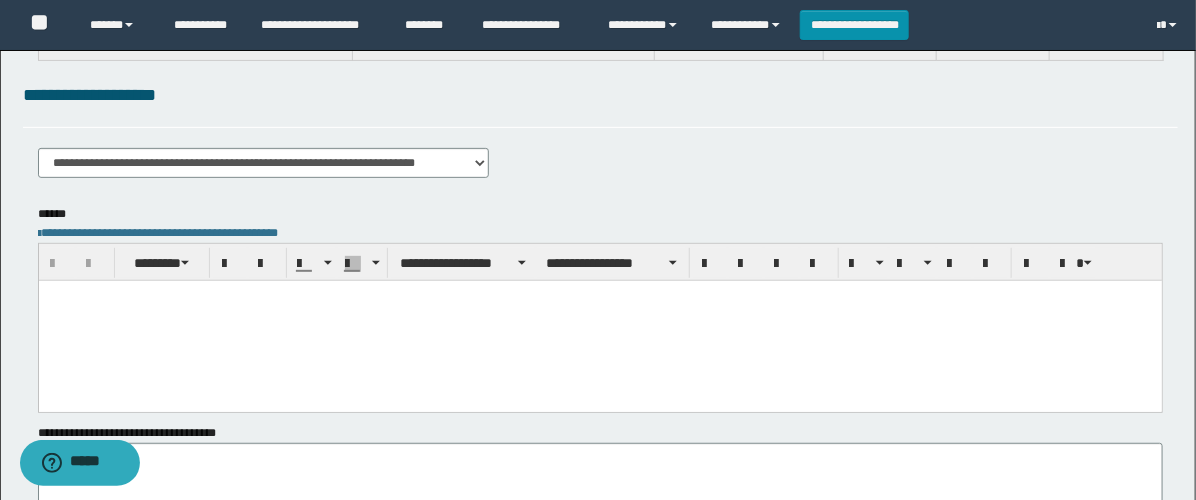 click at bounding box center (599, 320) 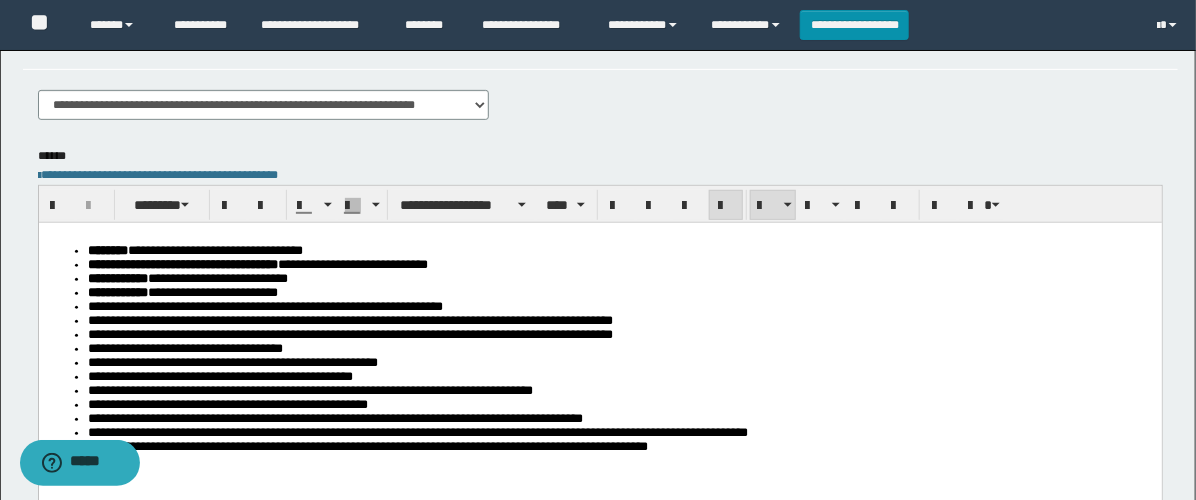 scroll, scrollTop: 333, scrollLeft: 0, axis: vertical 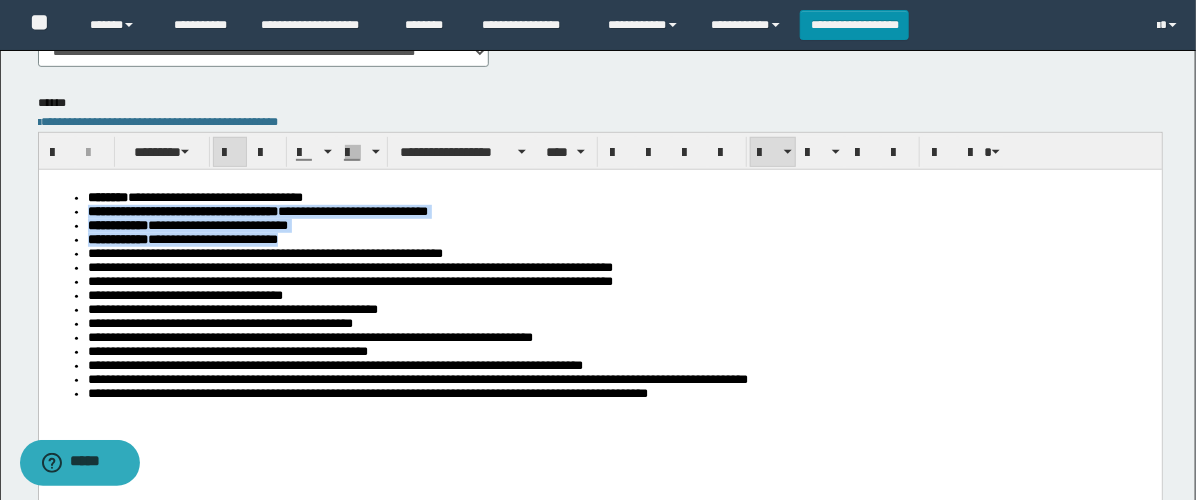 drag, startPoint x: 340, startPoint y: 241, endPoint x: 37, endPoint y: 213, distance: 304.291 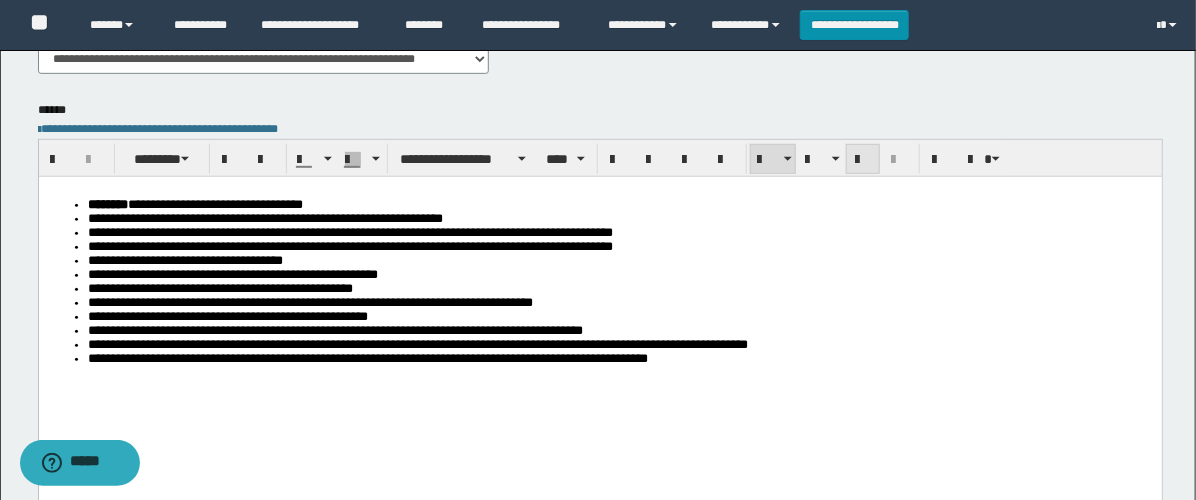 scroll, scrollTop: 0, scrollLeft: 0, axis: both 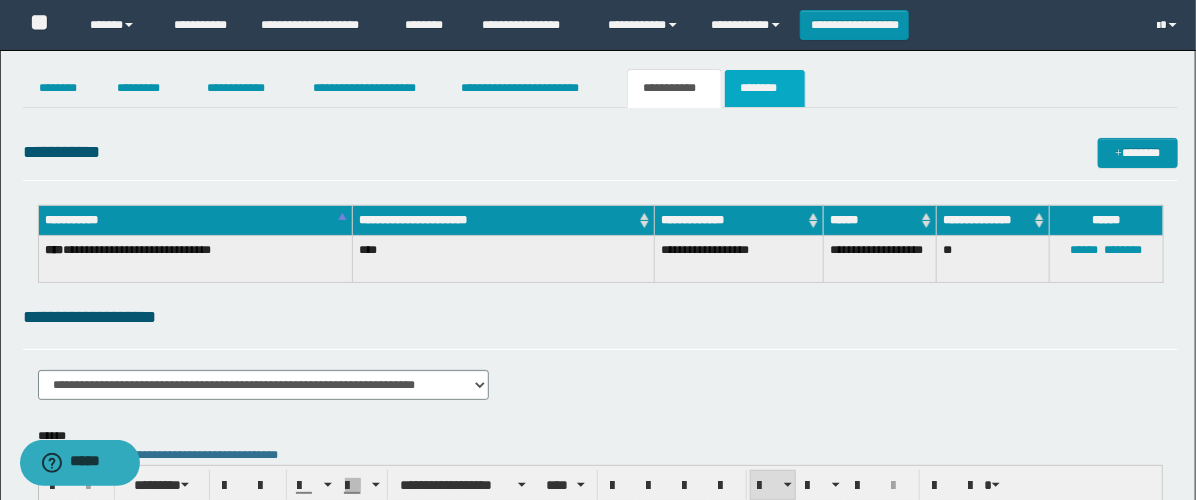 click on "********" at bounding box center [765, 88] 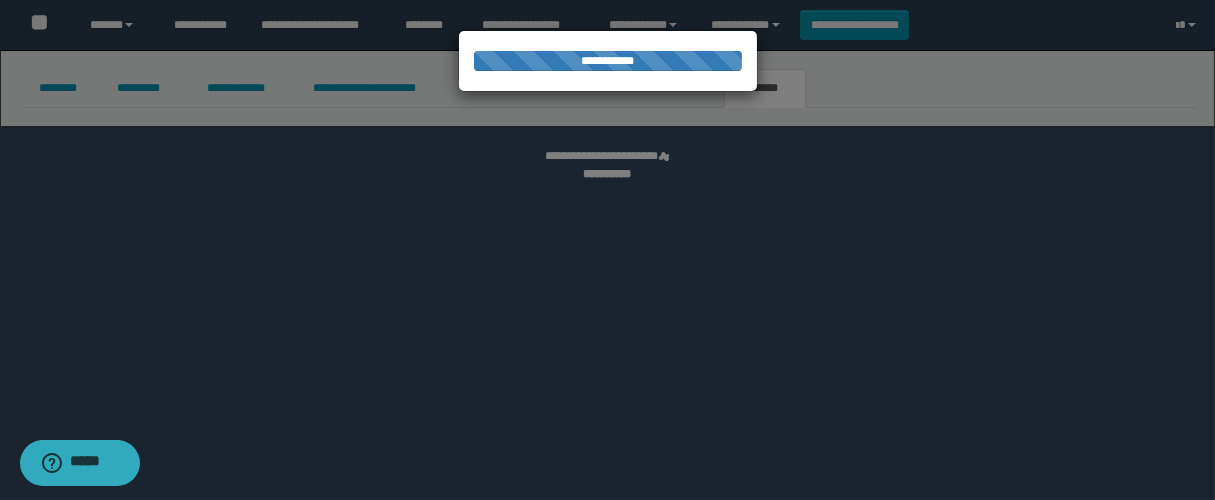 select 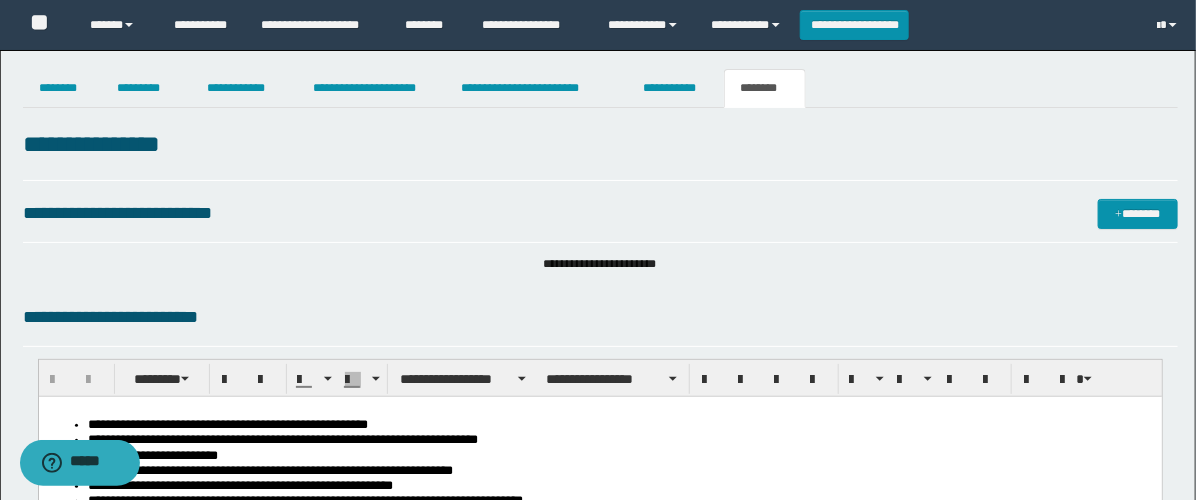 scroll, scrollTop: 222, scrollLeft: 0, axis: vertical 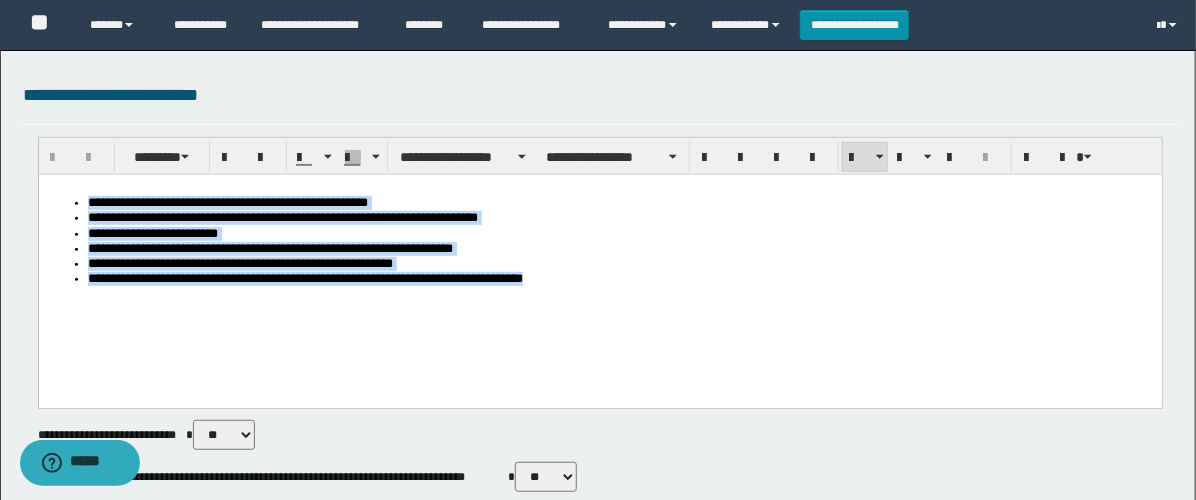 drag, startPoint x: 619, startPoint y: 323, endPoint x: -1, endPoint y: 143, distance: 645.6005 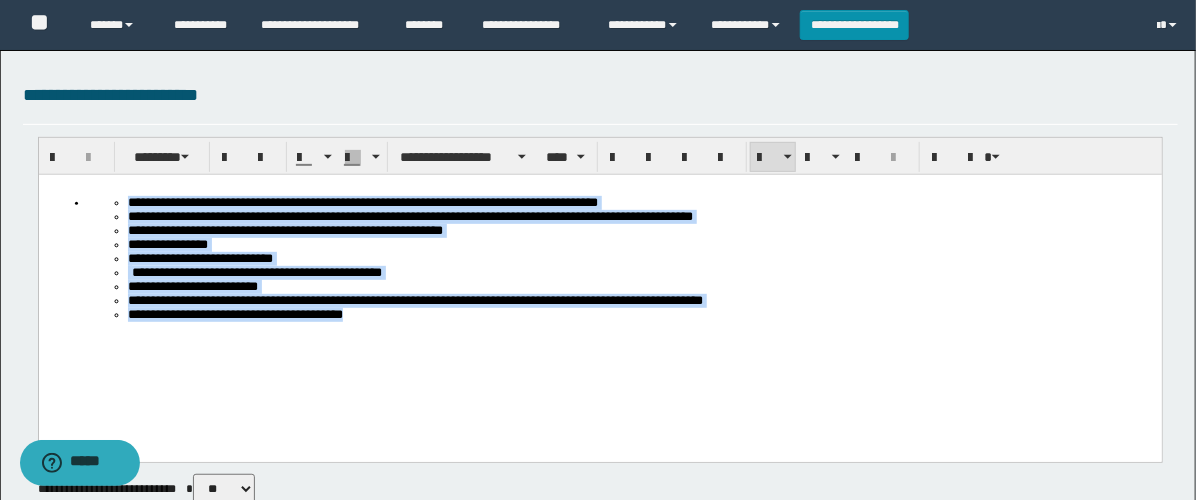 drag, startPoint x: 394, startPoint y: 330, endPoint x: 61, endPoint y: 197, distance: 358.57776 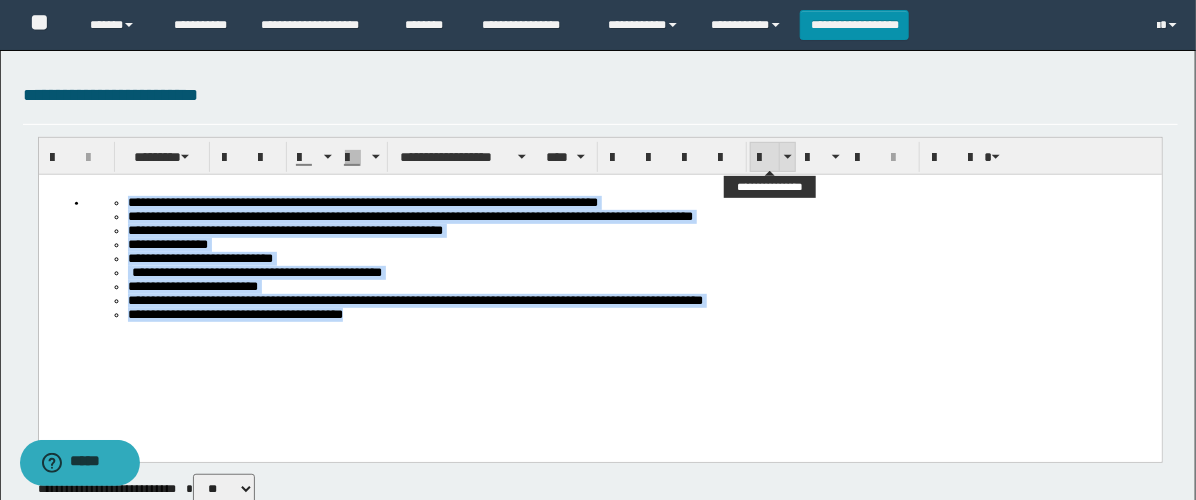 click at bounding box center (765, 158) 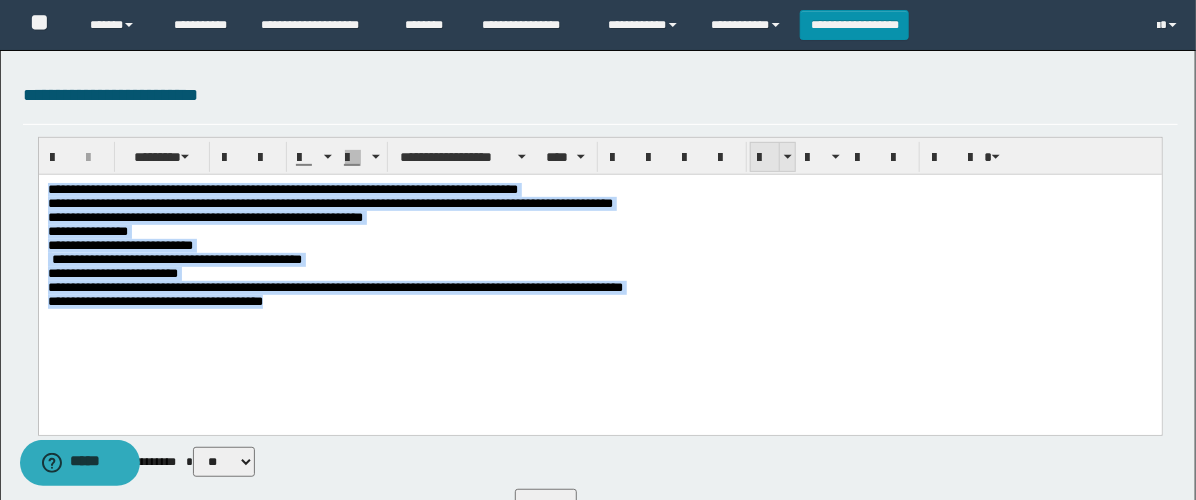 click at bounding box center [765, 158] 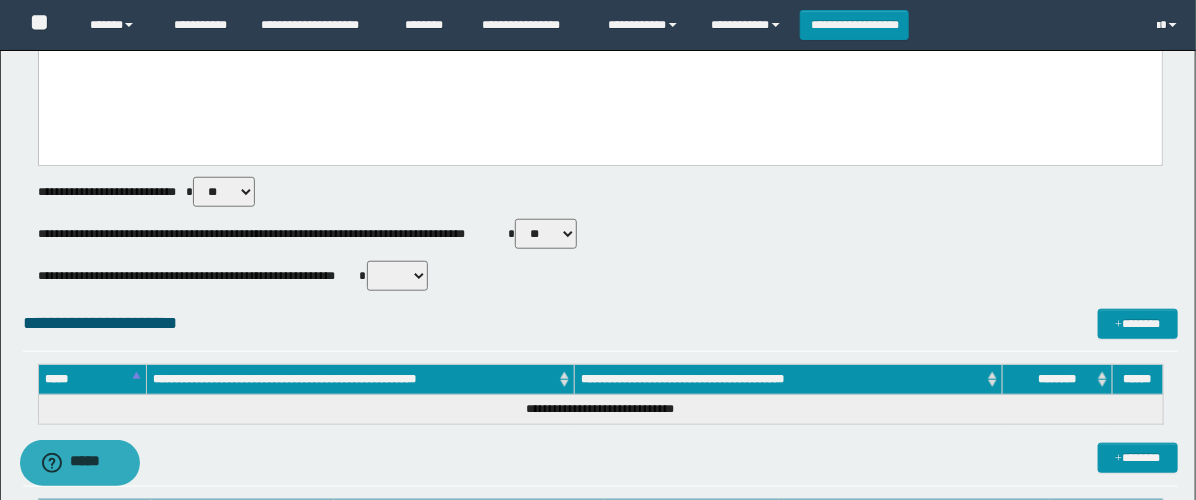 scroll, scrollTop: 555, scrollLeft: 0, axis: vertical 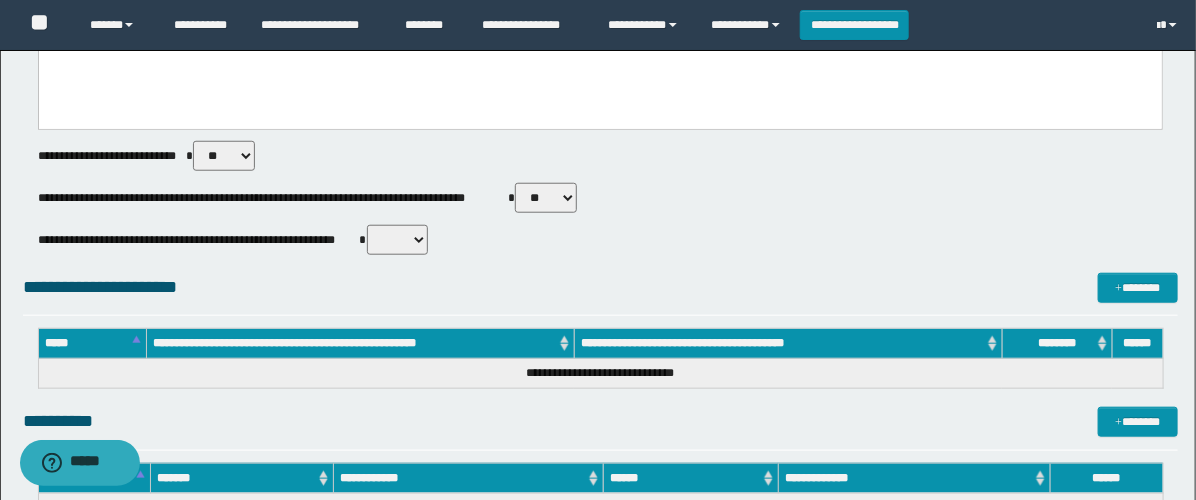 click on "**
**" at bounding box center (546, 198) 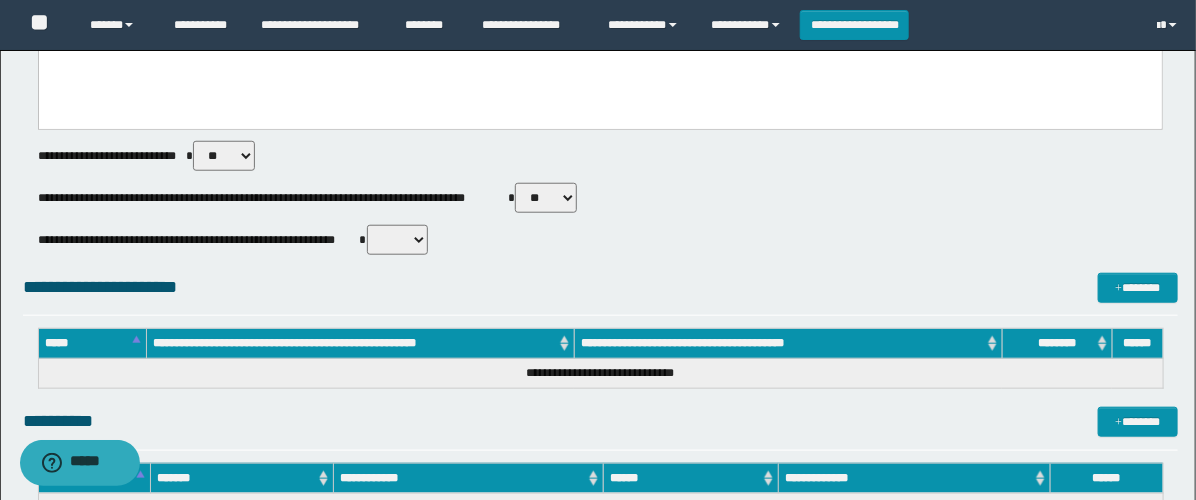 select on "****" 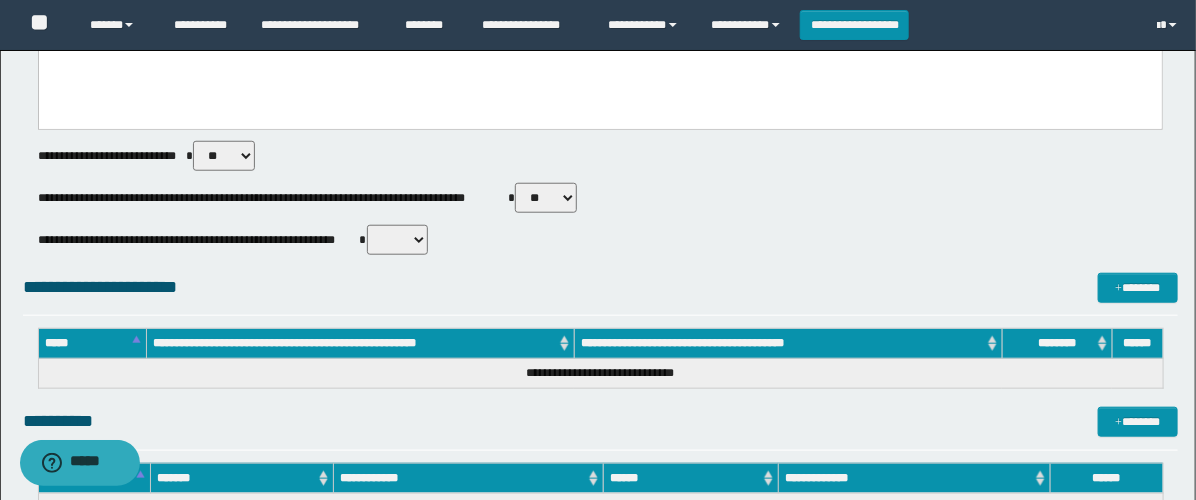 click on "**
**" at bounding box center (546, 198) 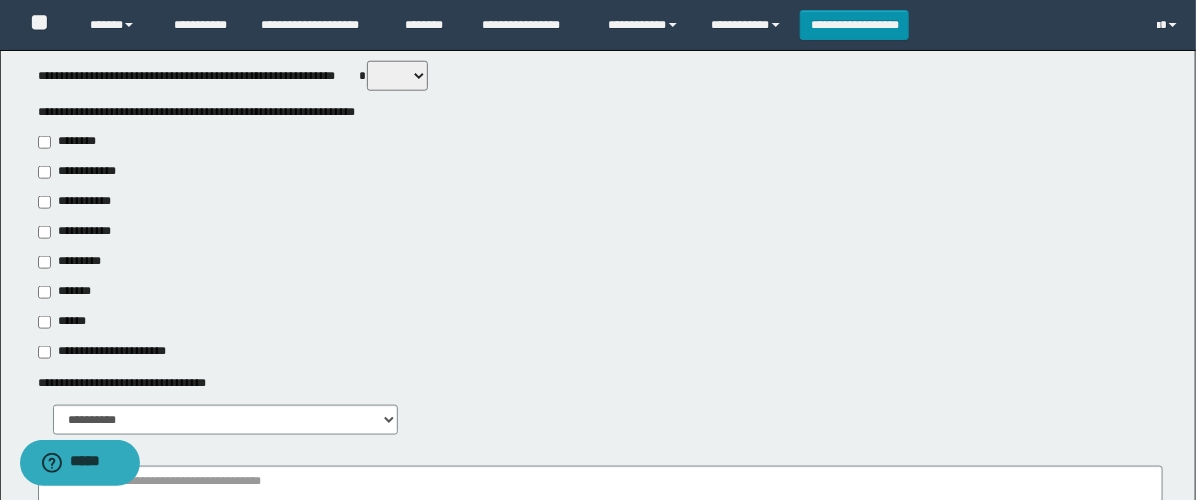 scroll, scrollTop: 777, scrollLeft: 0, axis: vertical 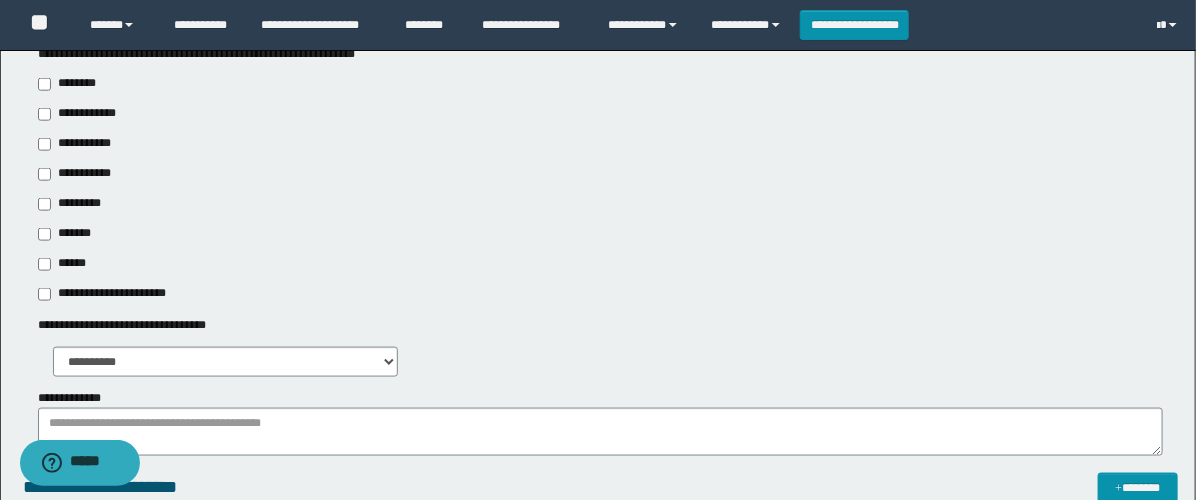 click on "**********" at bounding box center [76, 174] 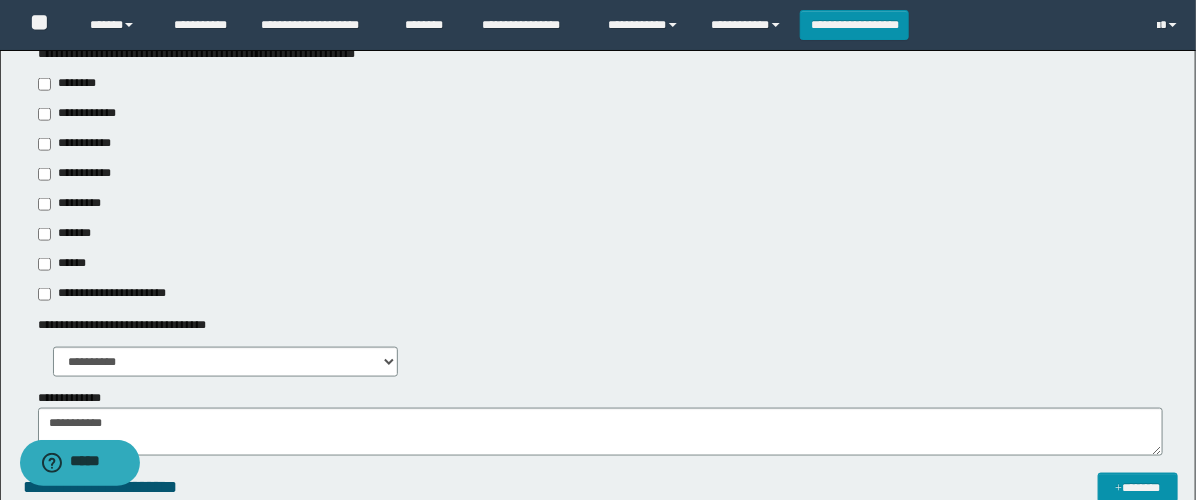click on "**********" at bounding box center [81, 144] 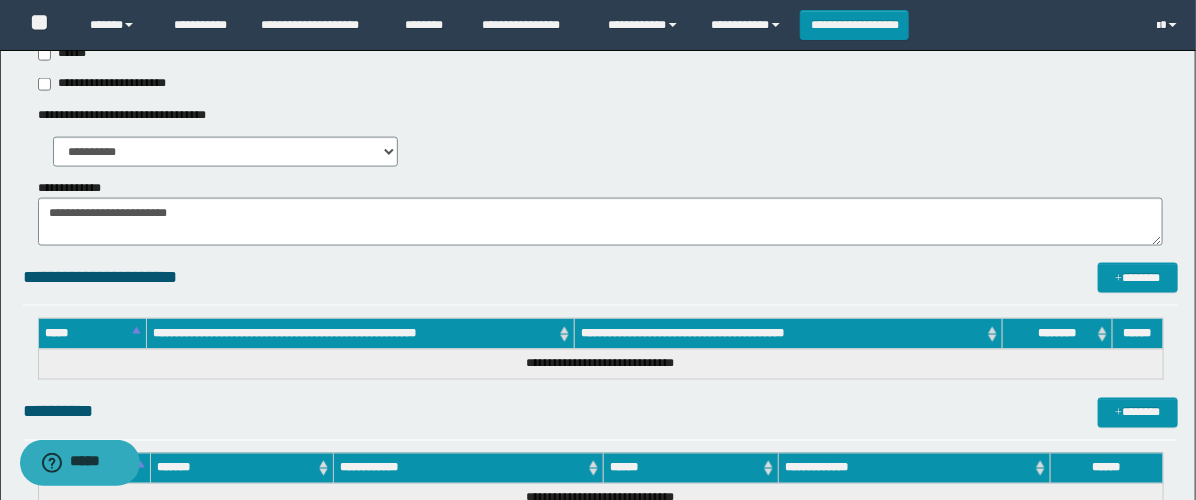 scroll, scrollTop: 1000, scrollLeft: 0, axis: vertical 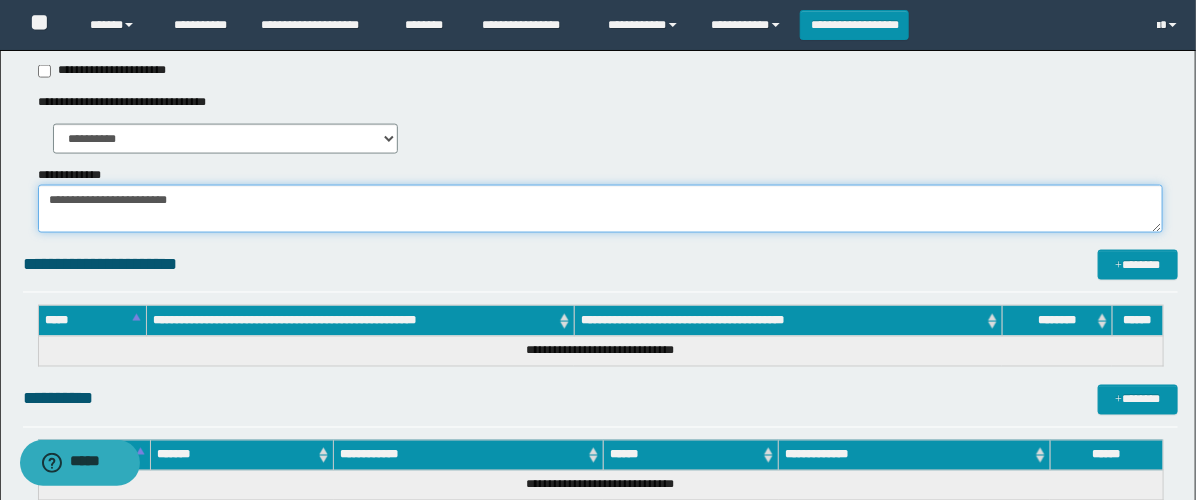 click on "**********" at bounding box center [600, 209] 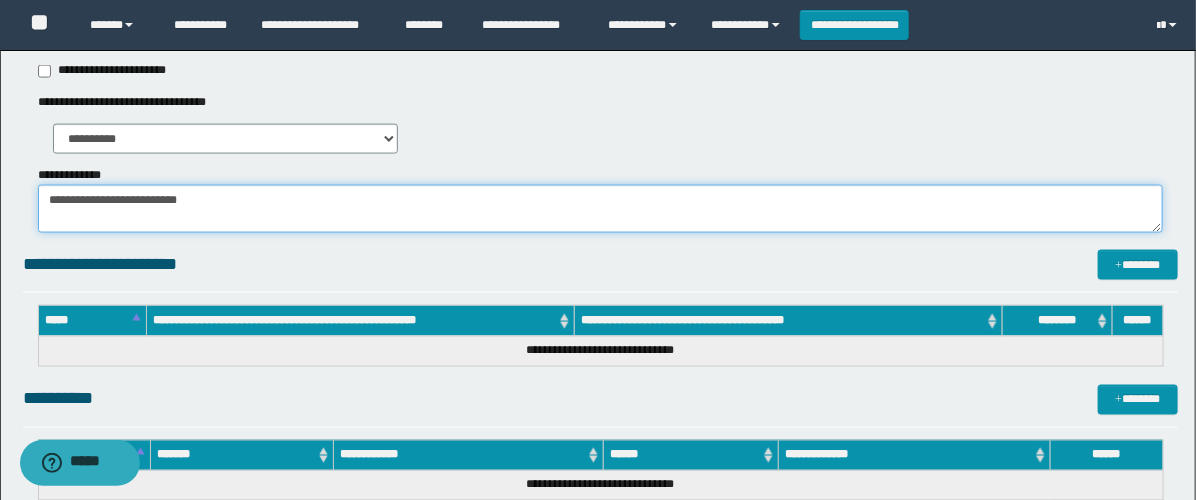 paste on "**********" 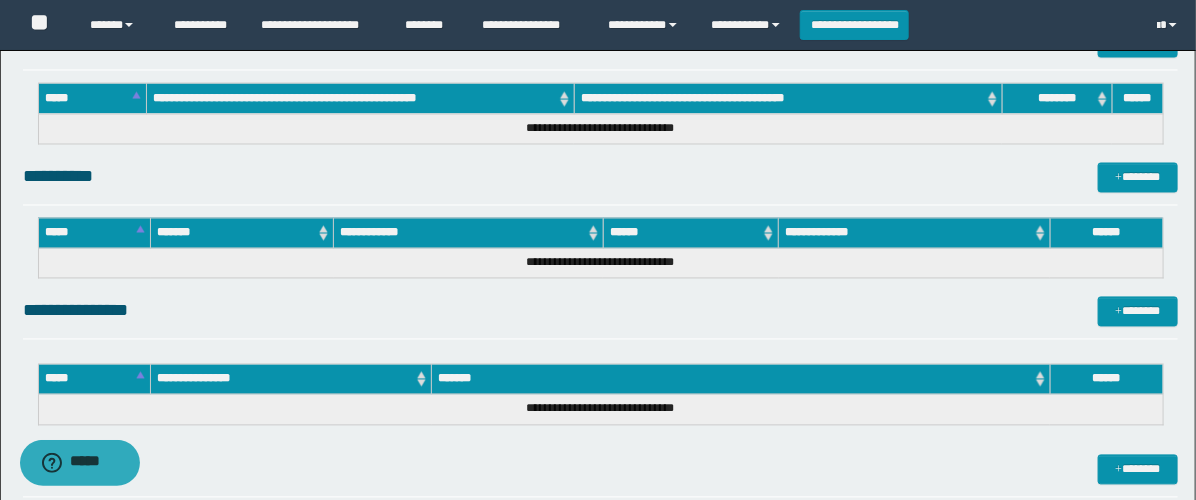 scroll, scrollTop: 1598, scrollLeft: 0, axis: vertical 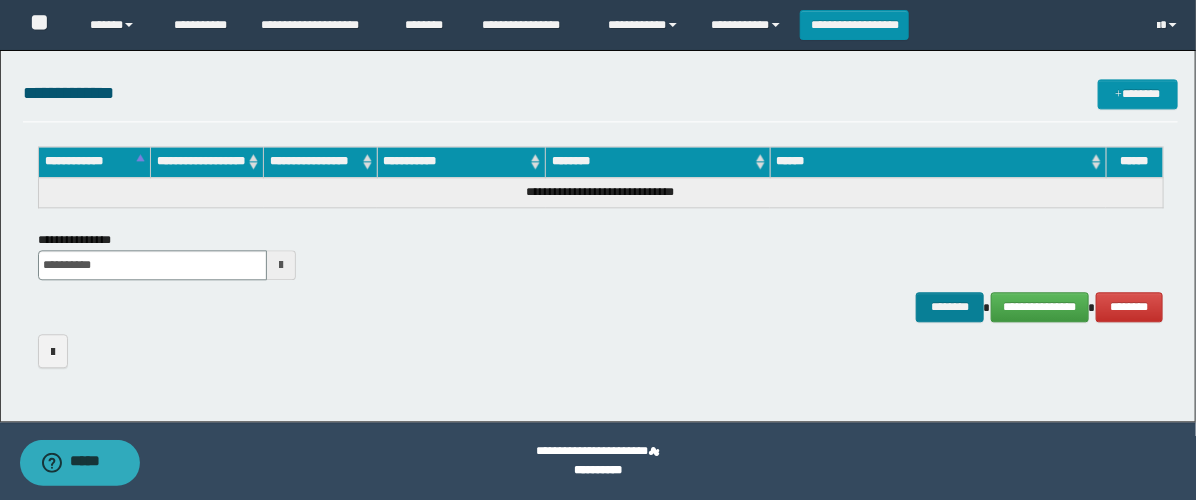 type on "**********" 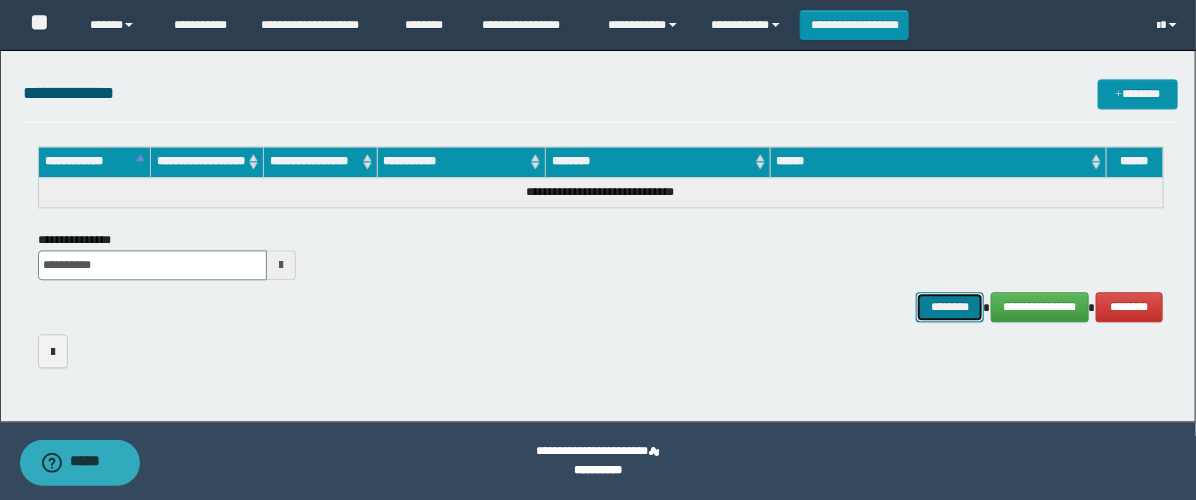 click on "********" at bounding box center (950, 307) 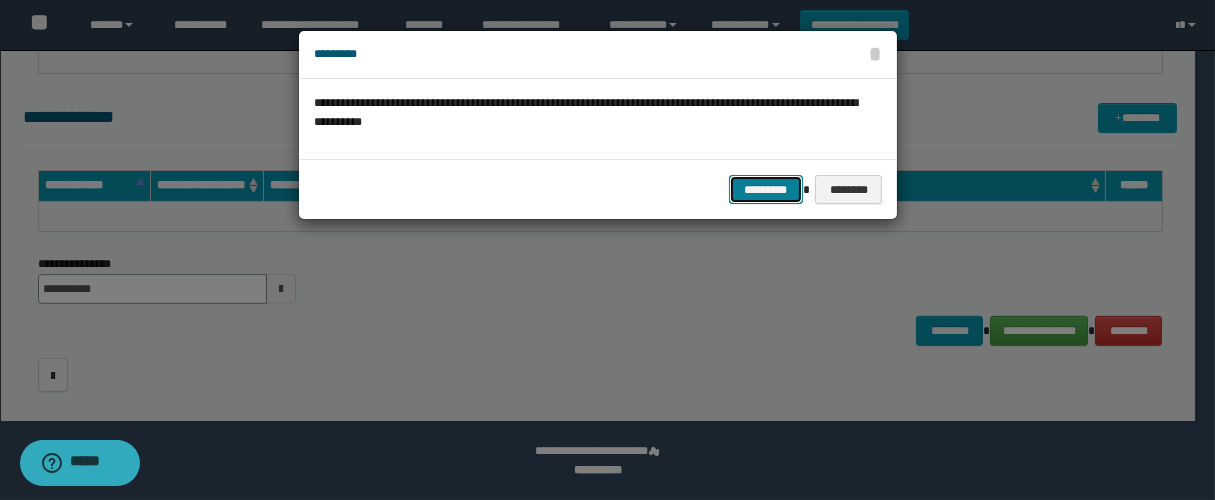 click on "*********" at bounding box center (766, 190) 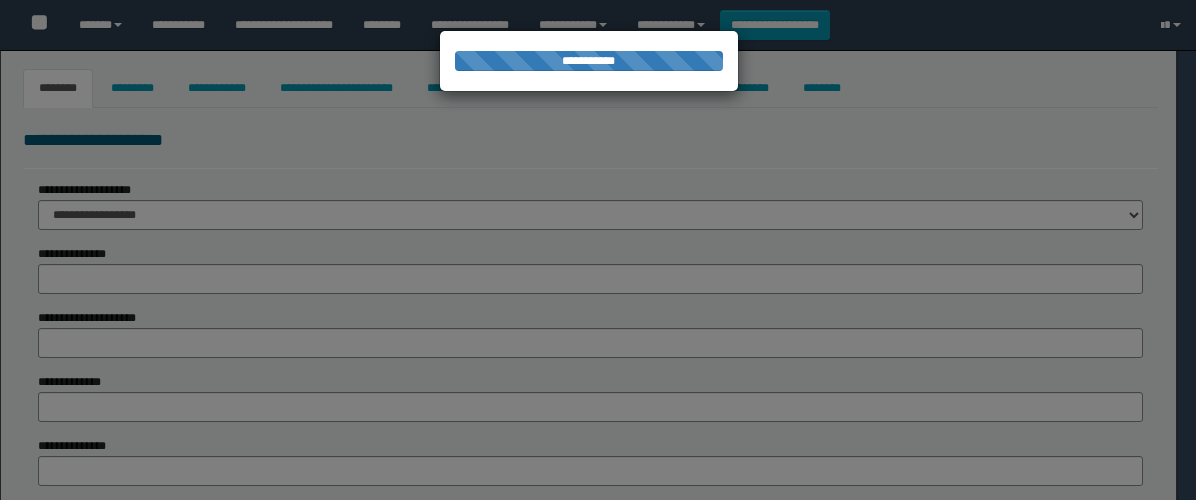 scroll, scrollTop: 0, scrollLeft: 0, axis: both 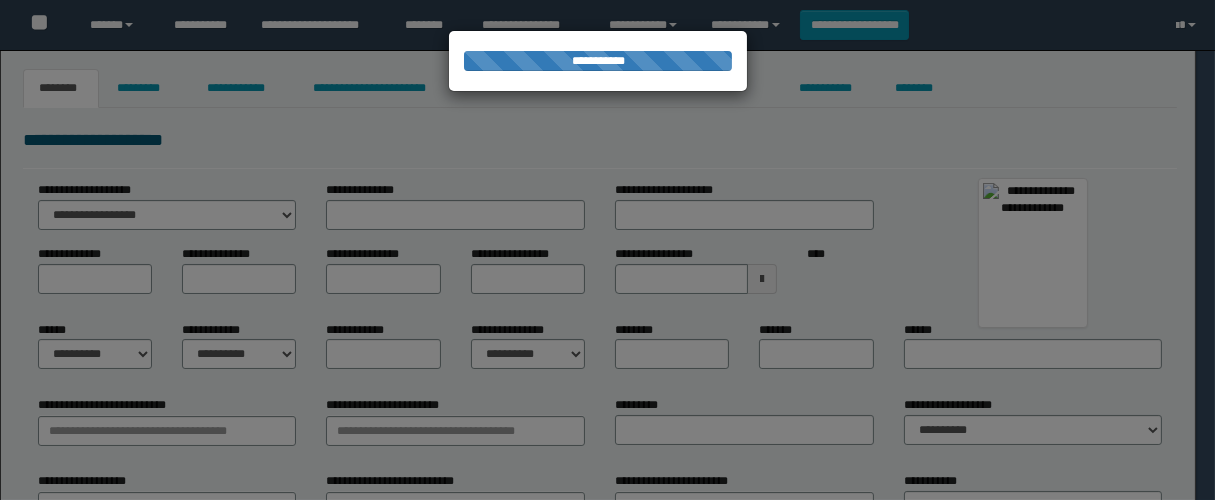 type on "*********" 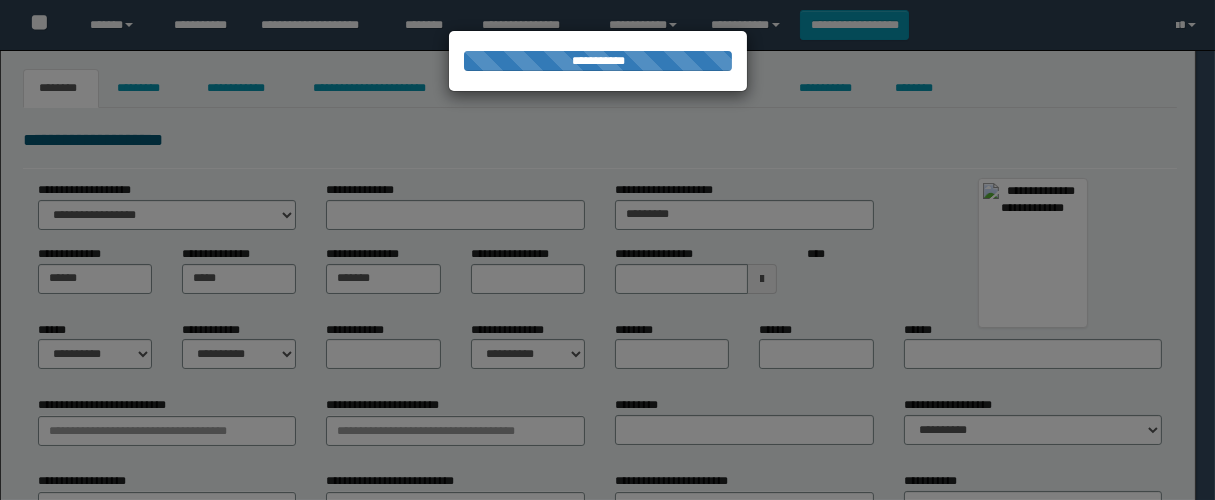 type on "********" 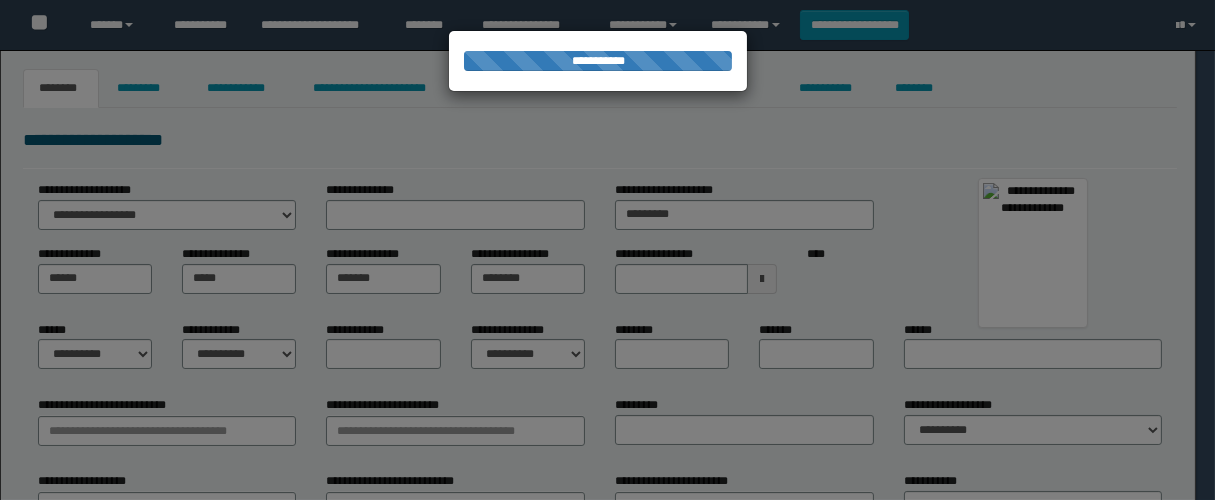 select on "*" 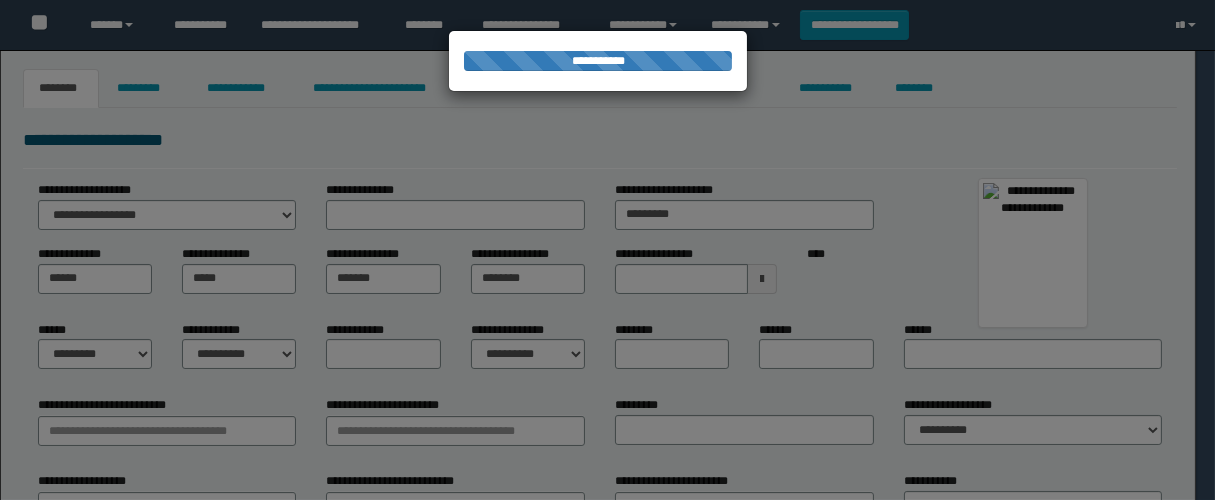select on "*" 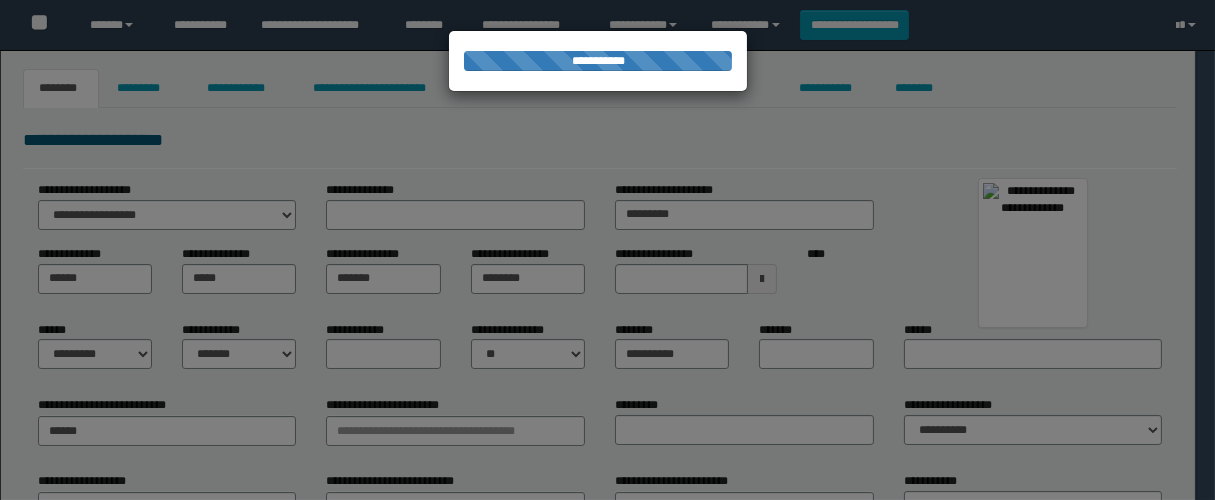 type on "*********" 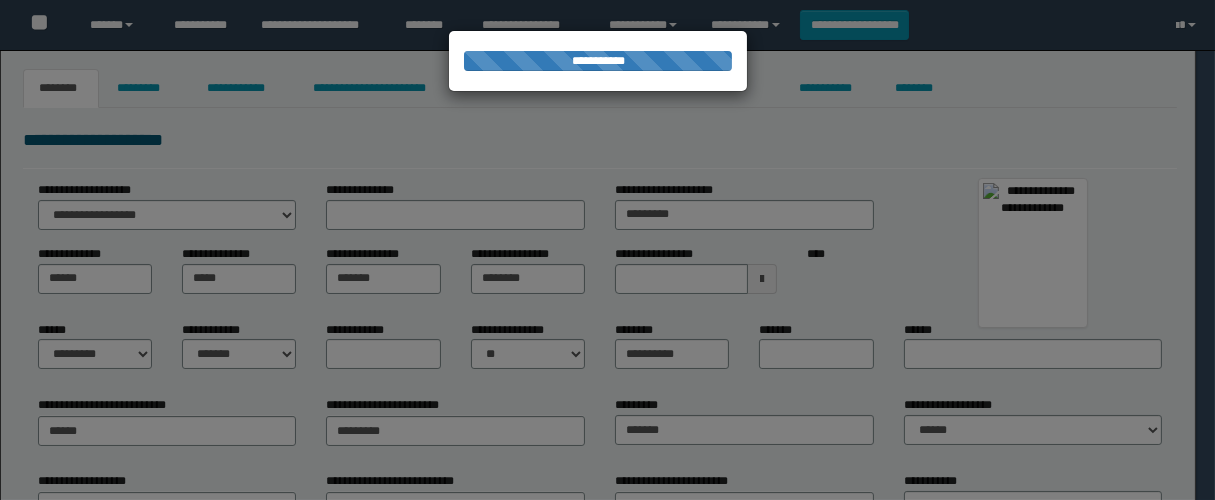 type on "******" 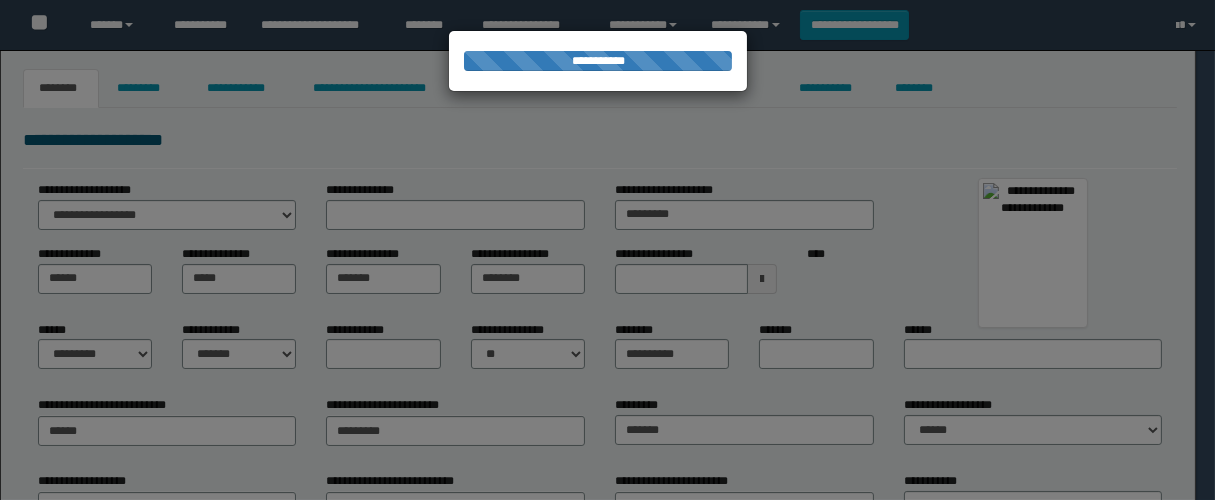 type on "**********" 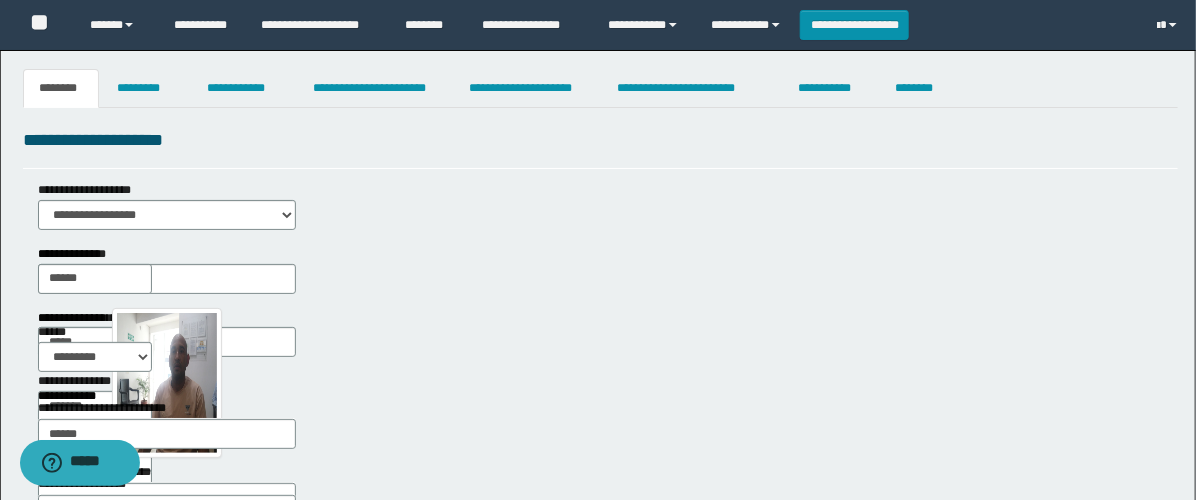 scroll, scrollTop: 0, scrollLeft: 0, axis: both 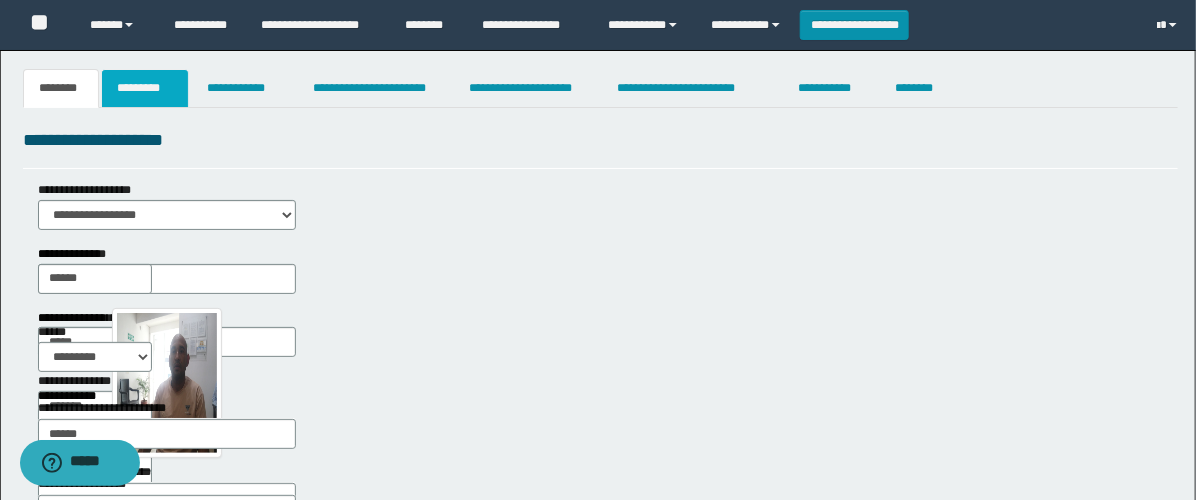 click on "*********" at bounding box center [145, 88] 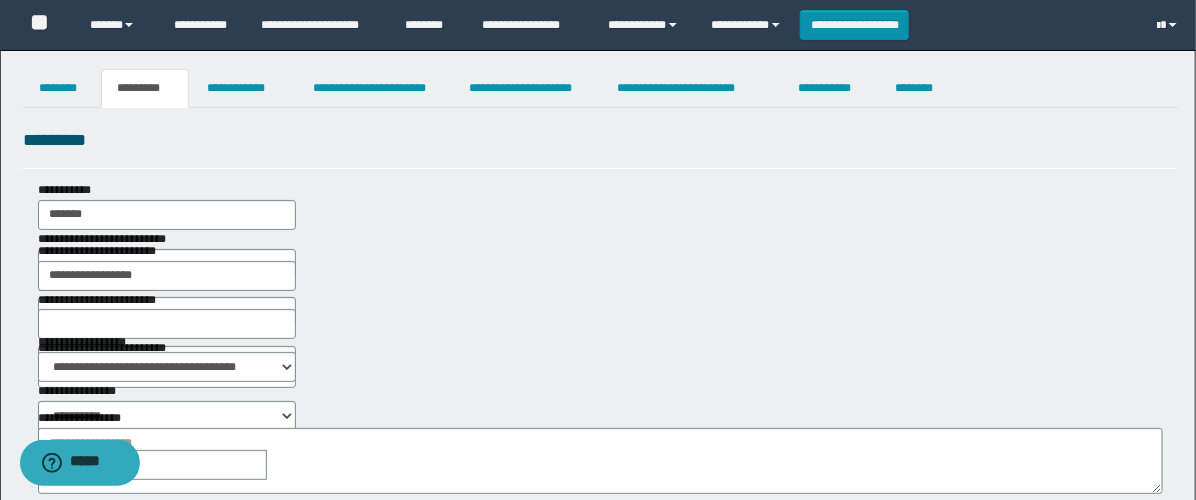 scroll, scrollTop: 111, scrollLeft: 0, axis: vertical 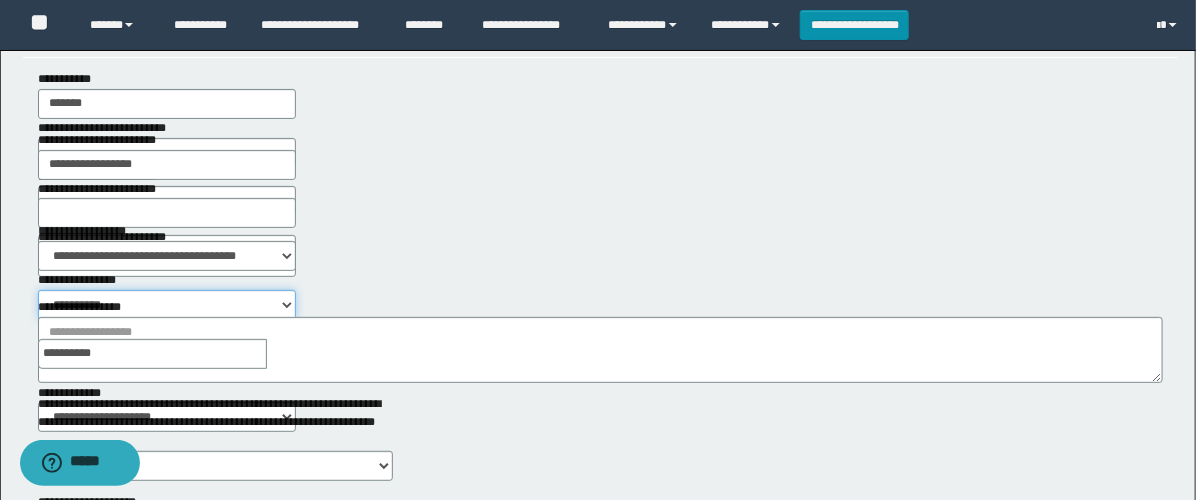 click on "**********" at bounding box center (167, 305) 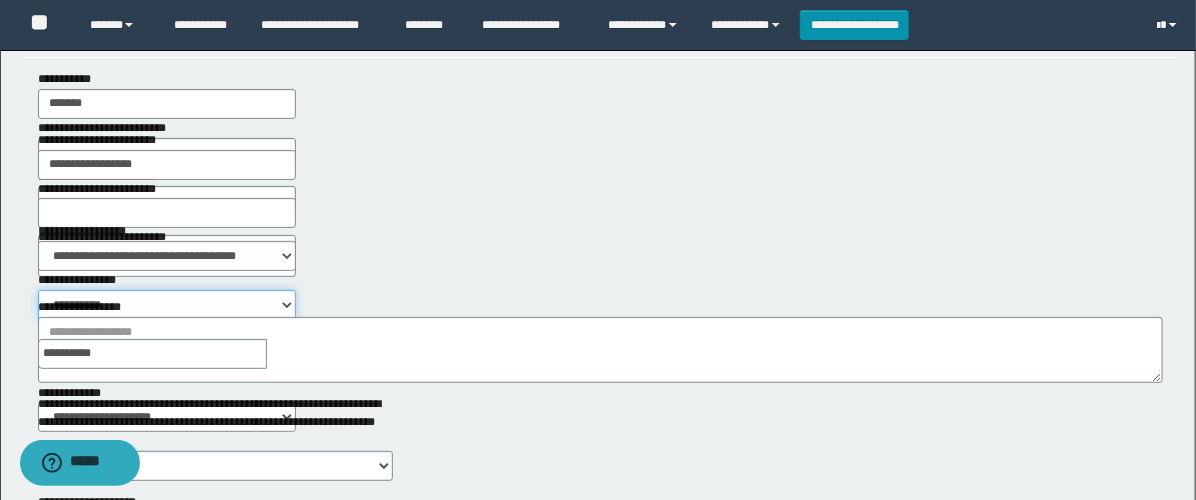 select on "****" 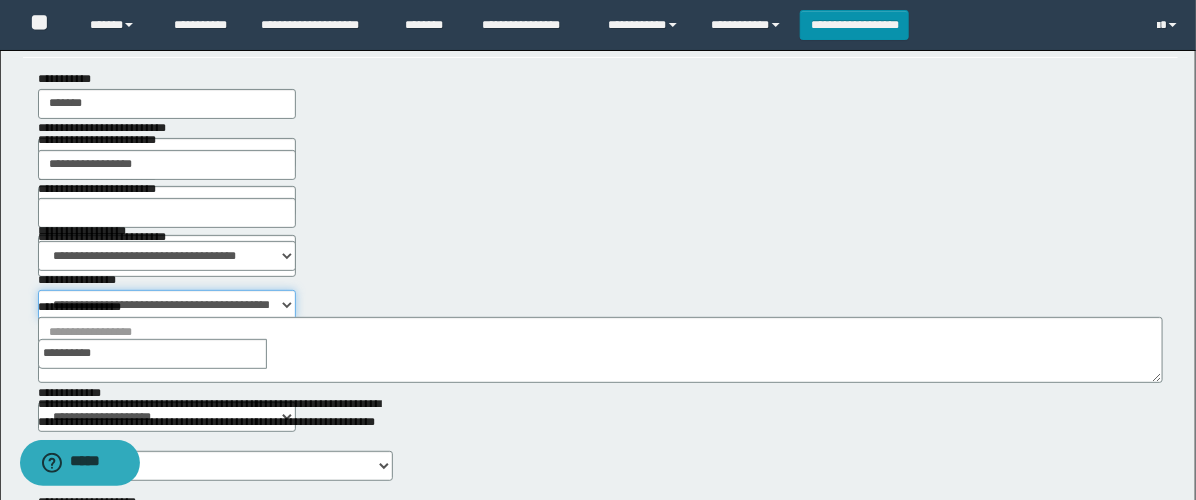click on "**********" at bounding box center [167, 305] 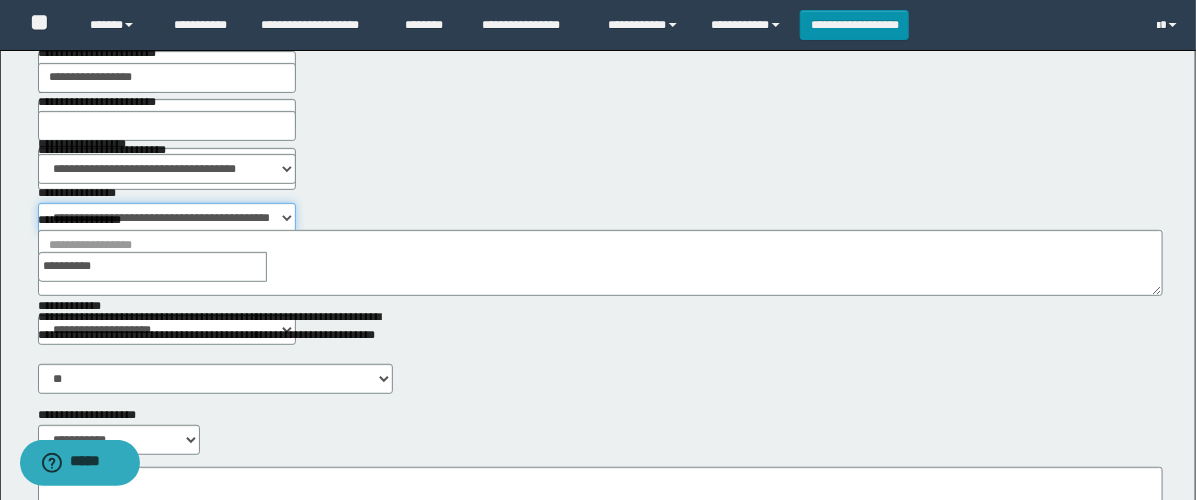scroll, scrollTop: 333, scrollLeft: 0, axis: vertical 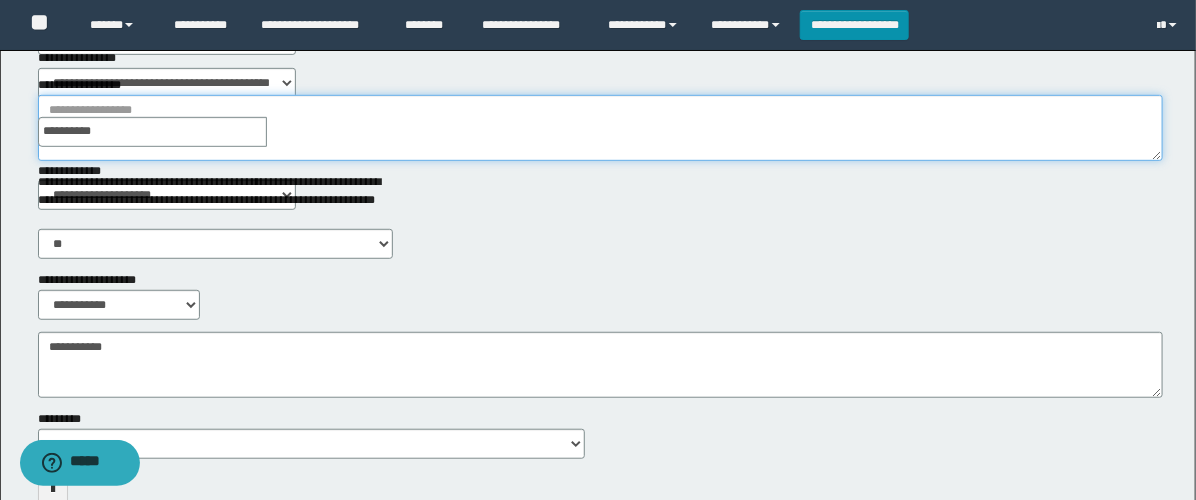 click on "**********" at bounding box center (600, 128) 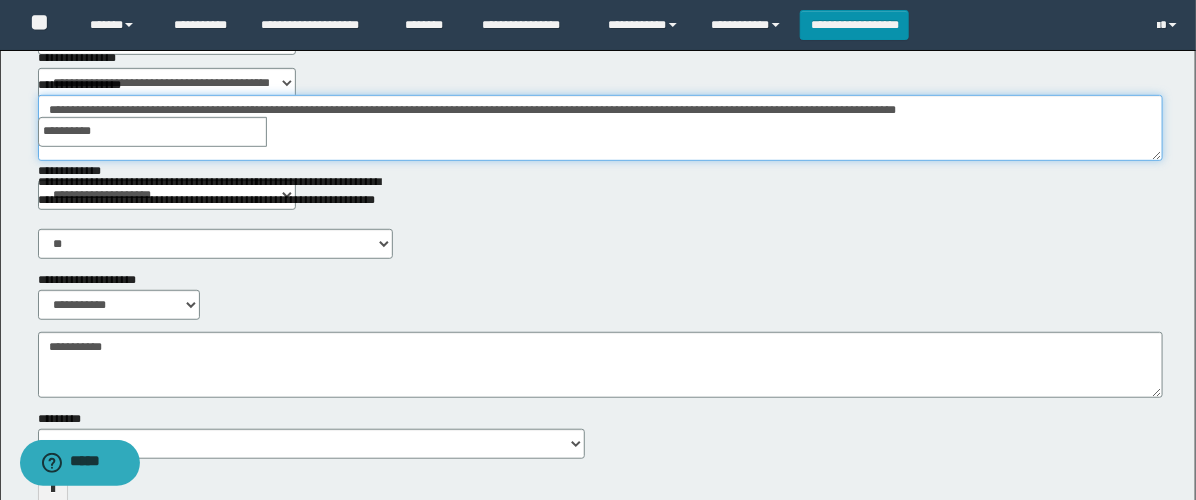type on "**********" 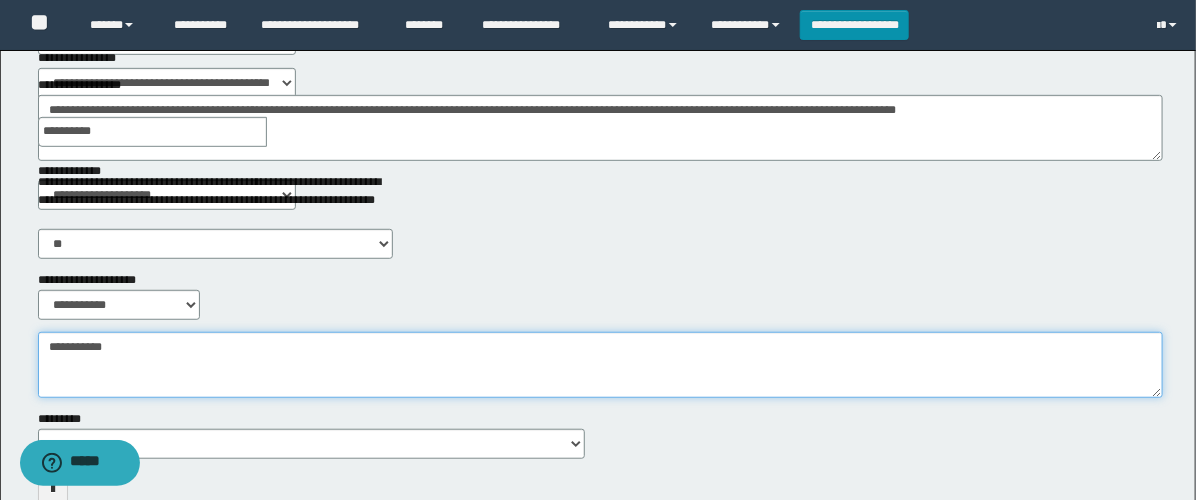 click on "**********" at bounding box center (600, 365) 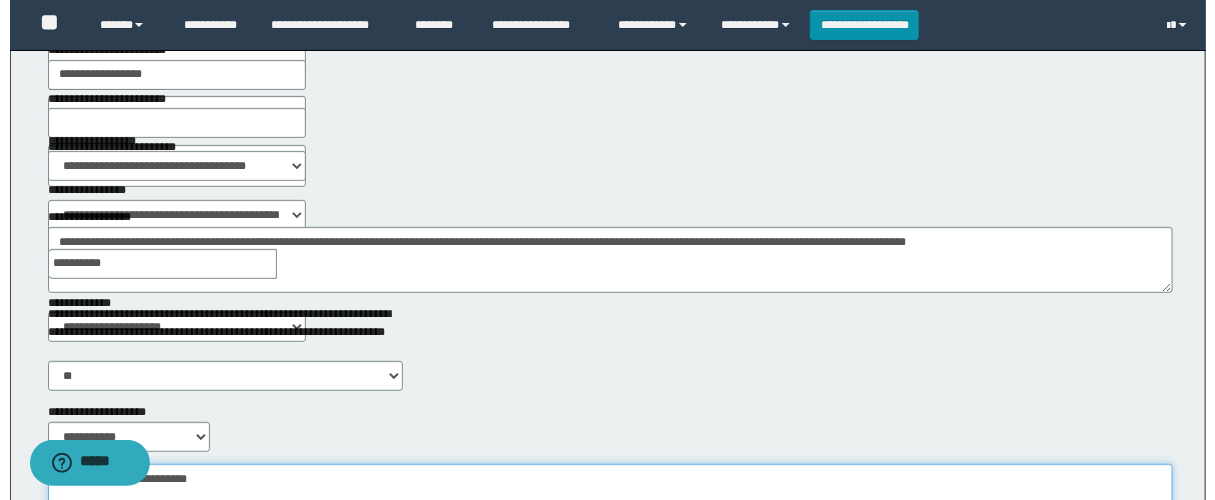 scroll, scrollTop: 0, scrollLeft: 0, axis: both 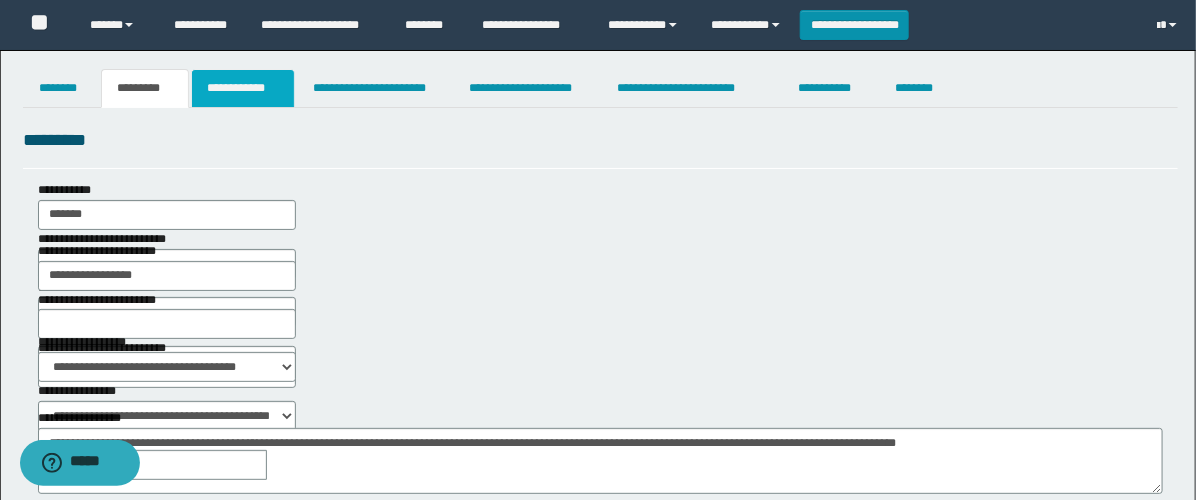 type on "**********" 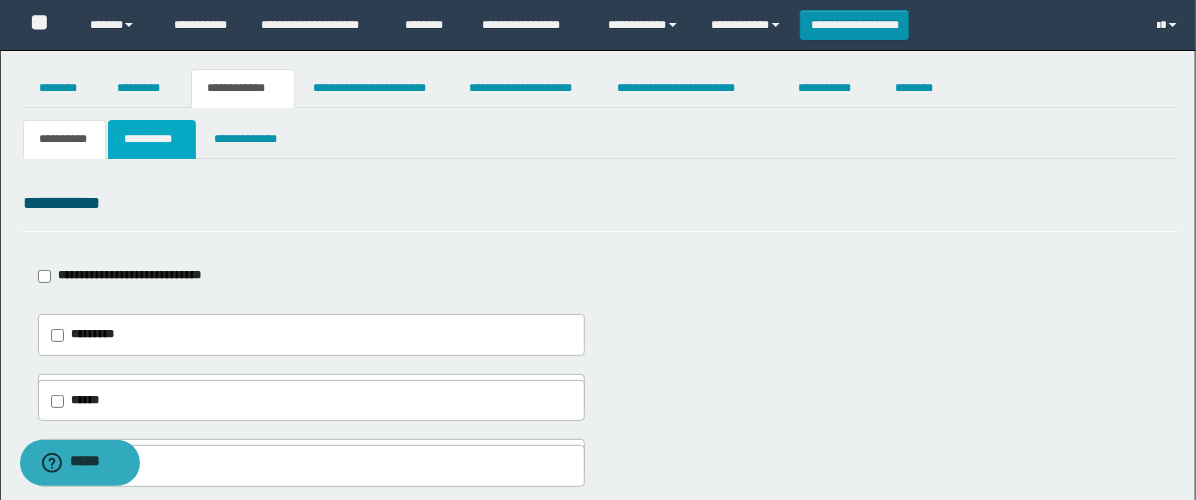 click on "**********" at bounding box center [152, 139] 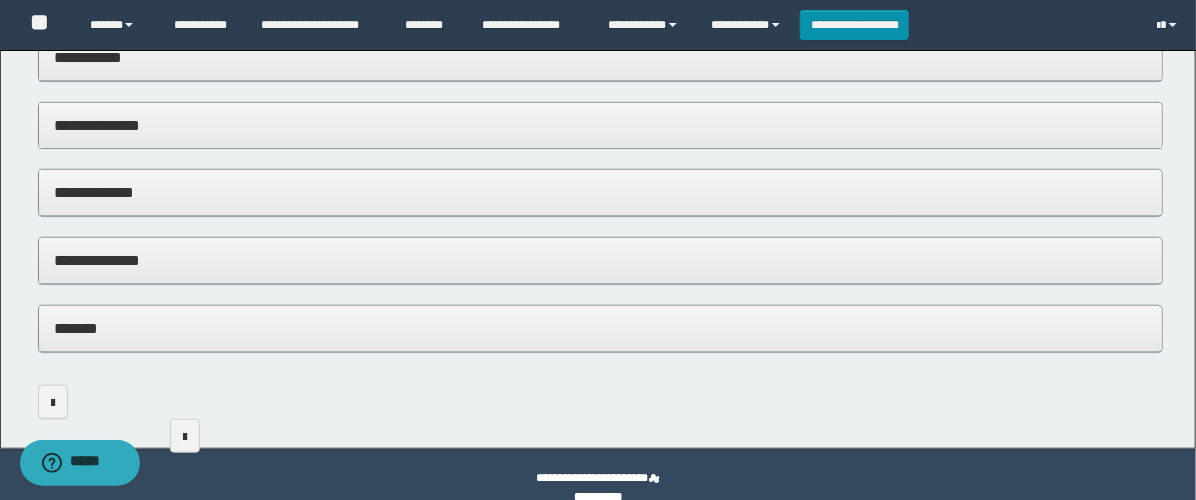 scroll, scrollTop: 499, scrollLeft: 0, axis: vertical 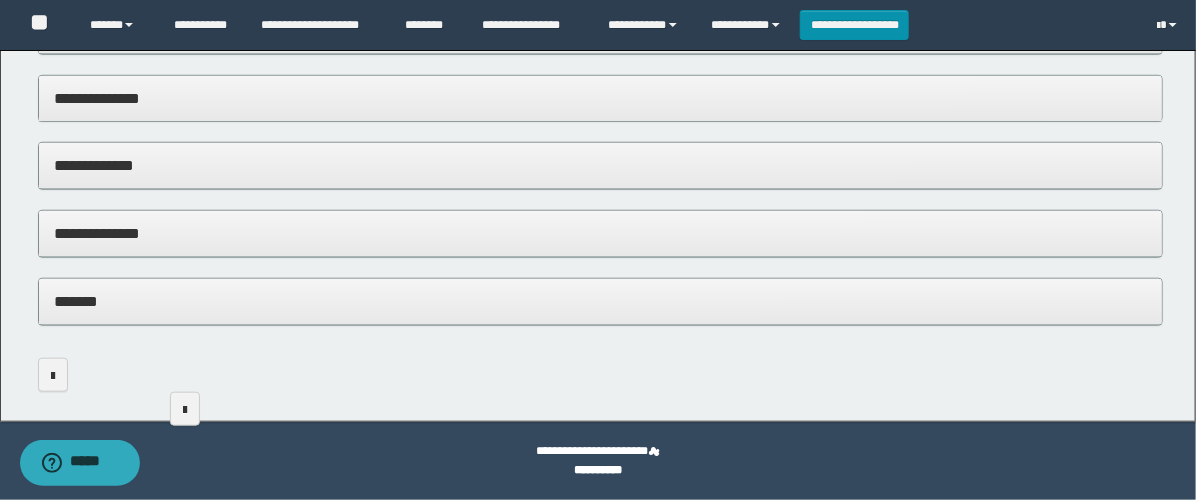 click on "*******" at bounding box center (600, 301) 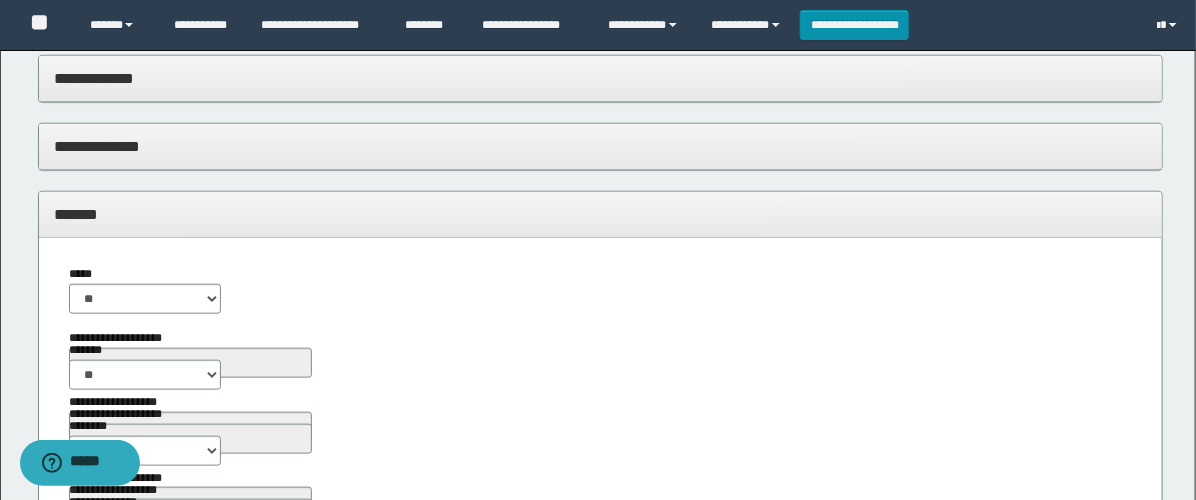scroll, scrollTop: 721, scrollLeft: 0, axis: vertical 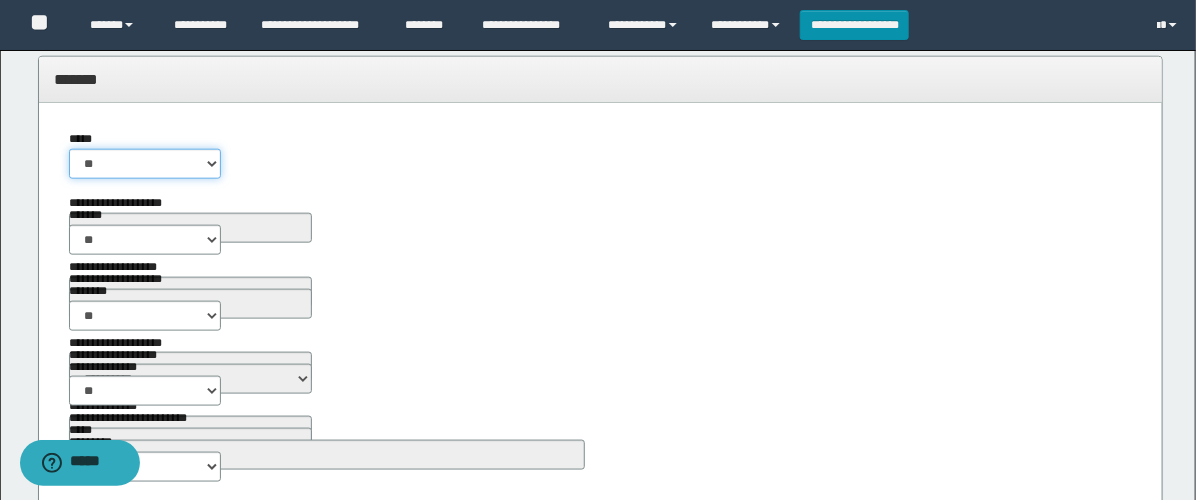 click on "**
**" at bounding box center [145, 164] 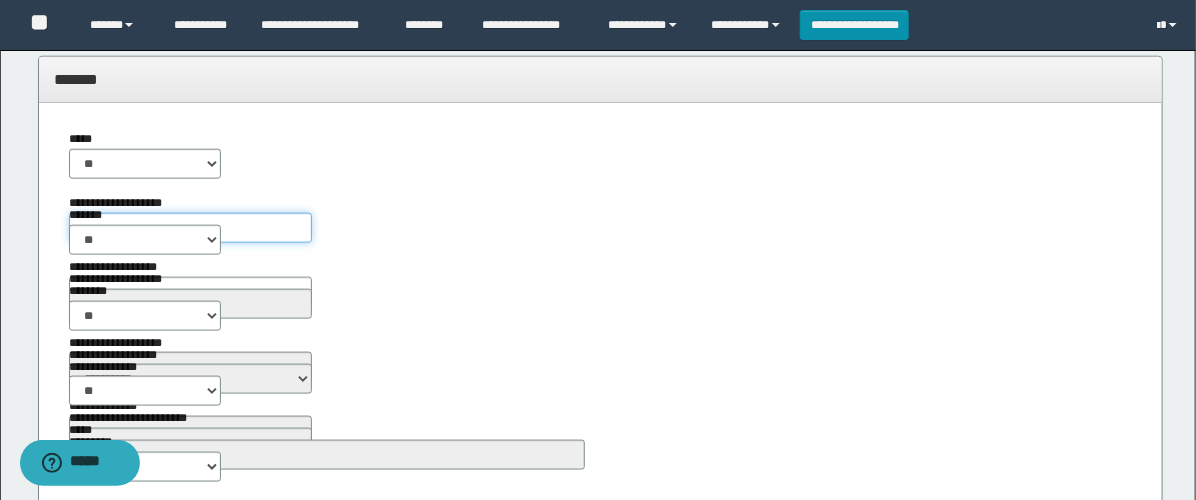 click on "**********" at bounding box center [190, 228] 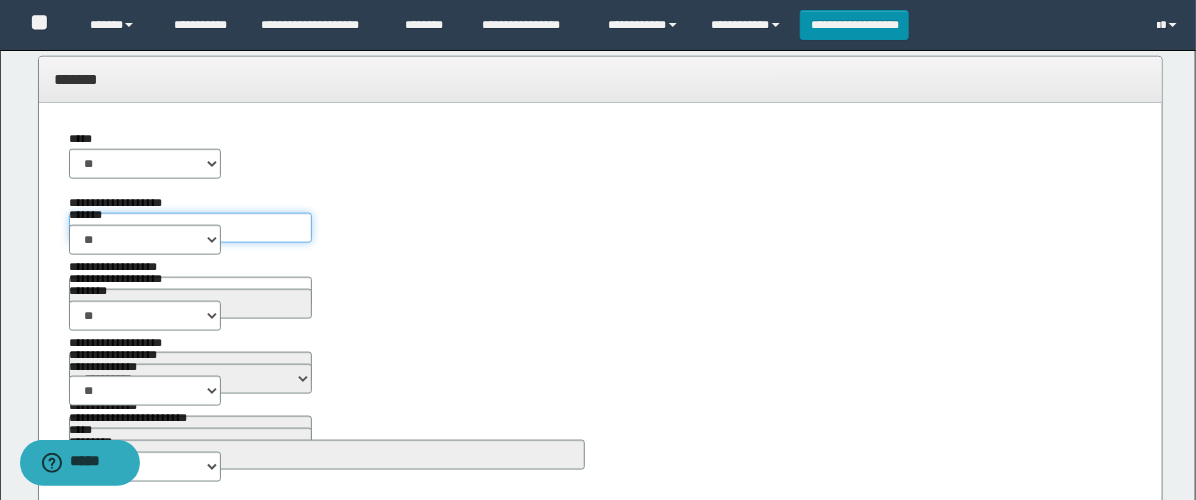 type on "*" 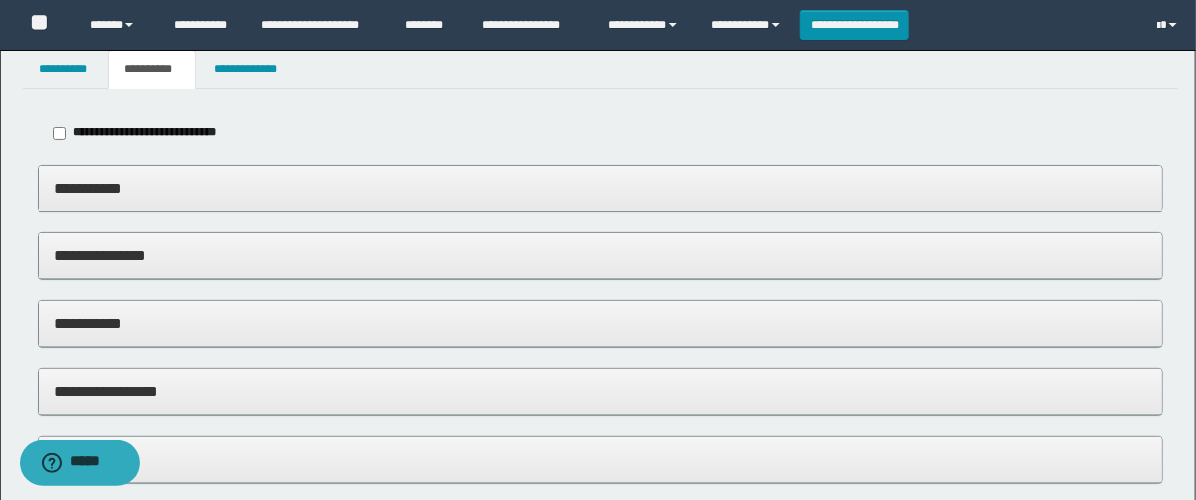 scroll, scrollTop: 0, scrollLeft: 0, axis: both 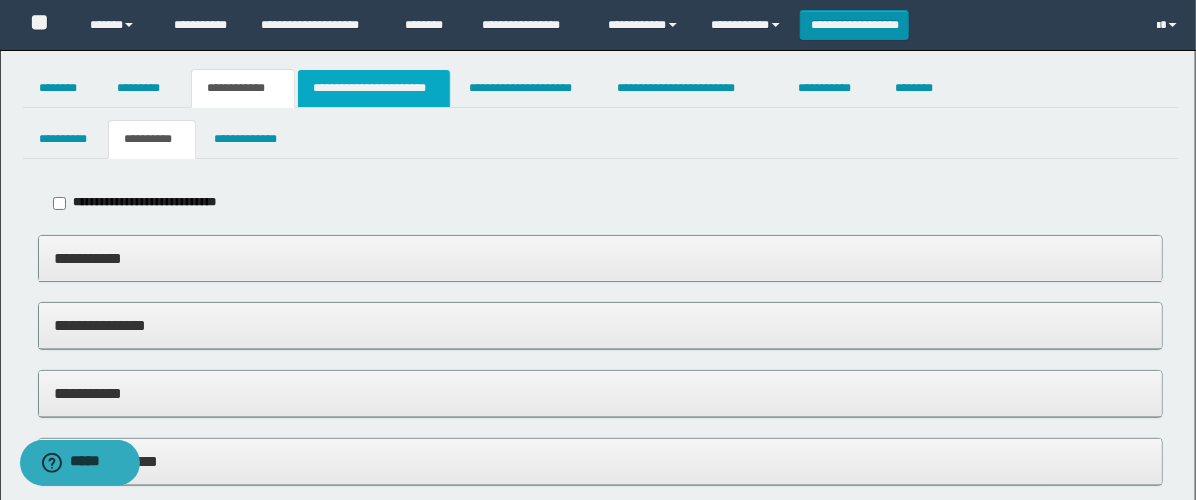 click on "**********" at bounding box center [374, 88] 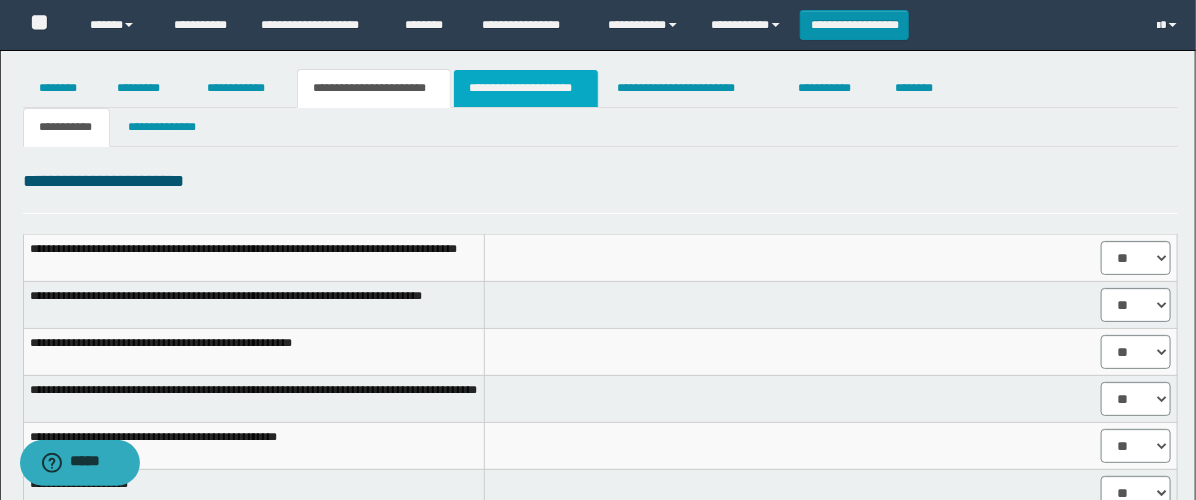click on "**********" at bounding box center [526, 88] 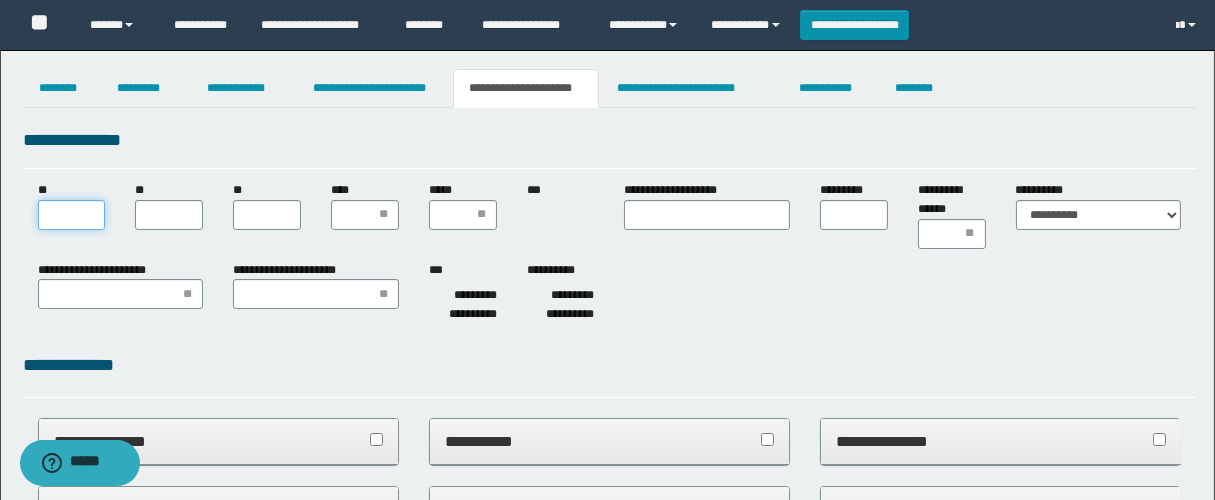click on "**" at bounding box center (72, 215) 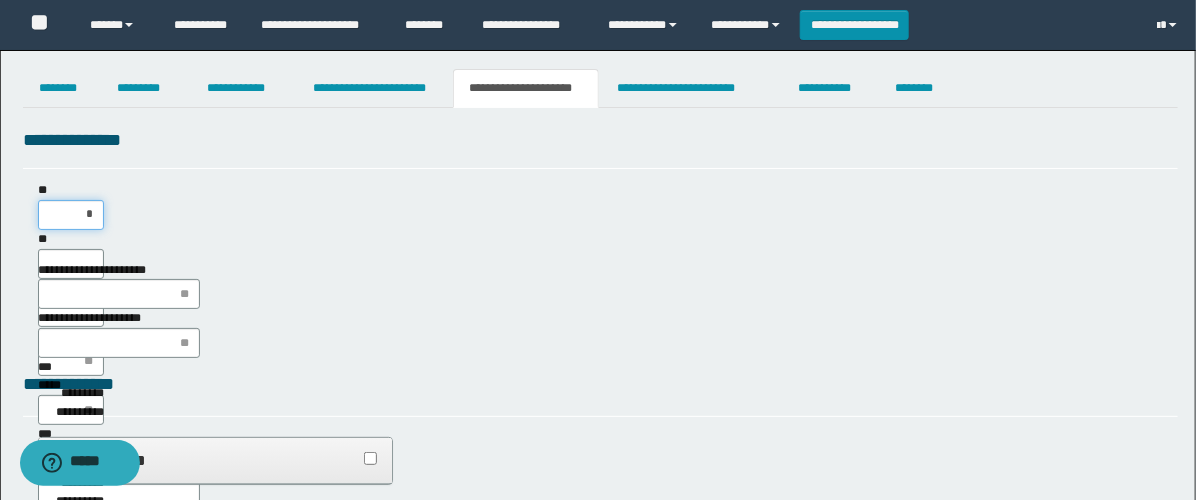type on "**" 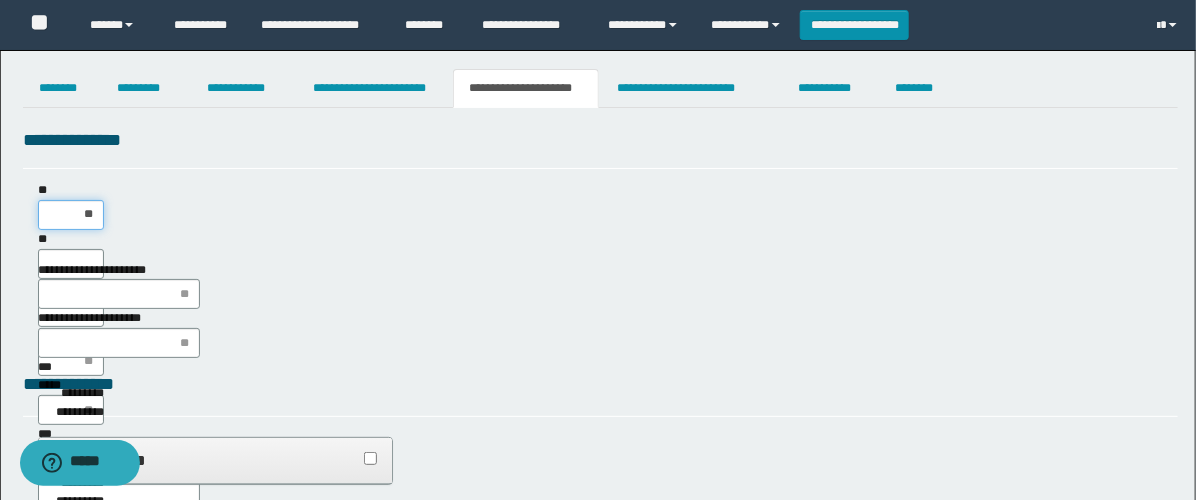 scroll, scrollTop: 0, scrollLeft: 0, axis: both 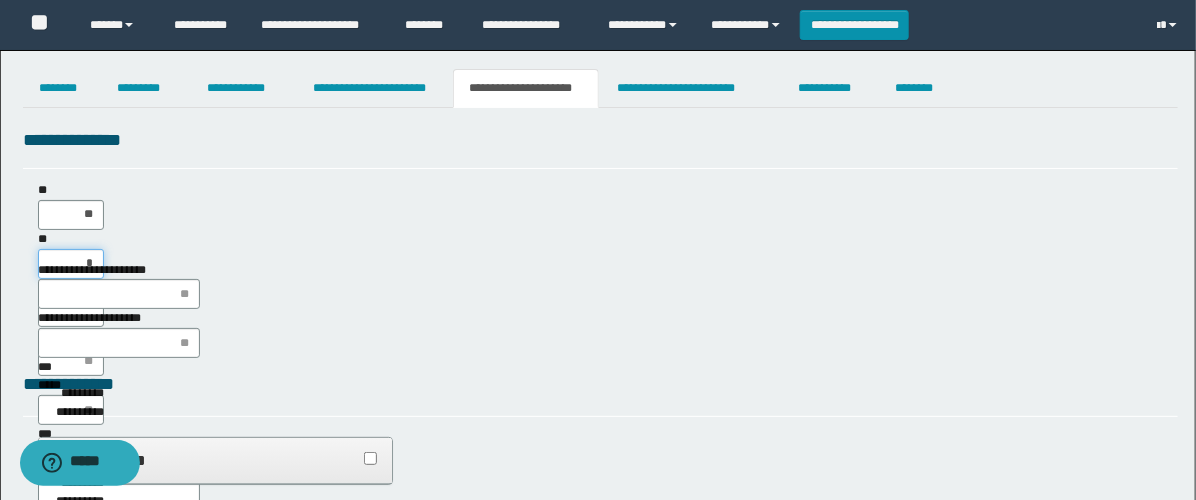 type on "**" 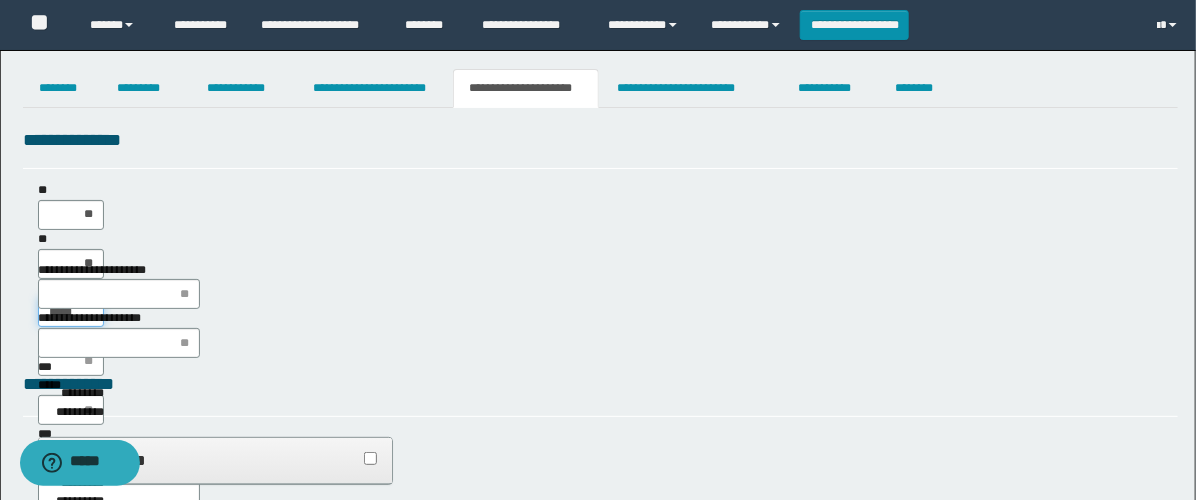 type on "******" 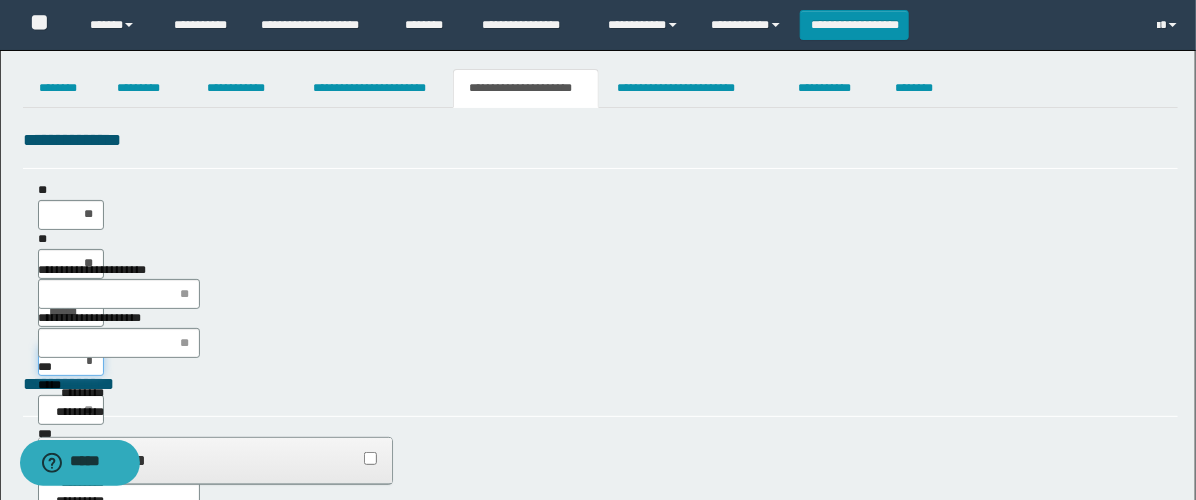 type on "**" 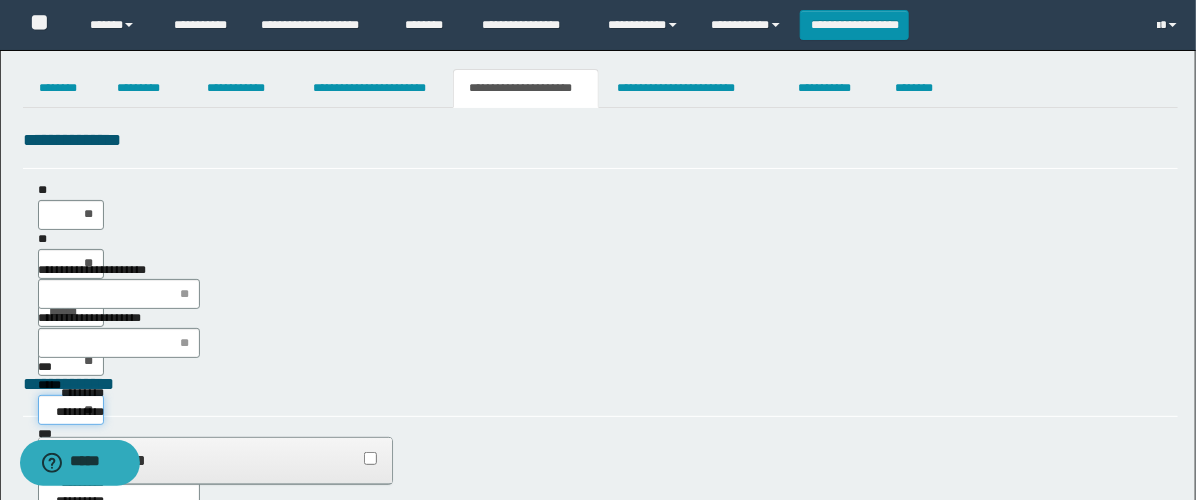 type on "***" 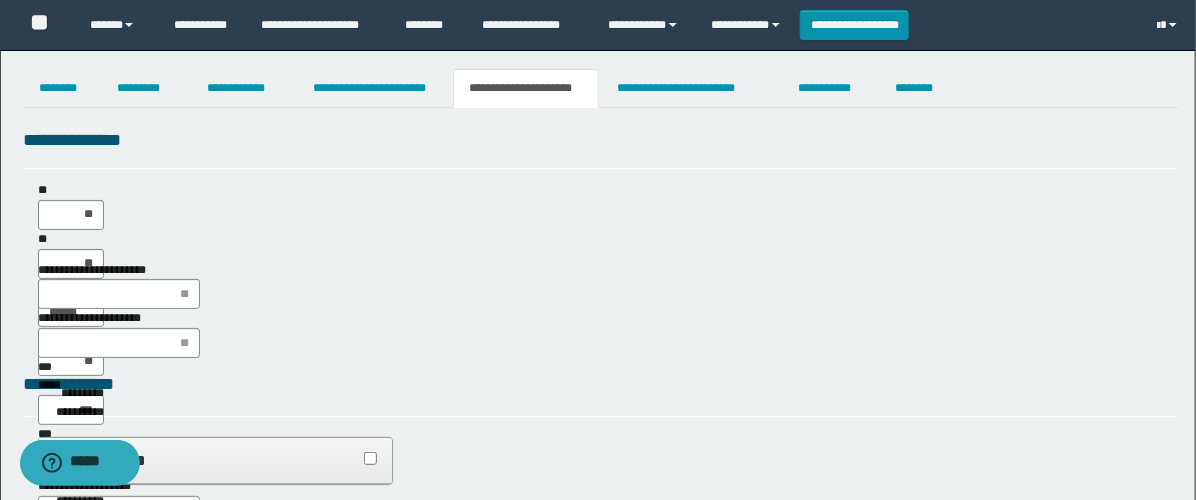 type on "**" 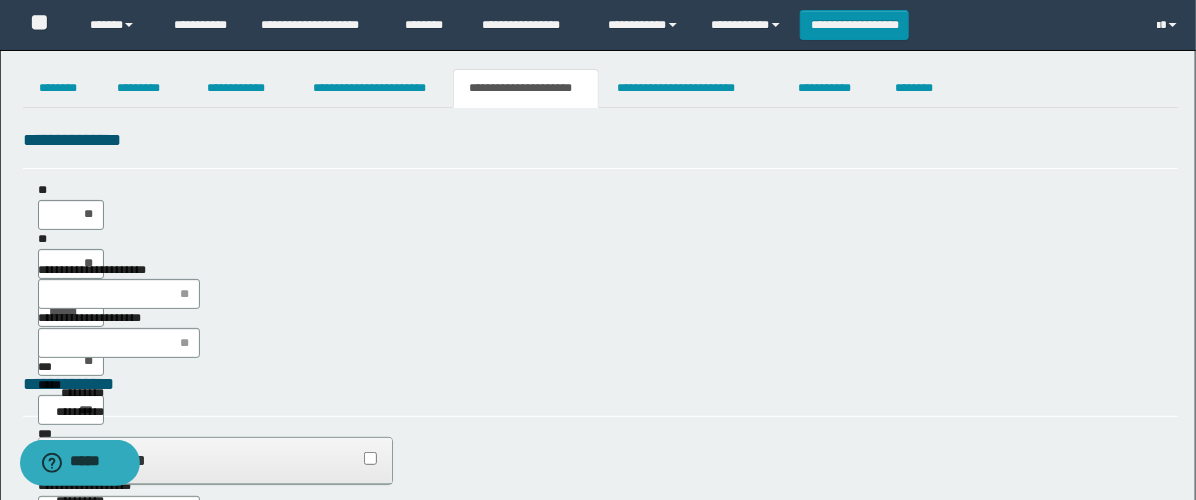 type on "**" 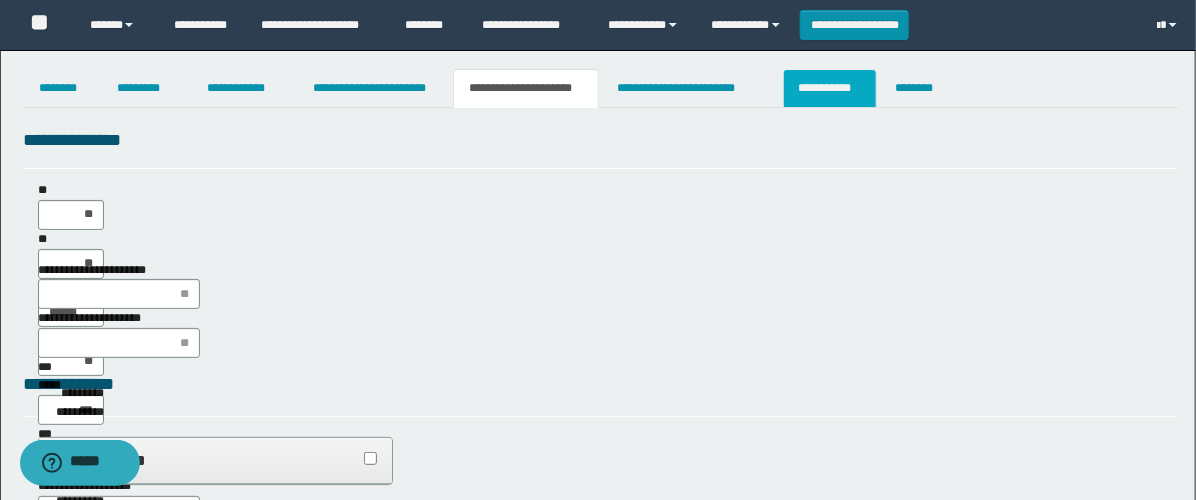 click on "**********" at bounding box center (830, 88) 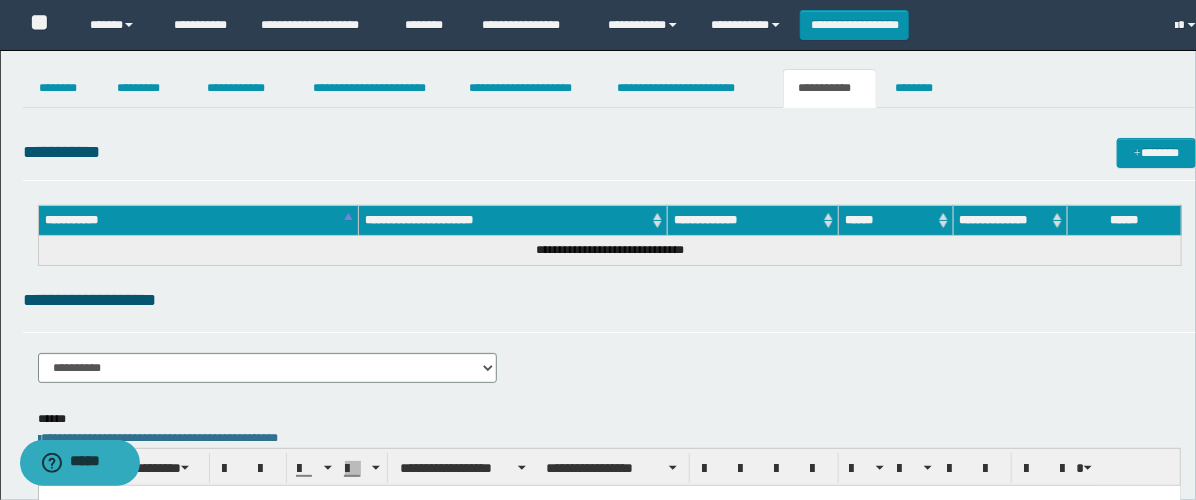scroll, scrollTop: 0, scrollLeft: 0, axis: both 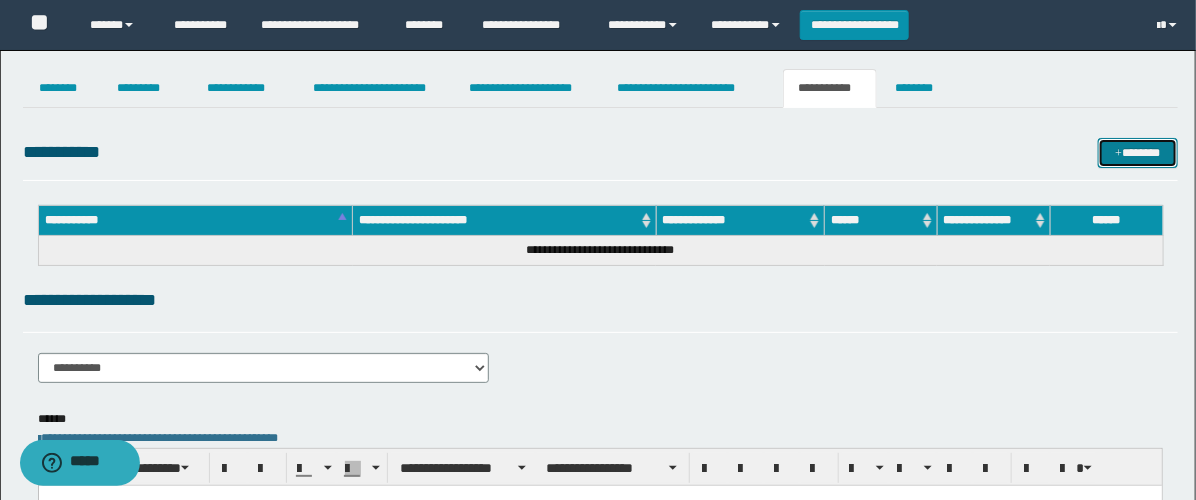 click on "*******" at bounding box center (1138, 153) 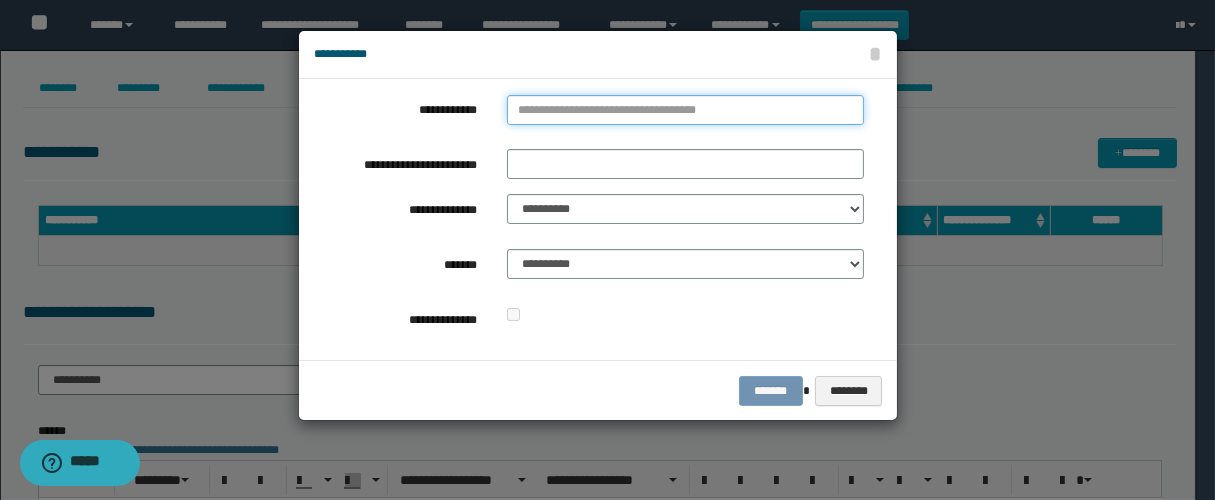 click on "**********" at bounding box center [685, 110] 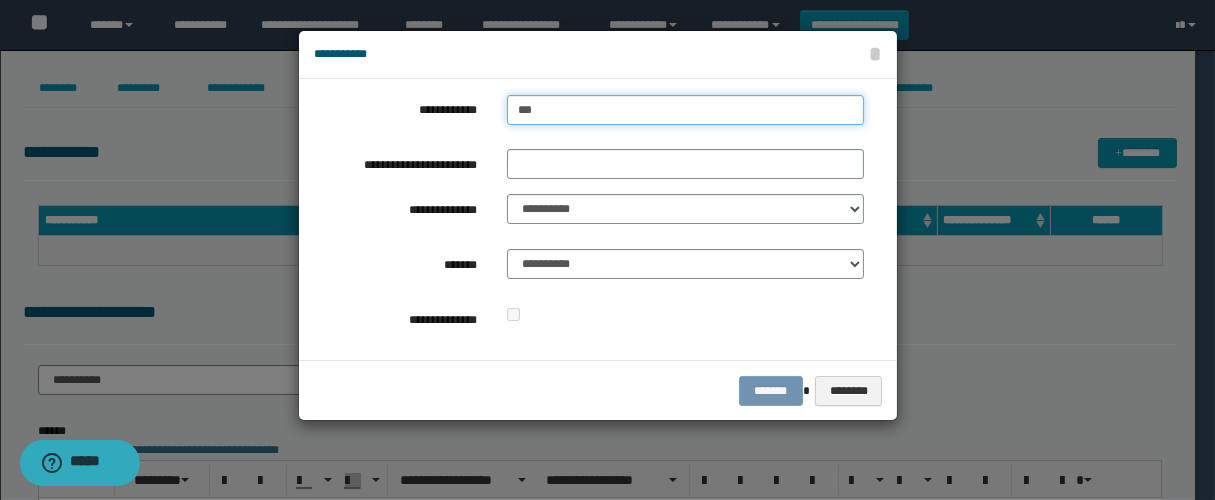 type on "****" 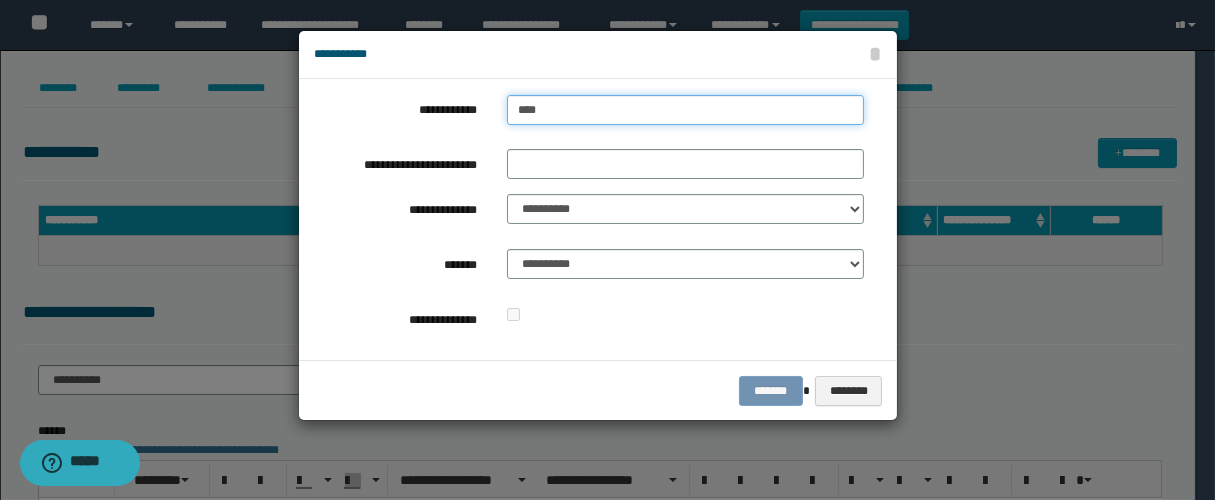 type on "****" 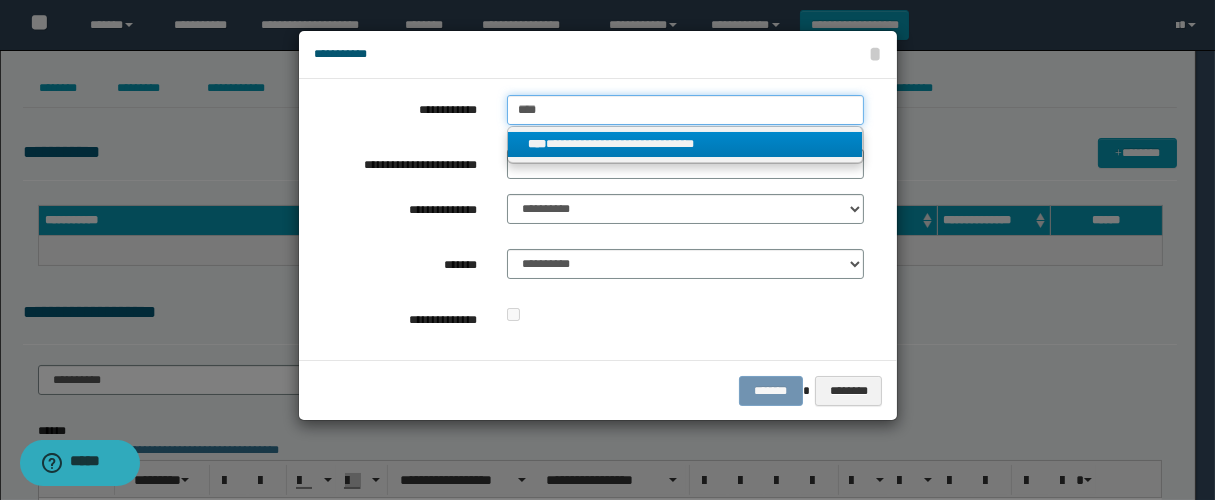 type on "****" 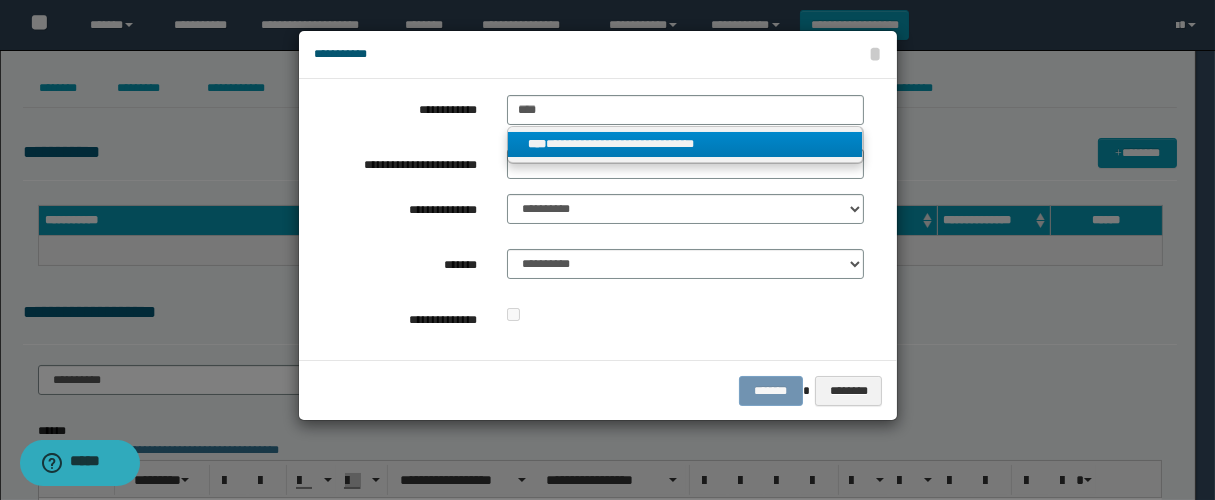 click on "**********" at bounding box center (684, 144) 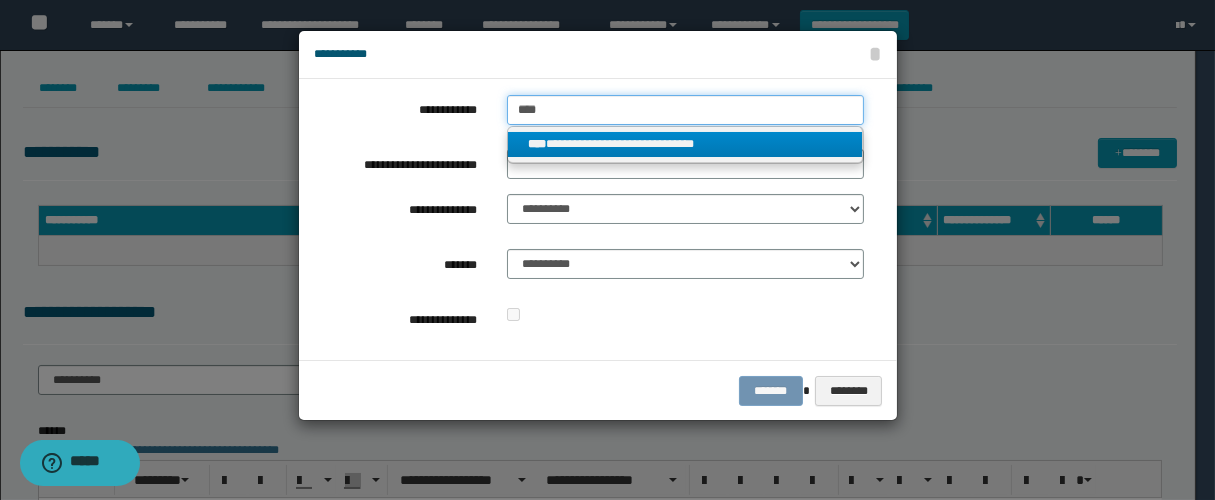 type 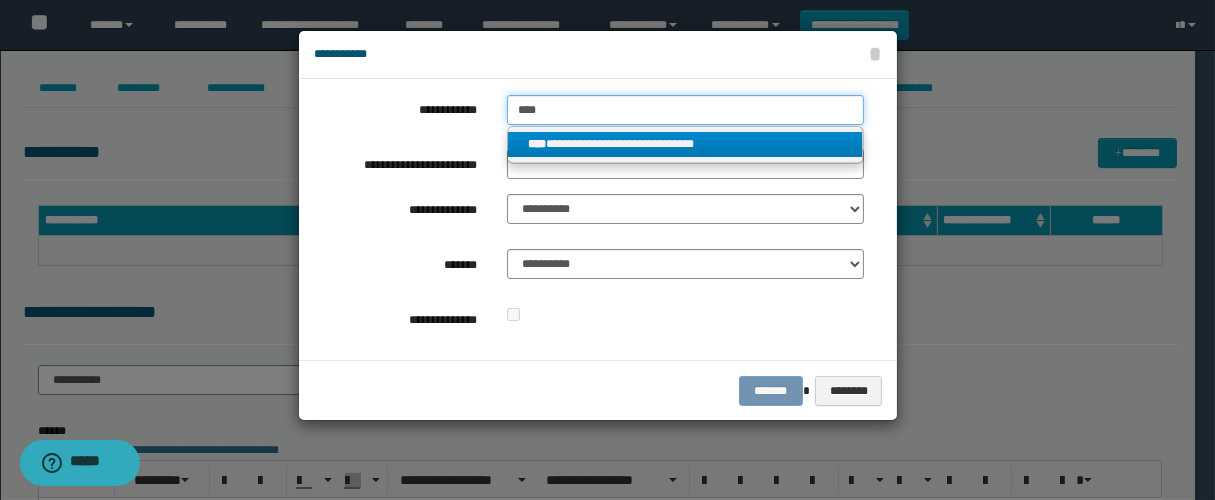 type on "**********" 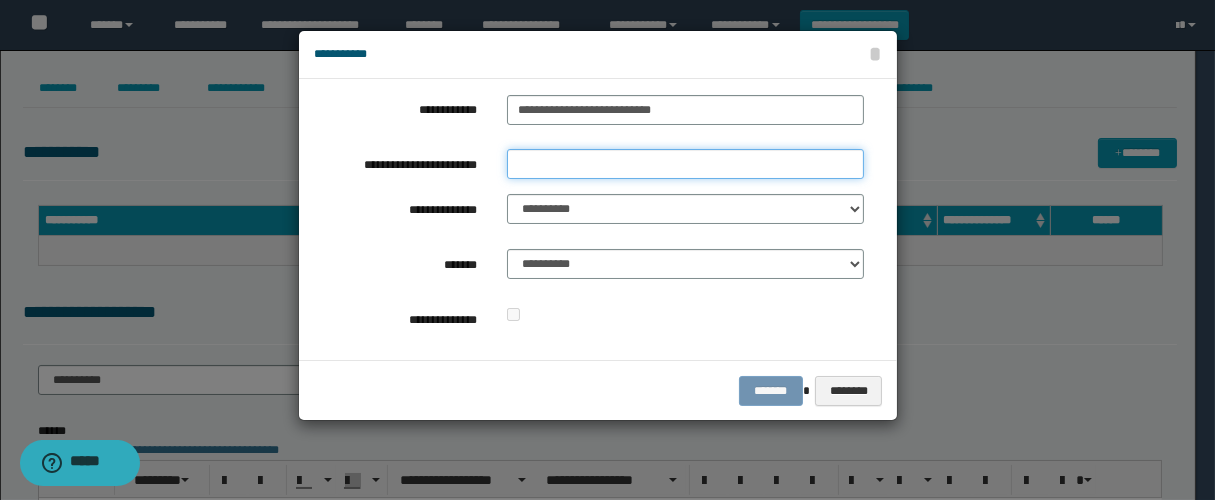 click on "**********" at bounding box center [685, 164] 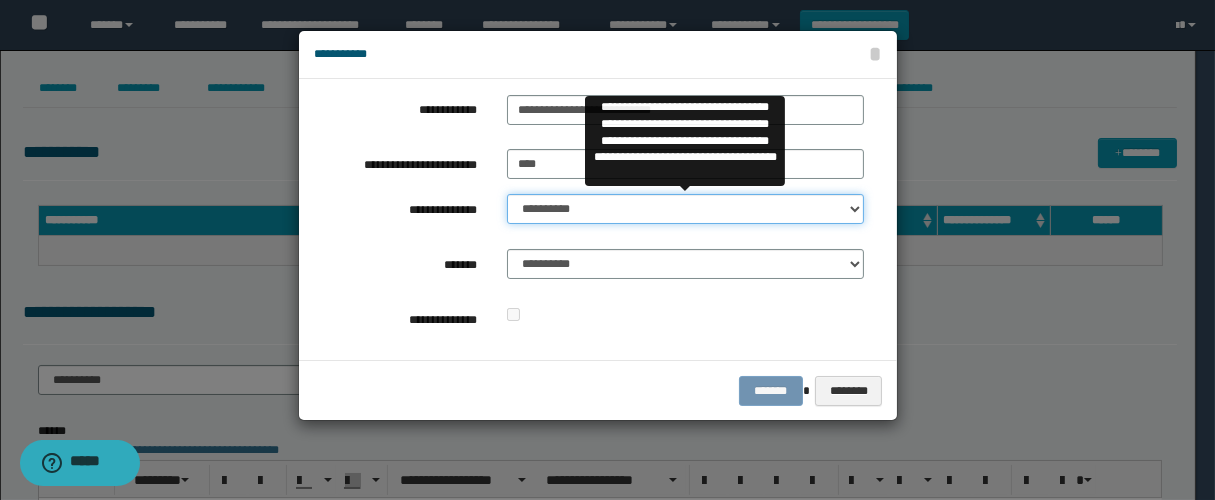click on "**********" at bounding box center (685, 209) 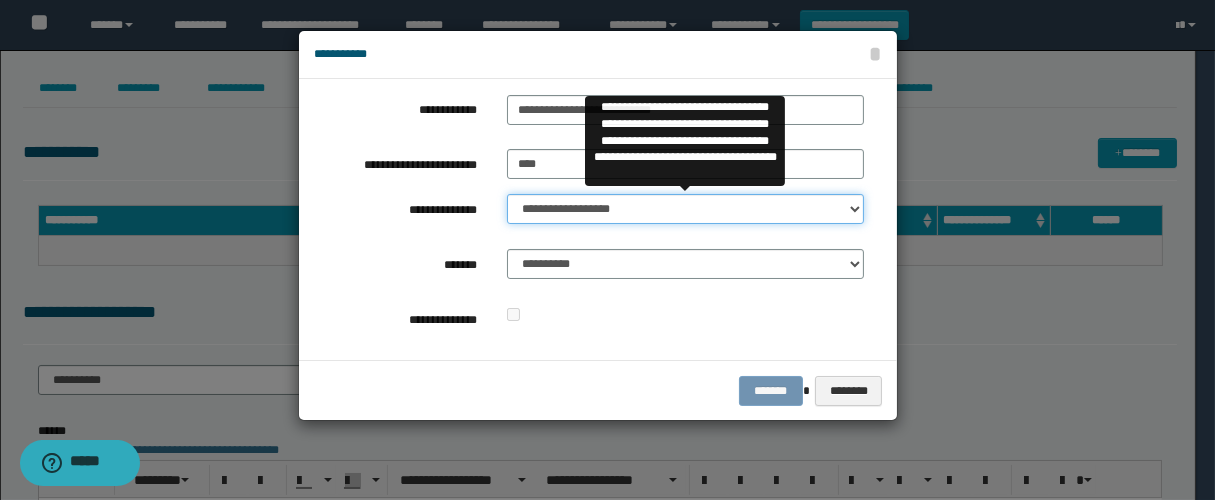 click on "**********" at bounding box center (685, 209) 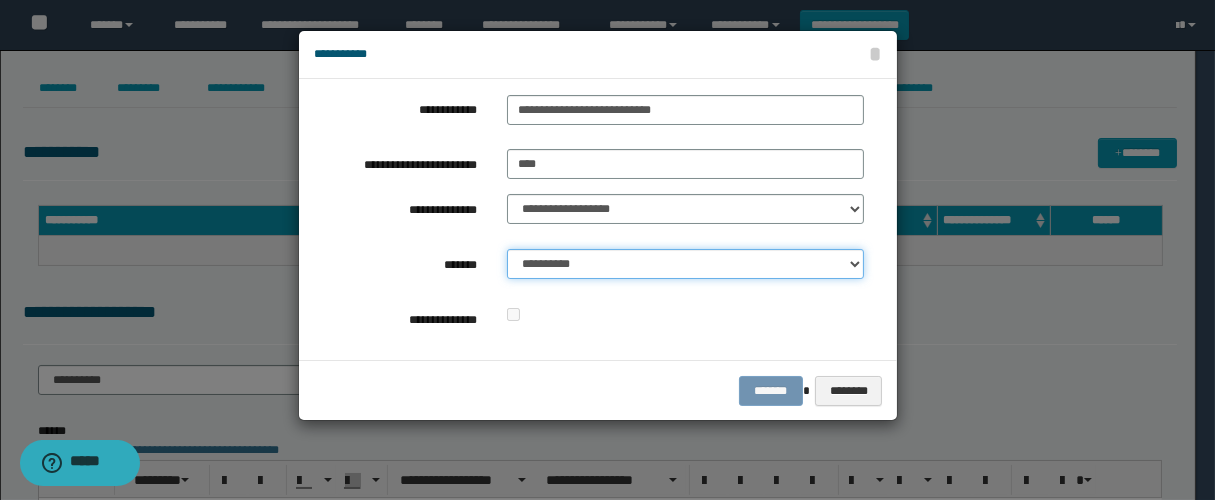 click on "**********" at bounding box center [685, 264] 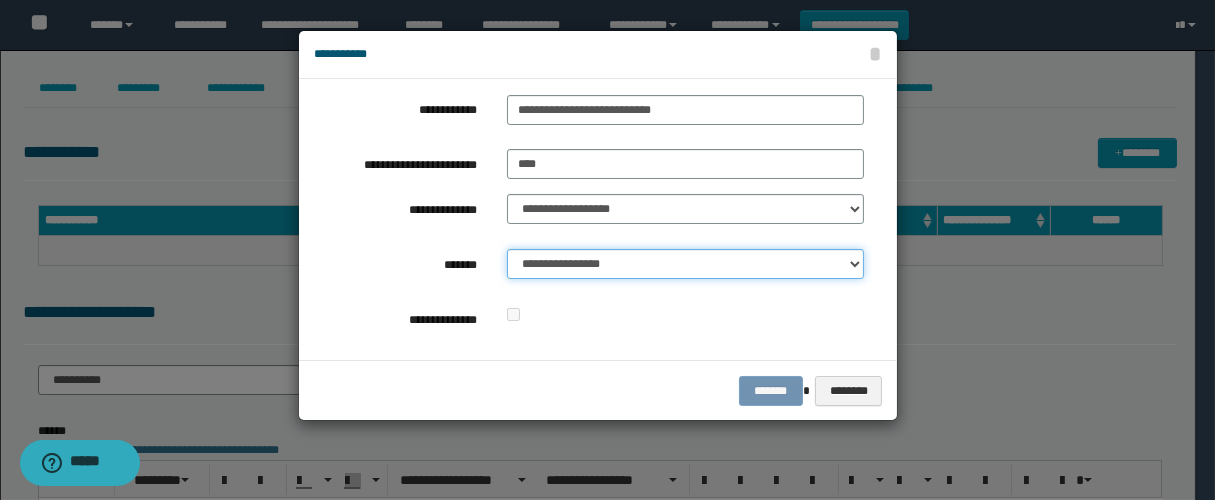click on "**********" at bounding box center [685, 264] 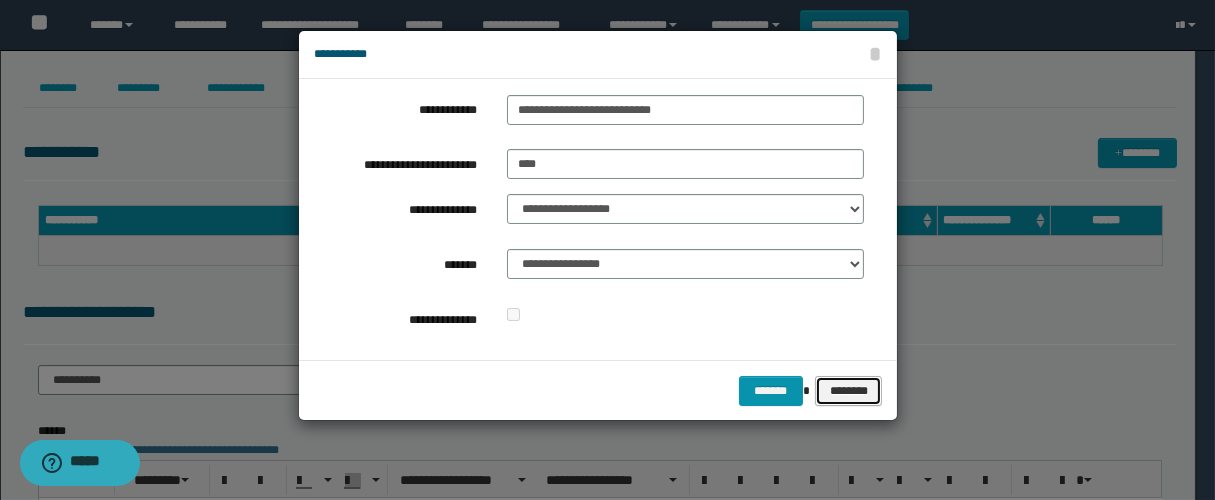 click on "********" at bounding box center [848, 391] 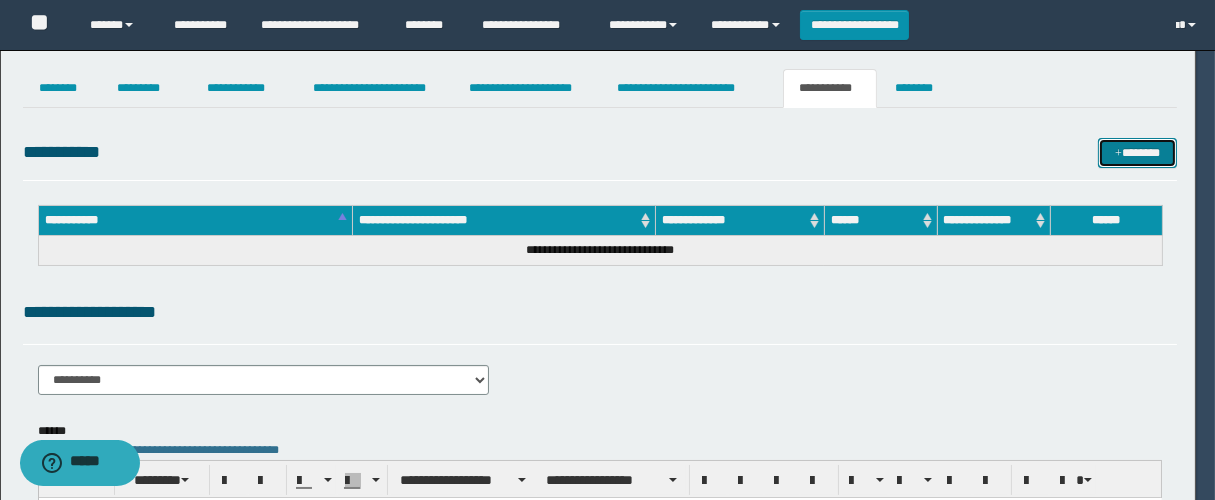 type 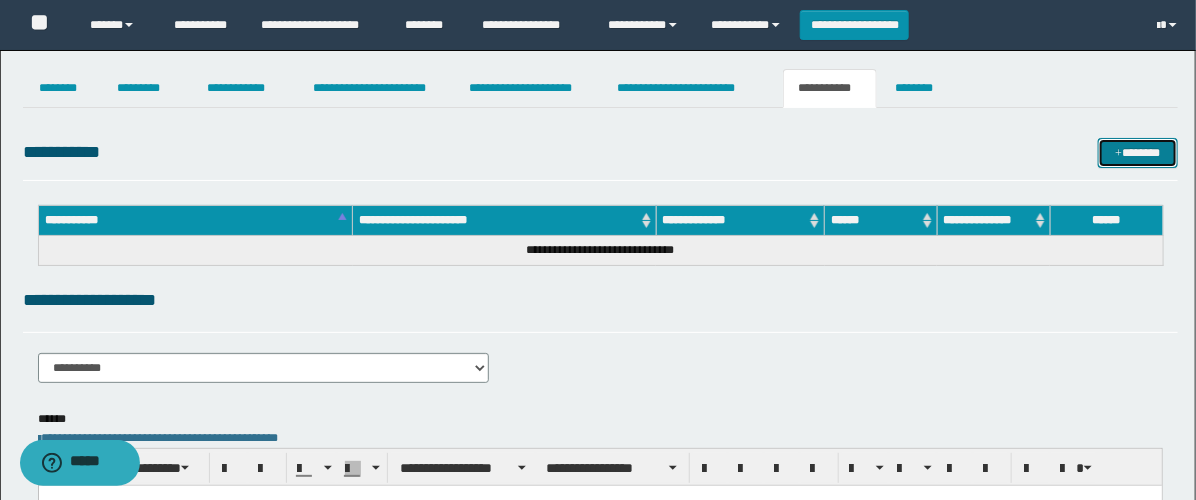 click on "*******" at bounding box center [1138, 153] 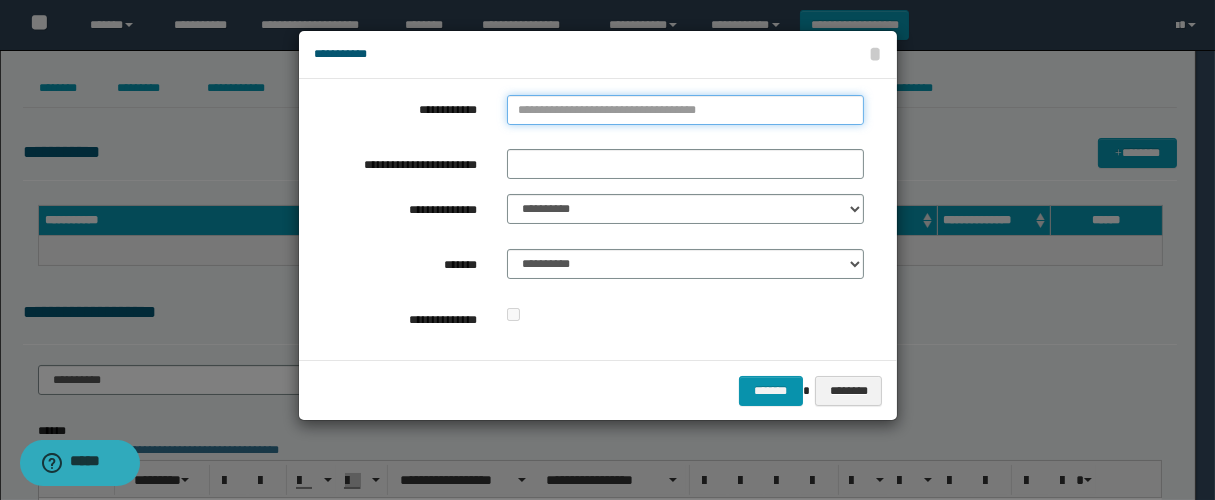 type on "**********" 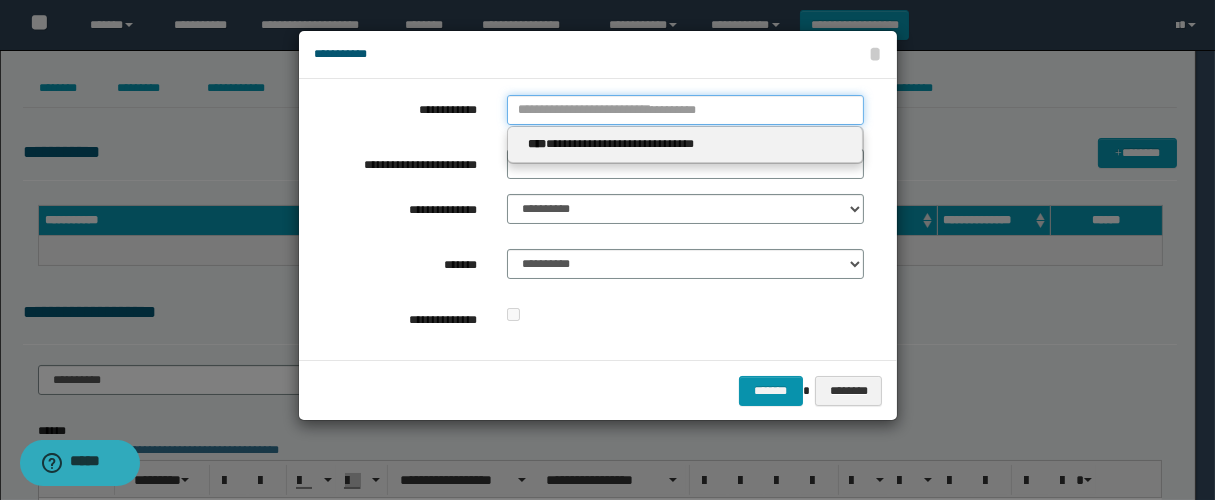 click on "**********" at bounding box center [685, 110] 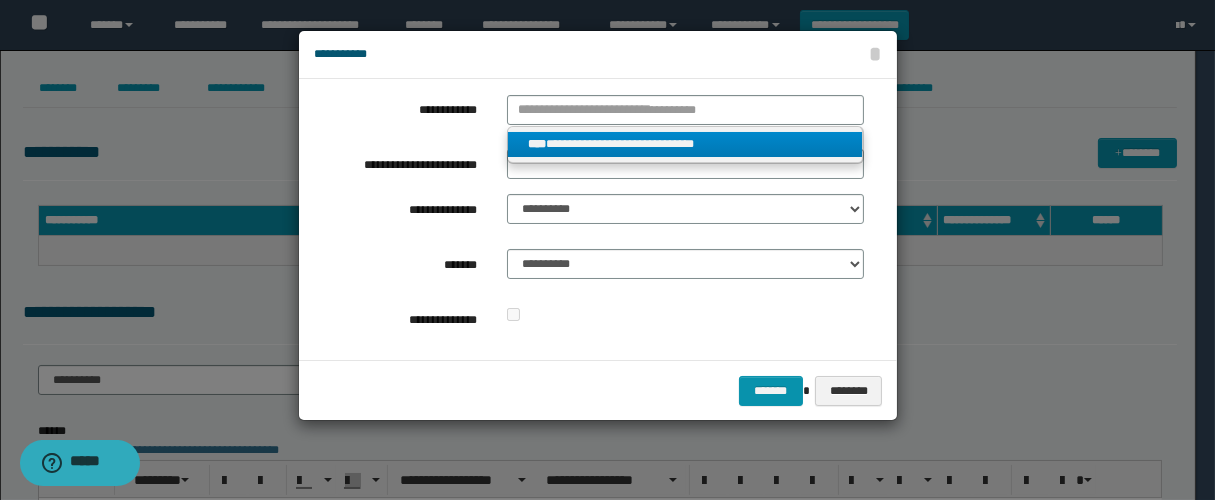 type on "**********" 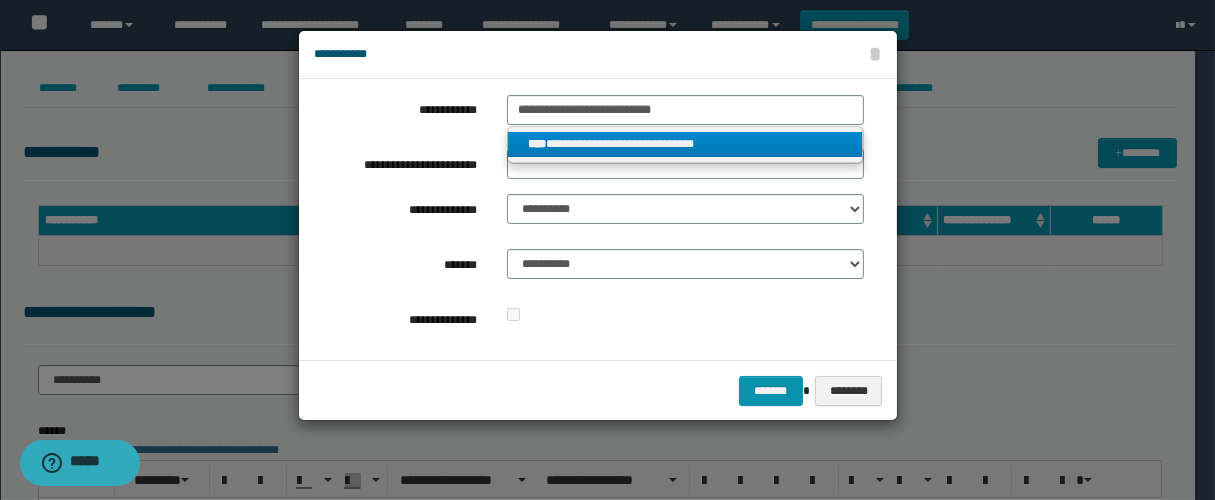 click on "**********" at bounding box center [684, 144] 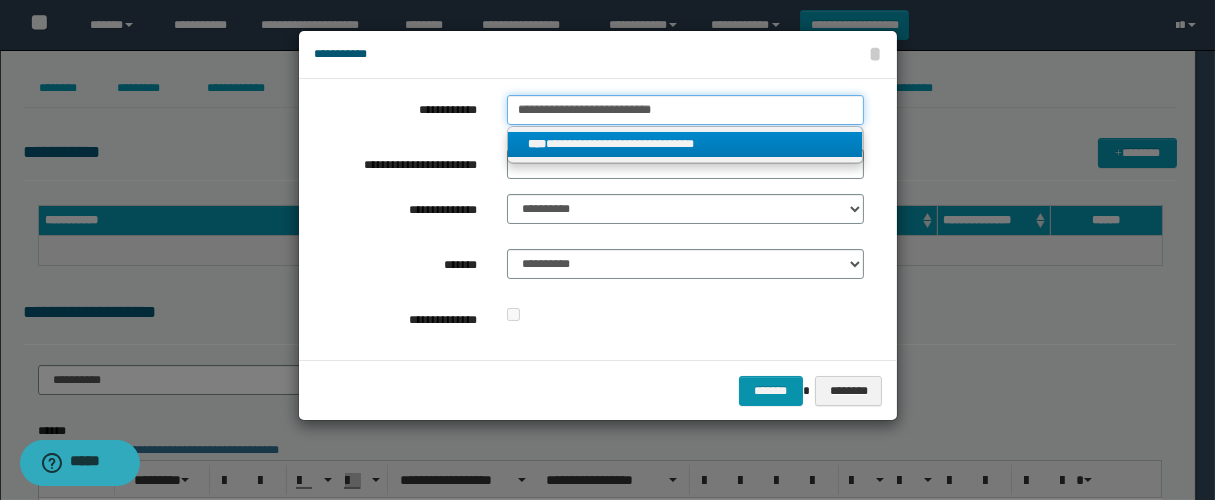 type 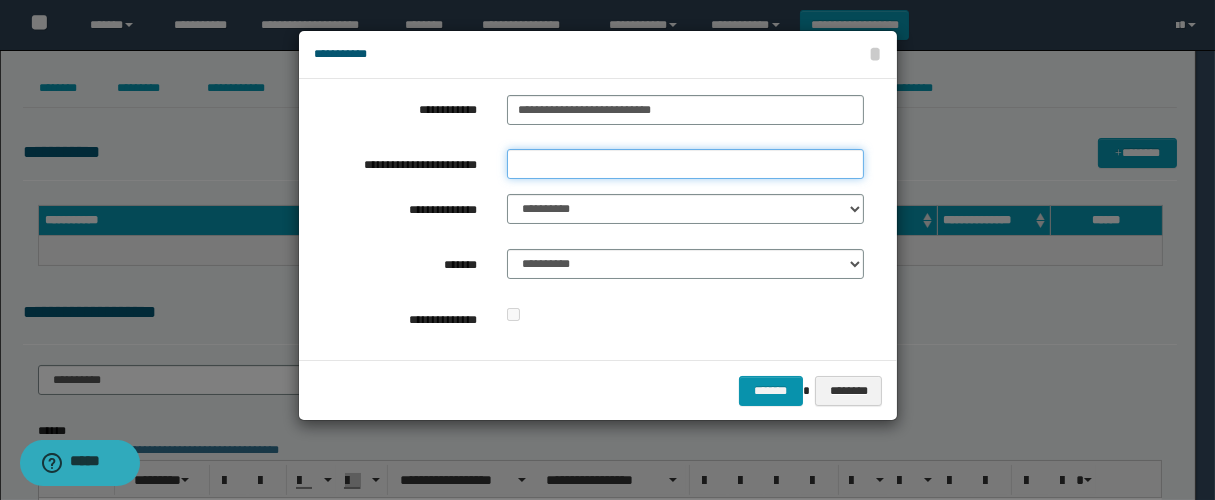 click on "**********" at bounding box center (685, 164) 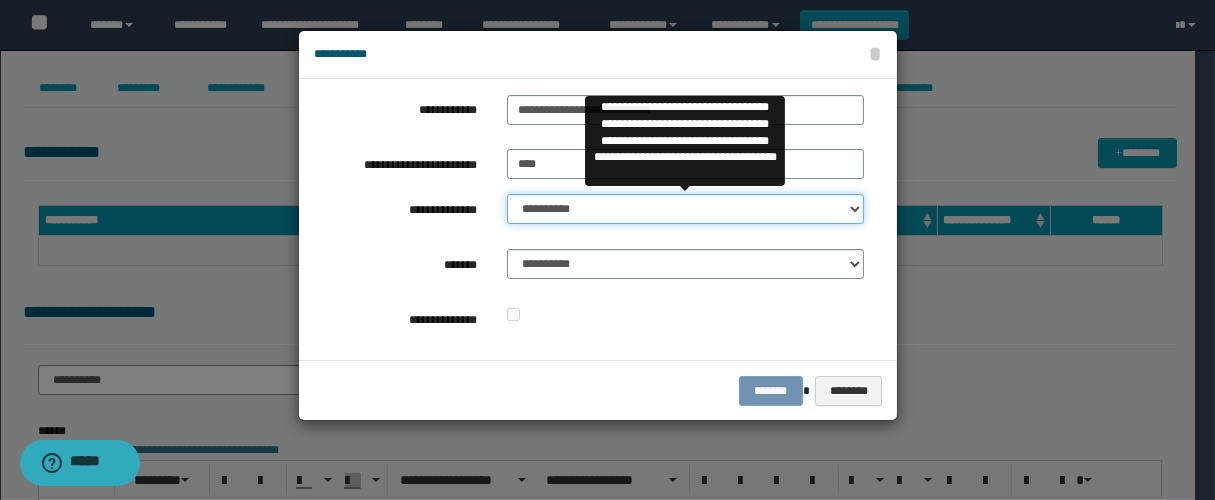click on "**********" at bounding box center (685, 209) 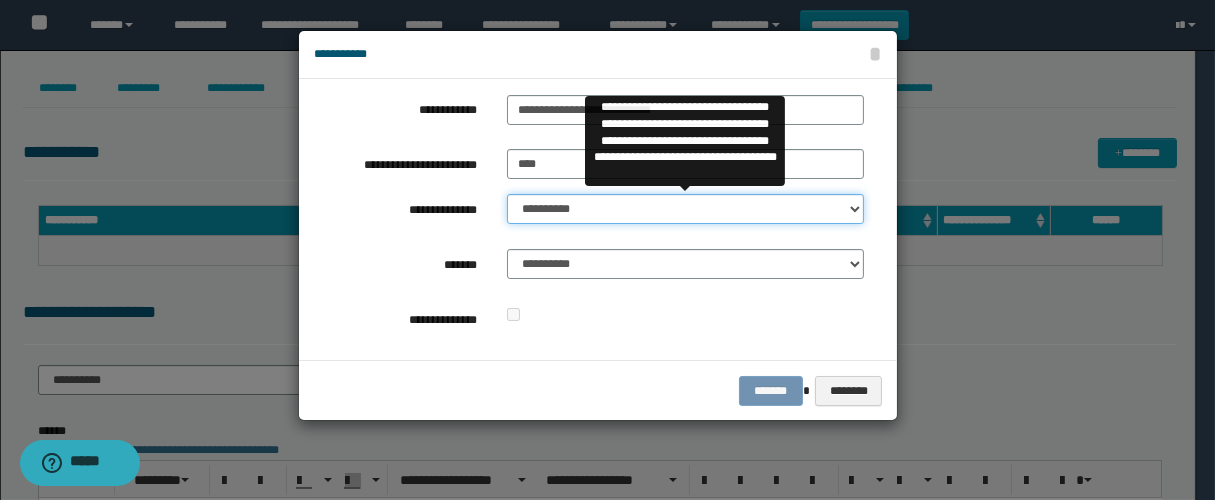 select on "**" 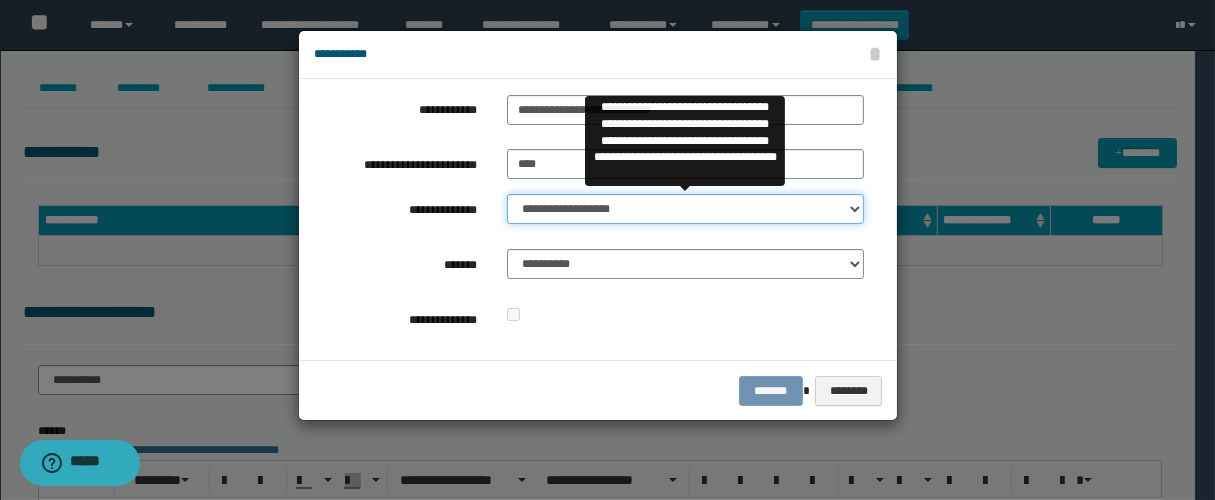 click on "**********" at bounding box center (685, 209) 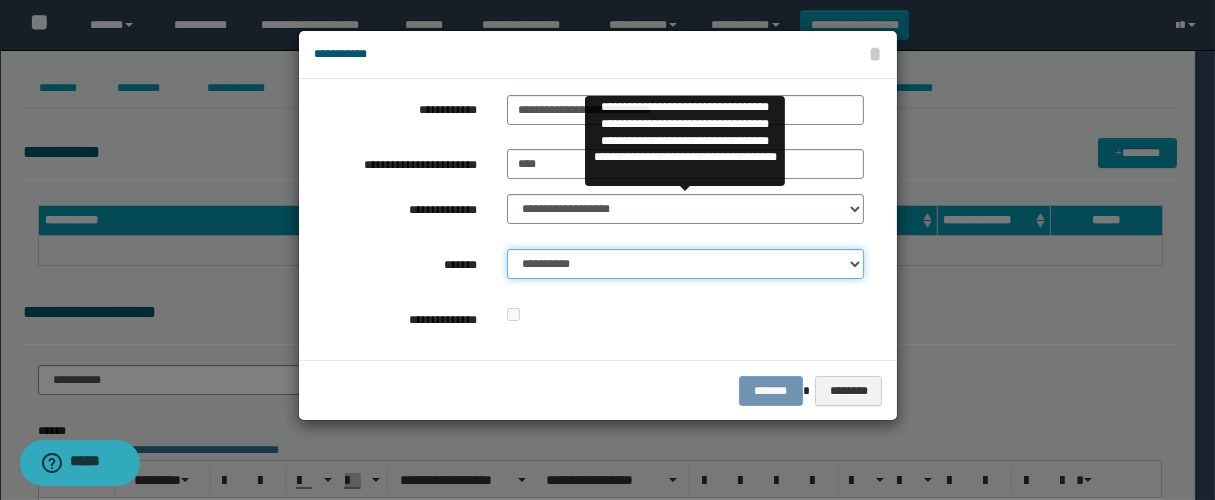 drag, startPoint x: 594, startPoint y: 264, endPoint x: 605, endPoint y: 266, distance: 11.18034 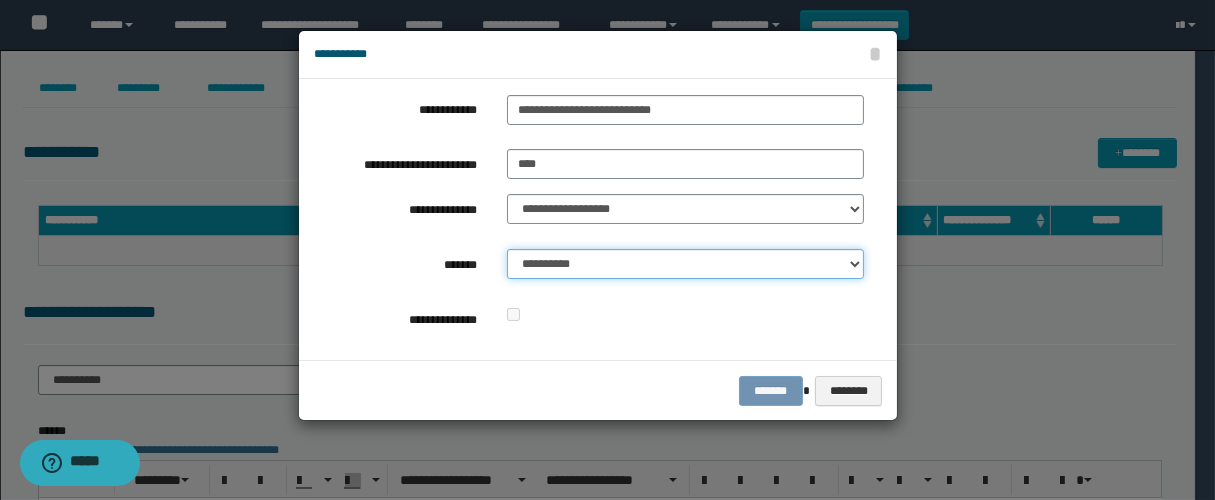 select on "*" 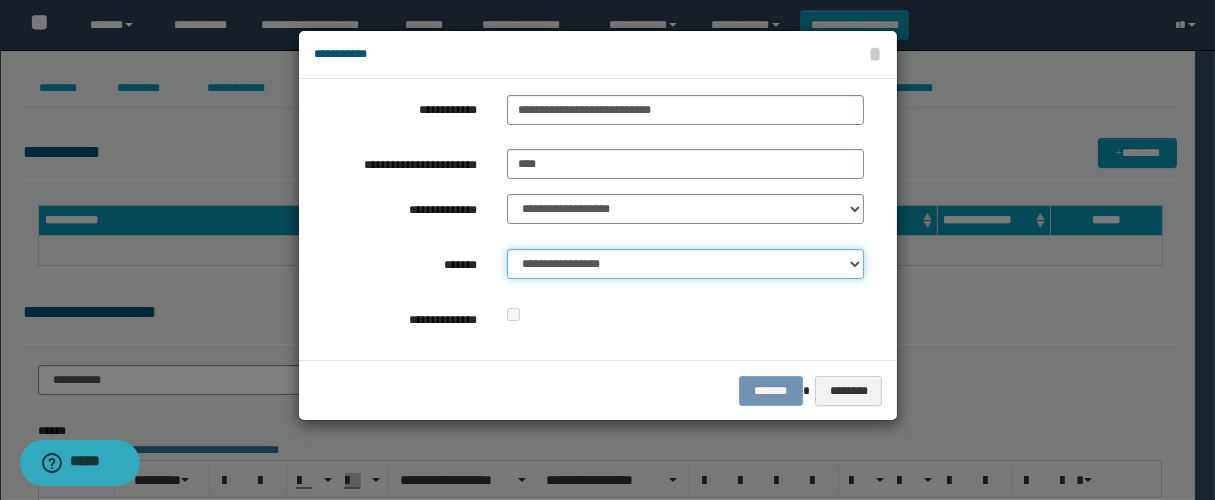 click on "**********" at bounding box center [685, 264] 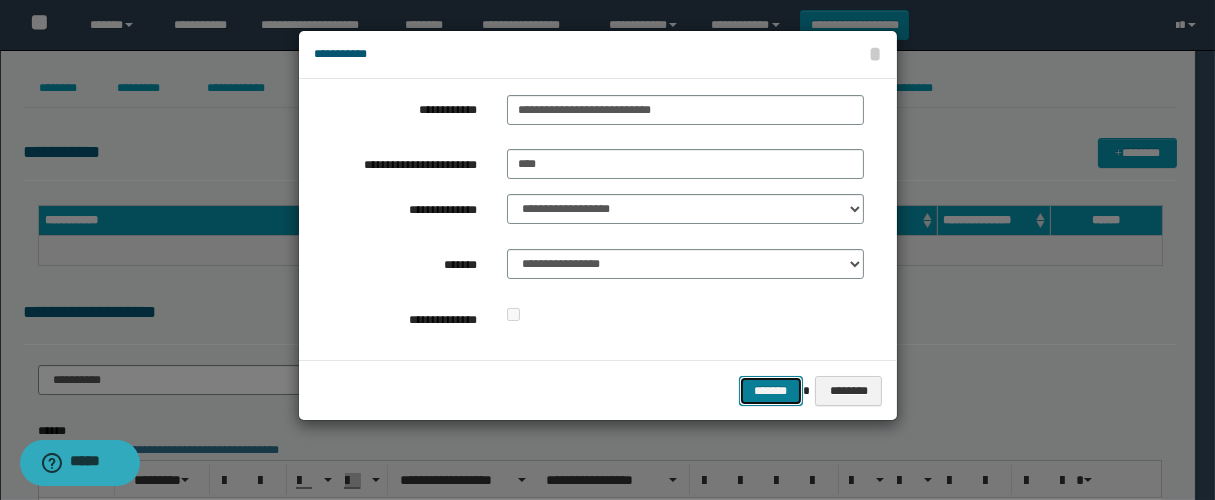 click on "*******" at bounding box center [771, 391] 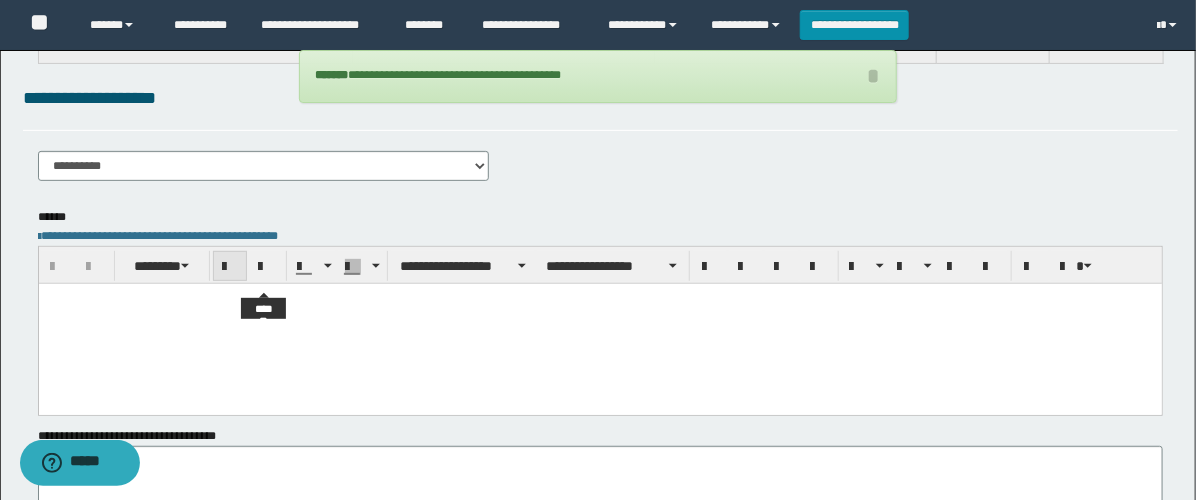 scroll, scrollTop: 222, scrollLeft: 0, axis: vertical 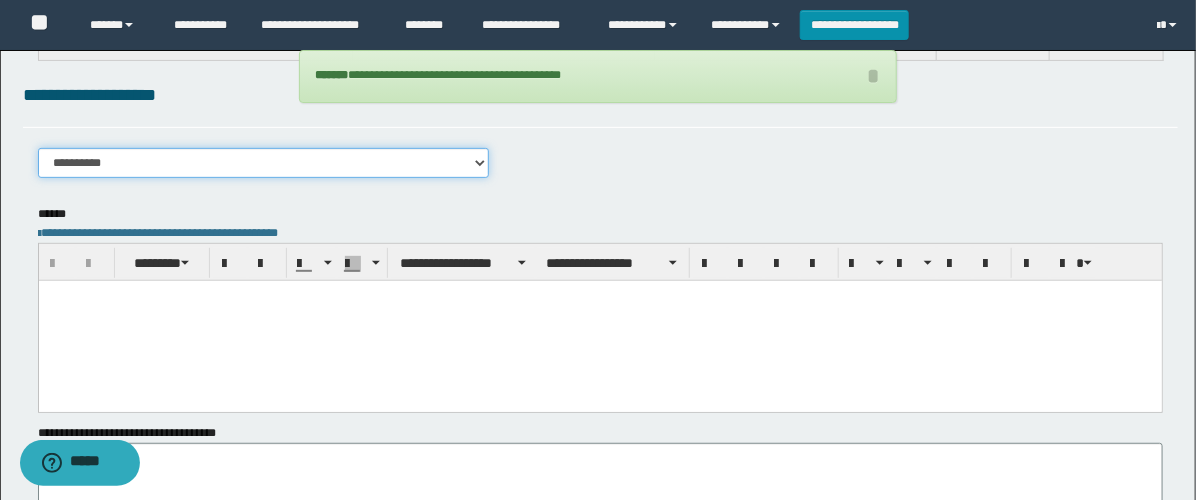 click on "**********" at bounding box center [263, 163] 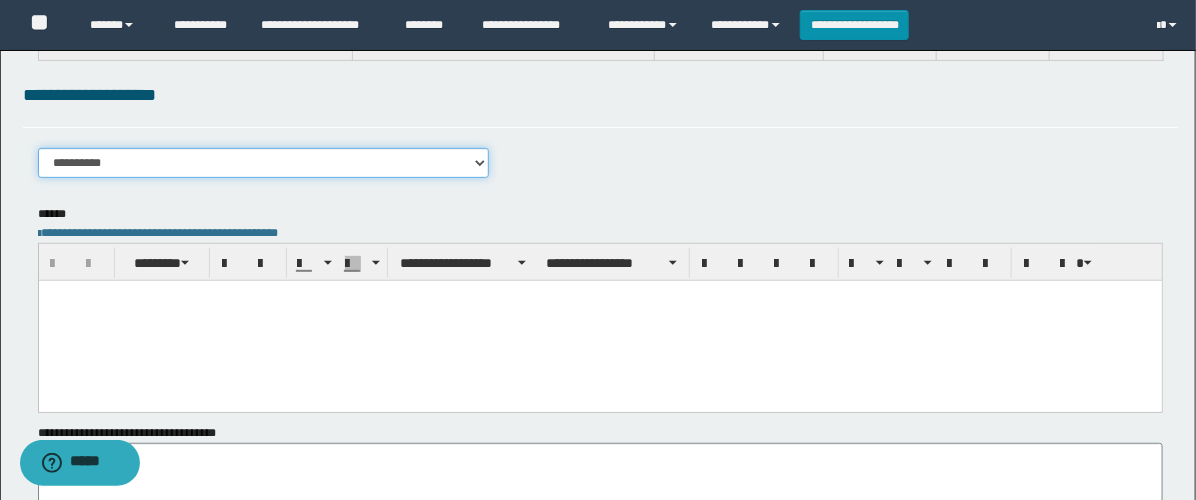 select on "****" 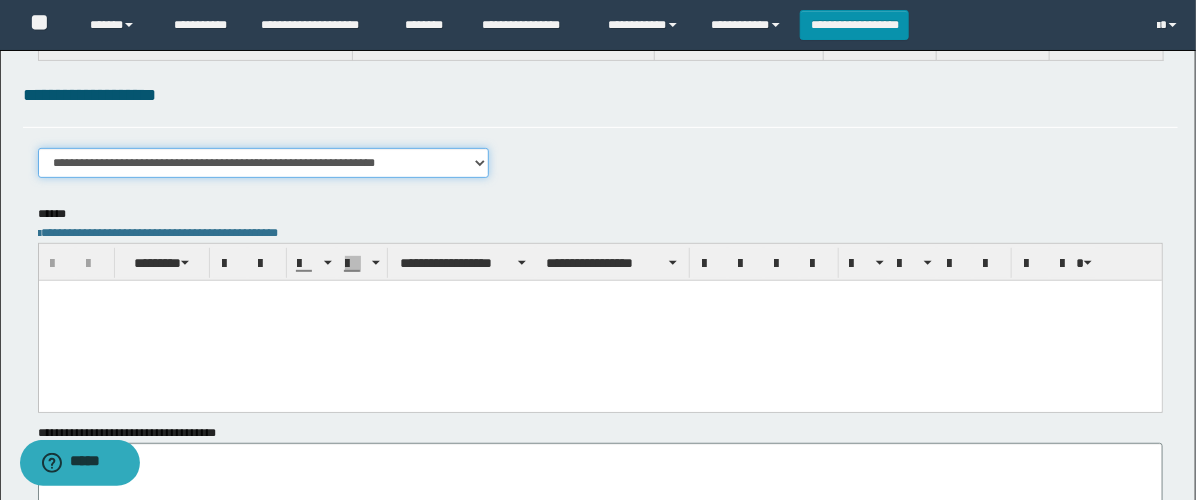 click on "**********" at bounding box center (263, 163) 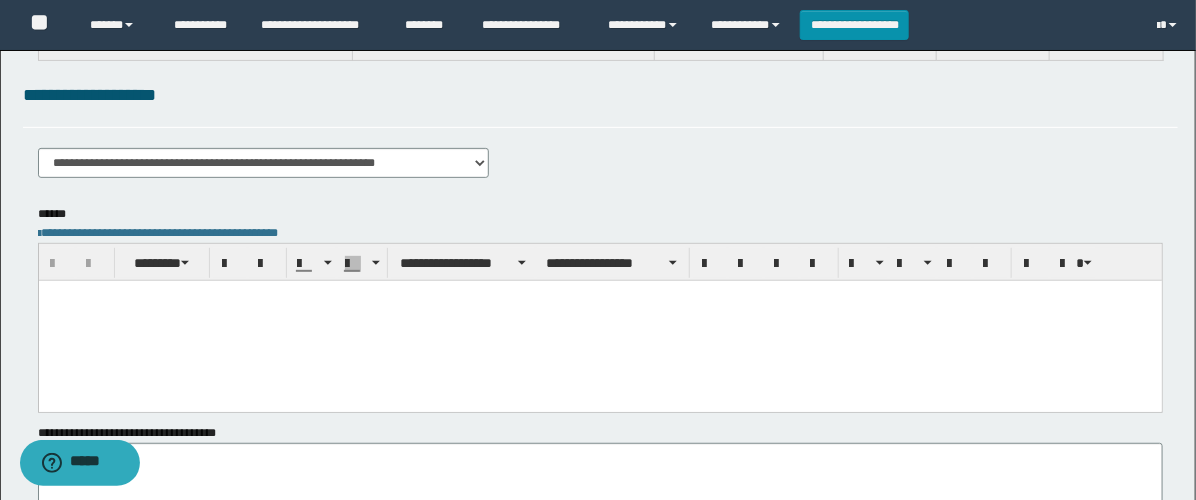 click at bounding box center [599, 320] 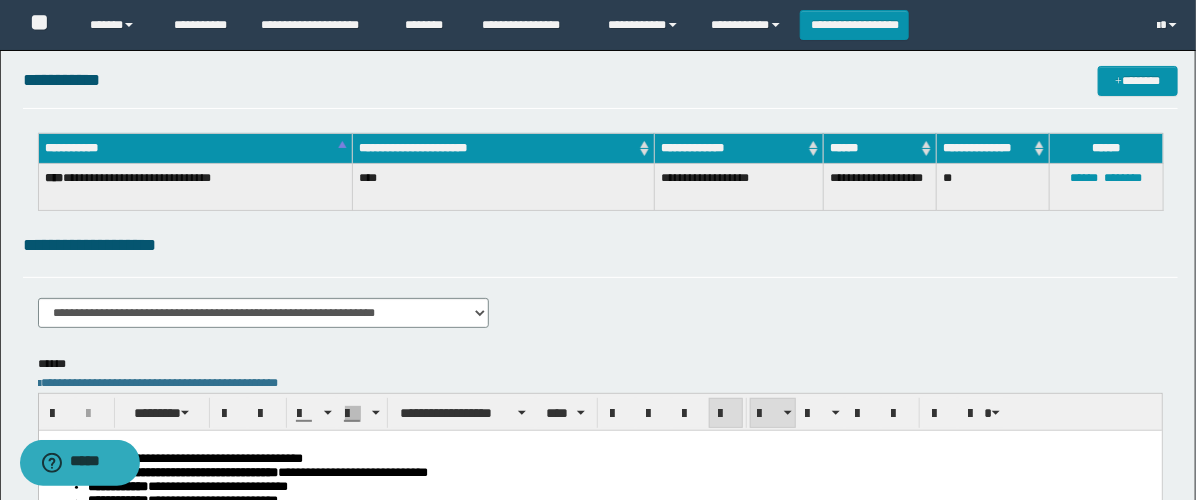scroll, scrollTop: 0, scrollLeft: 0, axis: both 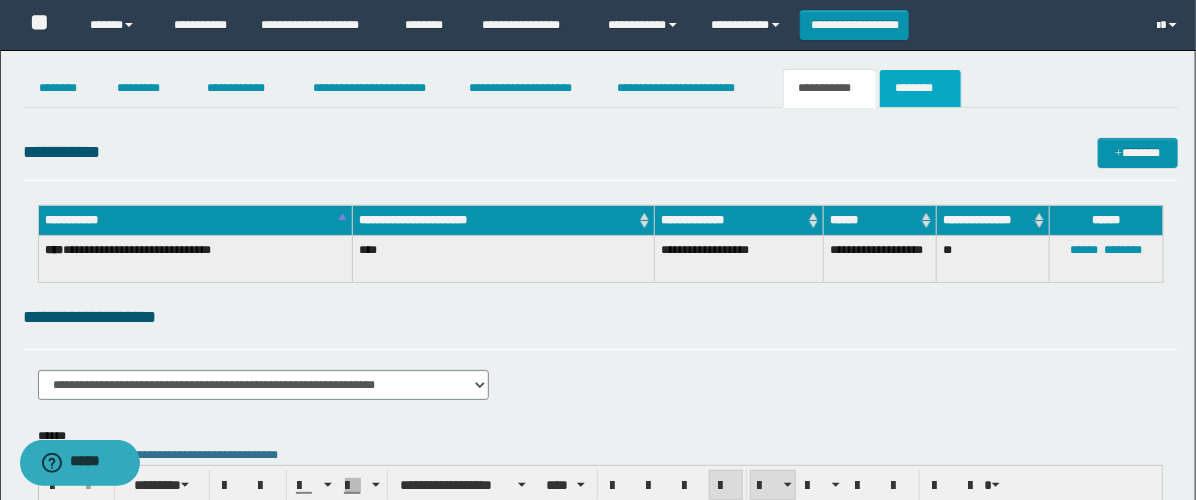 click on "********" at bounding box center [920, 88] 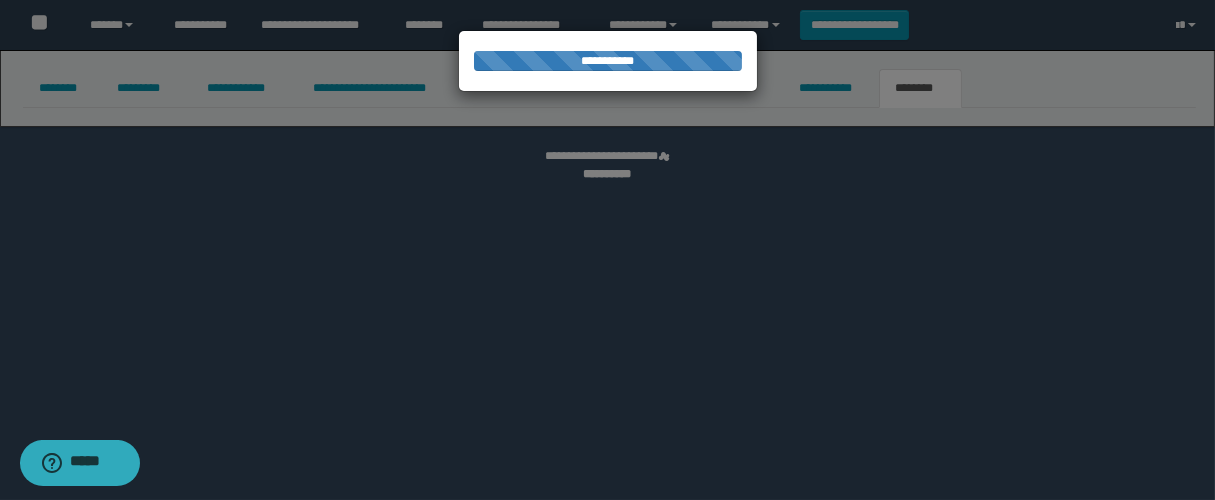 select 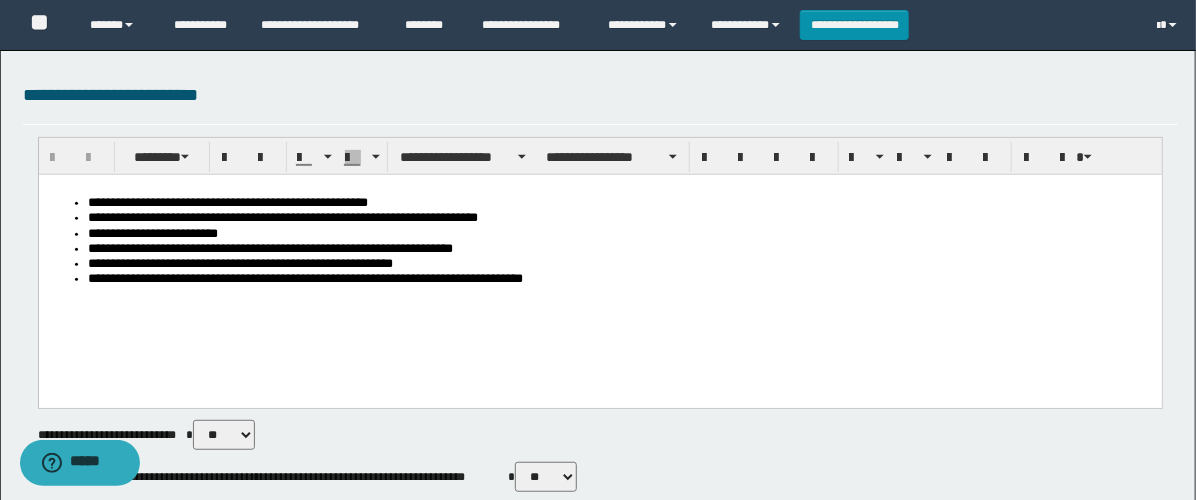 scroll, scrollTop: 0, scrollLeft: 0, axis: both 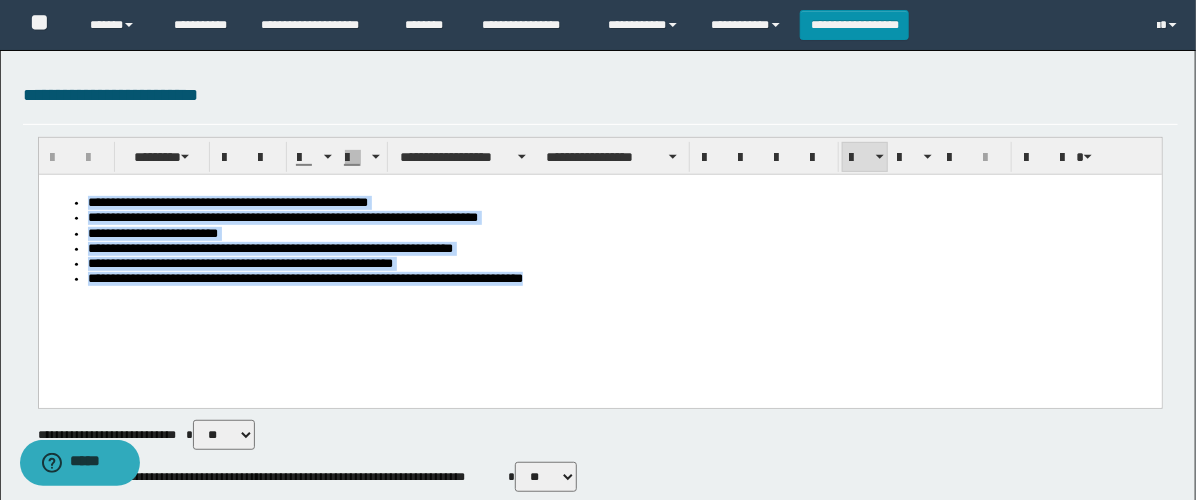 drag, startPoint x: 131, startPoint y: 222, endPoint x: -1, endPoint y: 181, distance: 138.22084 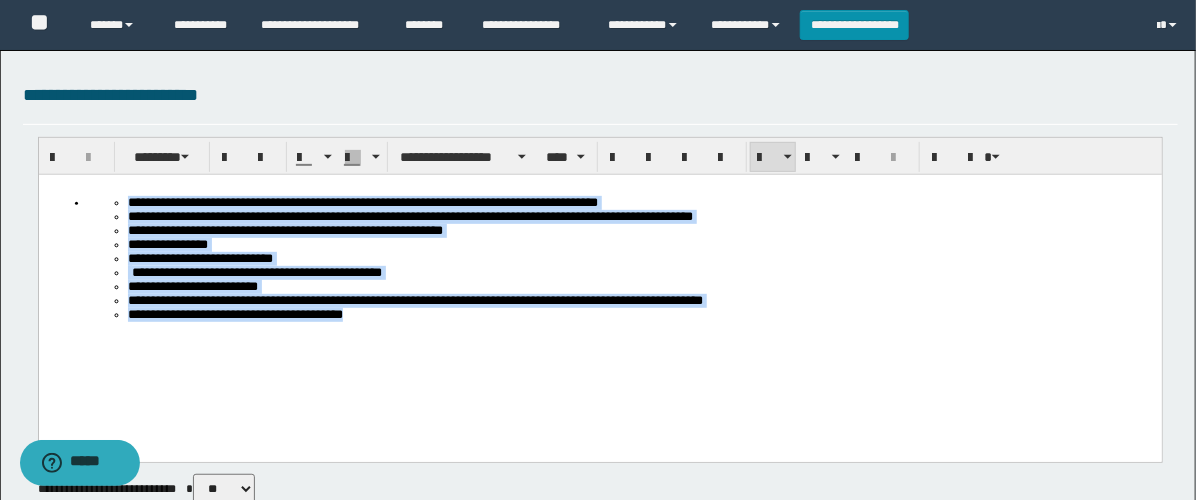 drag, startPoint x: 60, startPoint y: 187, endPoint x: 17, endPoint y: 164, distance: 48.76474 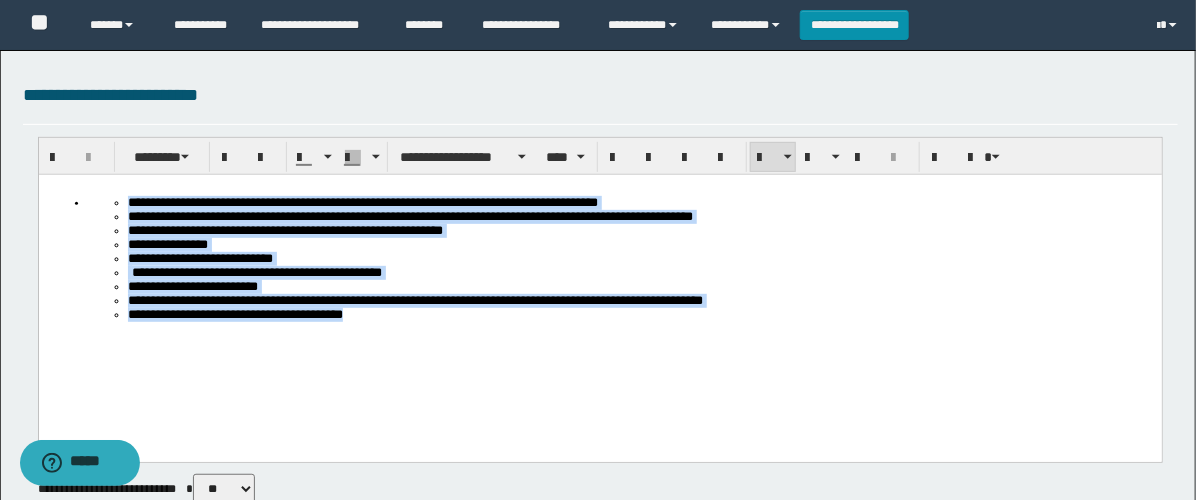 click on "**********" at bounding box center [599, 292] 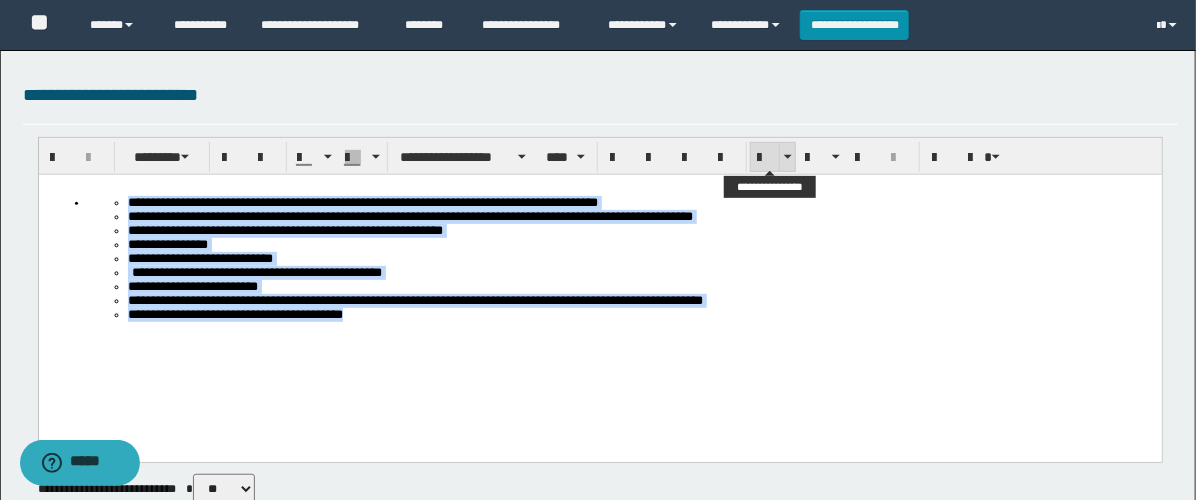 click at bounding box center (765, 158) 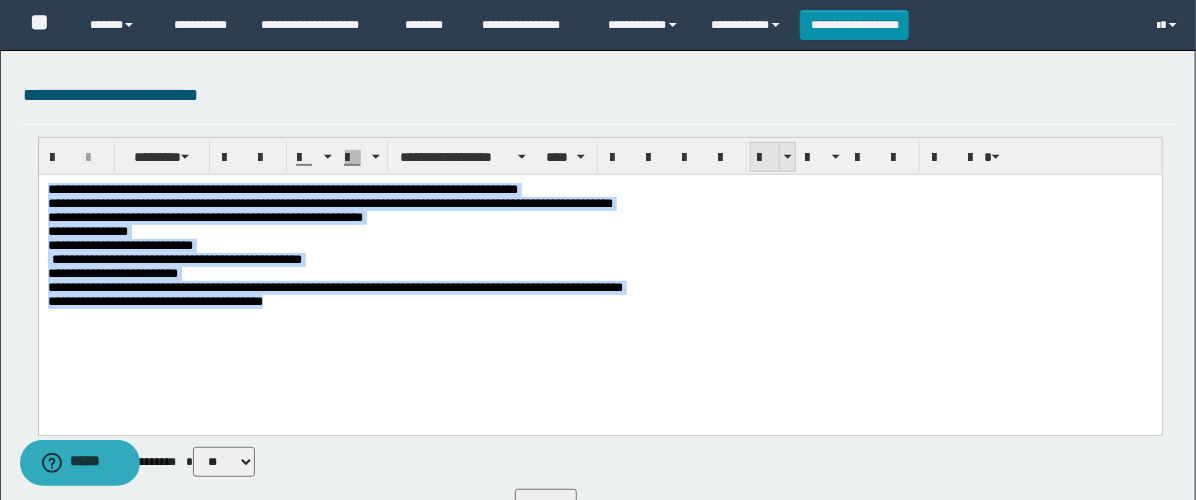 click at bounding box center [765, 157] 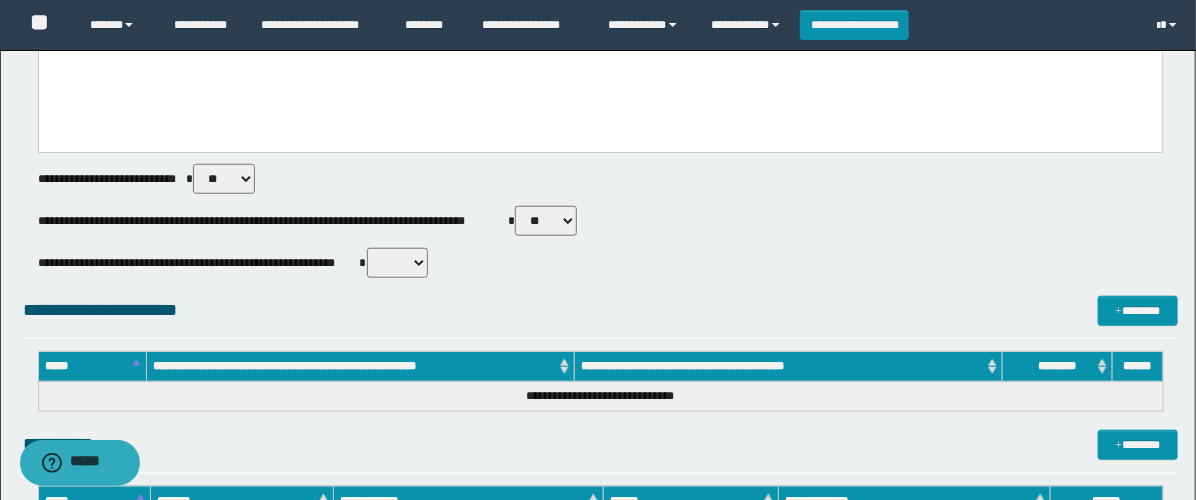 scroll, scrollTop: 555, scrollLeft: 0, axis: vertical 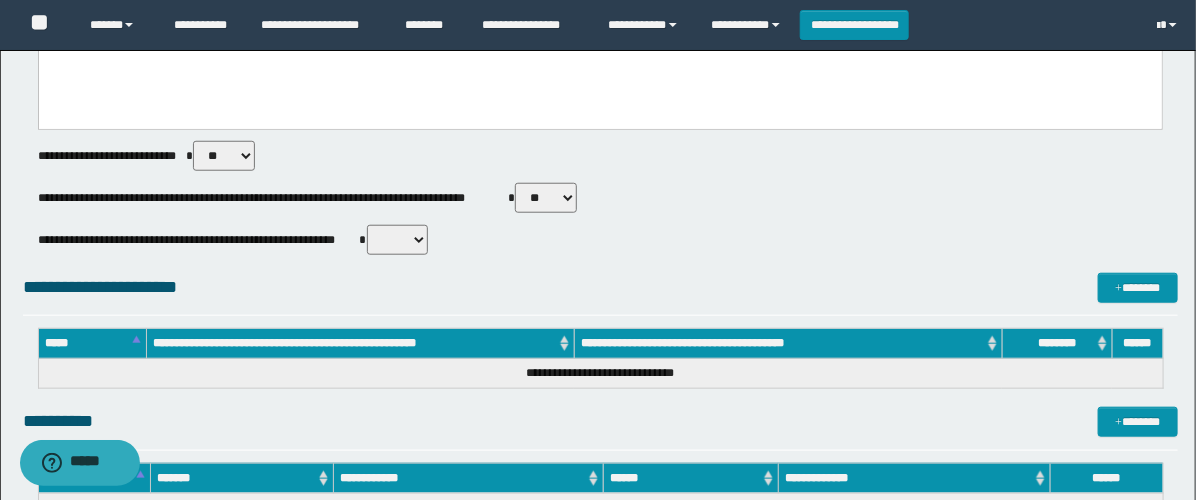 click on "**
**" at bounding box center (546, 198) 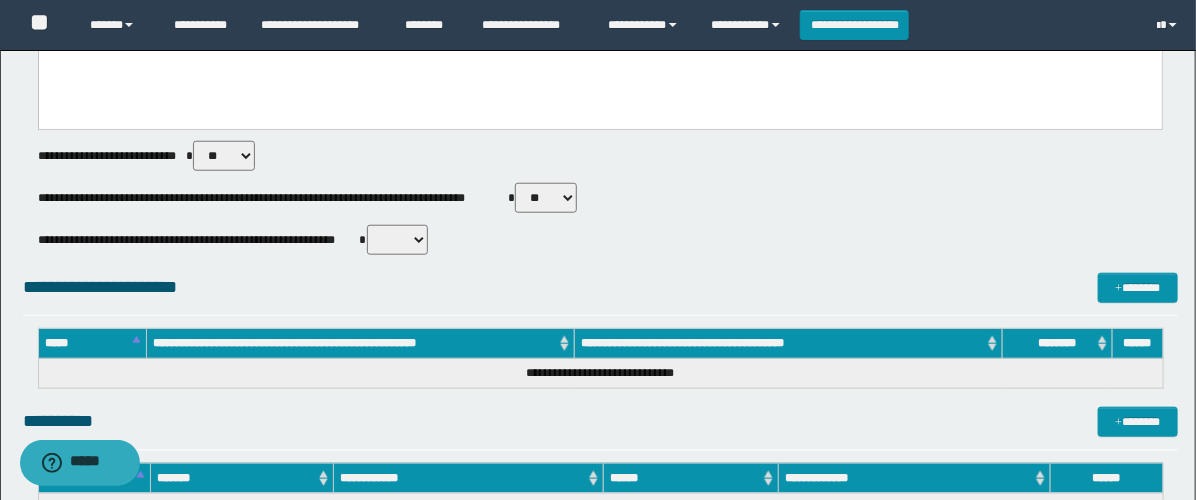 select on "****" 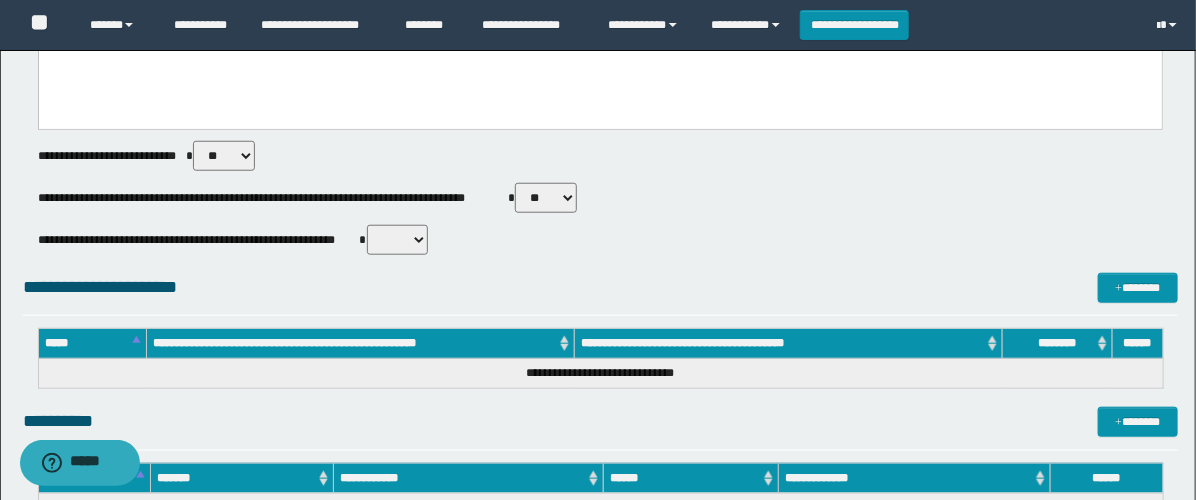 click on "**
**" at bounding box center (546, 198) 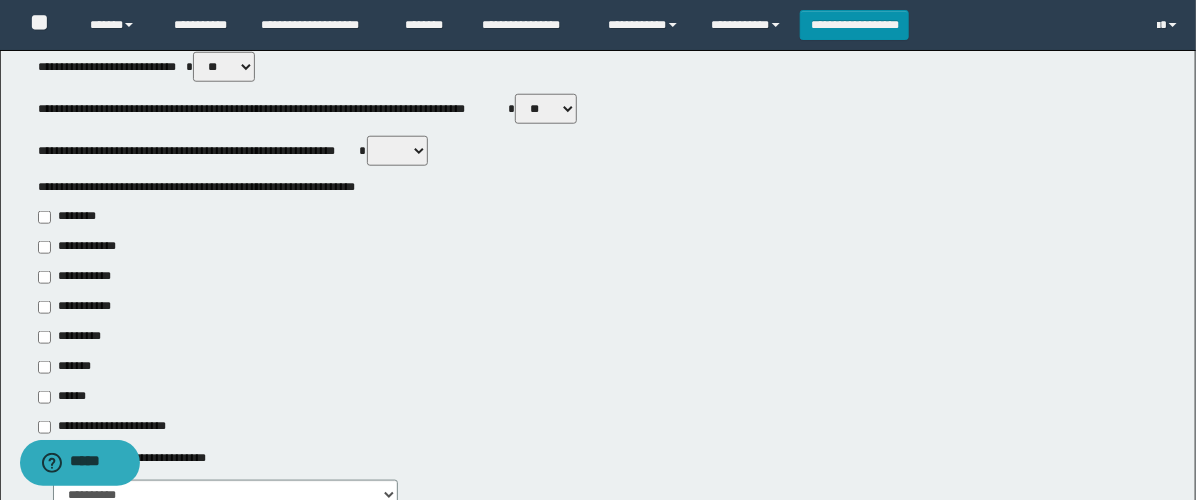 scroll, scrollTop: 777, scrollLeft: 0, axis: vertical 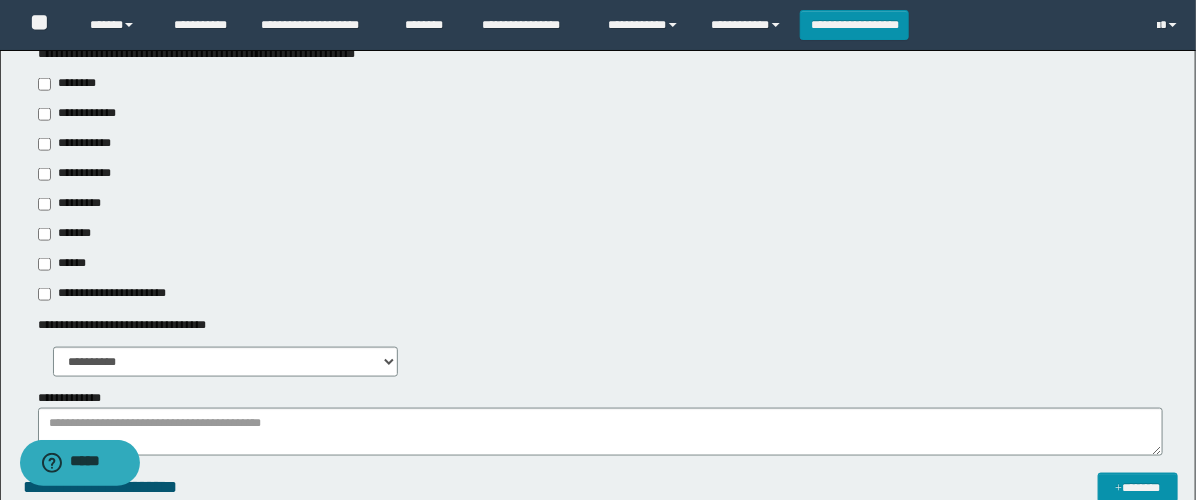 click on "**********" at bounding box center [76, 174] 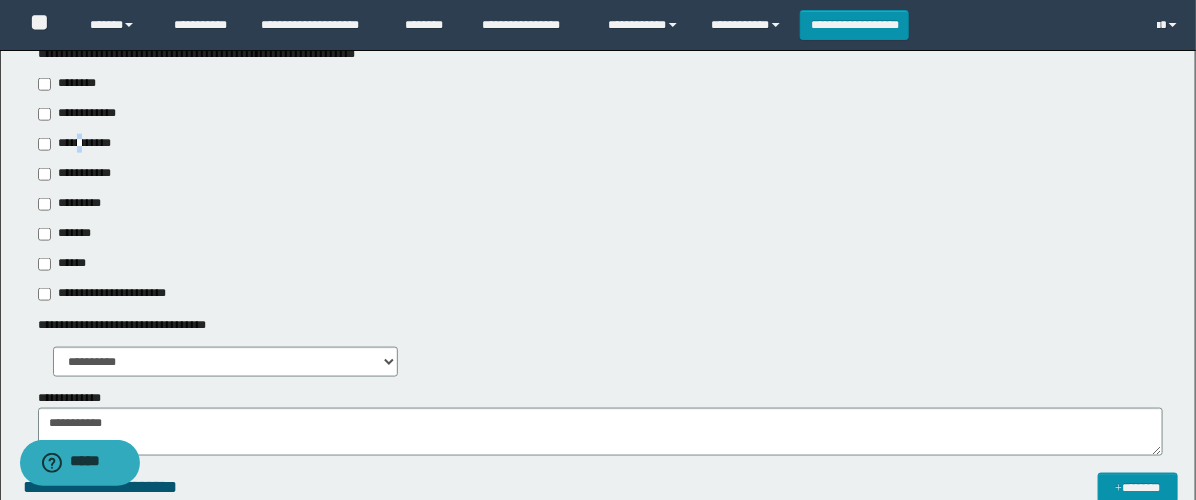 click on "**********" at bounding box center [81, 144] 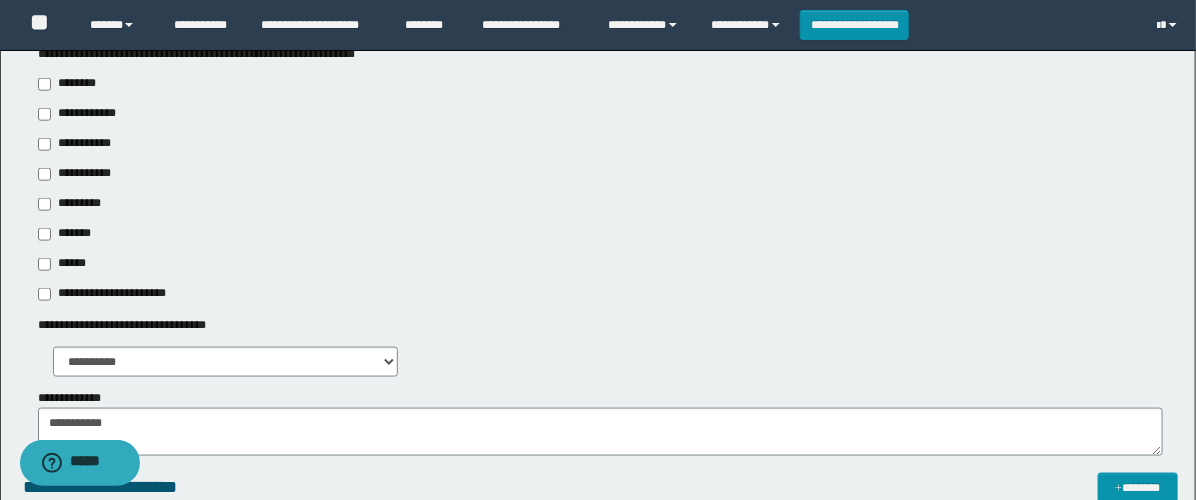 click on "**********" at bounding box center [81, 144] 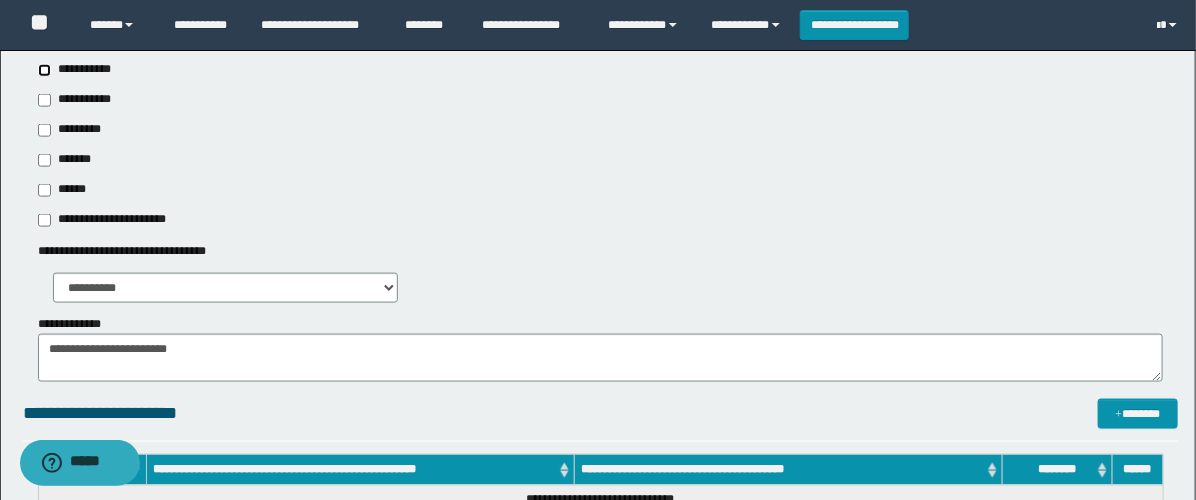scroll, scrollTop: 888, scrollLeft: 0, axis: vertical 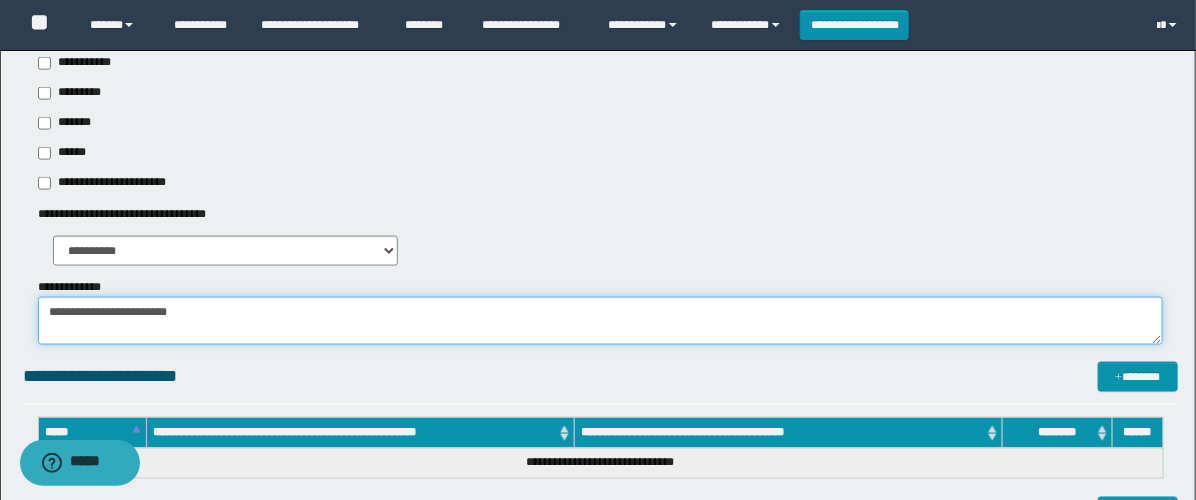 click on "**********" at bounding box center (600, 321) 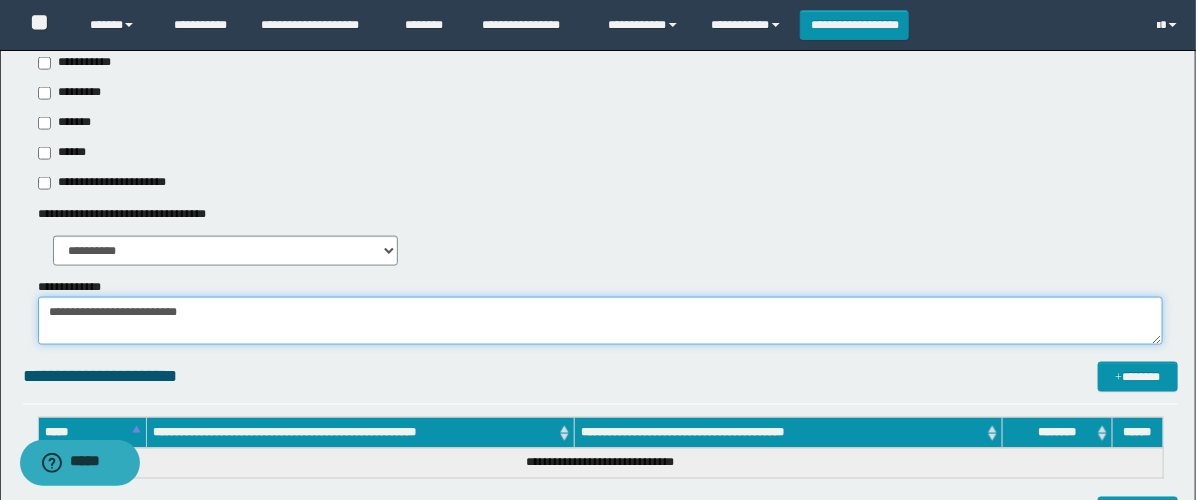 paste on "**********" 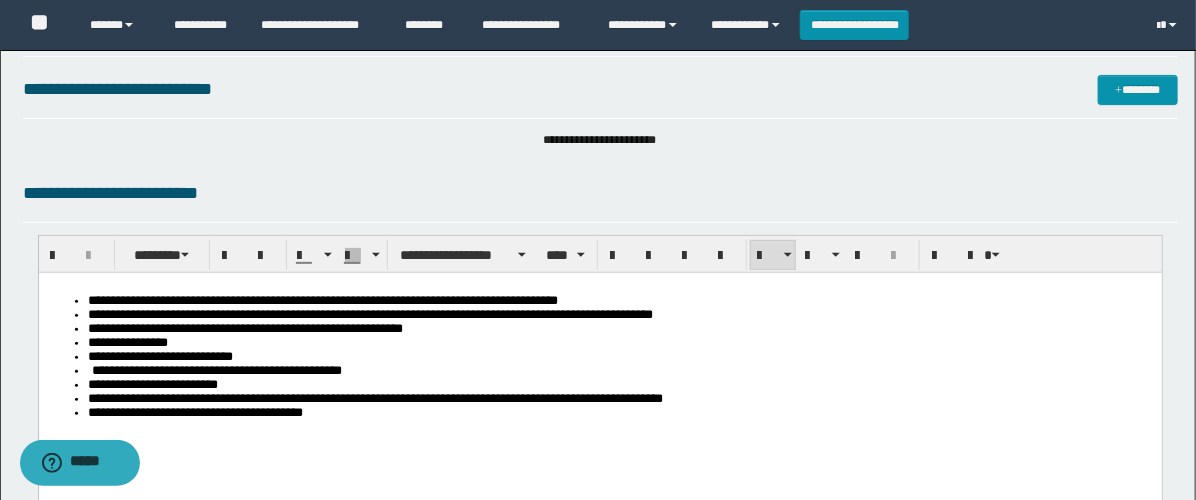 scroll, scrollTop: 0, scrollLeft: 0, axis: both 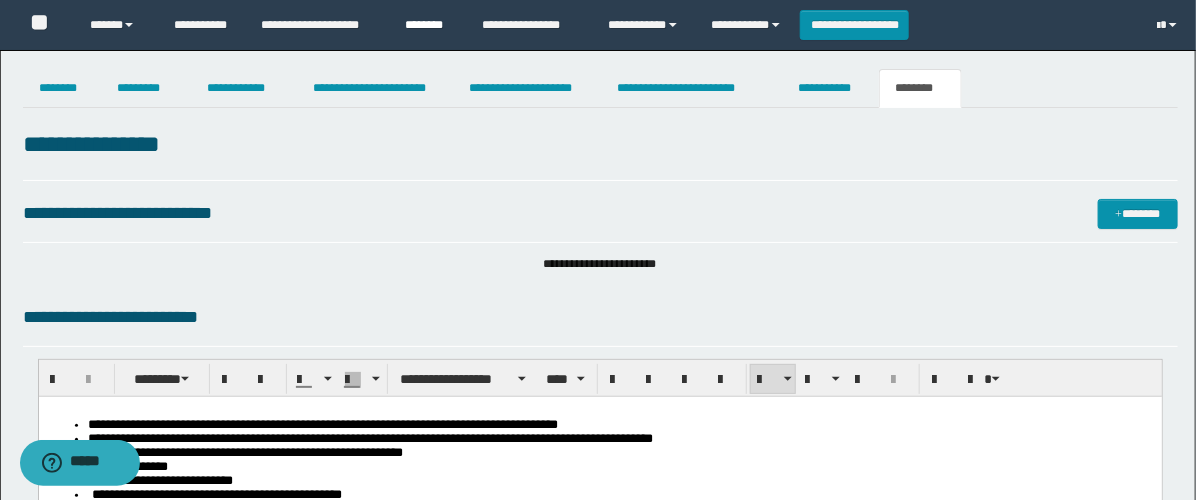 type on "**********" 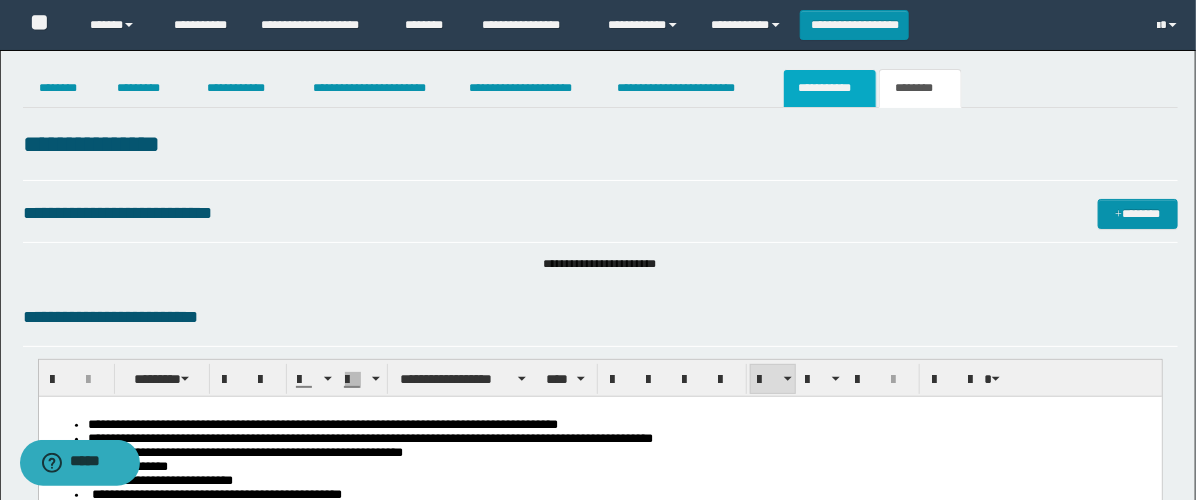 click on "**********" at bounding box center (830, 88) 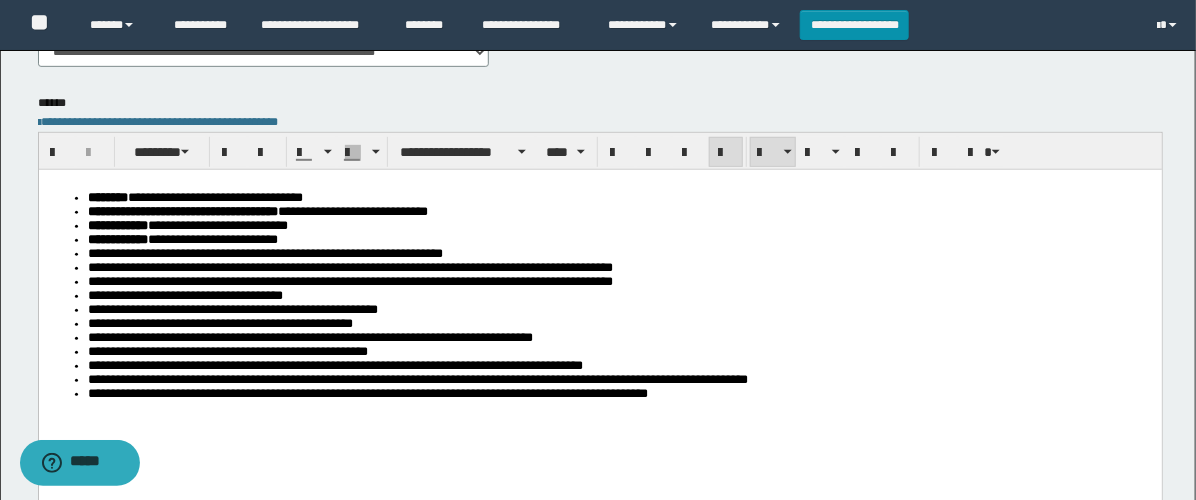 scroll, scrollTop: 0, scrollLeft: 0, axis: both 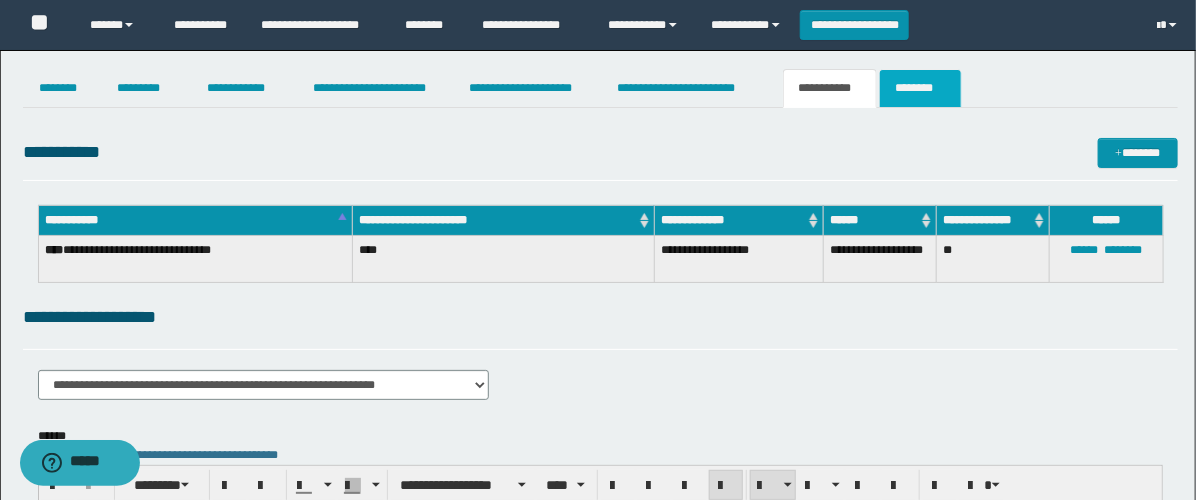 click on "********" at bounding box center (920, 88) 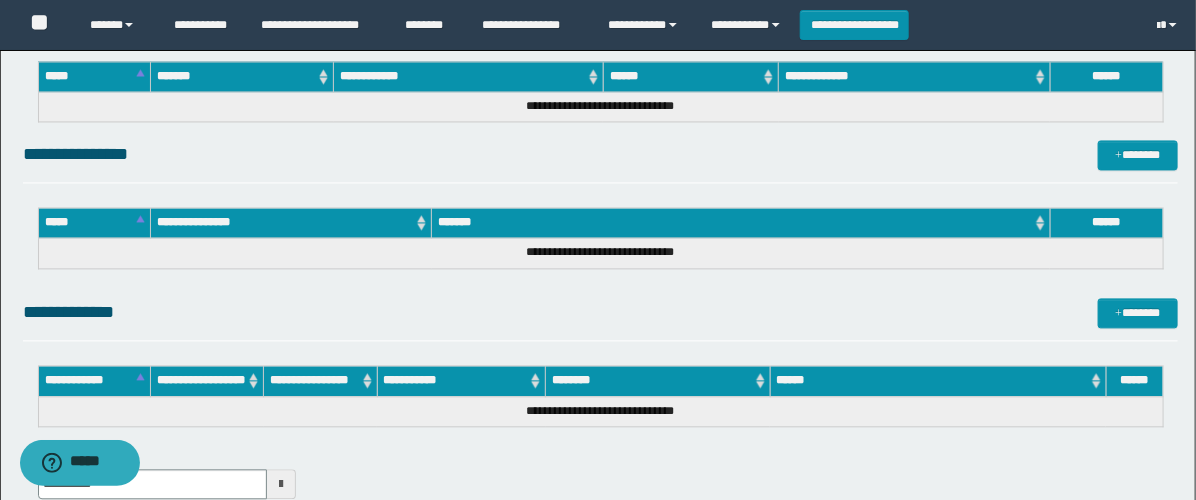 scroll, scrollTop: 1598, scrollLeft: 0, axis: vertical 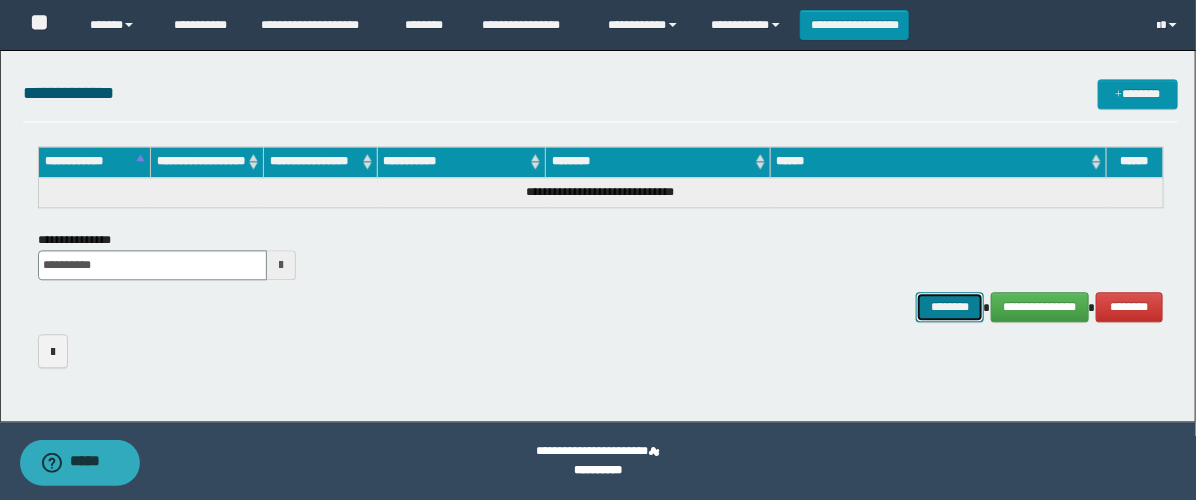 click on "********" at bounding box center [950, 307] 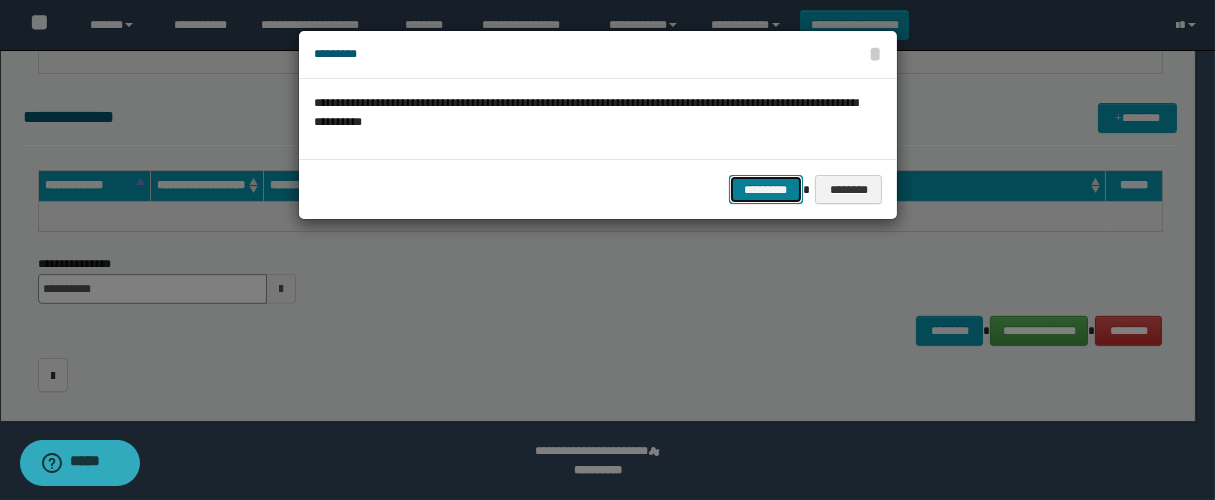 click on "*********" at bounding box center [766, 190] 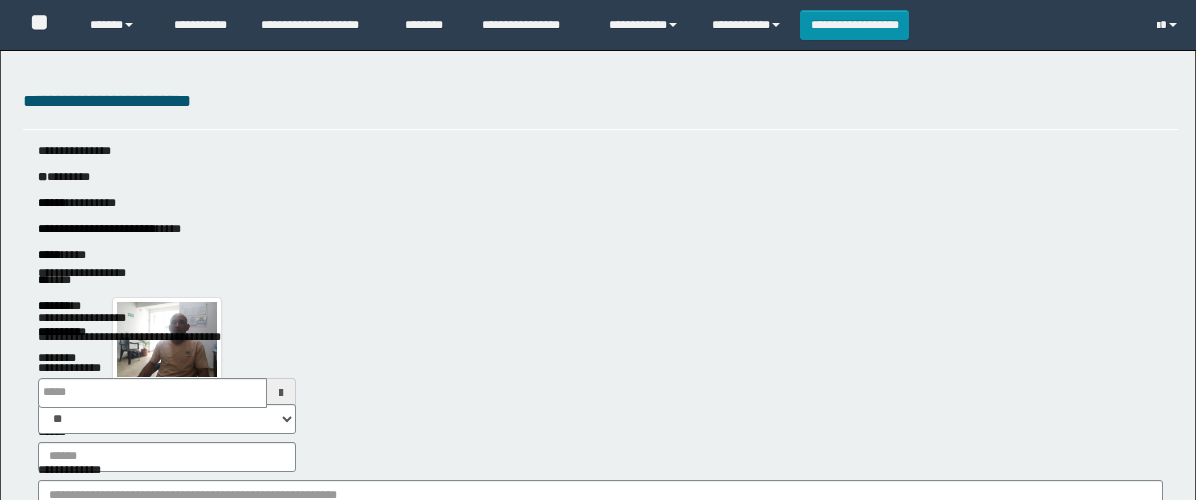 scroll, scrollTop: 0, scrollLeft: 0, axis: both 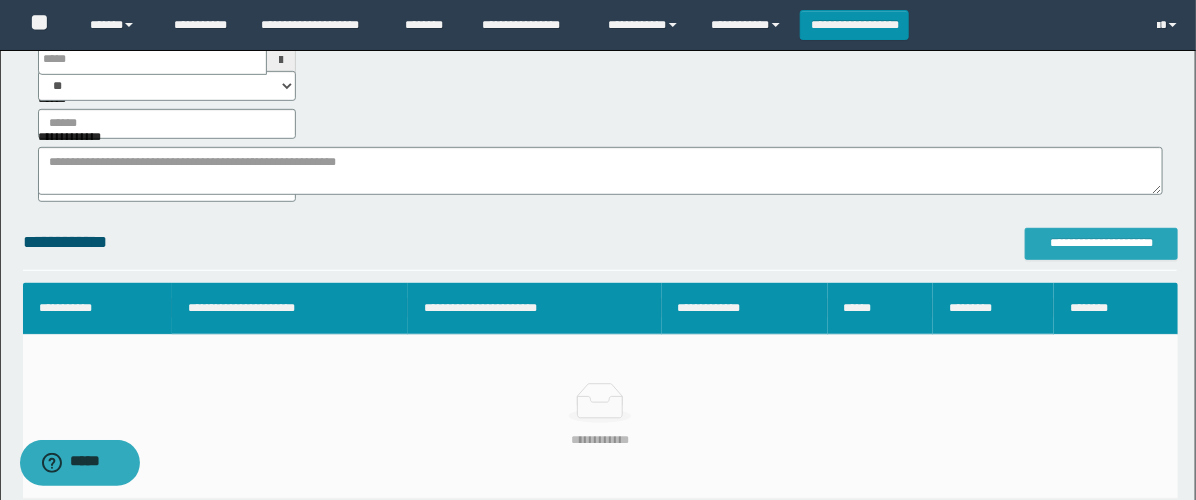 click on "**********" at bounding box center (1101, 244) 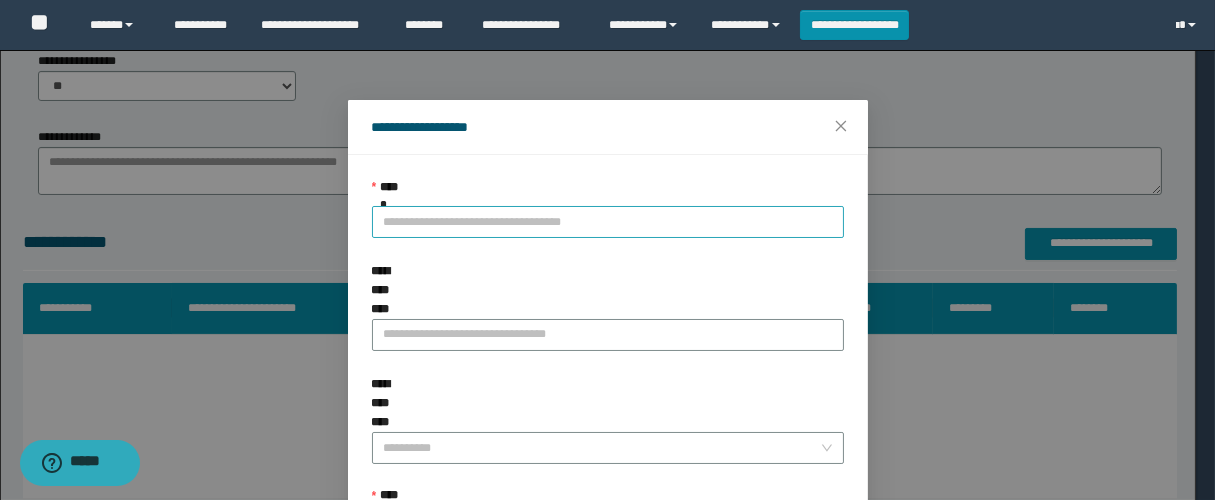click on "**********" at bounding box center (608, 222) 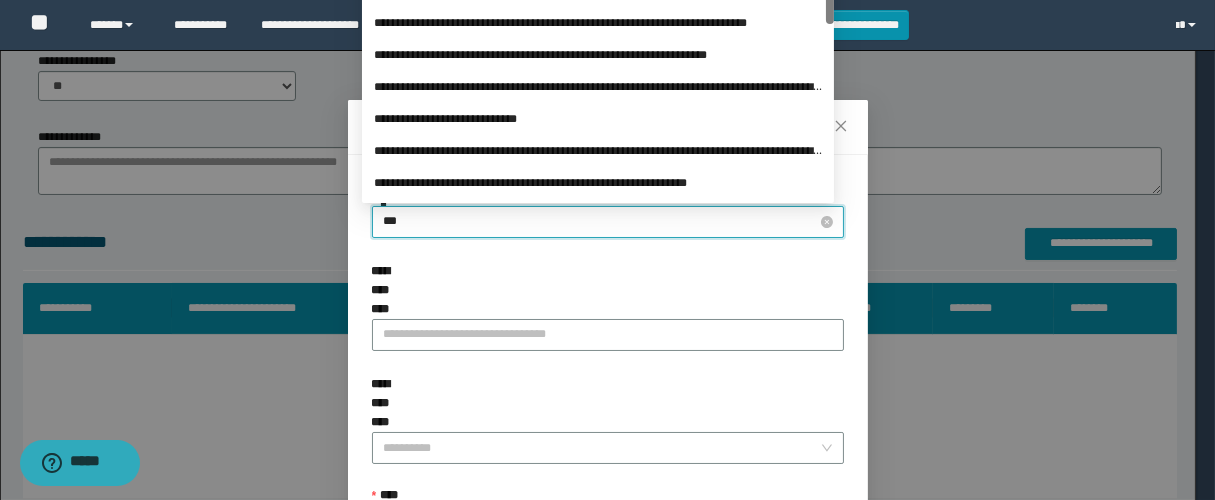 type on "****" 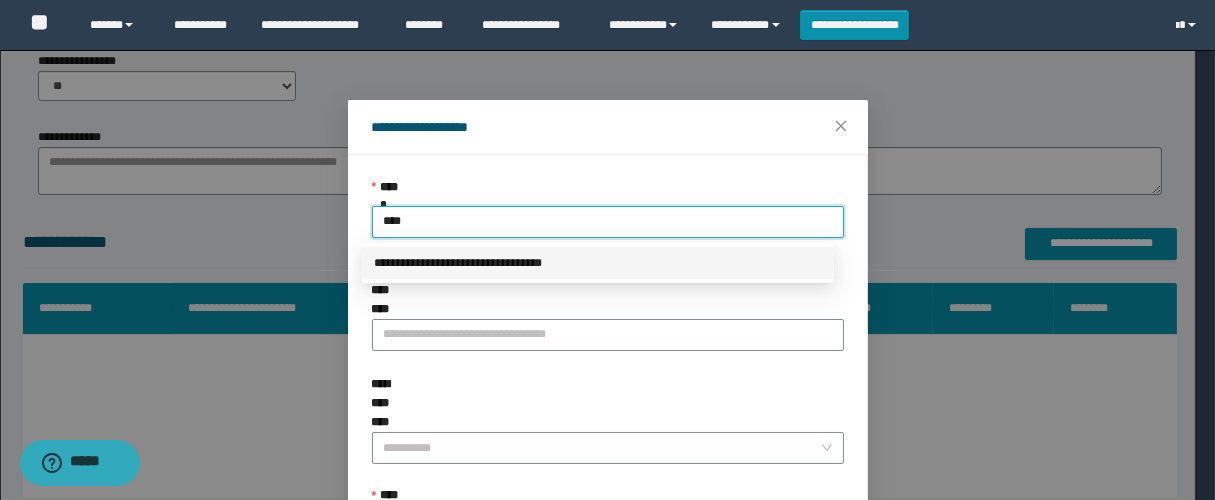click on "**********" at bounding box center [598, 263] 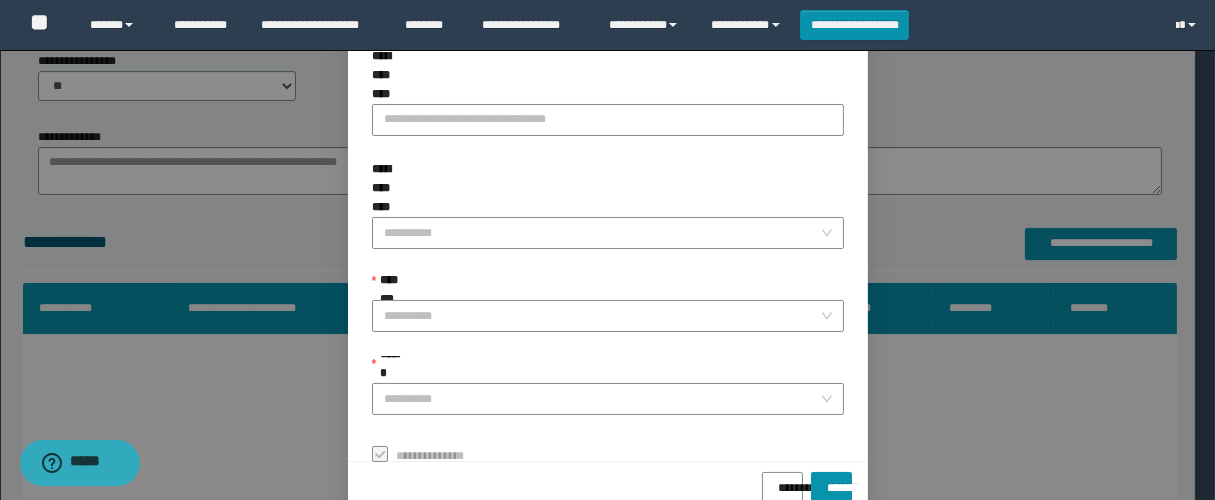 scroll, scrollTop: 253, scrollLeft: 0, axis: vertical 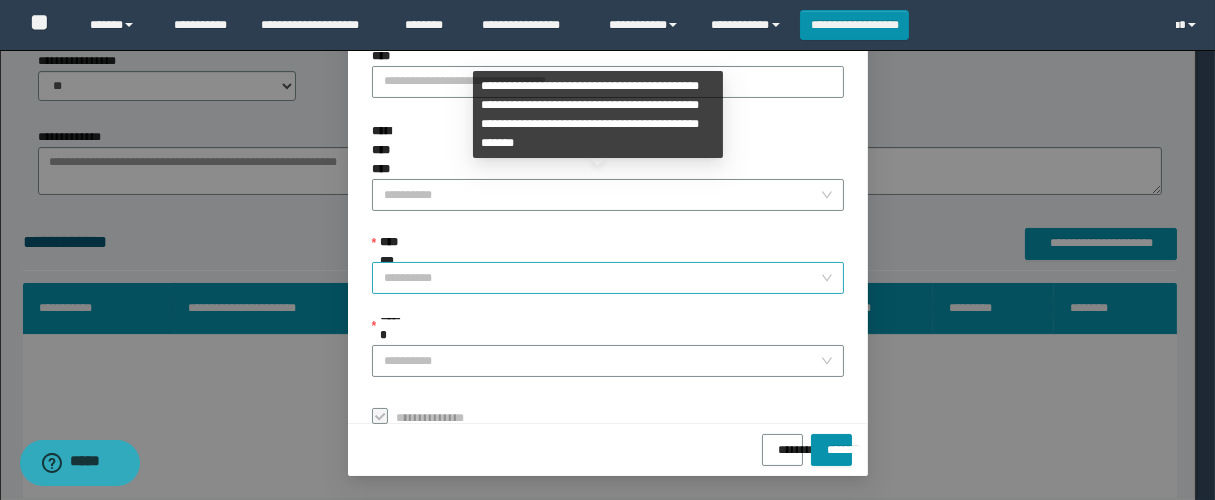 click on "**********" at bounding box center (602, 278) 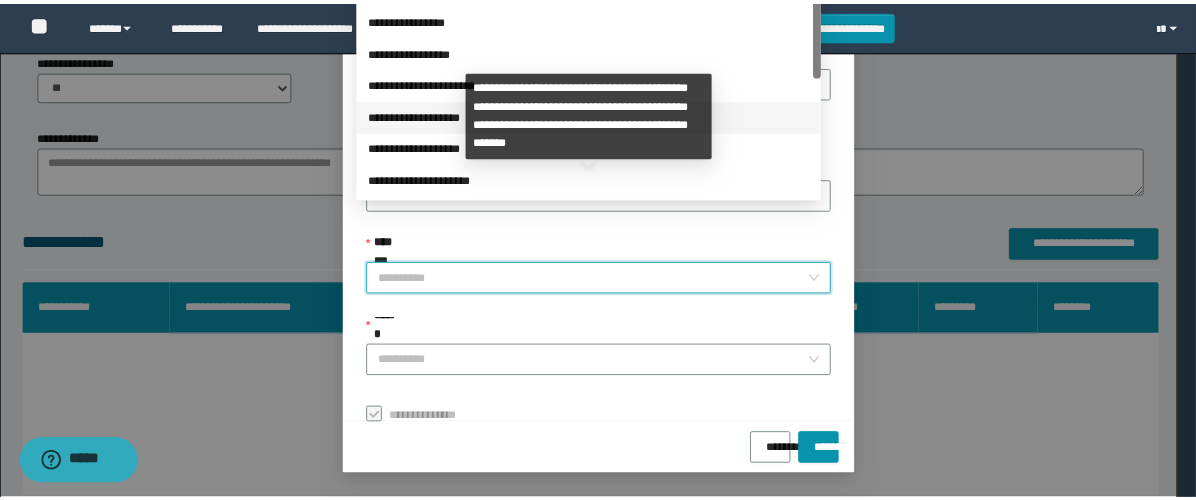 scroll, scrollTop: 224, scrollLeft: 0, axis: vertical 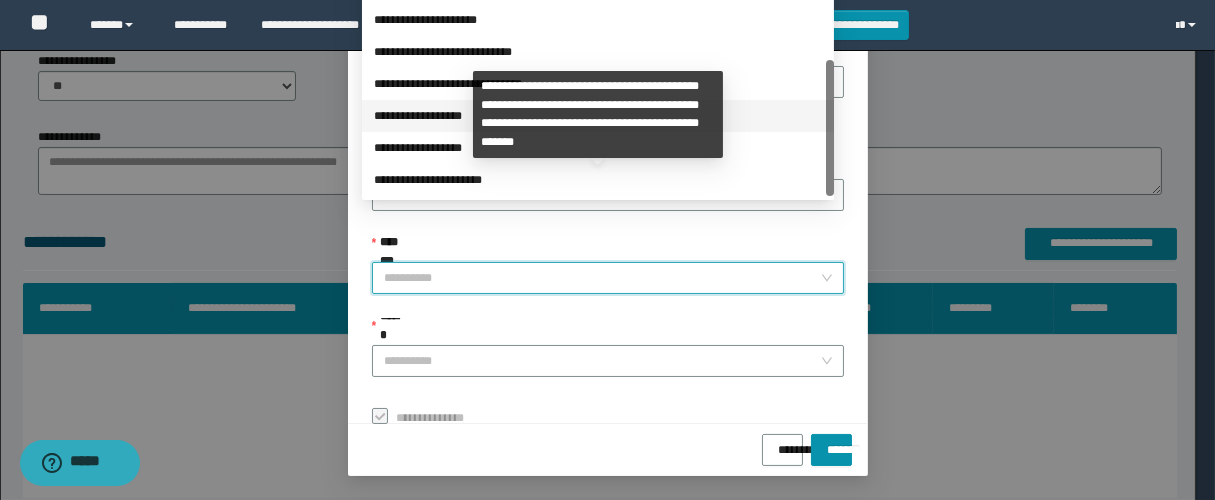 click on "**********" at bounding box center [598, 116] 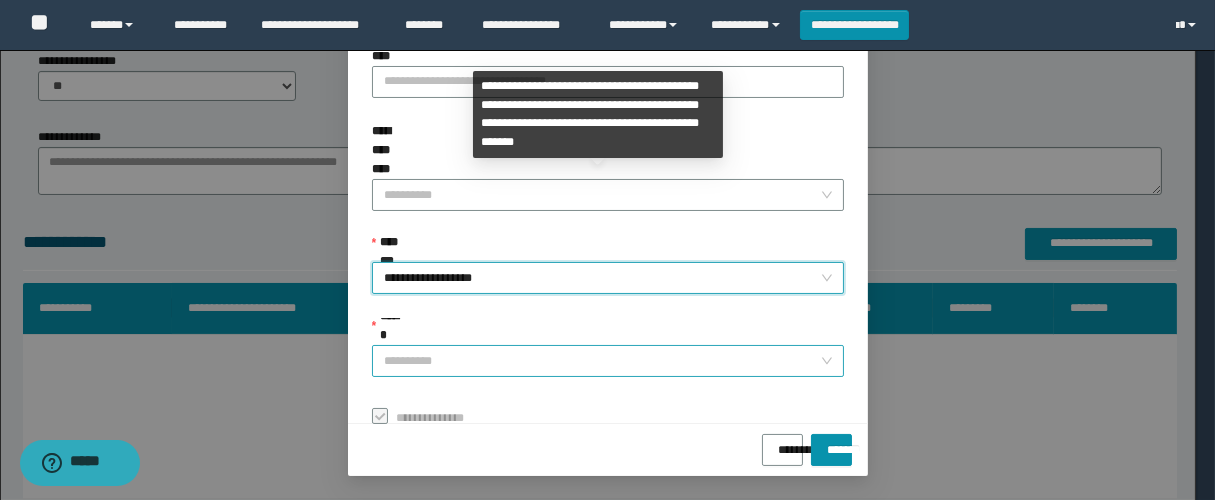 click on "******" at bounding box center [602, 361] 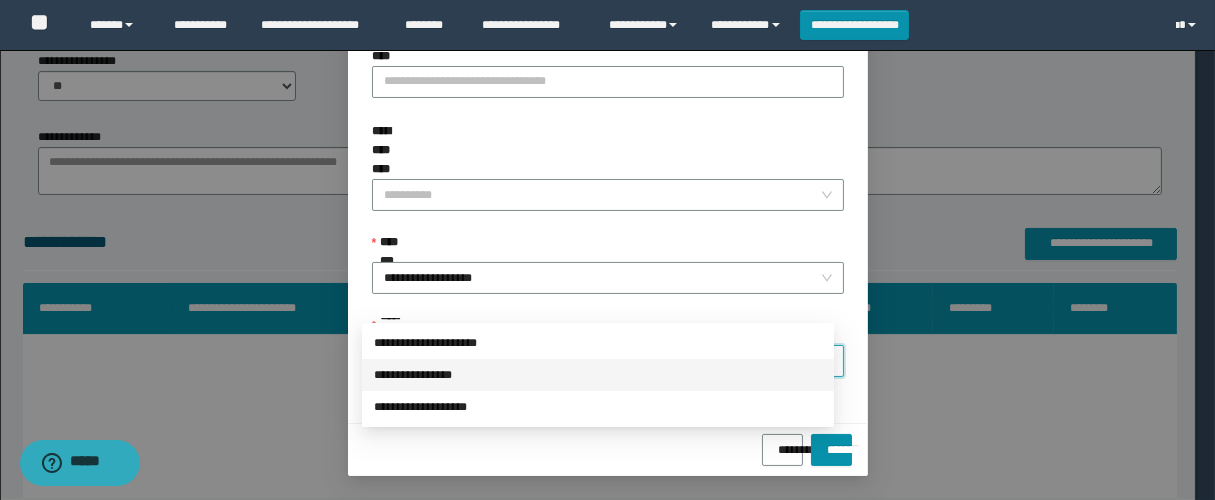 click on "**********" at bounding box center (598, 375) 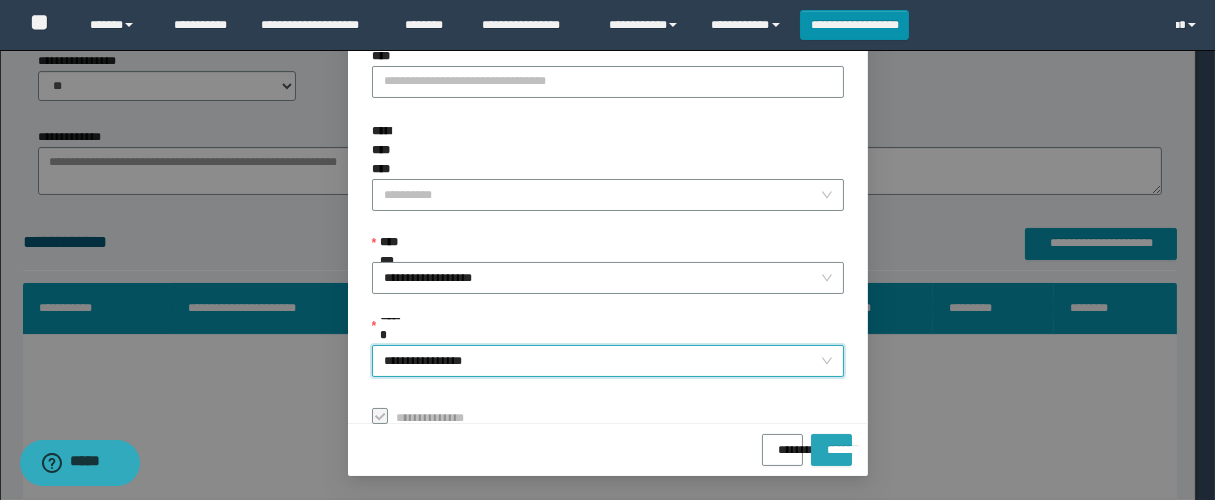click on "*******" at bounding box center [831, 443] 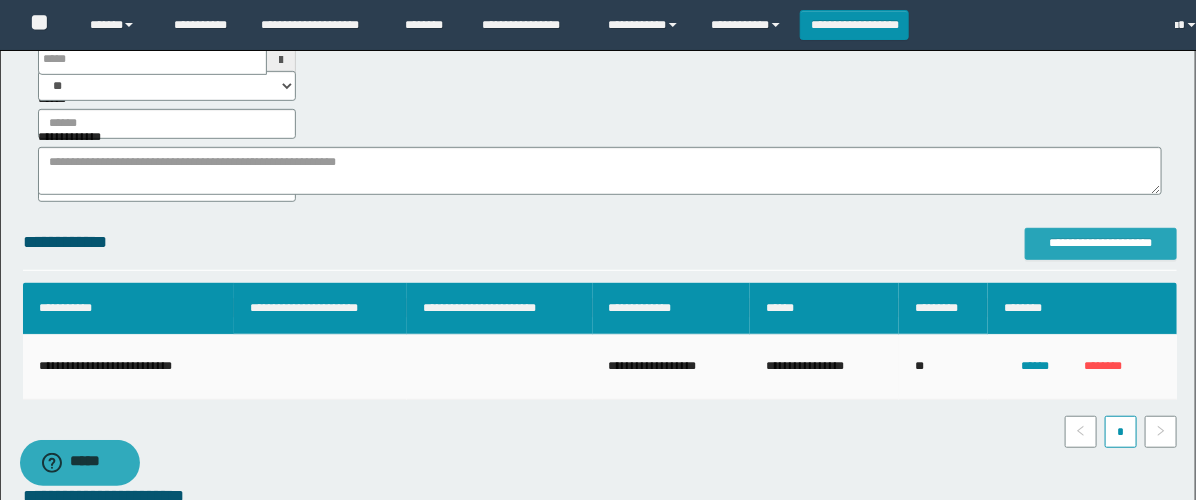 scroll, scrollTop: 0, scrollLeft: 0, axis: both 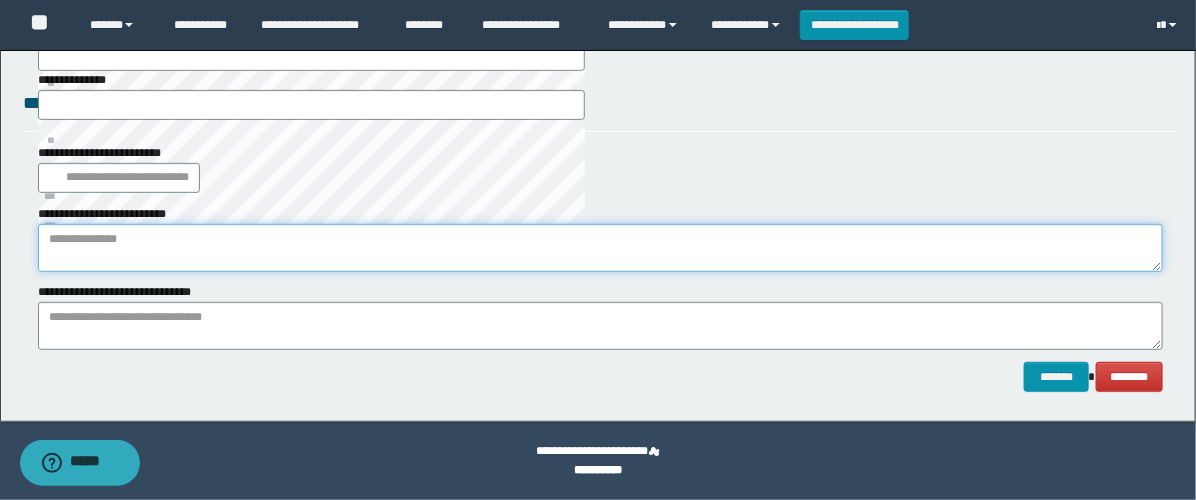 click at bounding box center (600, 248) 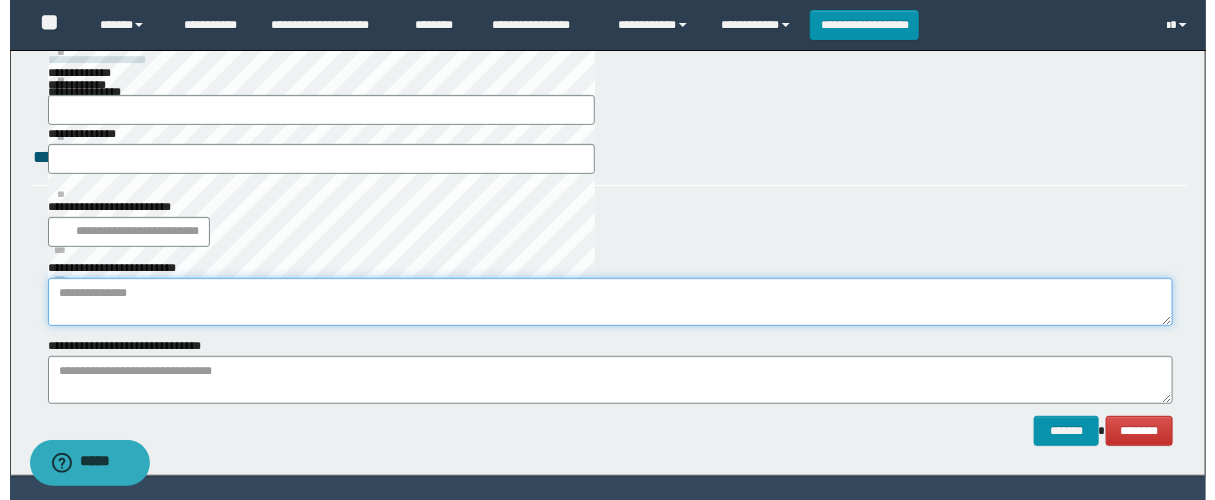 scroll, scrollTop: 2946, scrollLeft: 0, axis: vertical 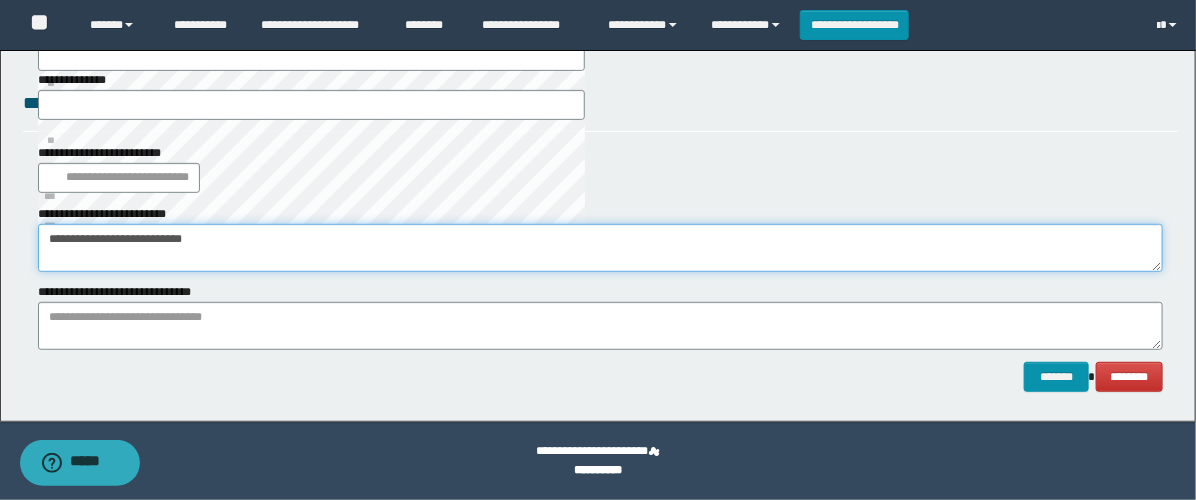 type on "**********" 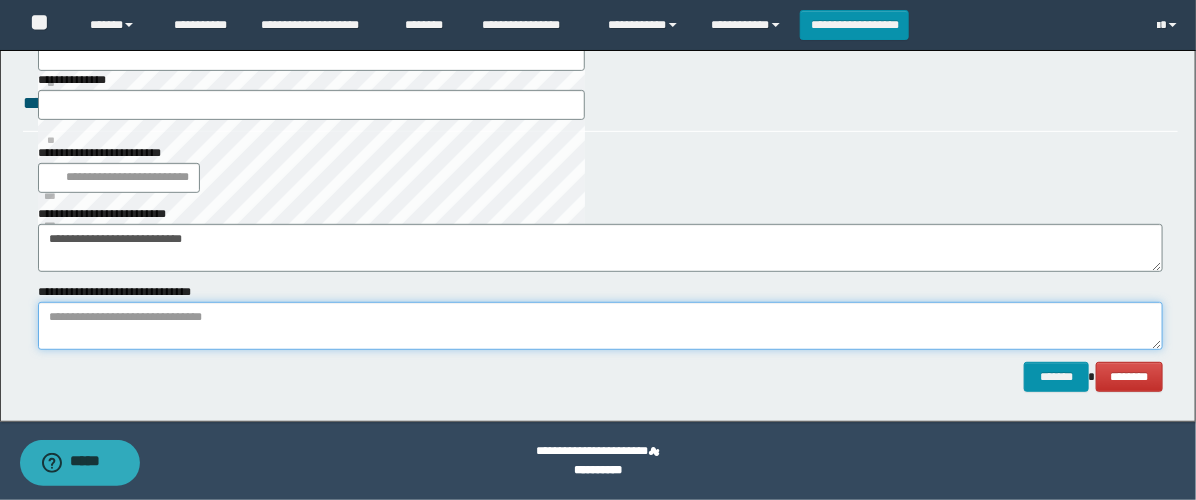click at bounding box center (600, 326) 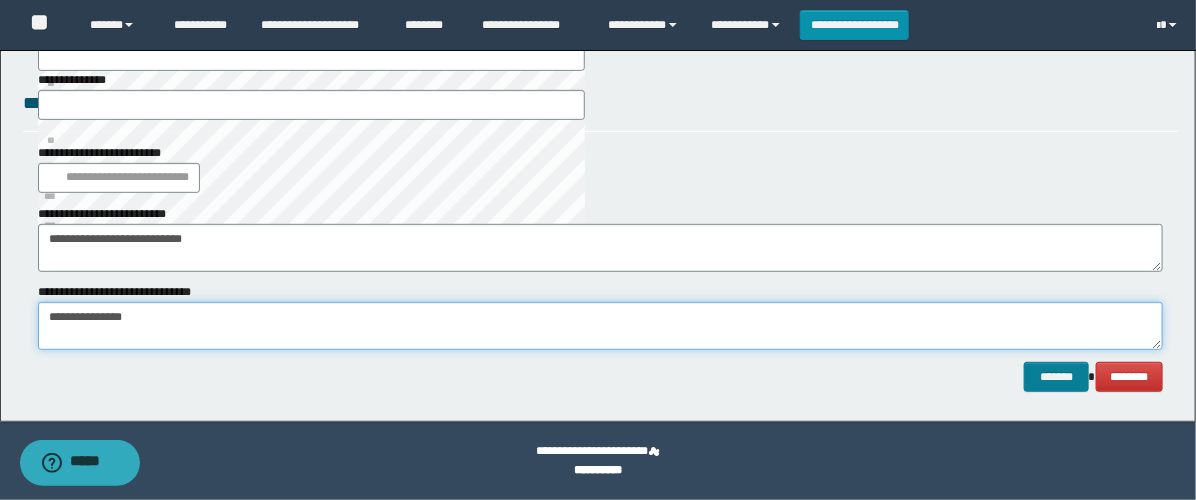 type on "**********" 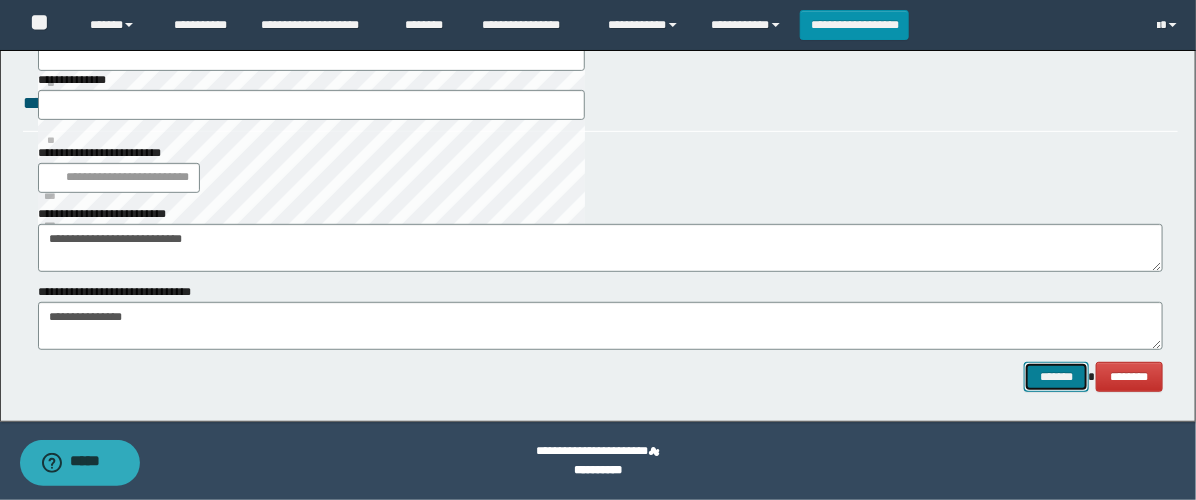 click on "*******" at bounding box center (1056, 377) 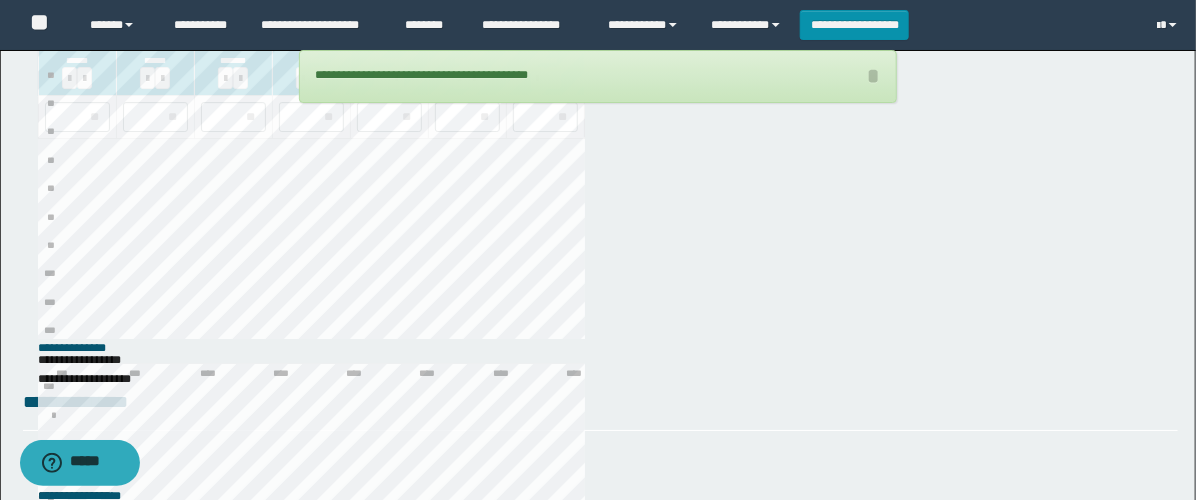 scroll, scrollTop: 2946, scrollLeft: 0, axis: vertical 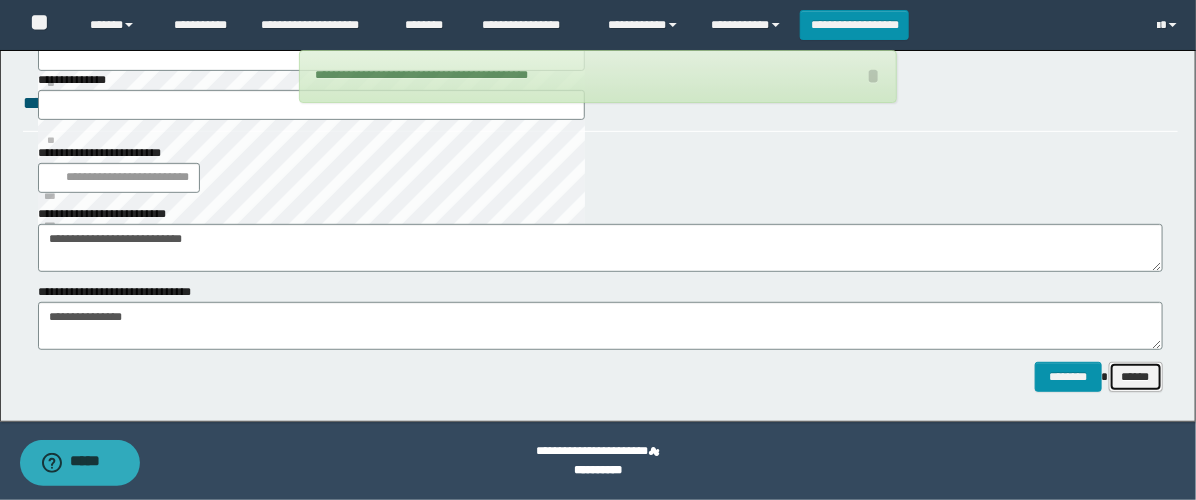 click on "******" at bounding box center [1136, 377] 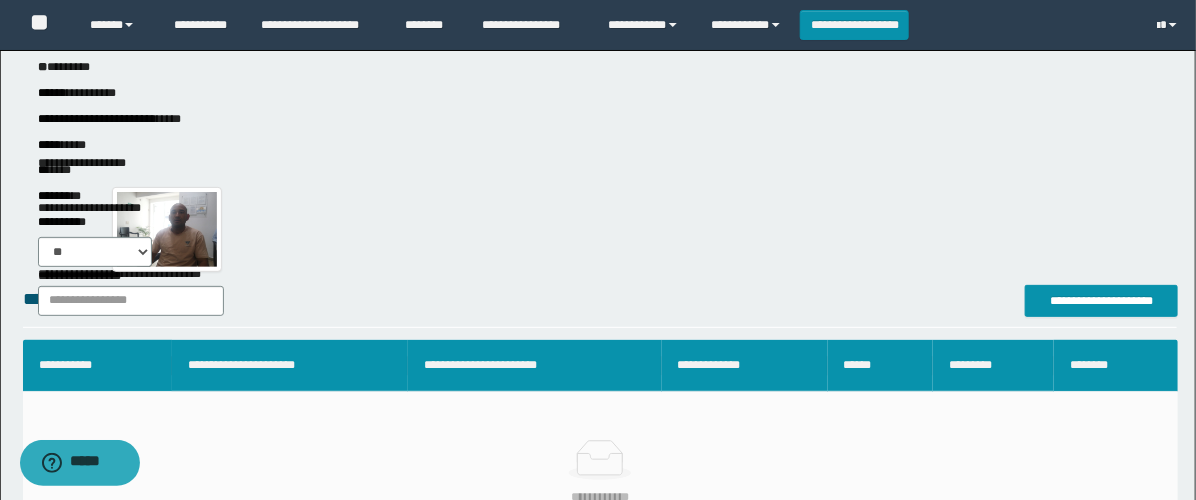 scroll, scrollTop: 444, scrollLeft: 0, axis: vertical 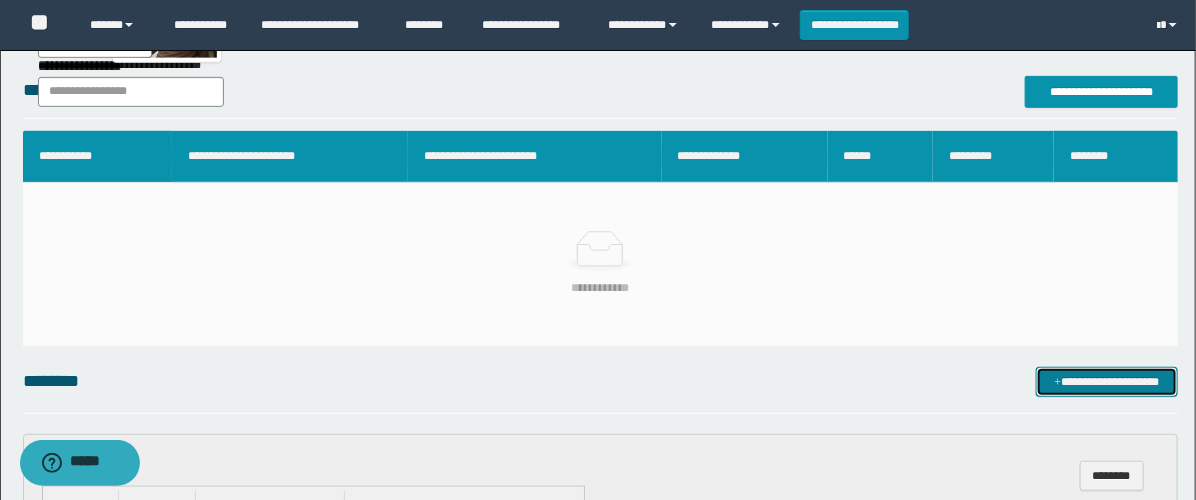 click on "**********" at bounding box center (1106, 382) 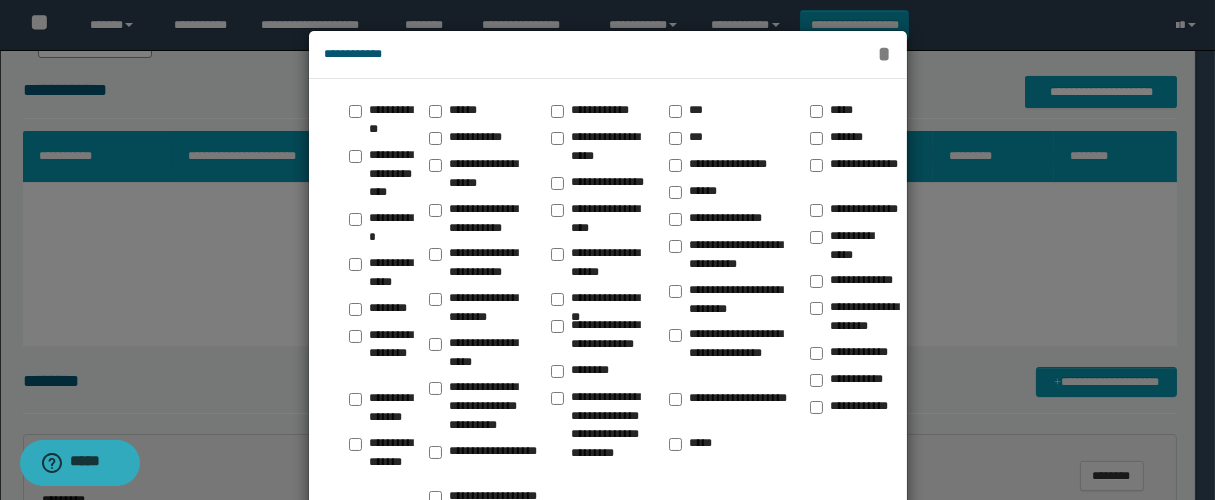 click on "*" at bounding box center (884, 54) 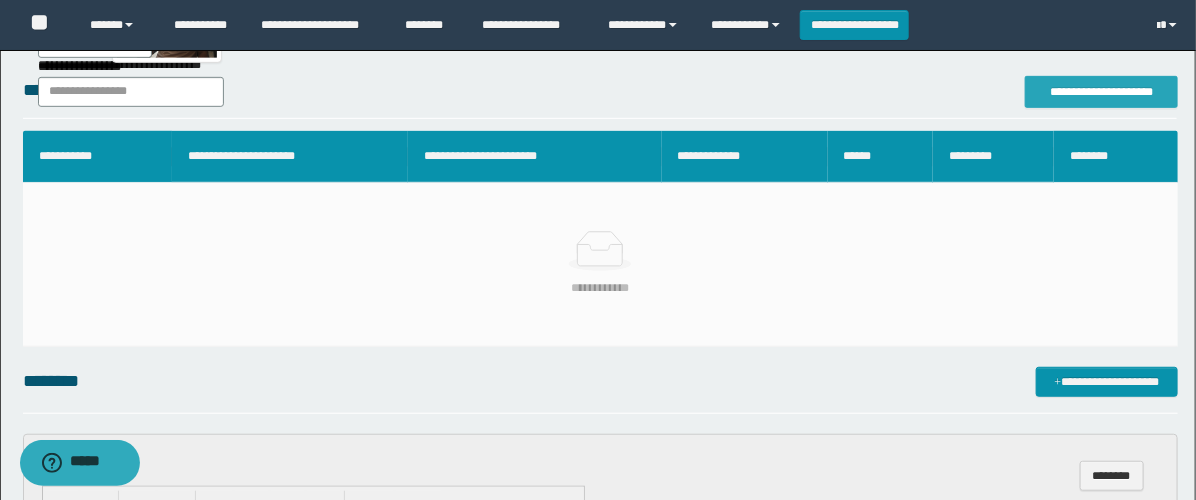 click on "**********" at bounding box center [1101, 92] 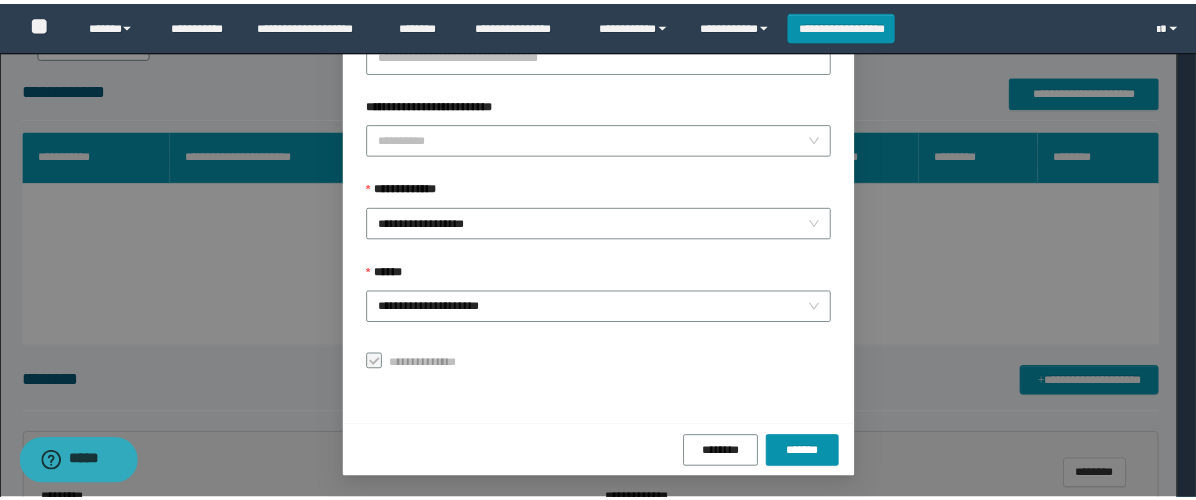 scroll, scrollTop: 253, scrollLeft: 0, axis: vertical 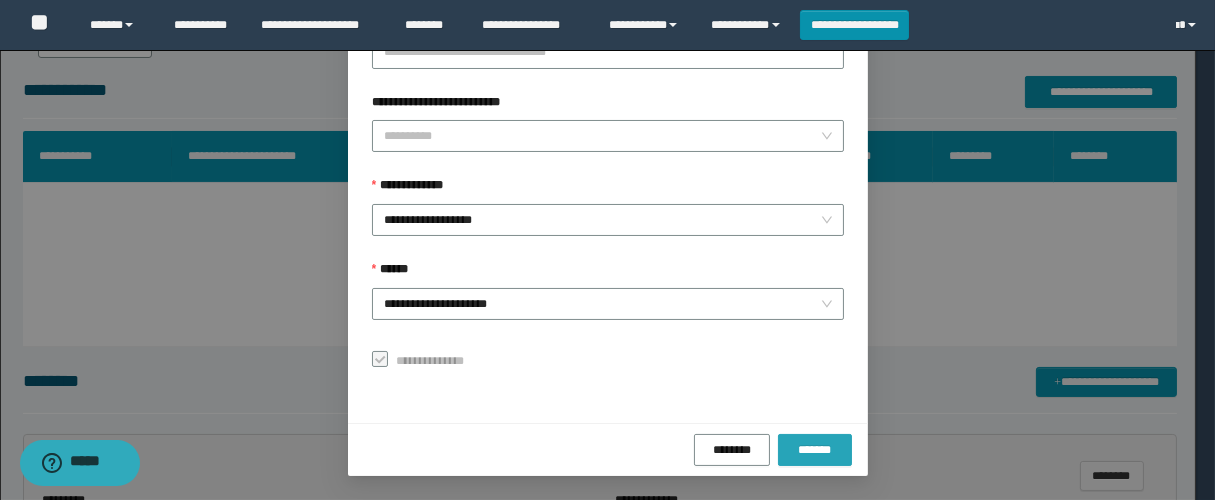 click on "*******" at bounding box center [814, 450] 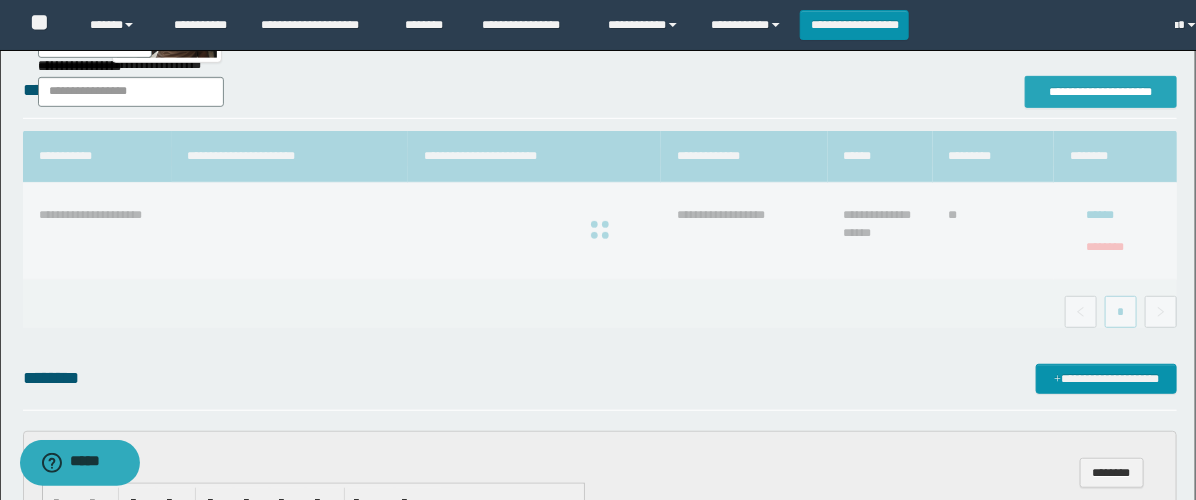 scroll, scrollTop: 0, scrollLeft: 0, axis: both 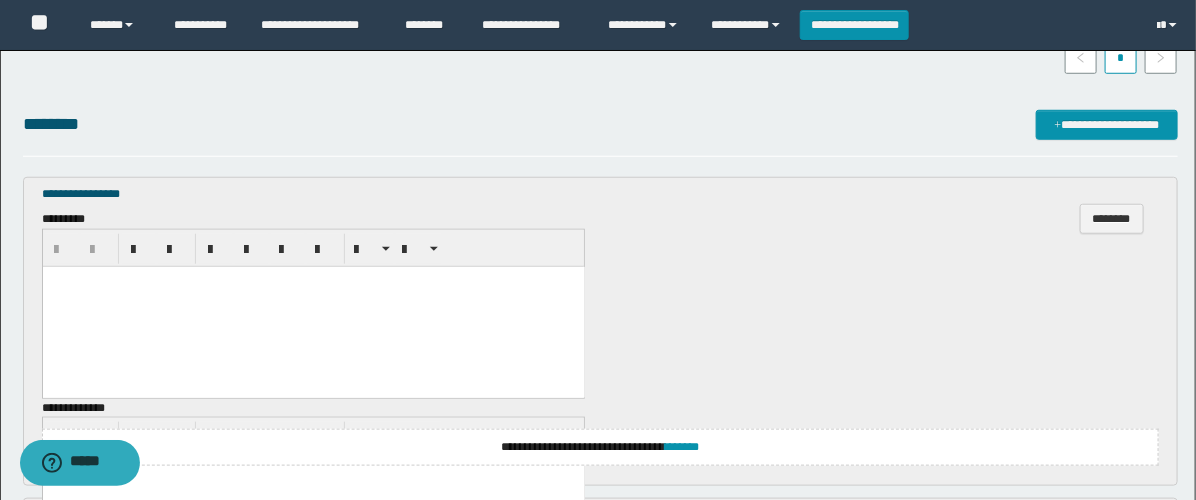 click at bounding box center (313, 306) 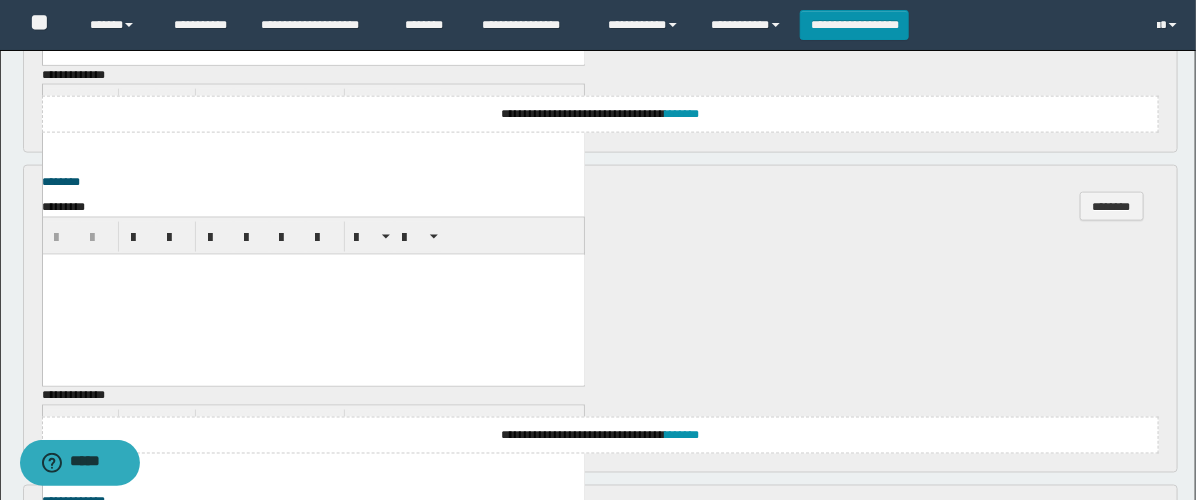 scroll, scrollTop: 1000, scrollLeft: 0, axis: vertical 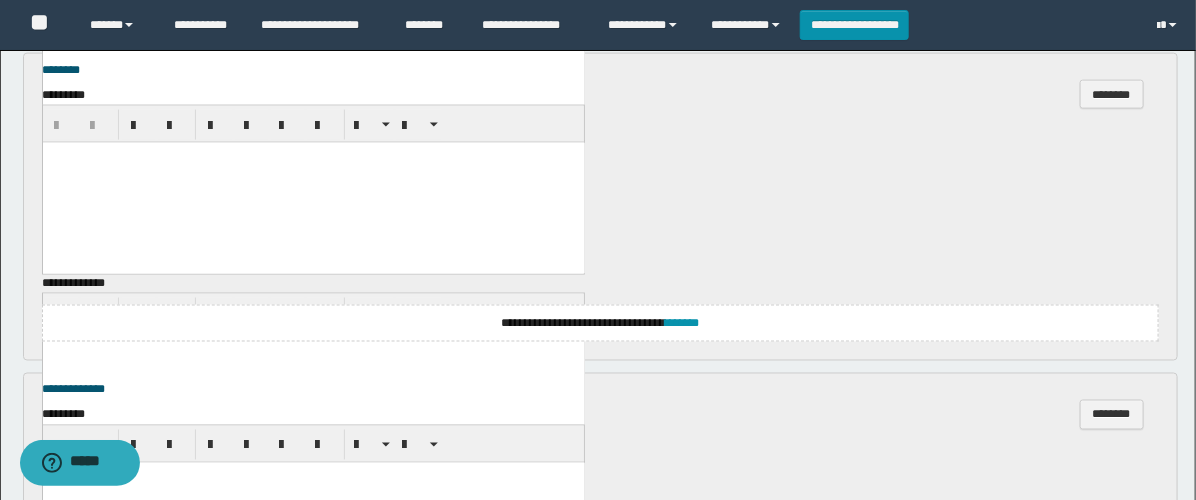 click at bounding box center (313, 182) 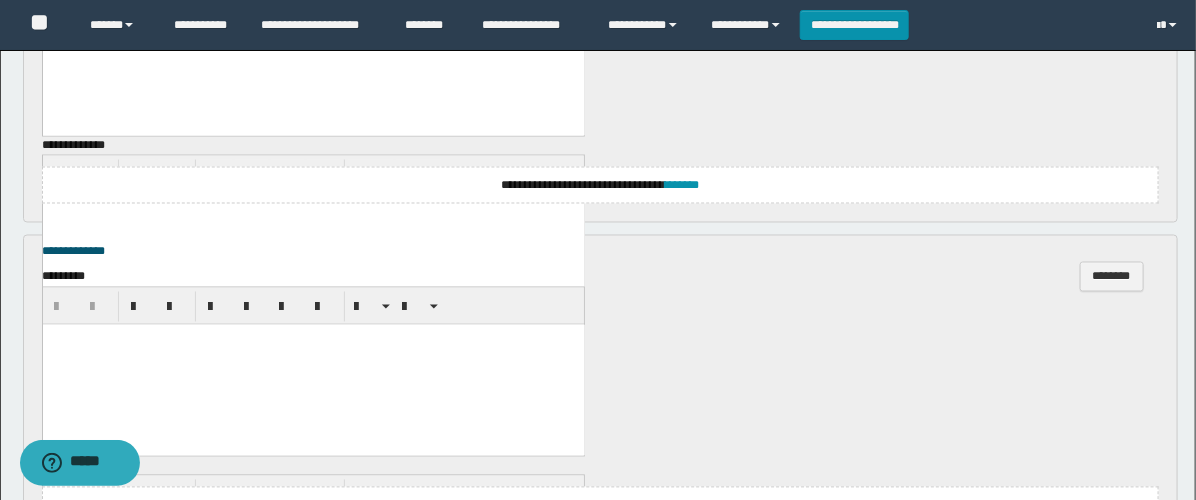 scroll, scrollTop: 1222, scrollLeft: 0, axis: vertical 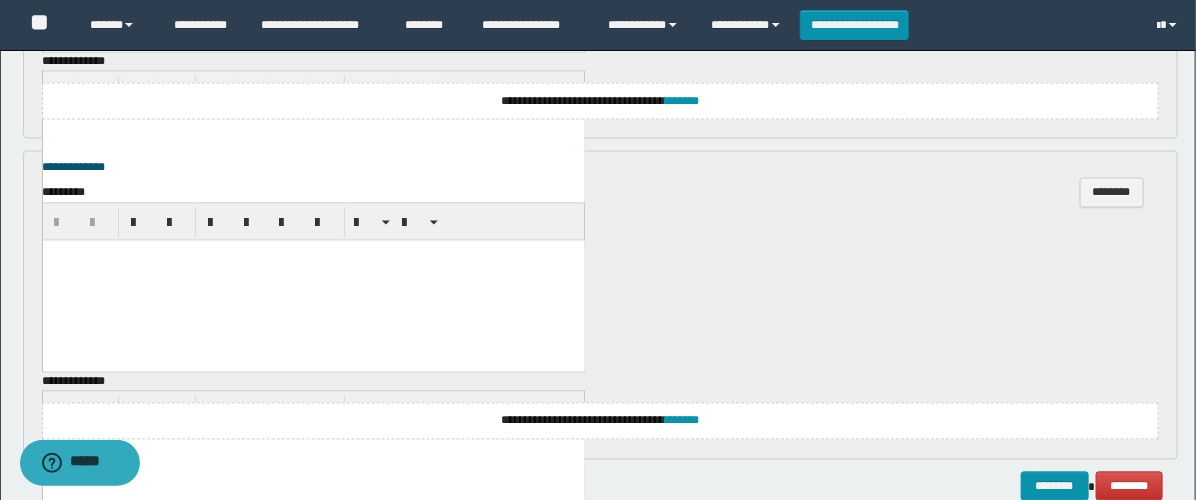 click at bounding box center (313, 280) 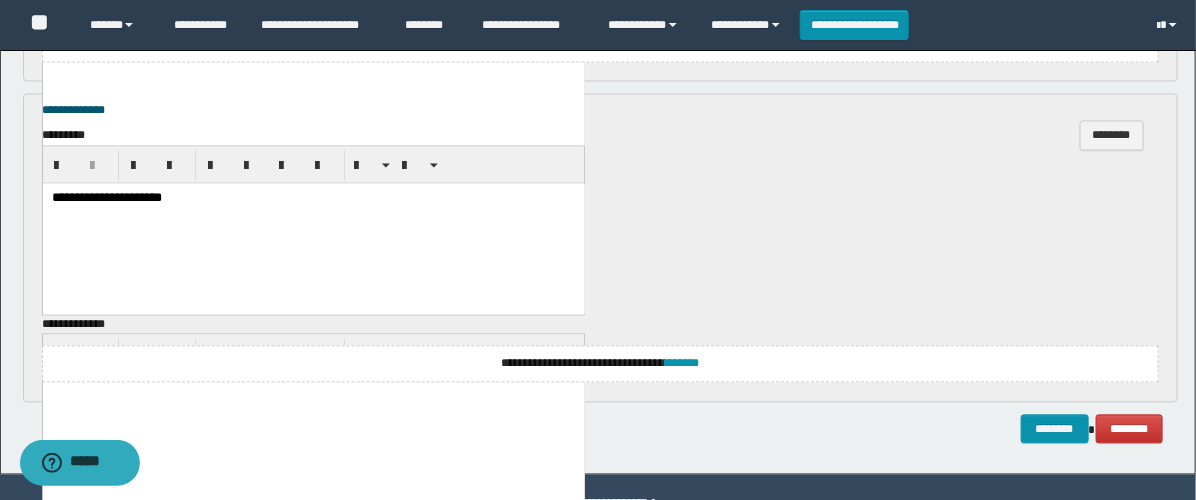 scroll, scrollTop: 1332, scrollLeft: 0, axis: vertical 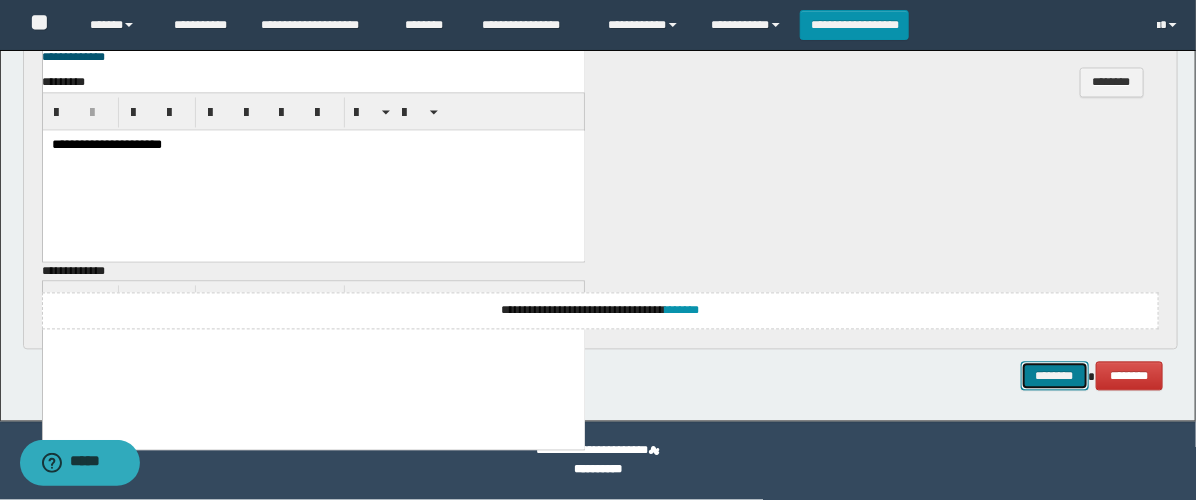 click on "********" at bounding box center (1055, 377) 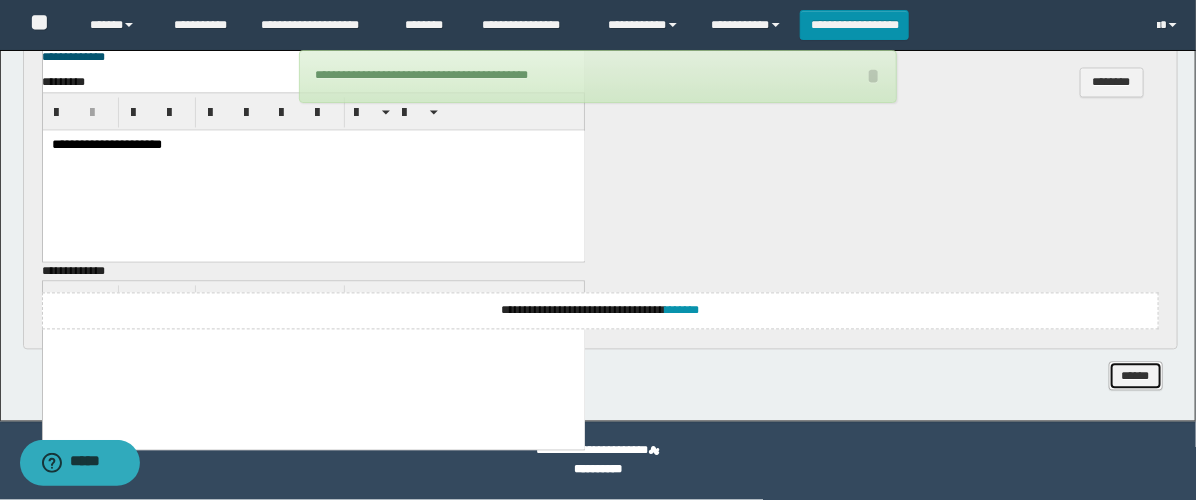 click on "******" at bounding box center [1136, 377] 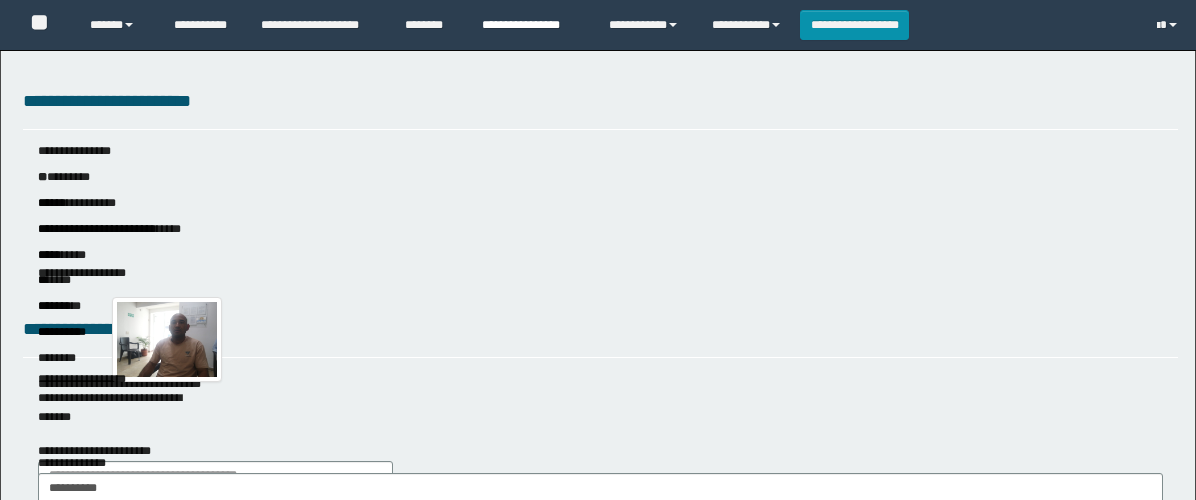 scroll, scrollTop: 0, scrollLeft: 0, axis: both 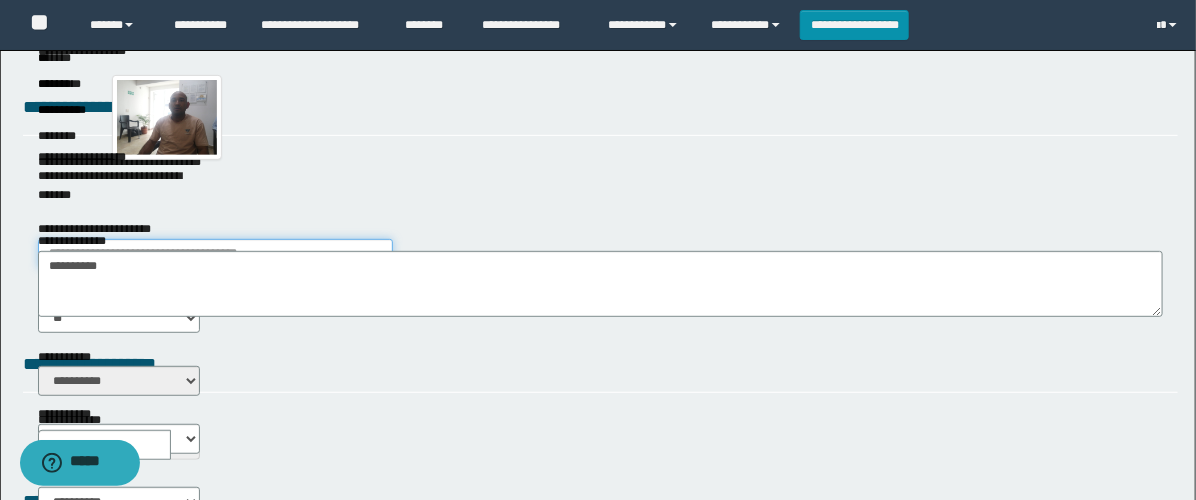 click on "**********" at bounding box center (215, 254) 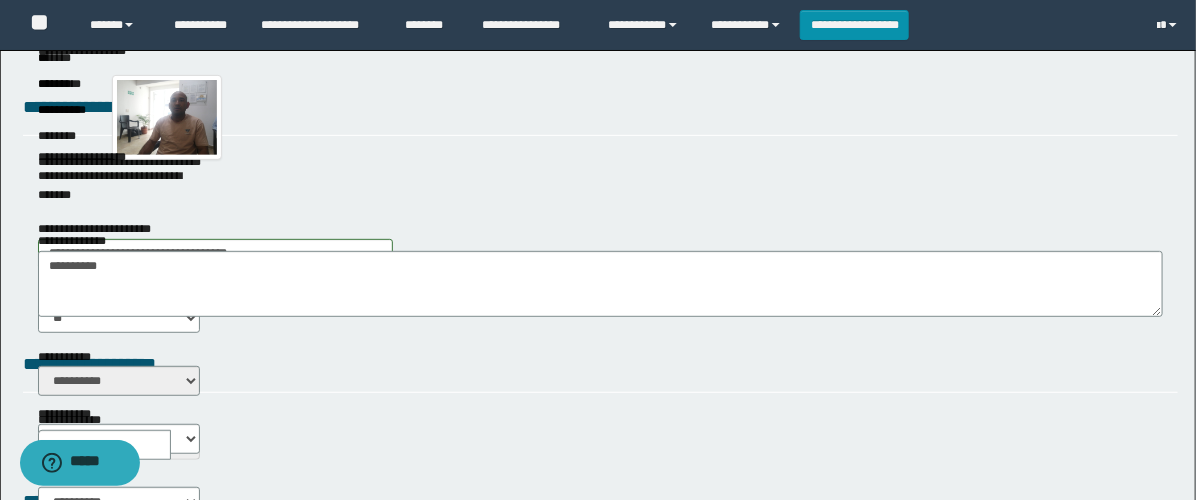 click on "**********" at bounding box center (119, 380) 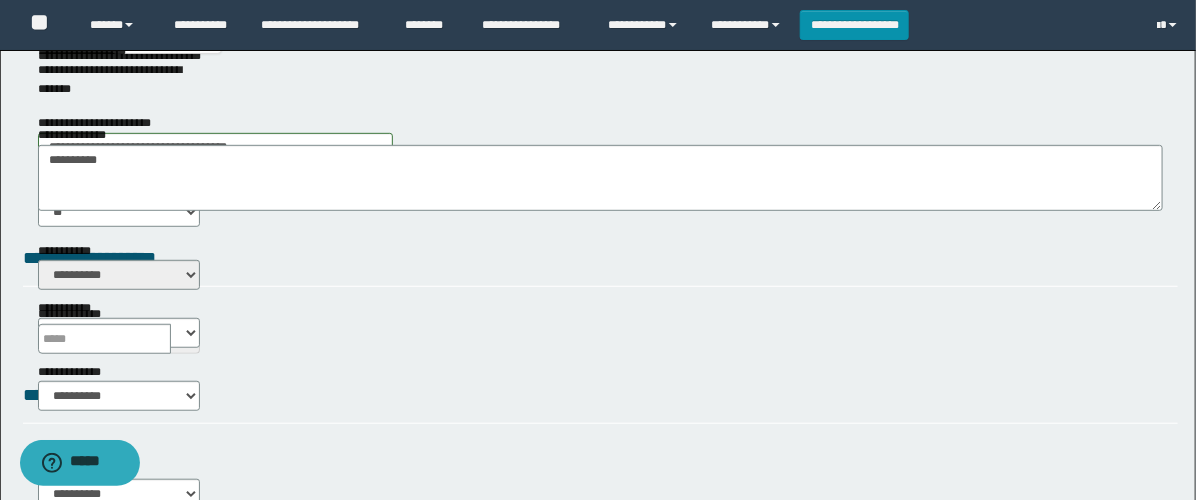 scroll, scrollTop: 555, scrollLeft: 0, axis: vertical 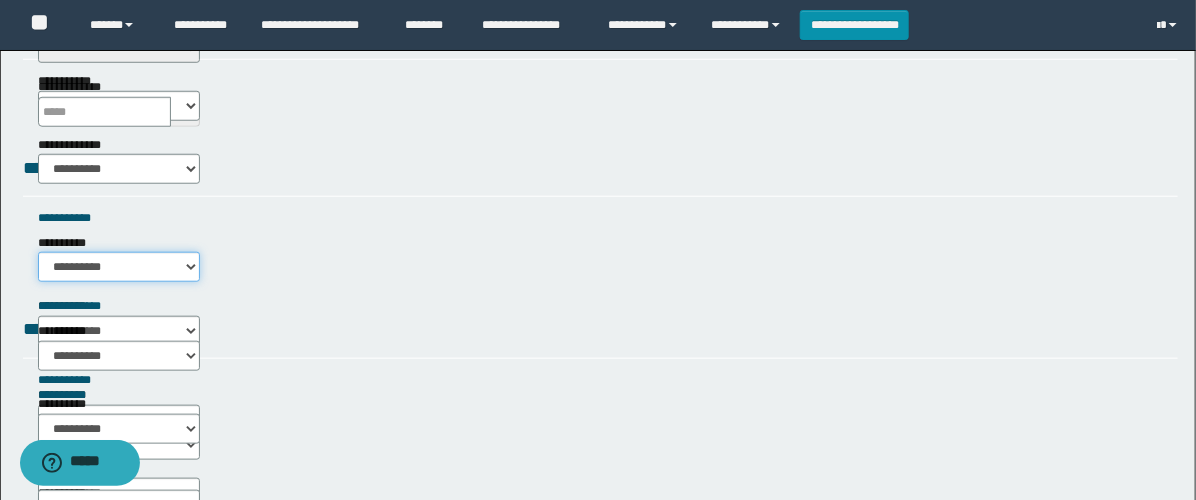click on "**********" at bounding box center (119, 267) 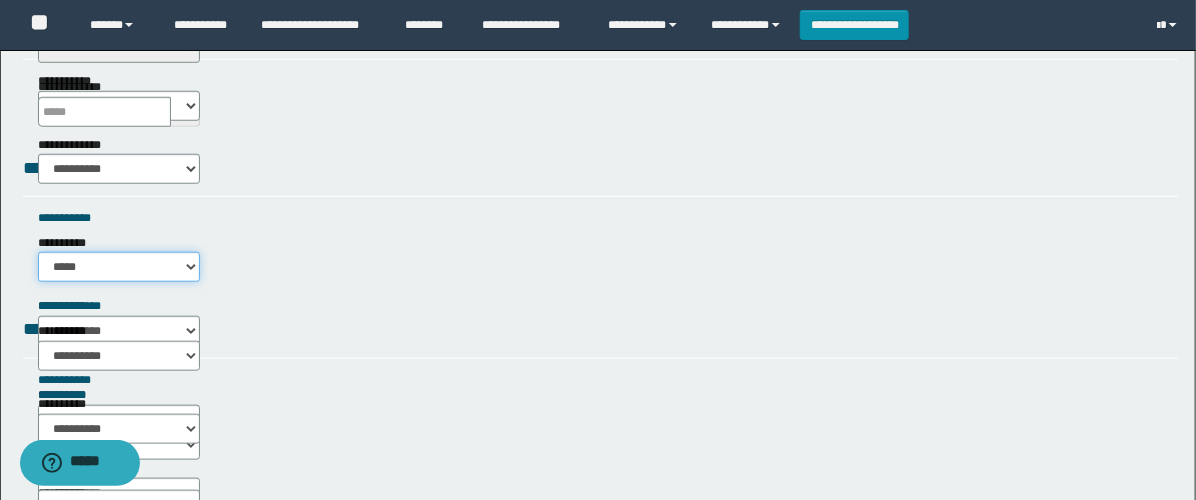click on "**********" at bounding box center [119, 267] 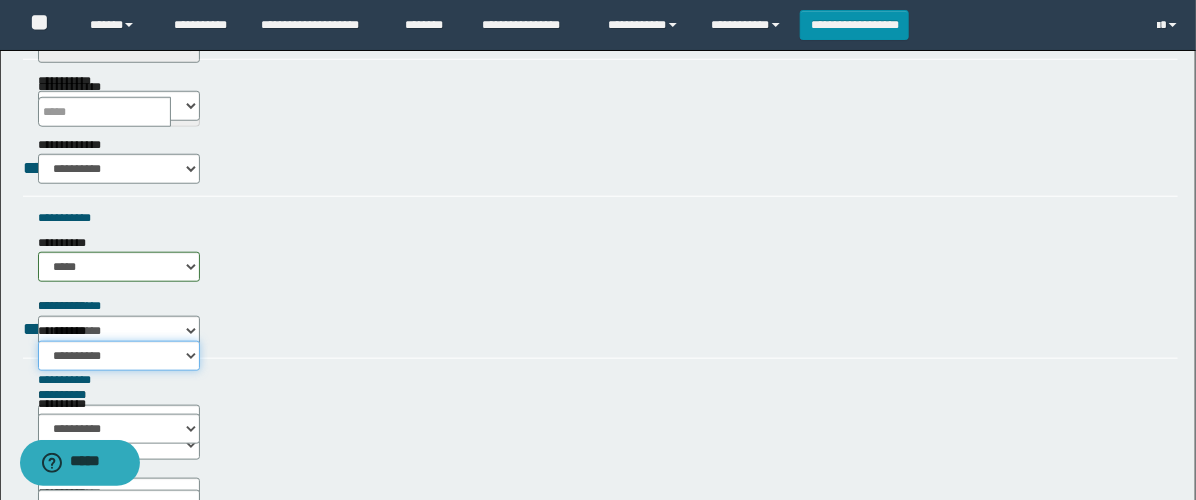 click on "**********" at bounding box center [119, 356] 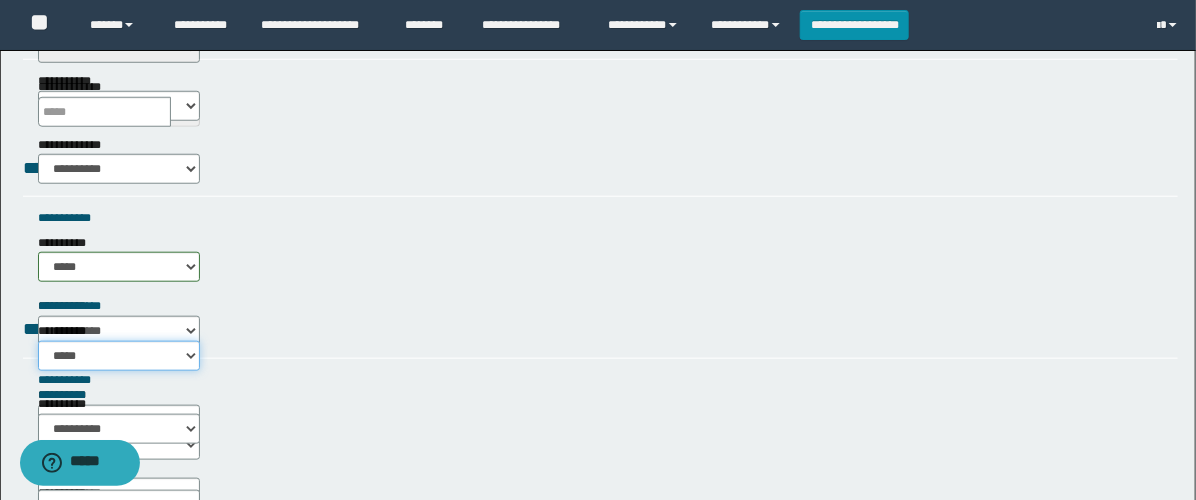click on "**********" at bounding box center [119, 356] 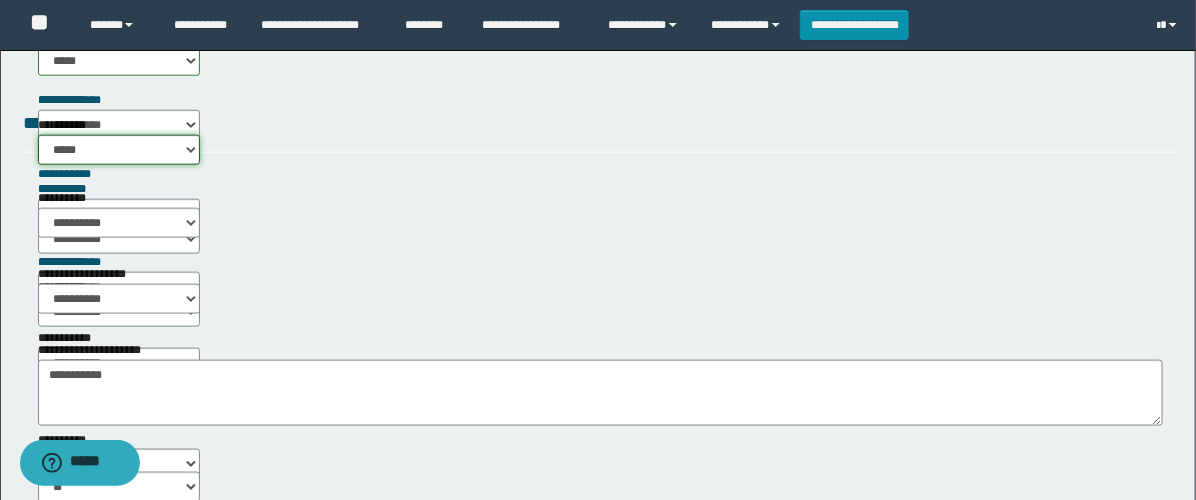 scroll, scrollTop: 888, scrollLeft: 0, axis: vertical 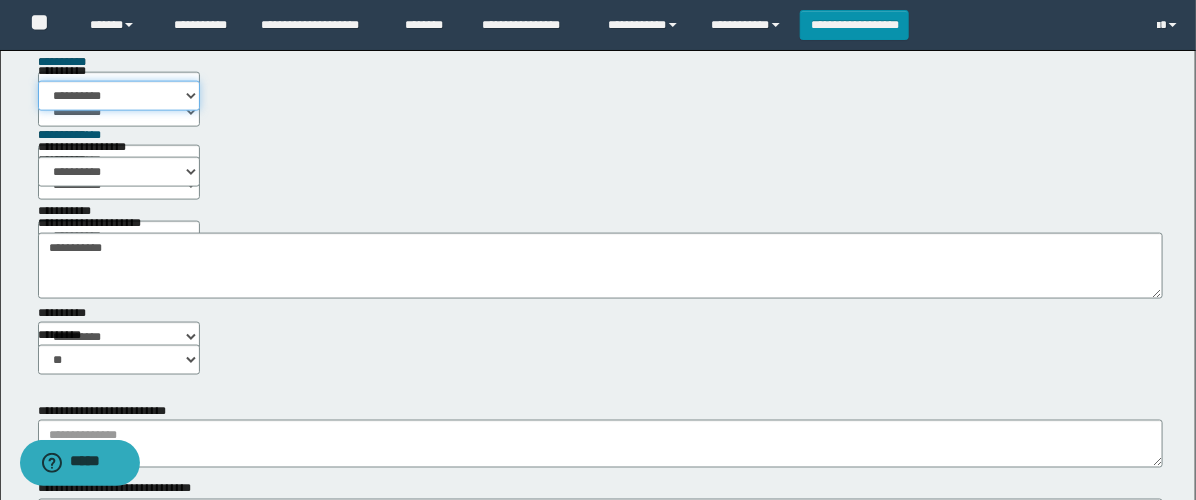 drag, startPoint x: 126, startPoint y: 87, endPoint x: 135, endPoint y: 106, distance: 21.023796 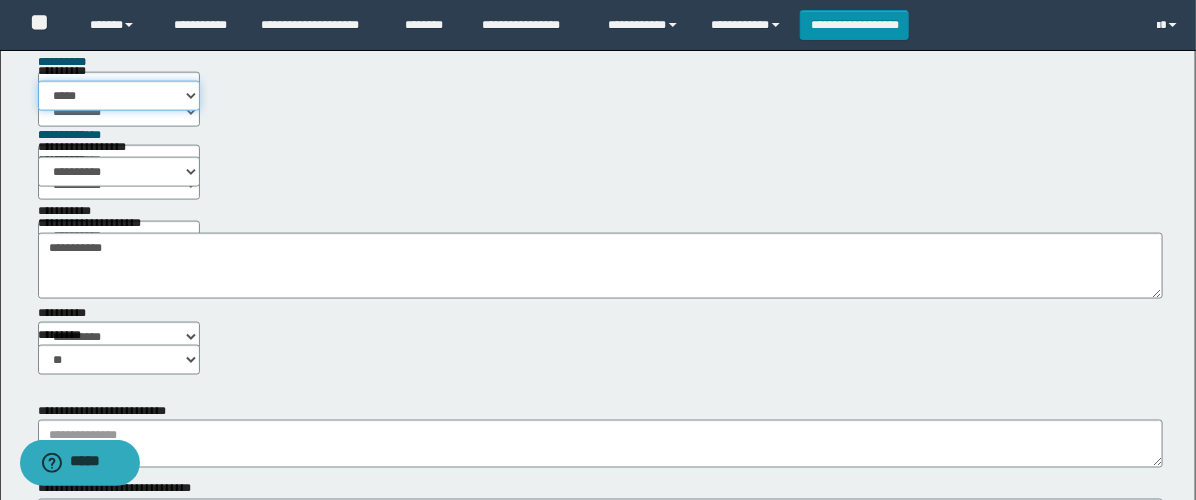 click on "**********" at bounding box center (119, 96) 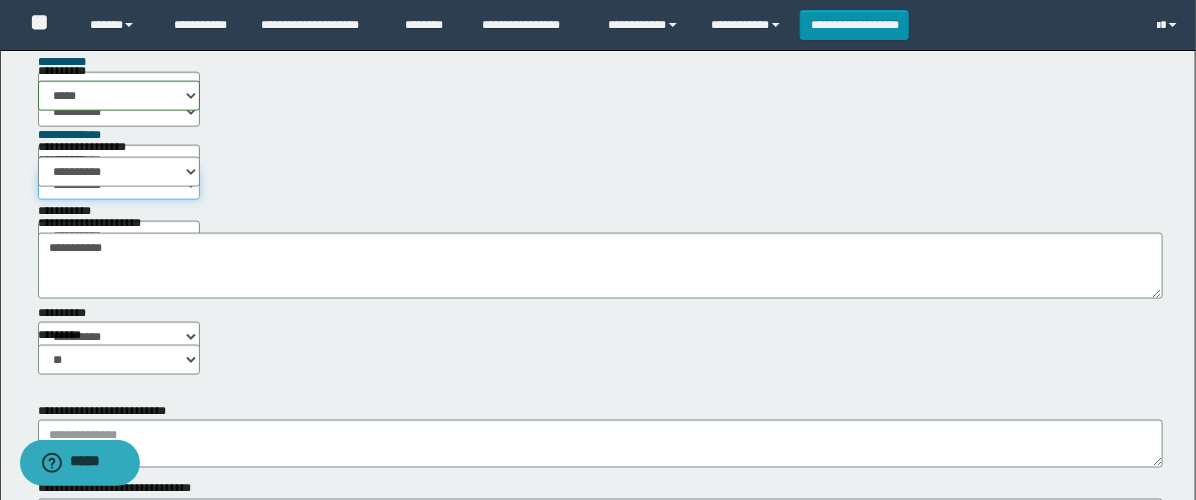 drag, startPoint x: 475, startPoint y: 88, endPoint x: 480, endPoint y: 104, distance: 16.763054 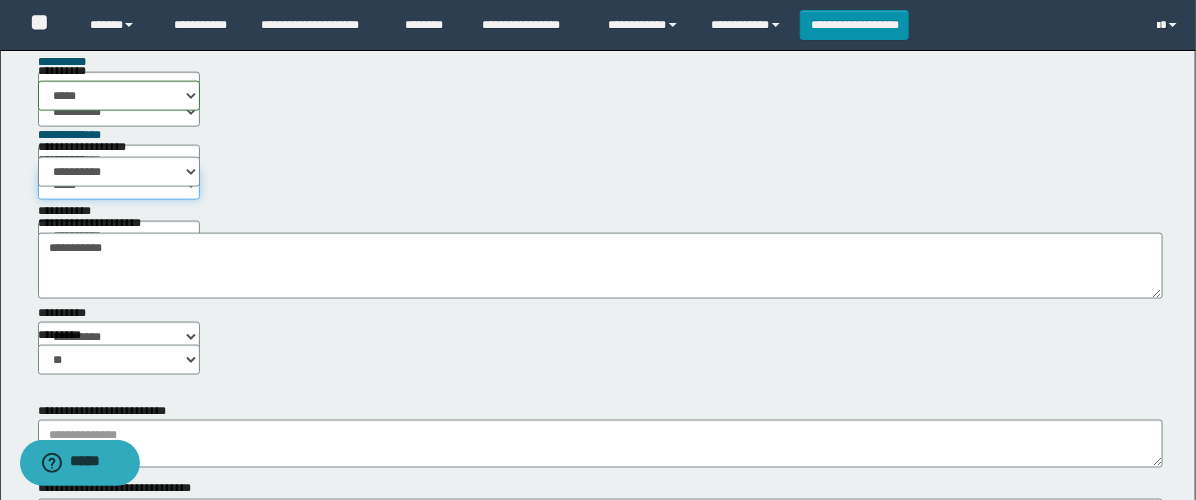 click on "**********" at bounding box center [119, 185] 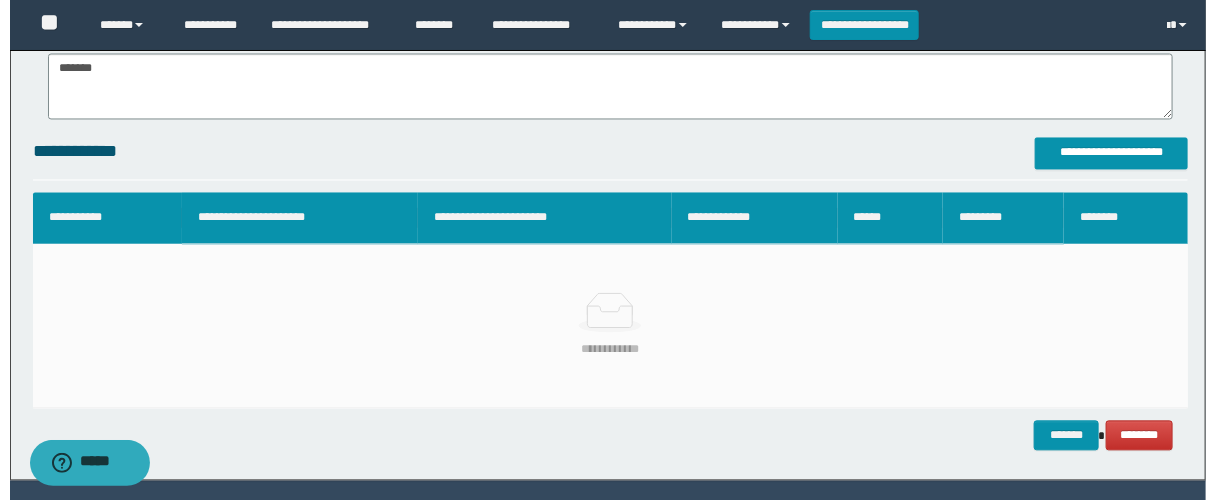 scroll, scrollTop: 1222, scrollLeft: 0, axis: vertical 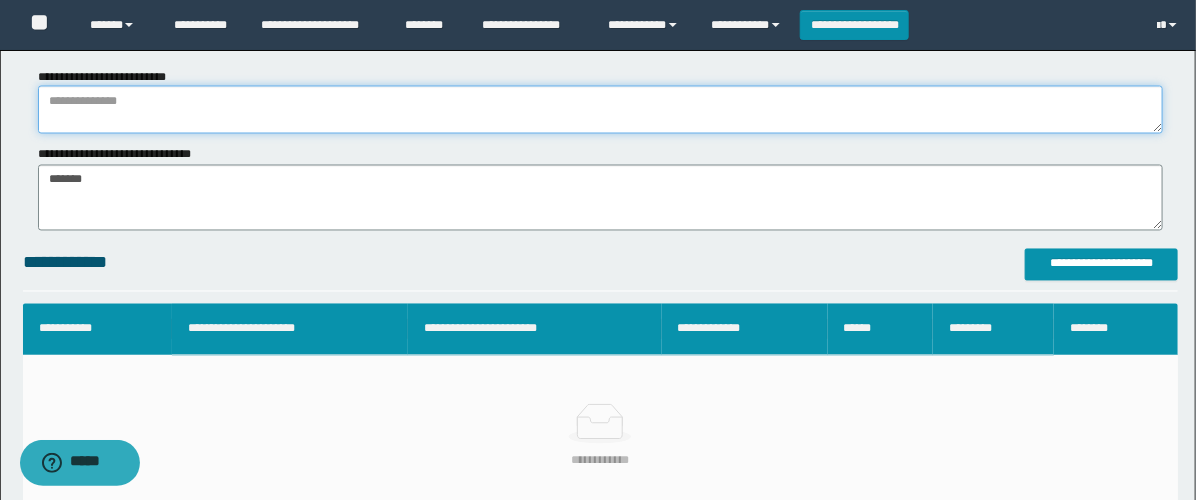 click at bounding box center (600, 110) 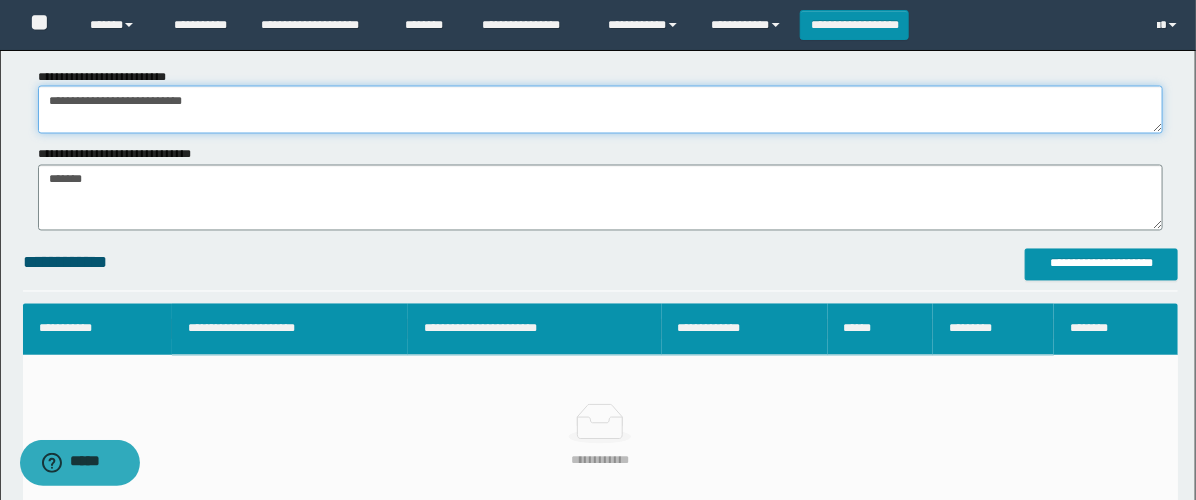 type on "**********" 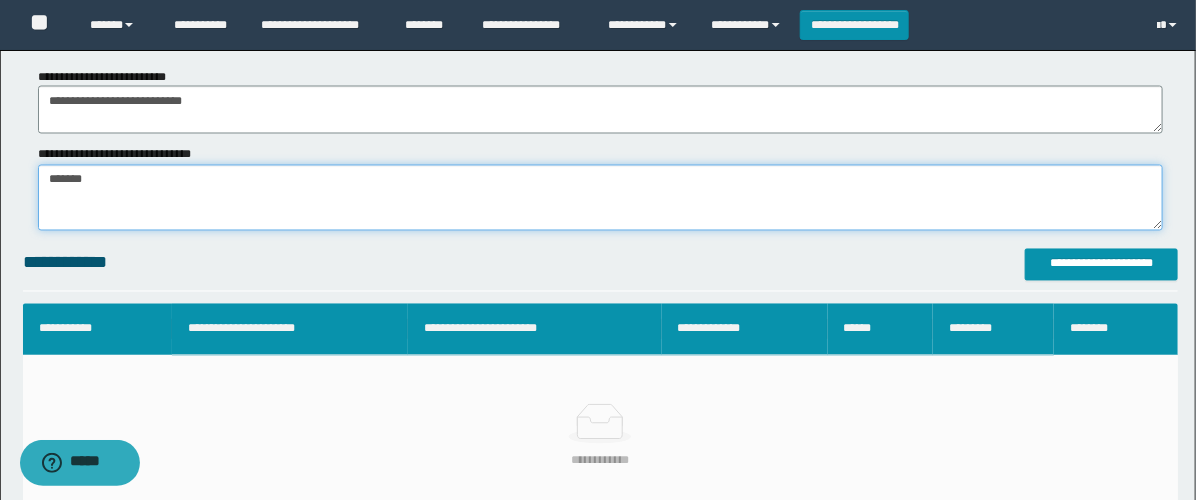 drag, startPoint x: 40, startPoint y: 177, endPoint x: 0, endPoint y: 165, distance: 41.761227 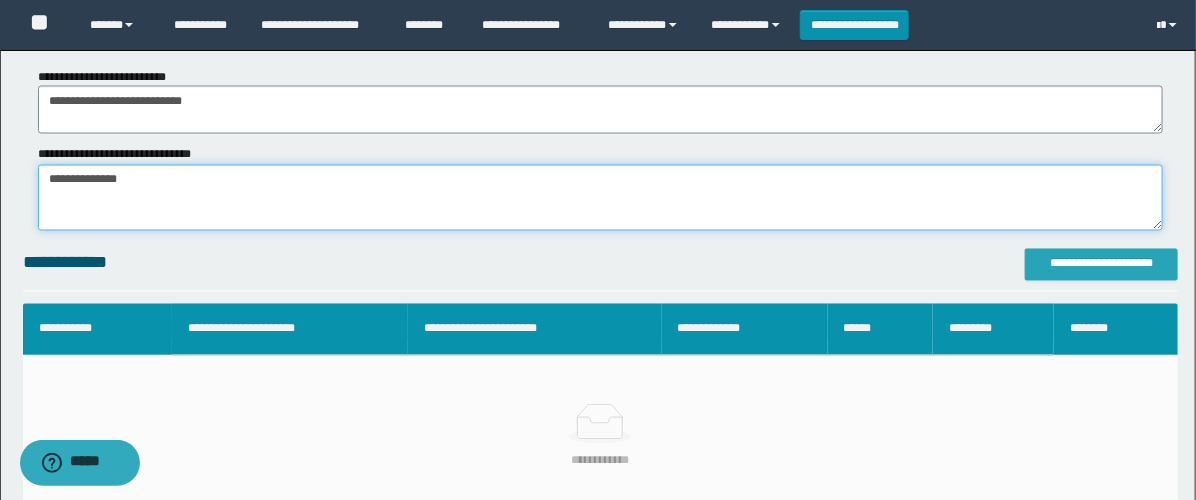 type on "**********" 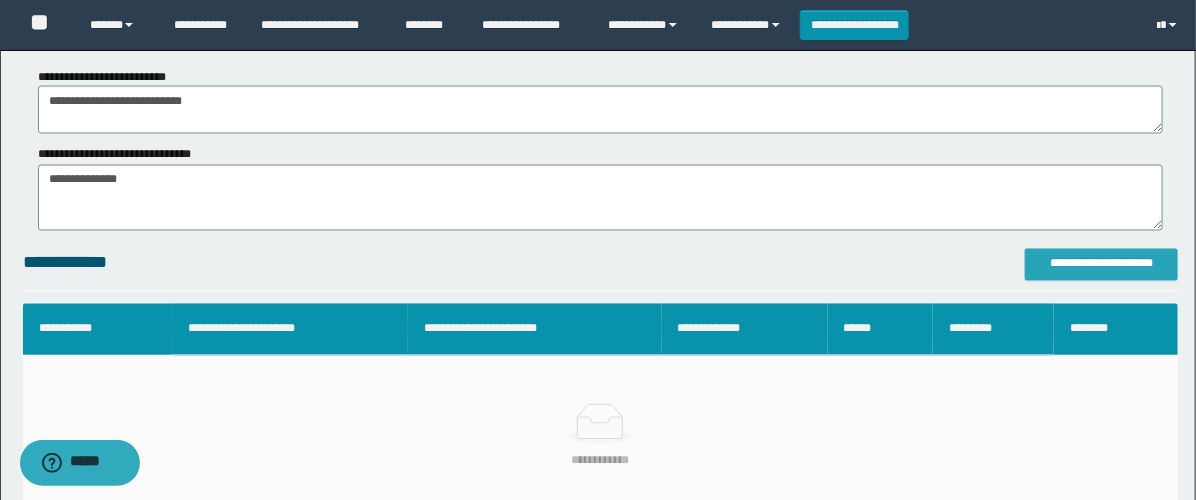 click on "**********" at bounding box center [1101, 264] 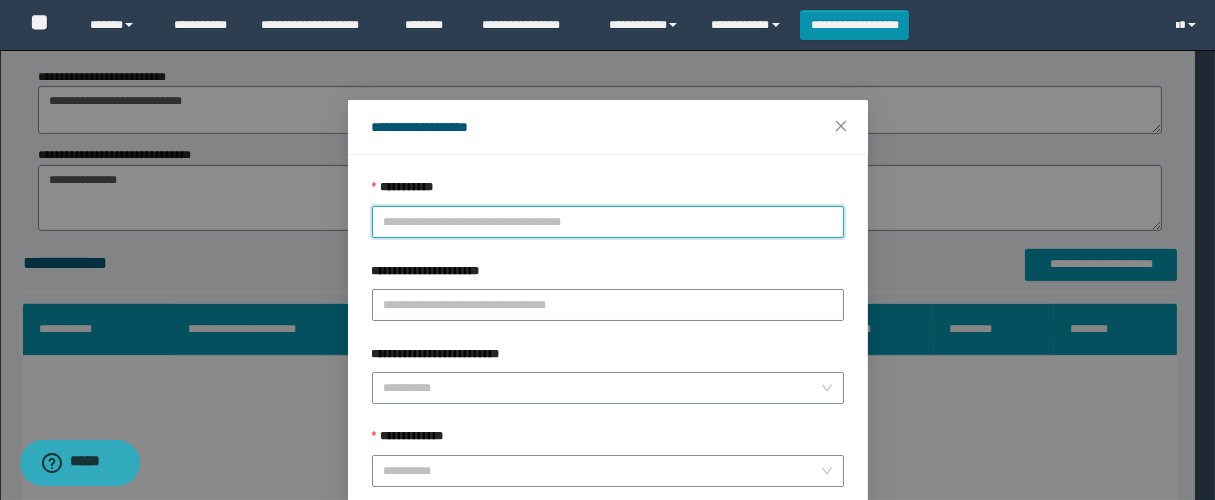 click on "**********" at bounding box center [608, 222] 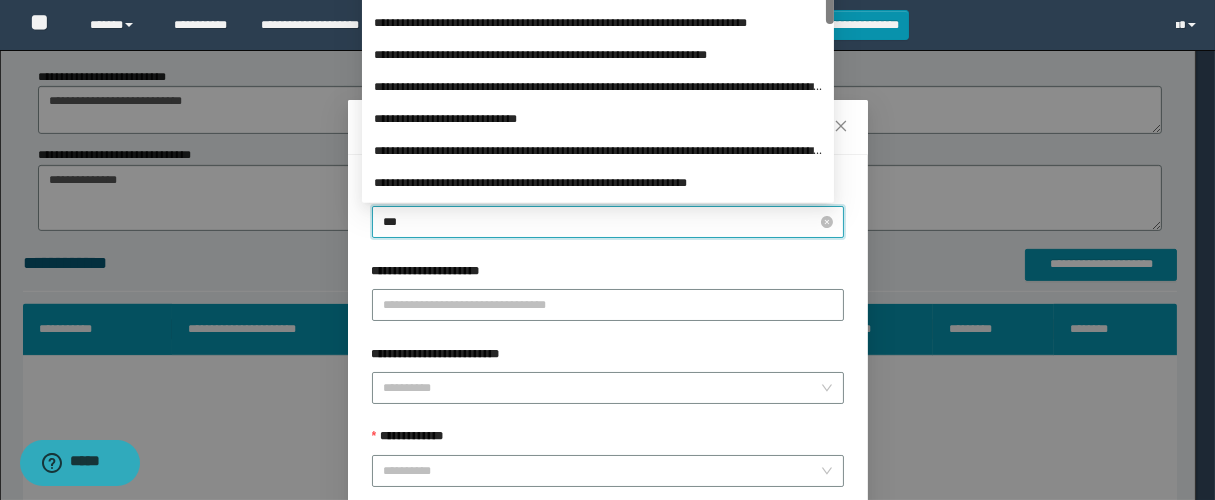 type on "****" 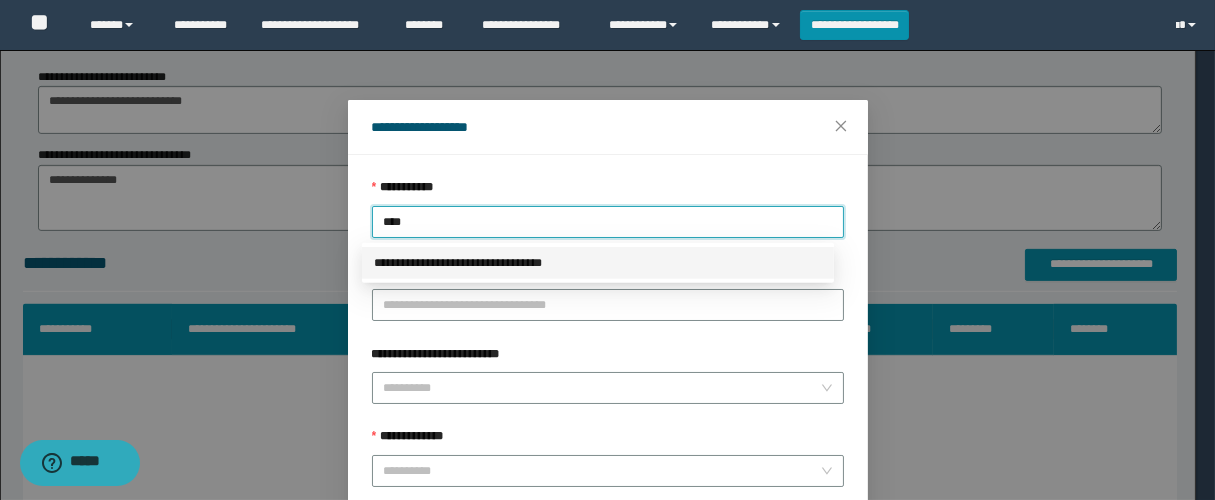 click on "**********" at bounding box center [598, 263] 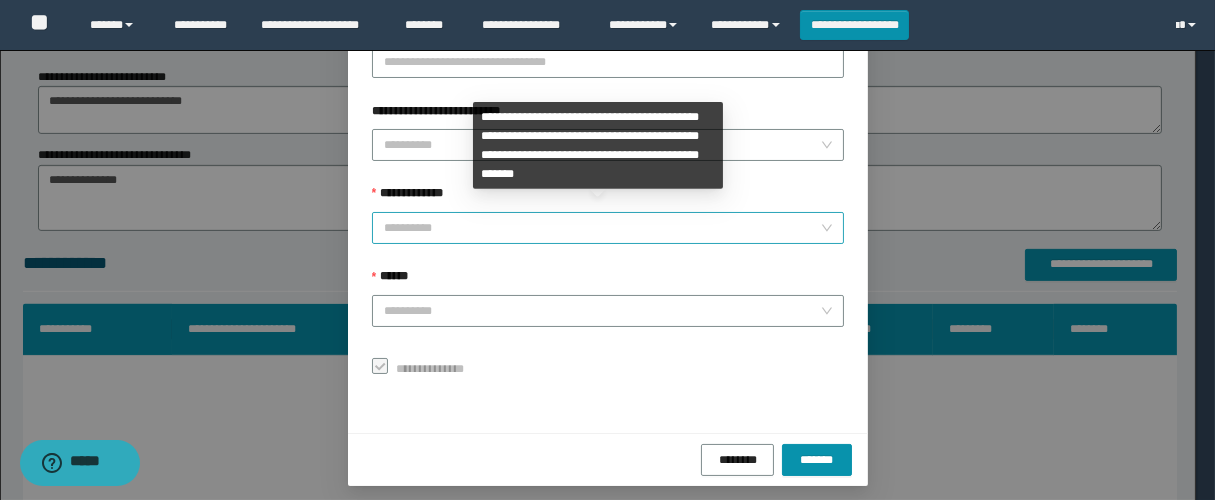 scroll, scrollTop: 253, scrollLeft: 0, axis: vertical 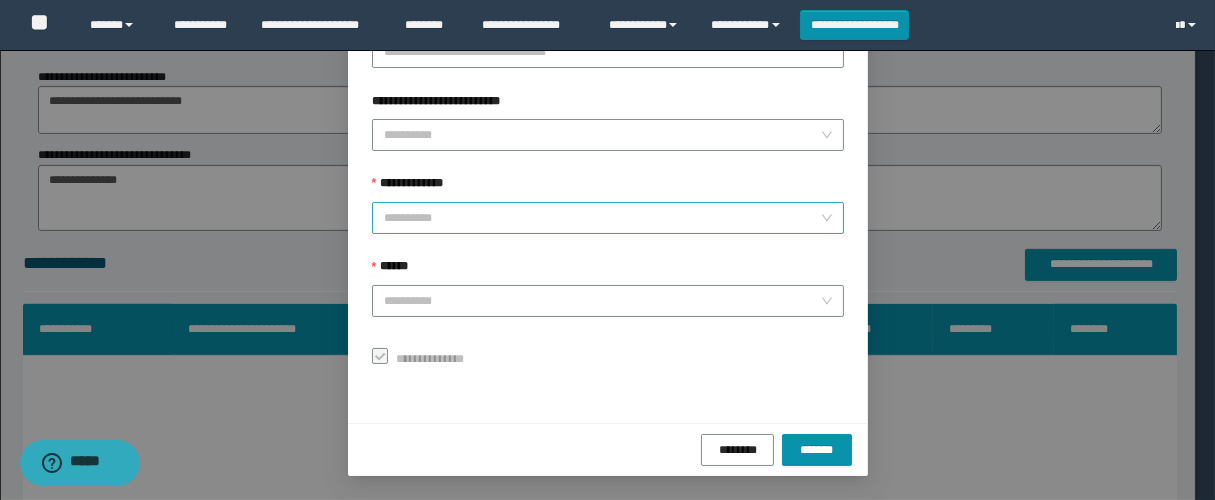 click on "**********" at bounding box center [602, 218] 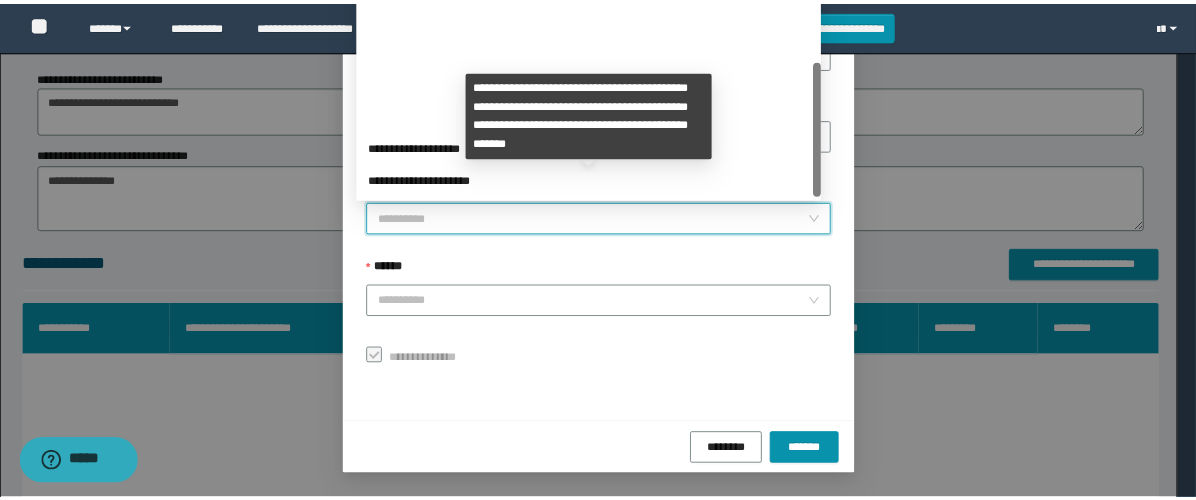 scroll, scrollTop: 224, scrollLeft: 0, axis: vertical 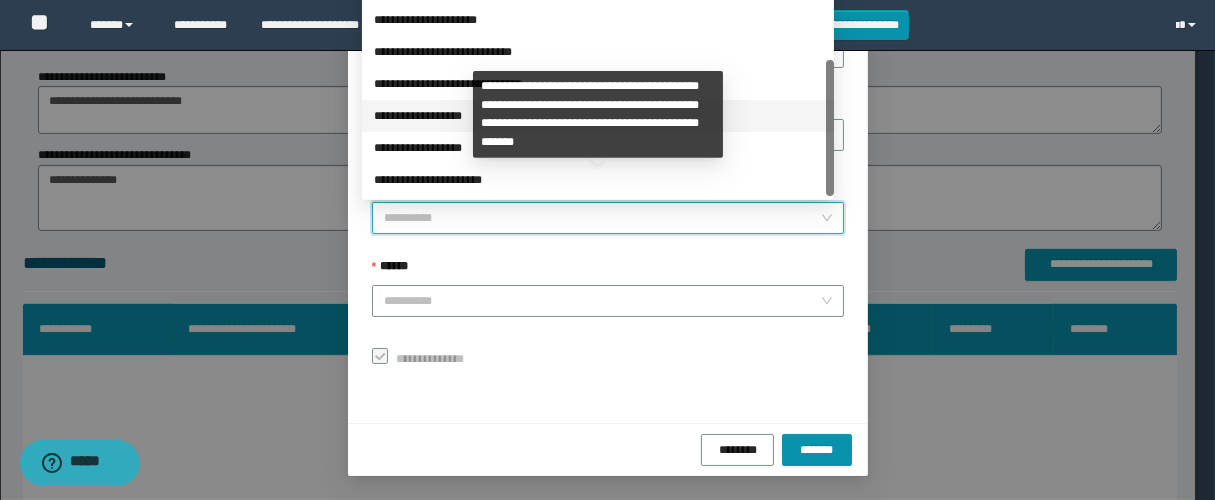 click on "**********" at bounding box center (598, 116) 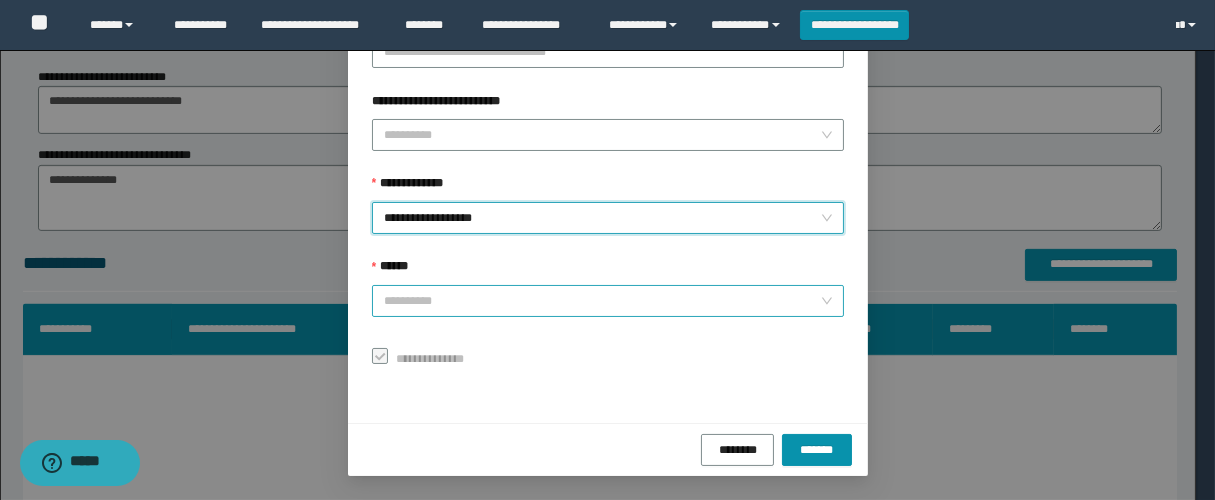 click on "******" at bounding box center [602, 301] 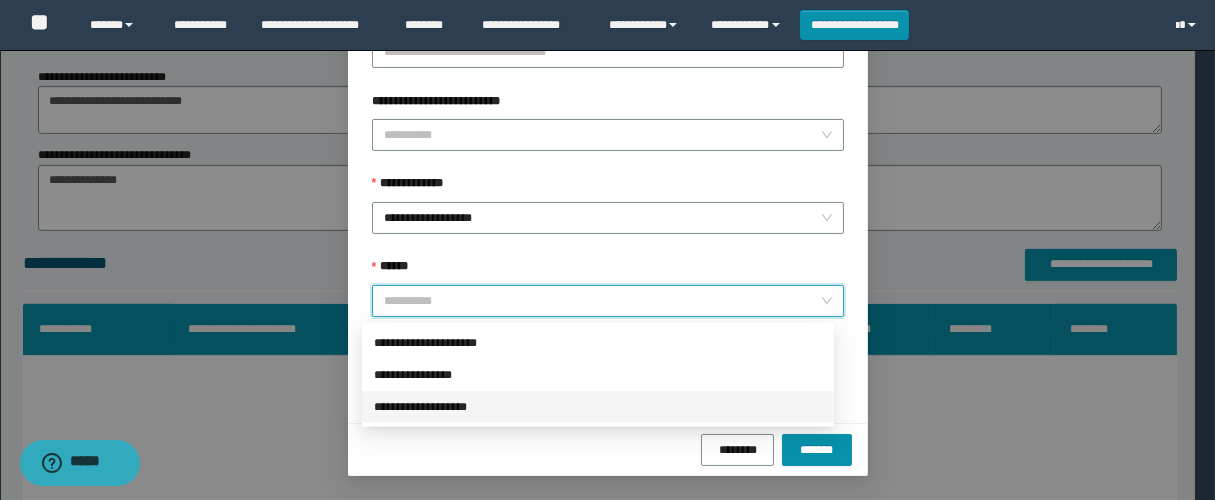 click on "**********" at bounding box center (598, 407) 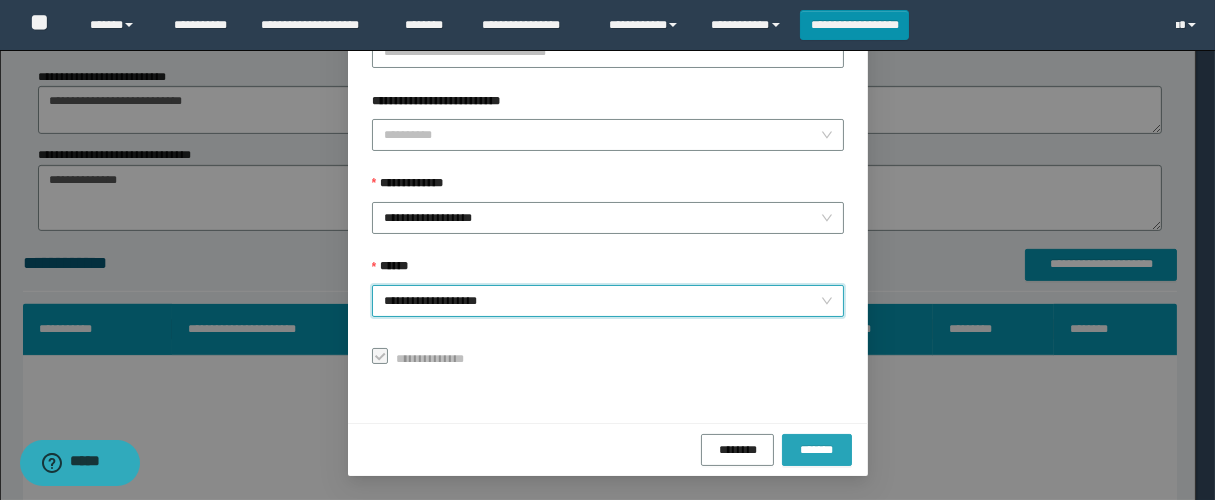 click on "*******" at bounding box center [817, 450] 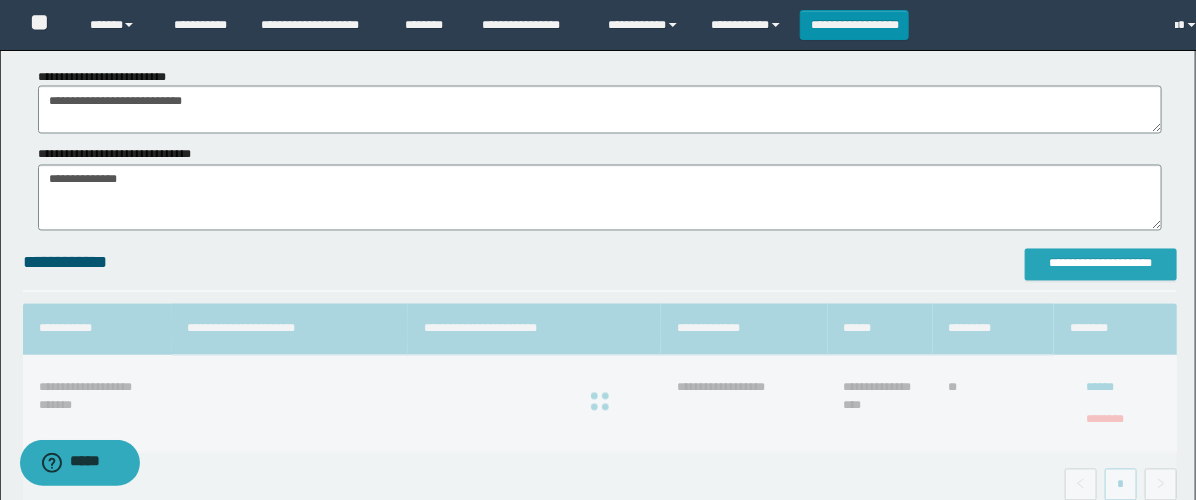 scroll, scrollTop: 0, scrollLeft: 0, axis: both 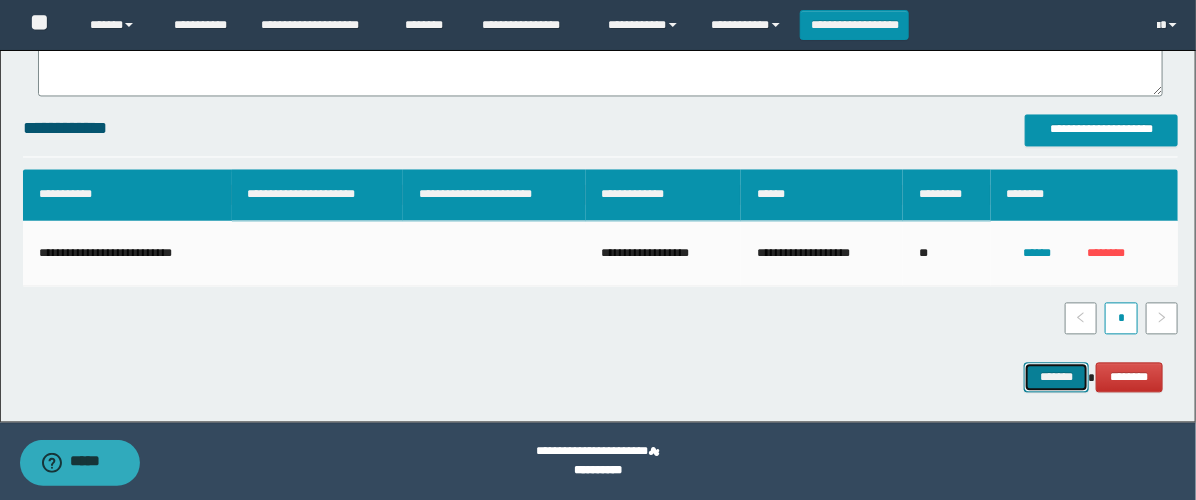 click on "*******" at bounding box center (1056, 377) 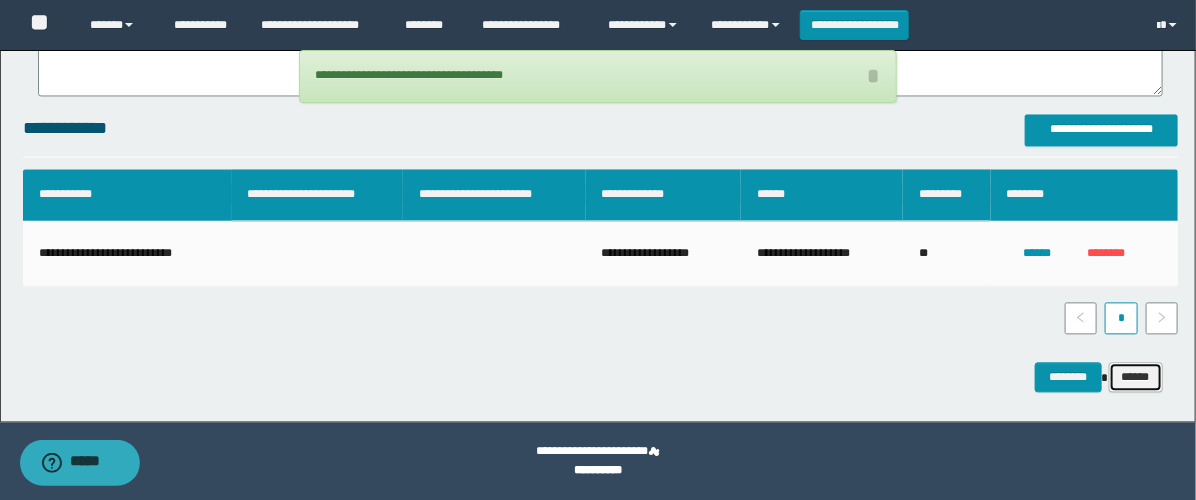 click on "******" at bounding box center (1136, 377) 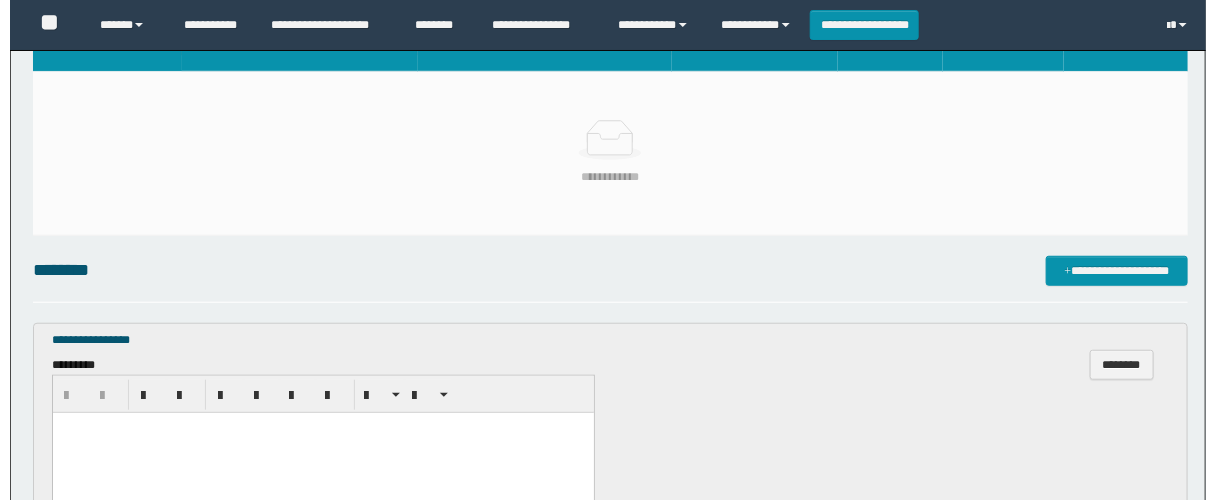 scroll, scrollTop: 222, scrollLeft: 0, axis: vertical 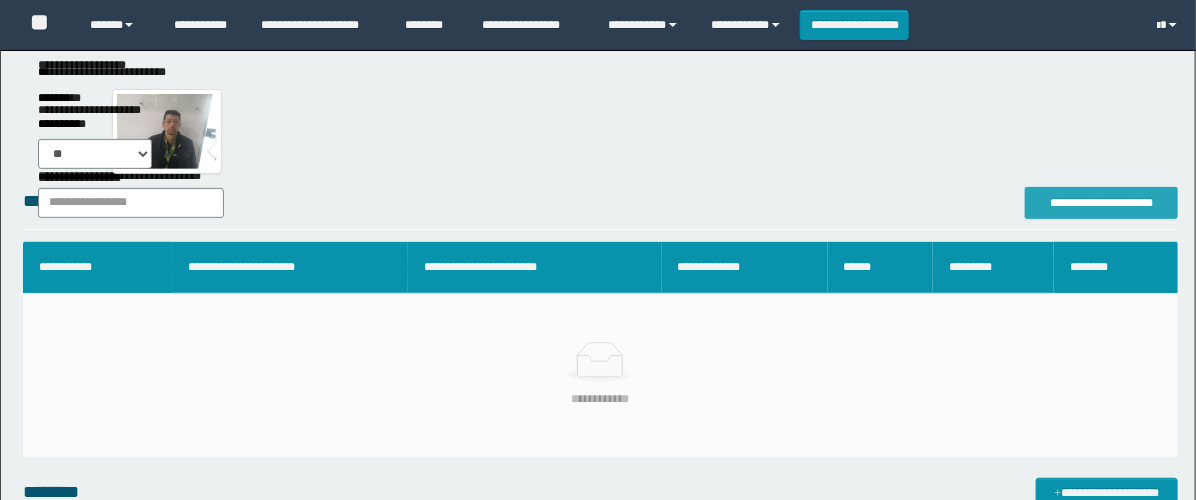 click on "**********" at bounding box center [1101, 203] 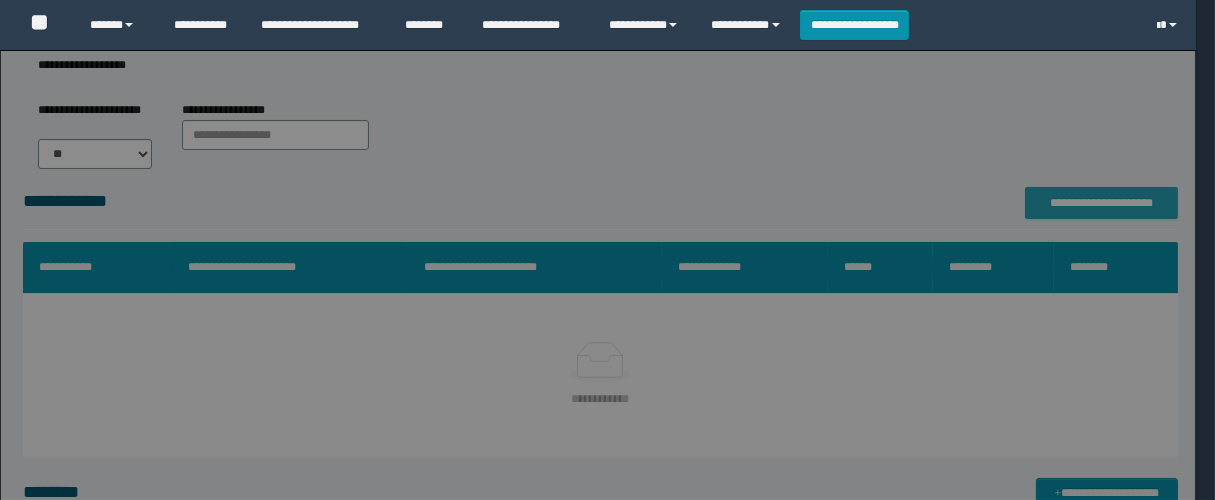 scroll, scrollTop: 222, scrollLeft: 0, axis: vertical 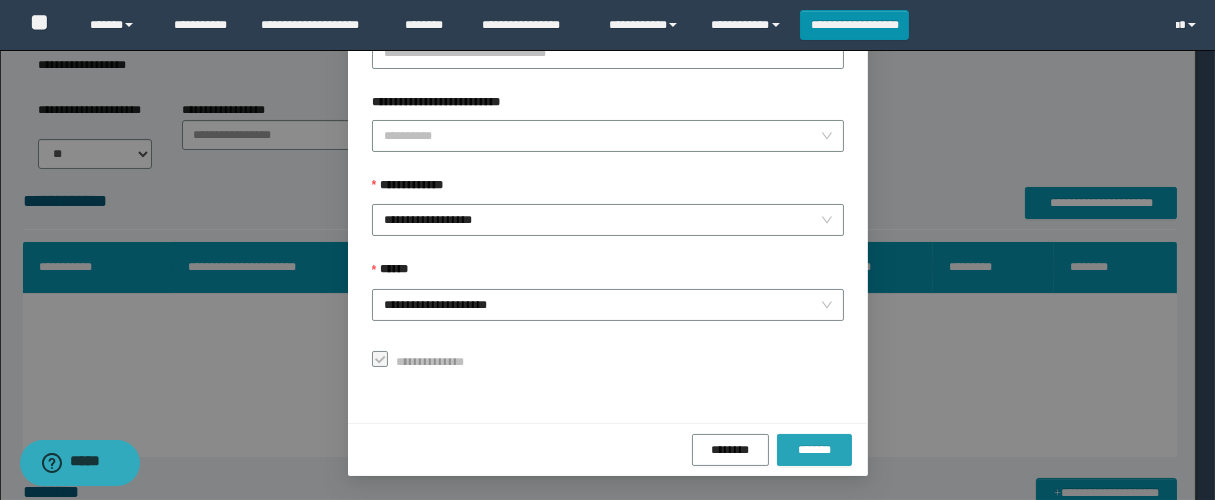 click on "*******" at bounding box center [814, 450] 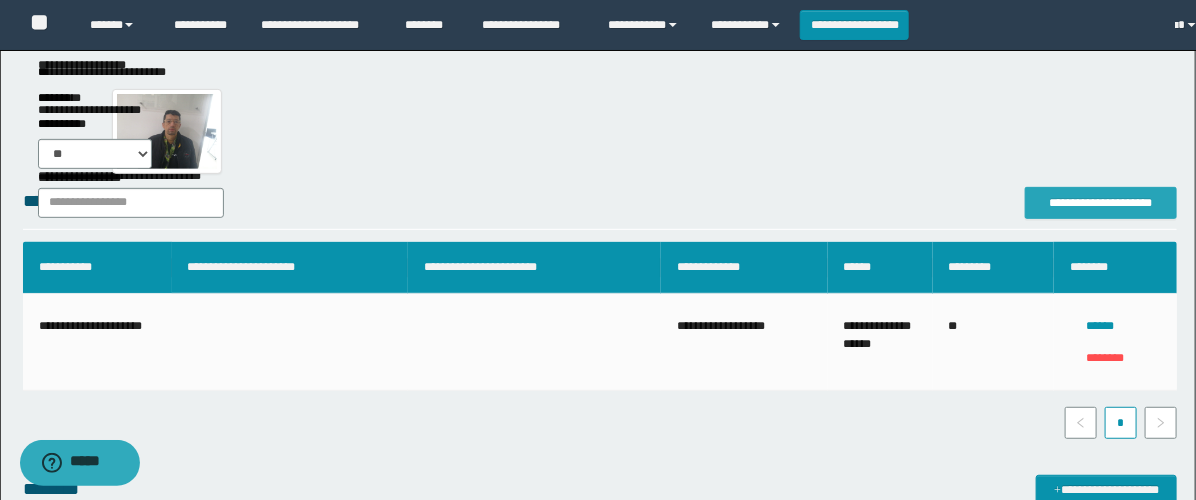 scroll, scrollTop: 0, scrollLeft: 0, axis: both 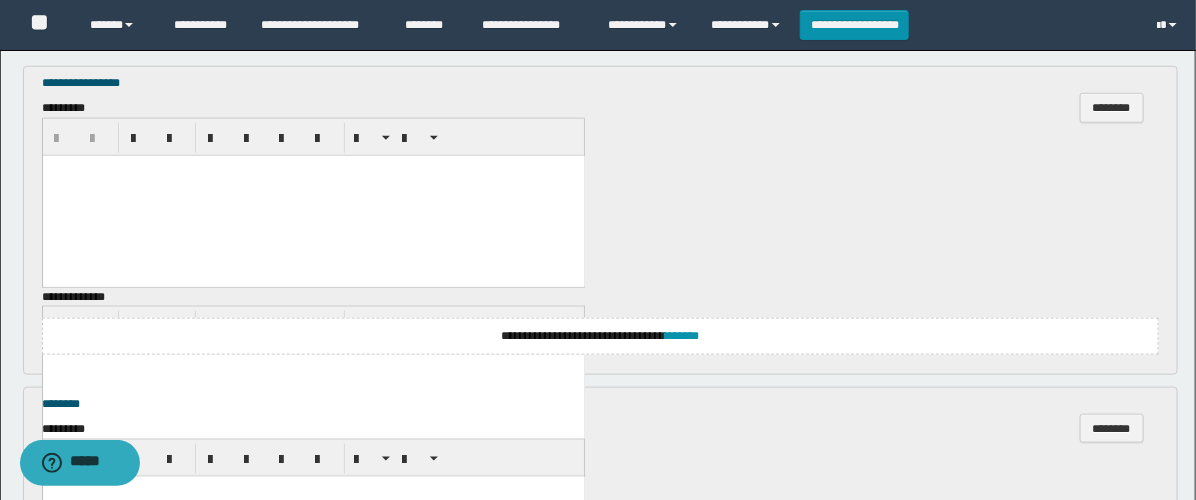 click at bounding box center [313, 196] 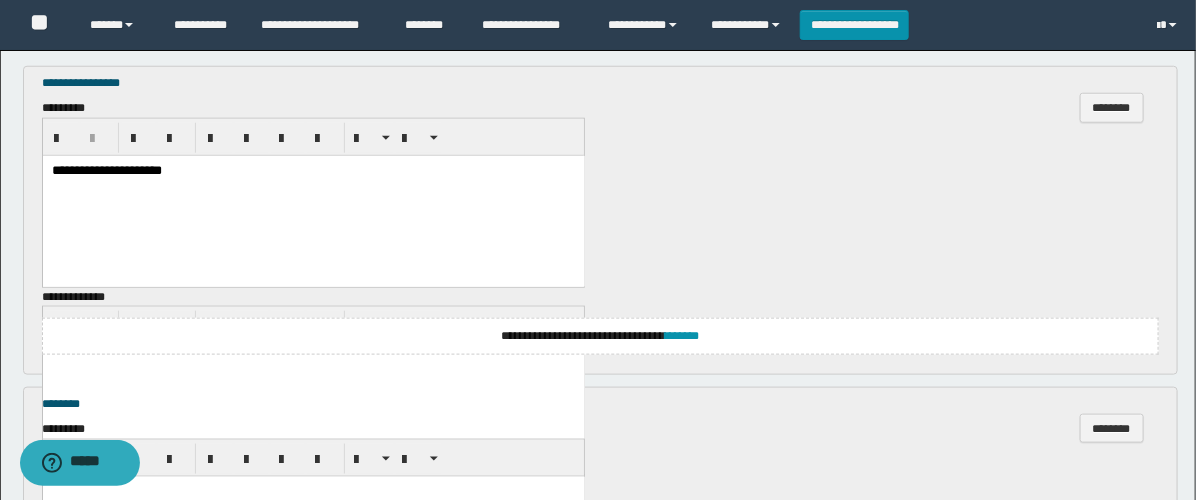 scroll, scrollTop: 1000, scrollLeft: 0, axis: vertical 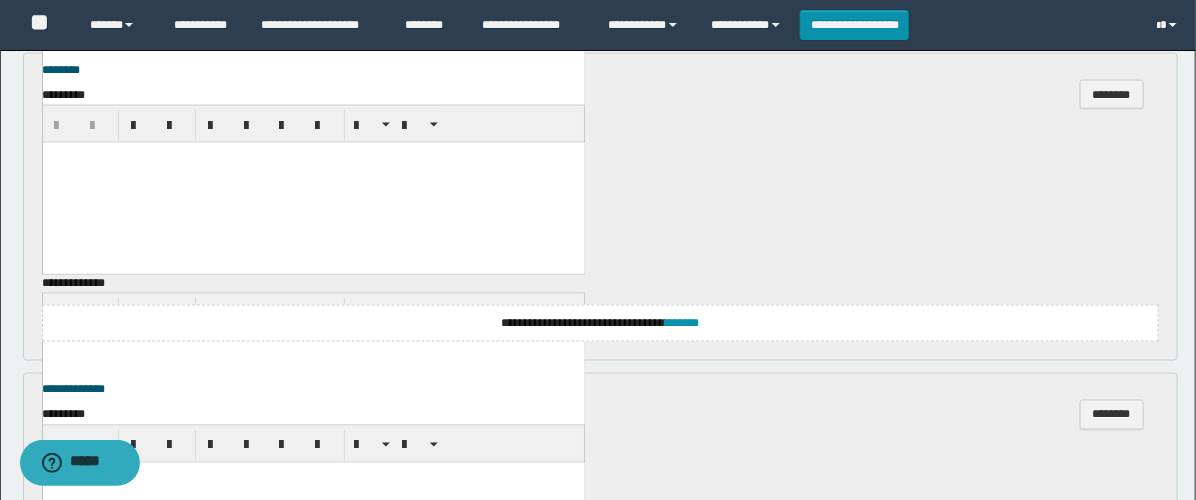 click at bounding box center (313, 182) 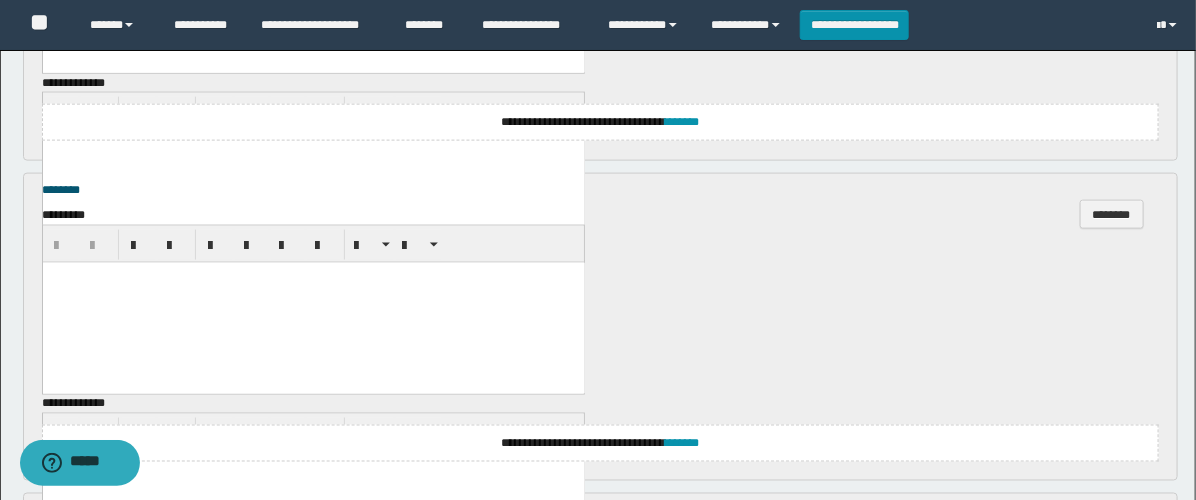 scroll, scrollTop: 666, scrollLeft: 0, axis: vertical 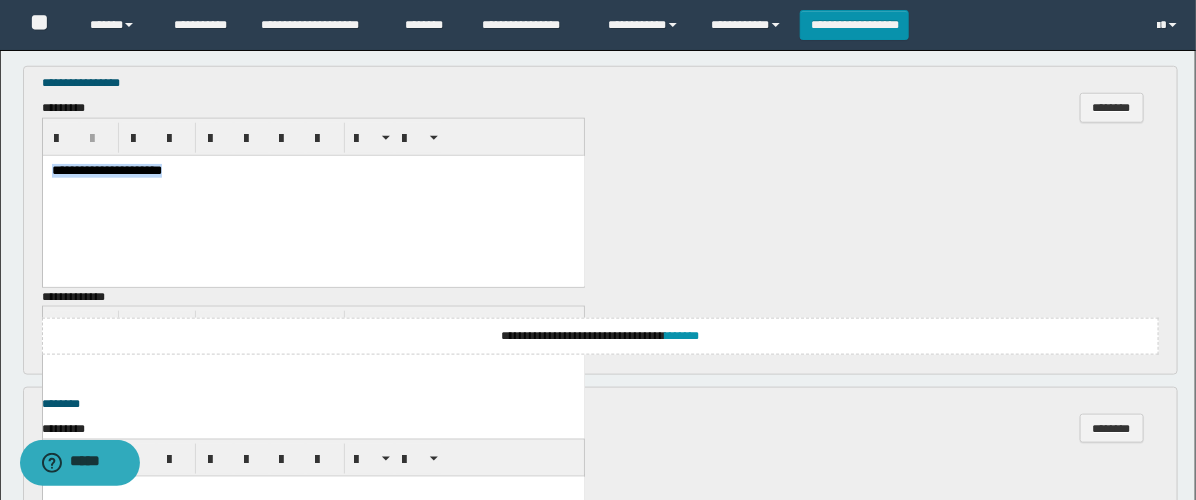 drag, startPoint x: 261, startPoint y: 195, endPoint x: 42, endPoint y: 346, distance: 266.0113 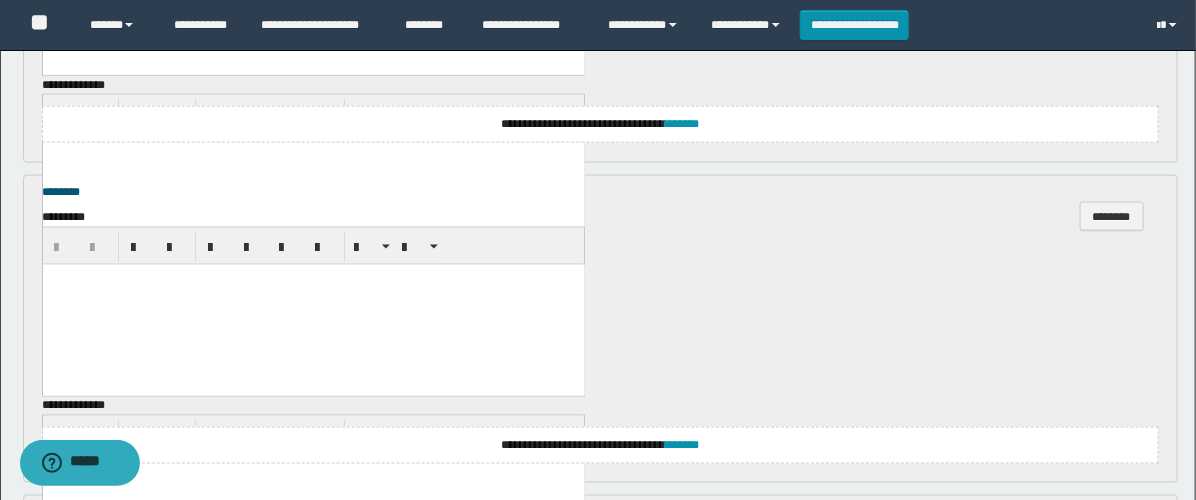 scroll, scrollTop: 888, scrollLeft: 0, axis: vertical 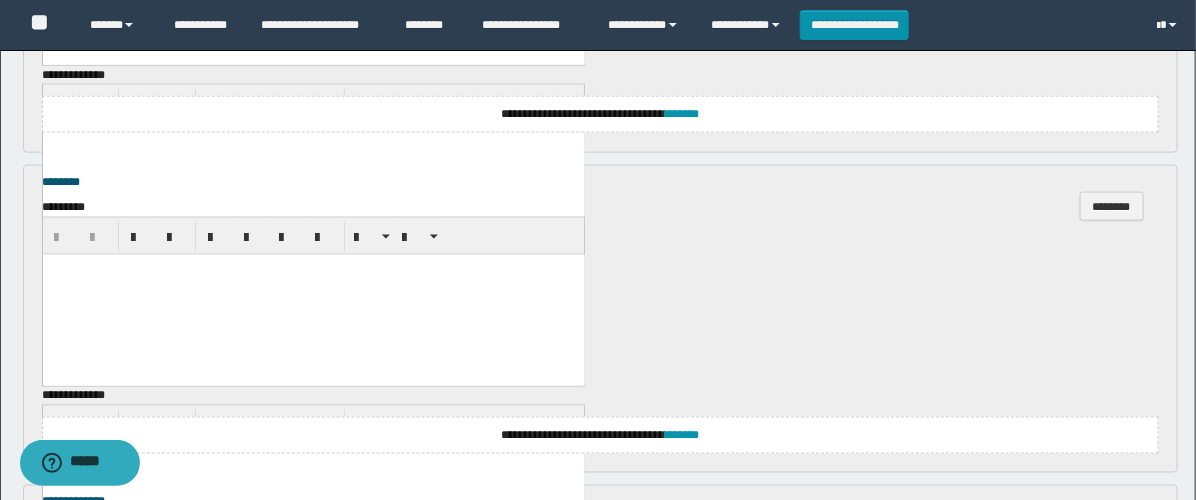 click at bounding box center [313, 294] 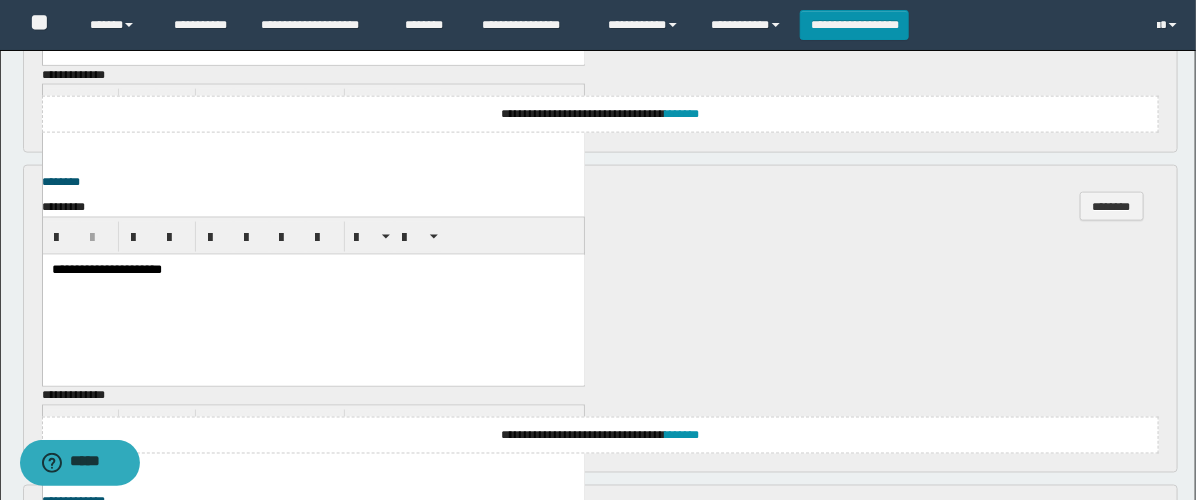 scroll, scrollTop: 1332, scrollLeft: 0, axis: vertical 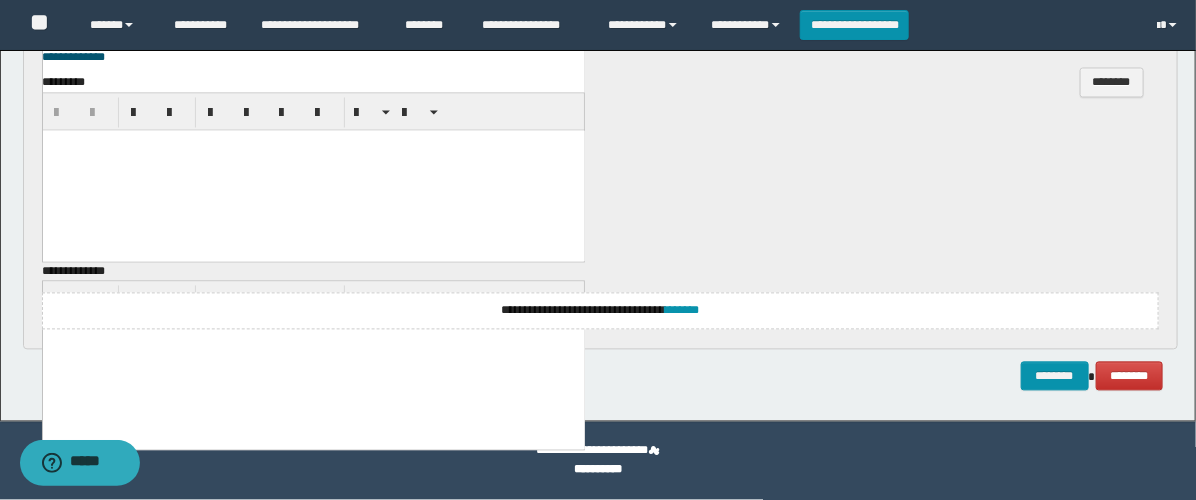 click at bounding box center [313, 171] 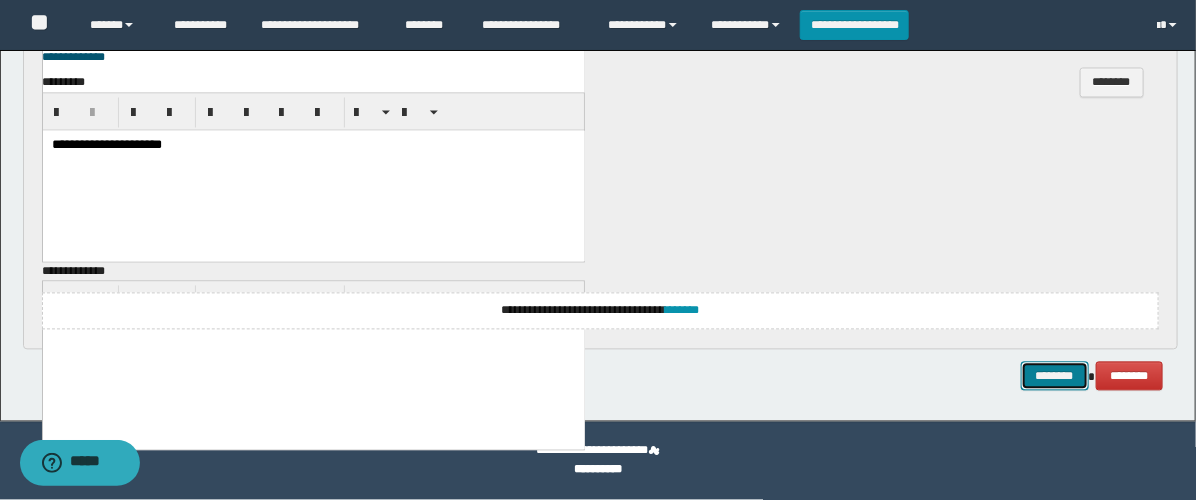 click on "********" at bounding box center (1055, 377) 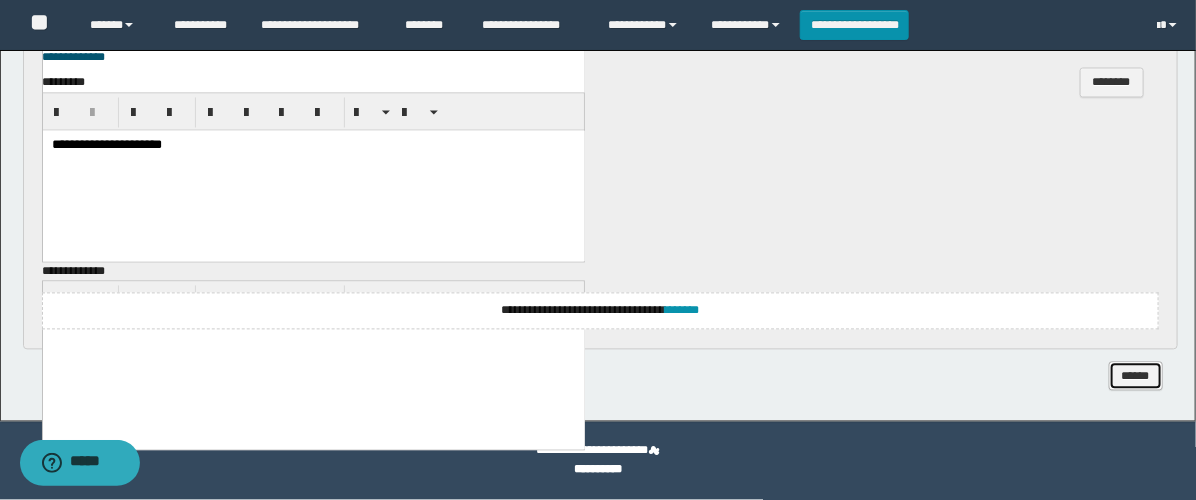 click on "******" at bounding box center [1136, 377] 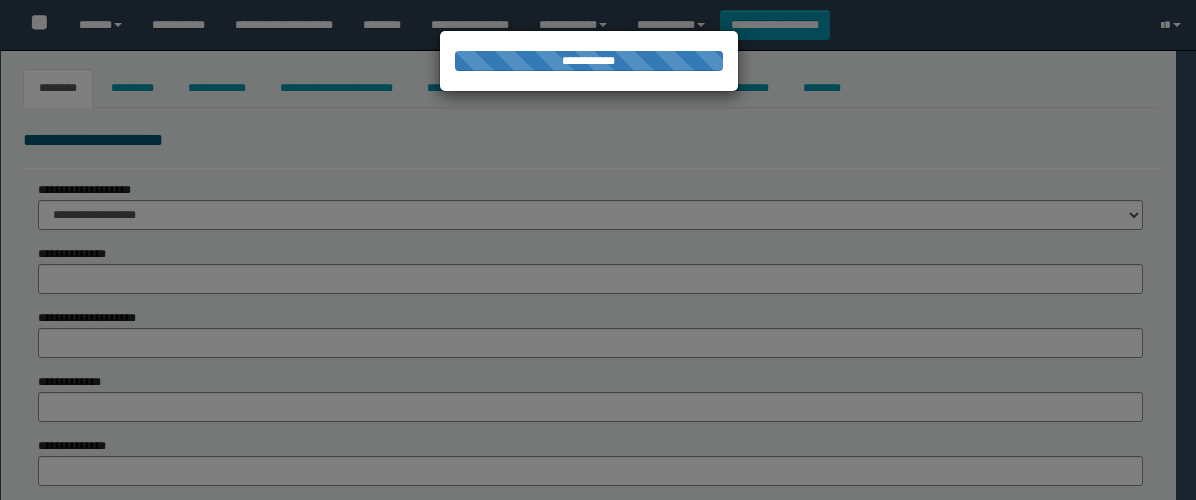 type on "*******" 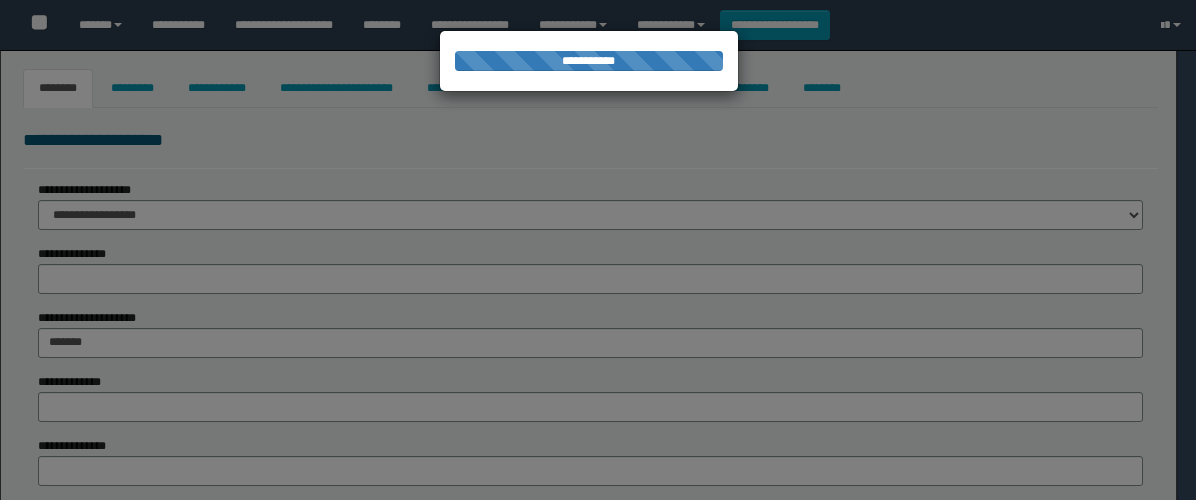 type on "****" 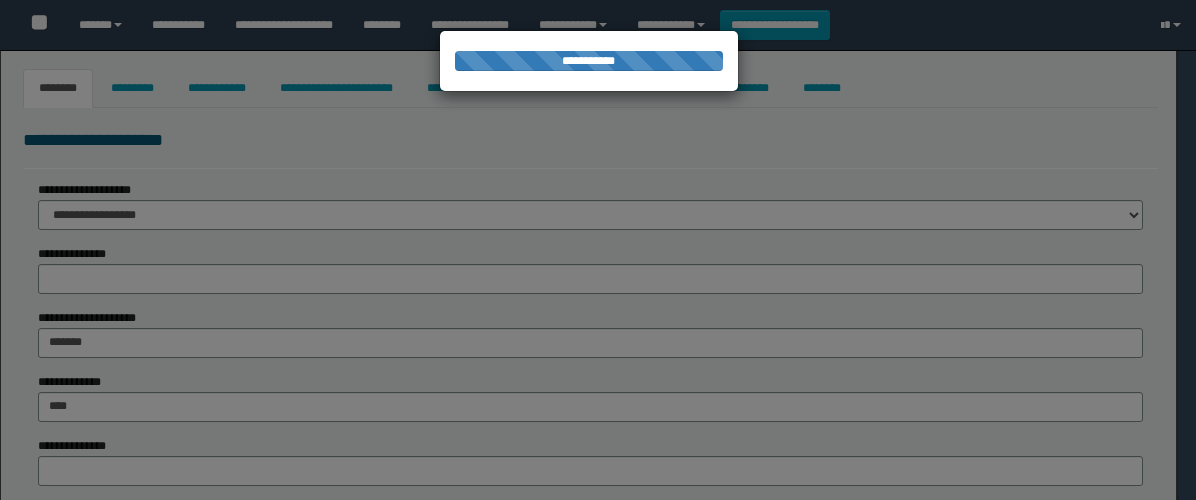 type on "******" 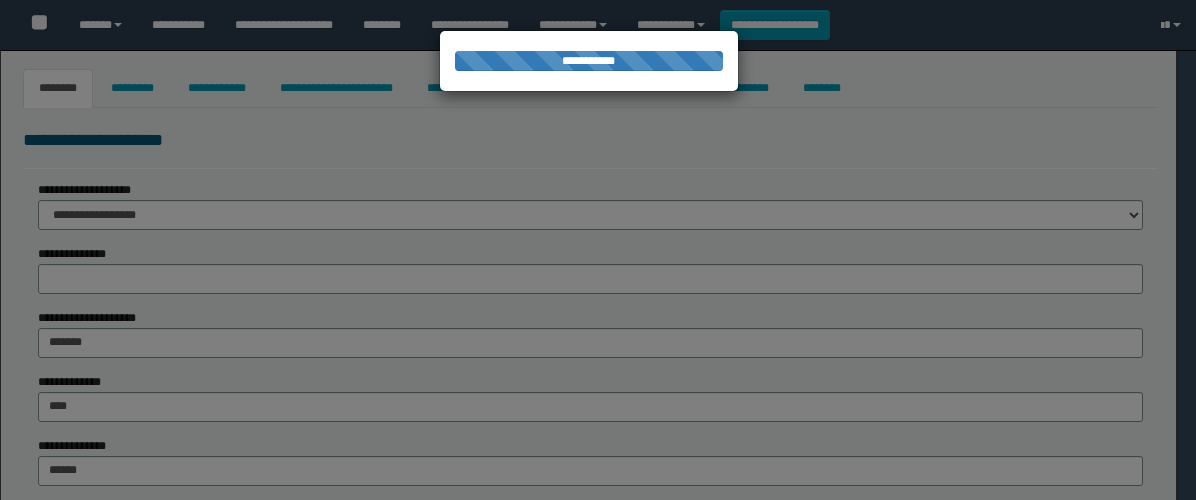 type on "******" 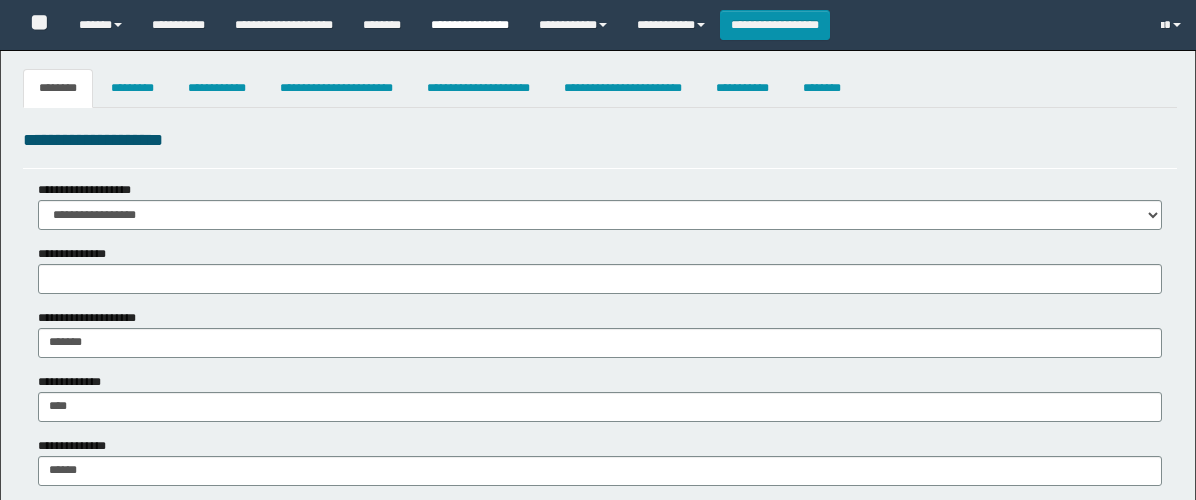 scroll, scrollTop: 0, scrollLeft: 0, axis: both 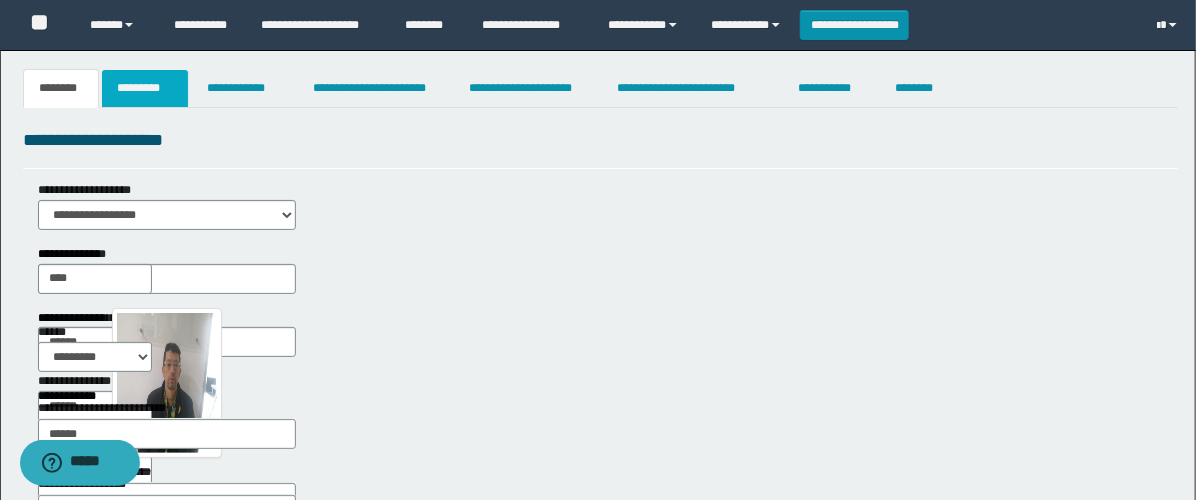 click on "*********" at bounding box center (145, 88) 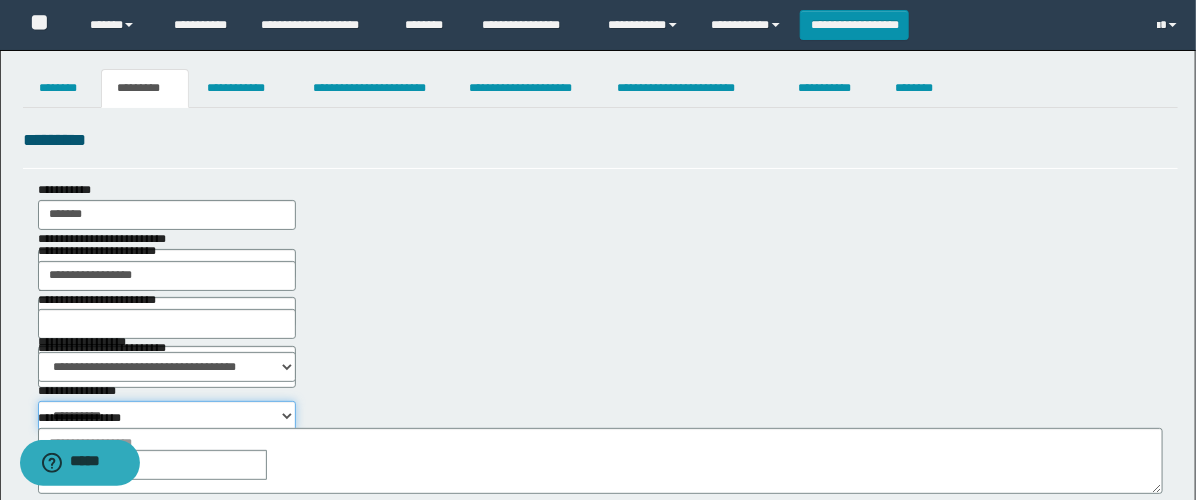 click on "**********" at bounding box center [167, 416] 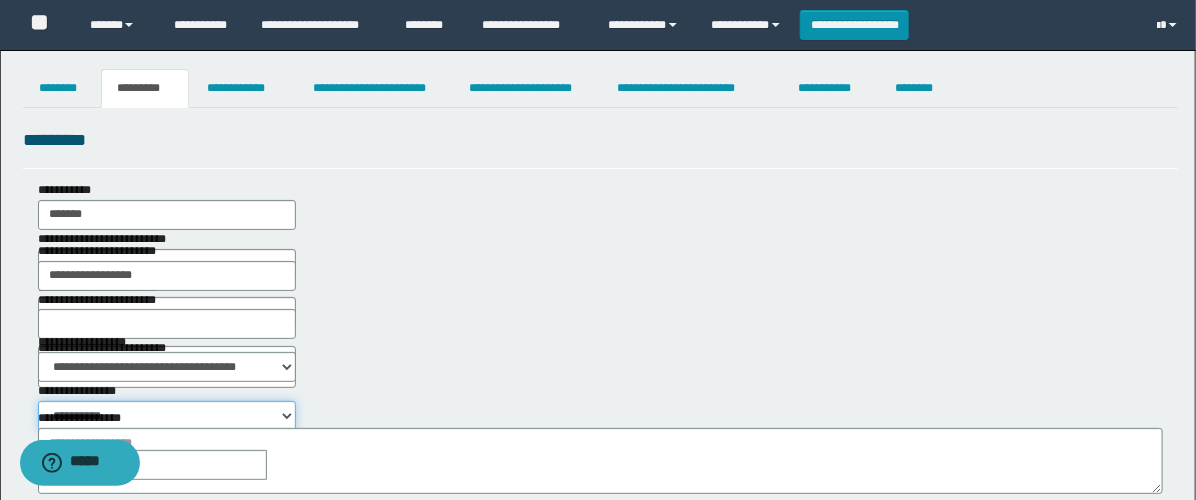 select on "****" 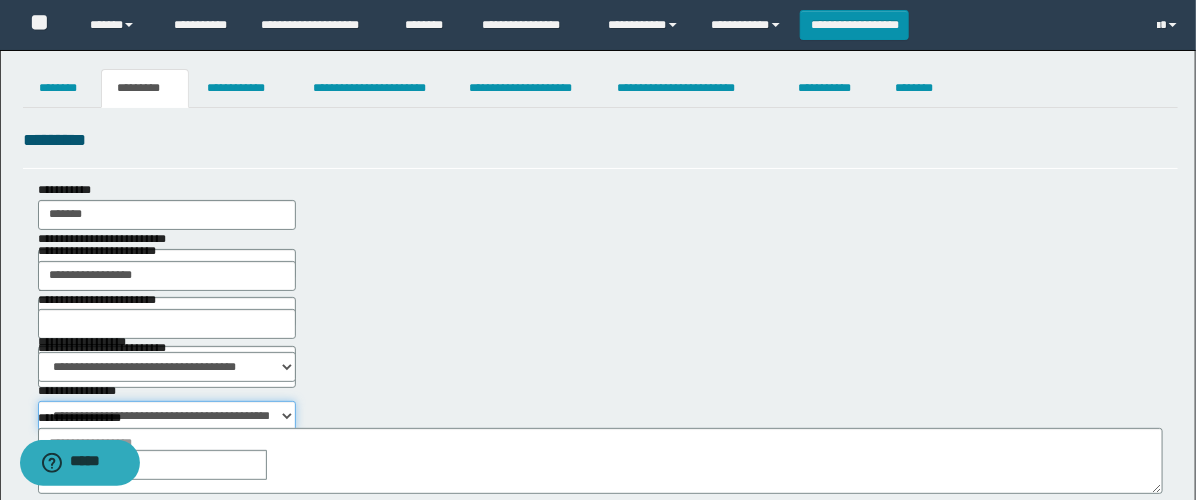 click on "**********" at bounding box center [167, 416] 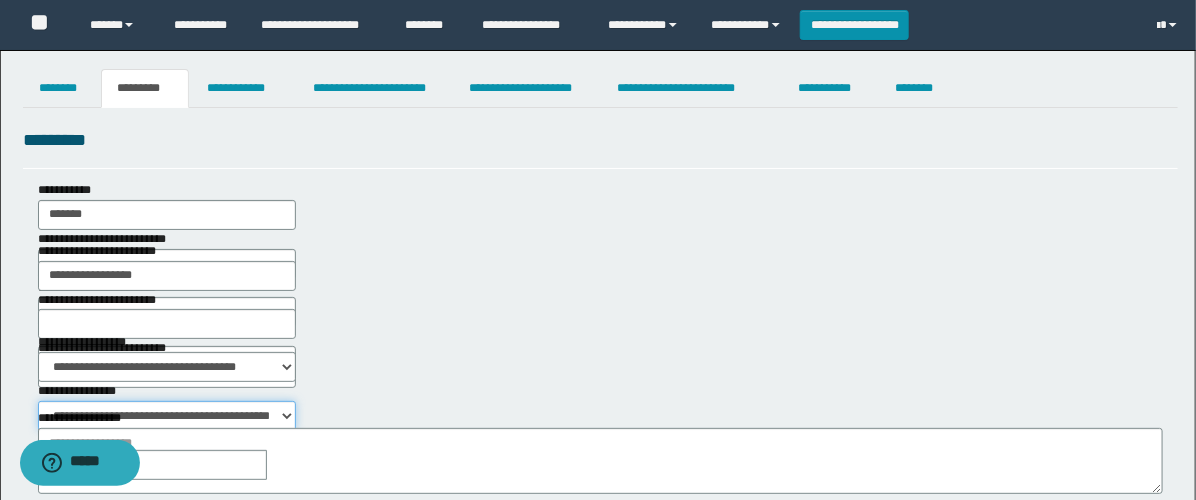 scroll, scrollTop: 333, scrollLeft: 0, axis: vertical 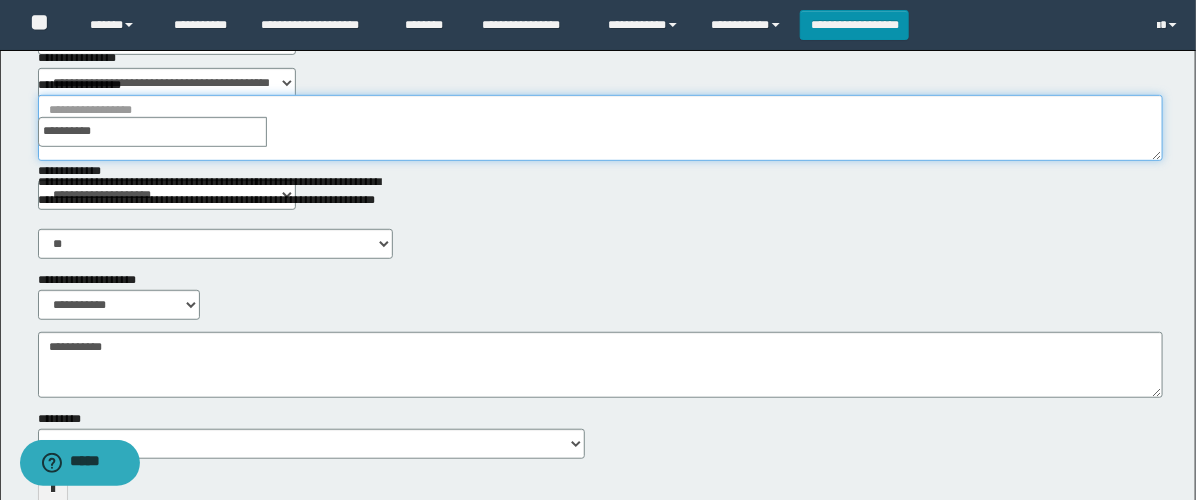 click on "**********" at bounding box center [600, 128] 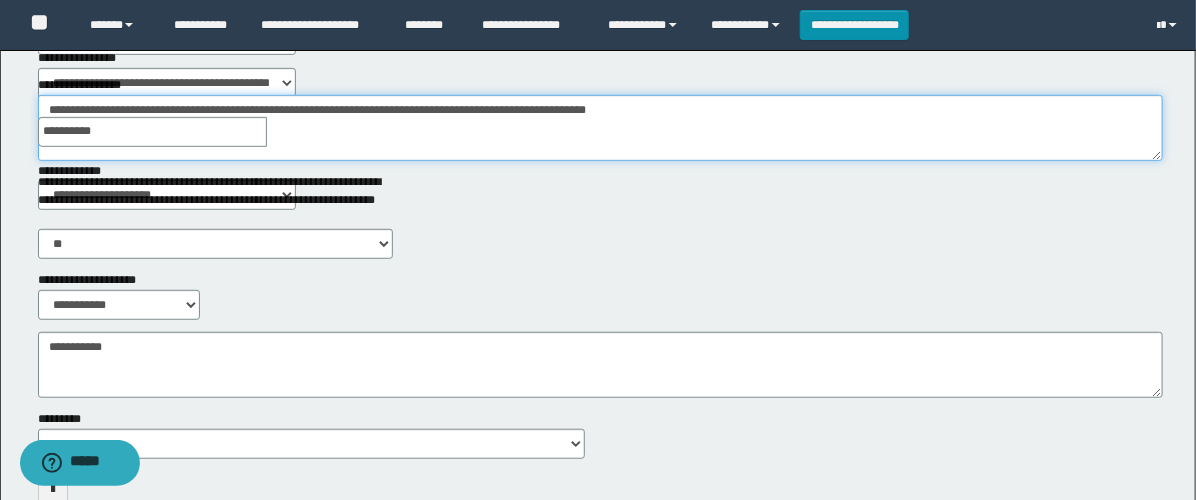 type on "**********" 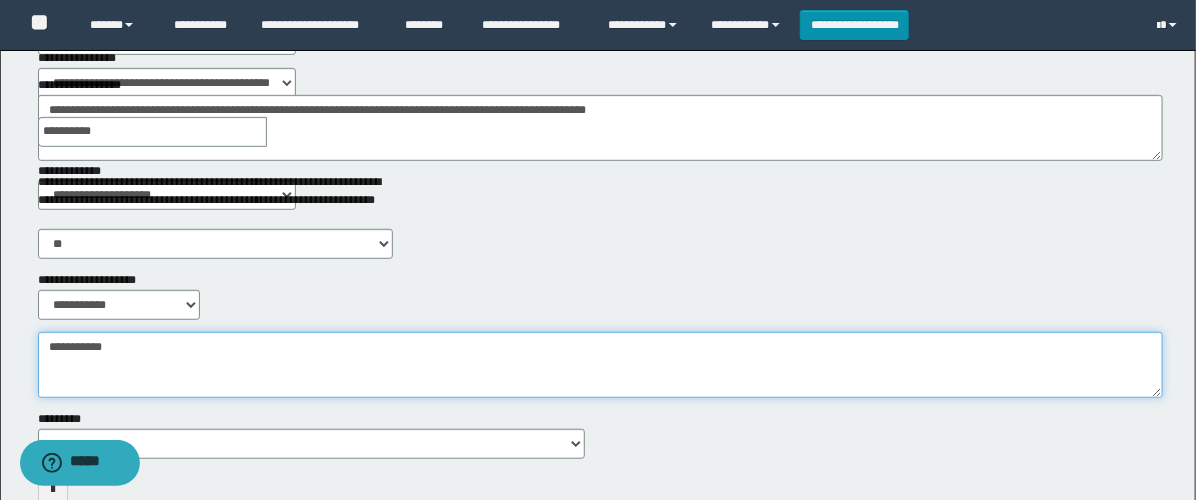 click on "**********" at bounding box center [600, 365] 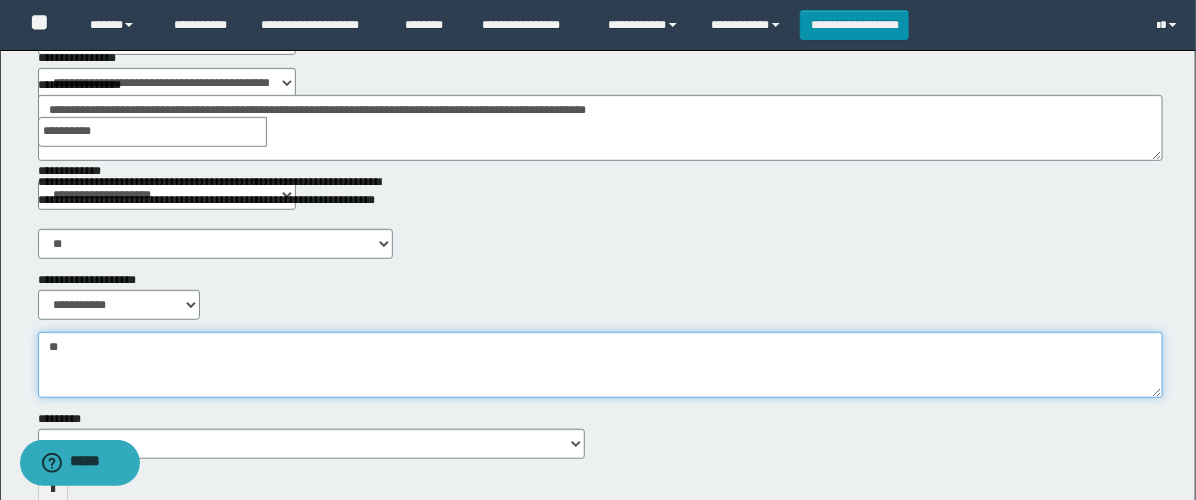 type on "*" 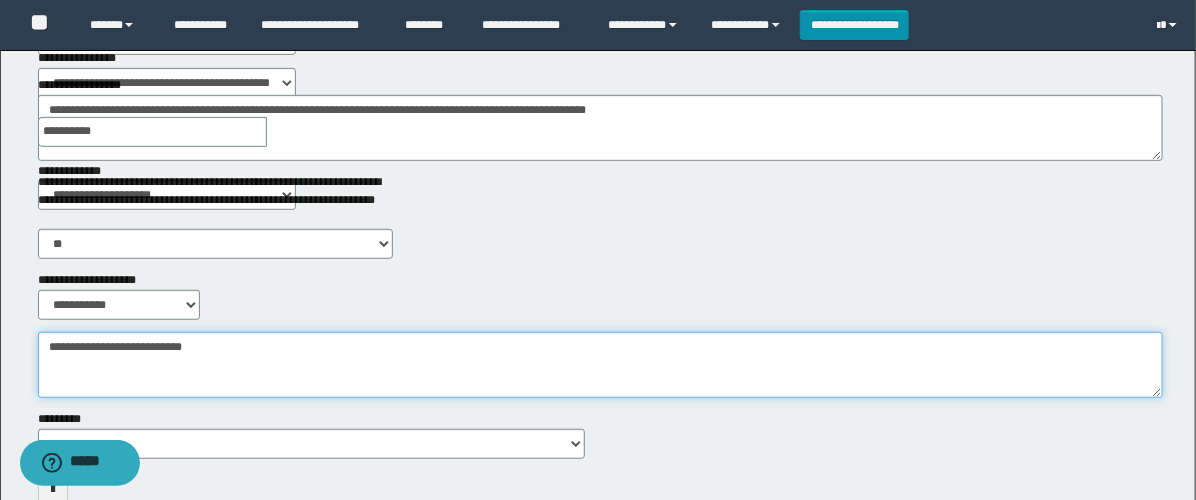 scroll, scrollTop: 0, scrollLeft: 0, axis: both 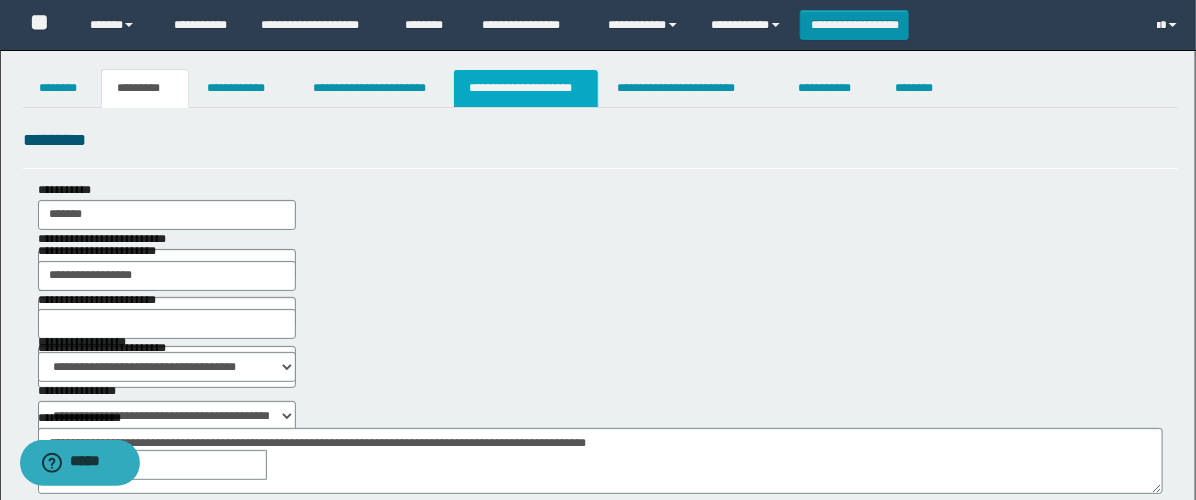 type on "**********" 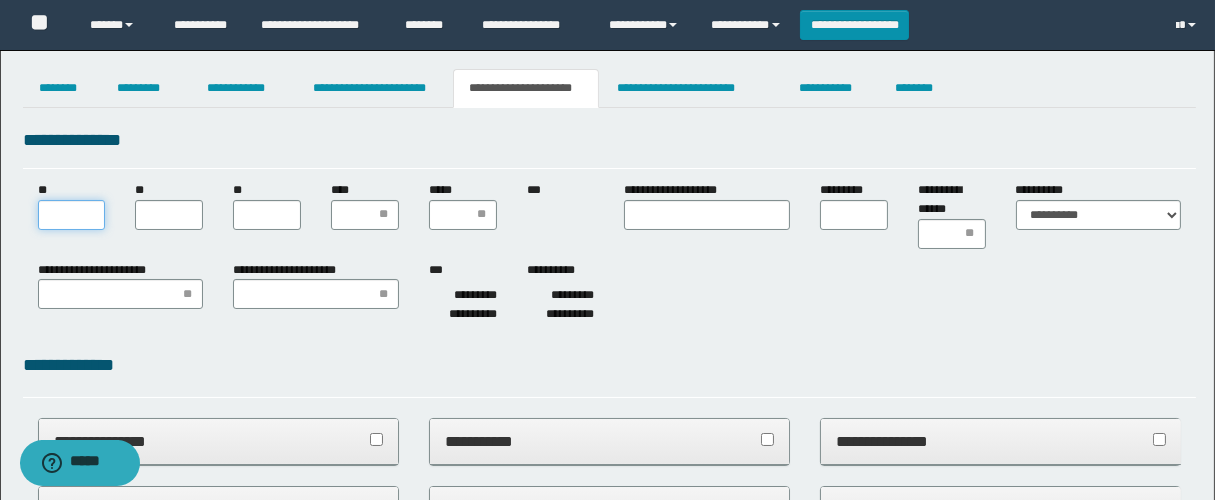 click on "**" at bounding box center [72, 215] 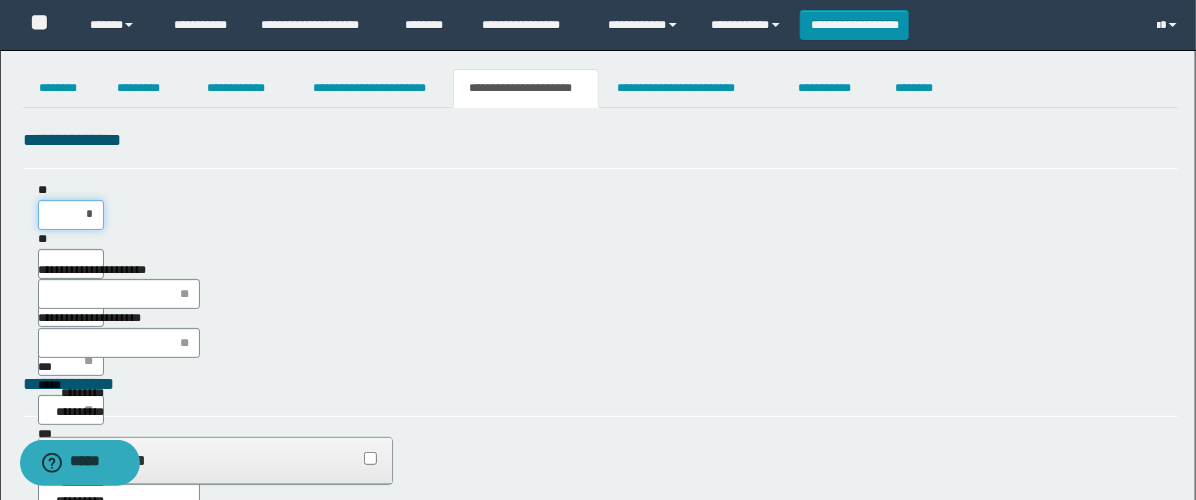scroll, scrollTop: 0, scrollLeft: 0, axis: both 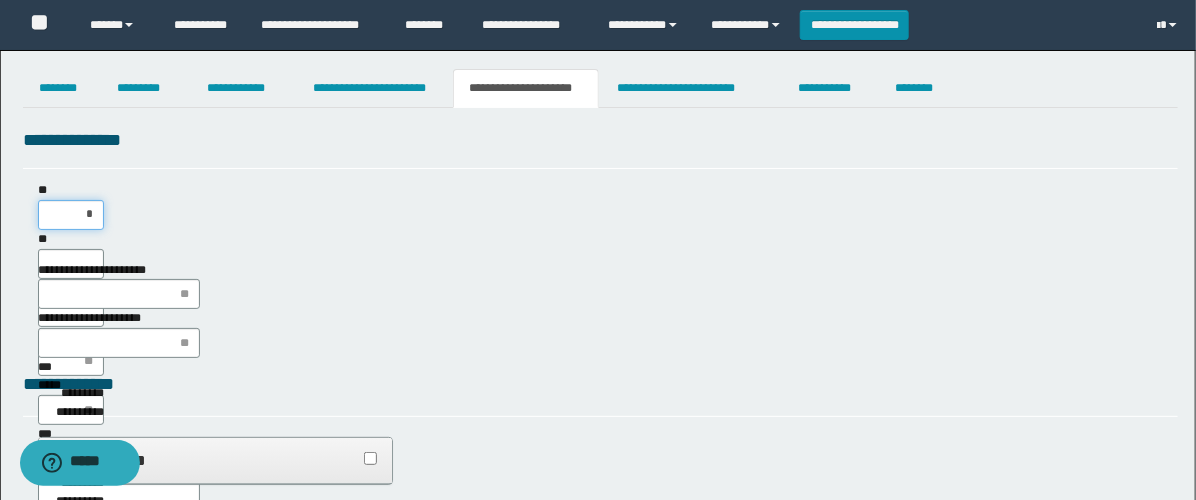 type on "**" 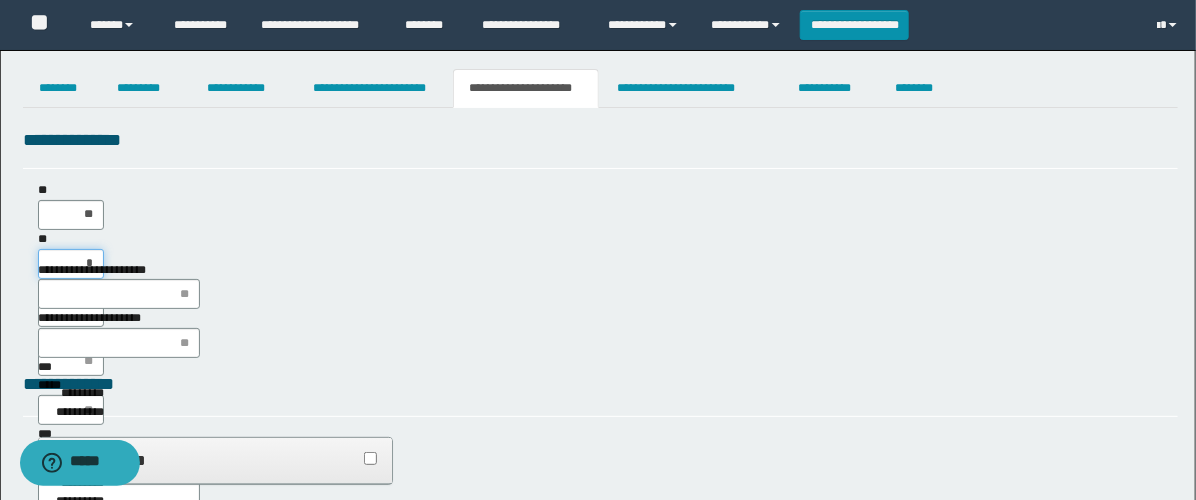 type on "**" 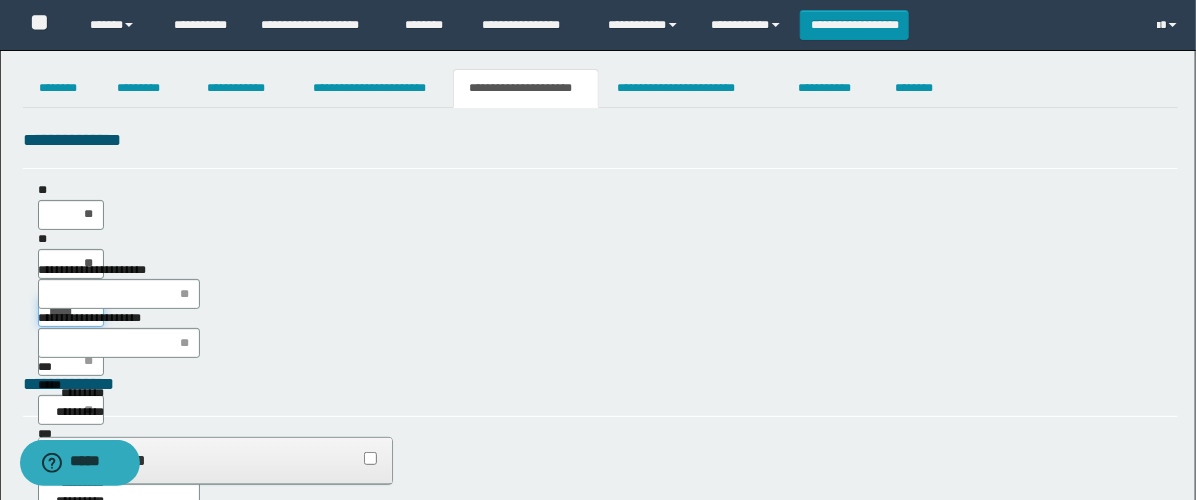 type on "******" 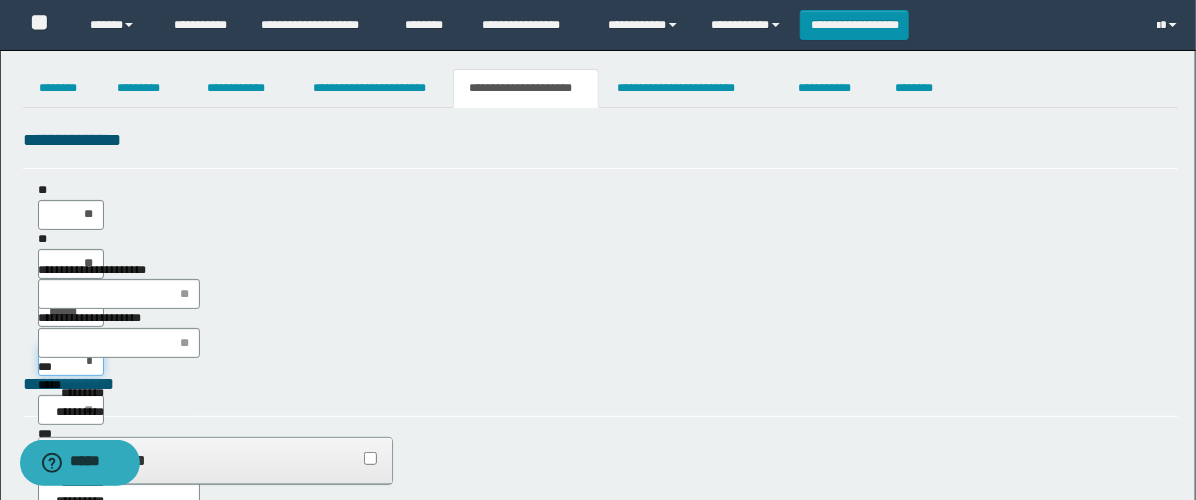 type on "**" 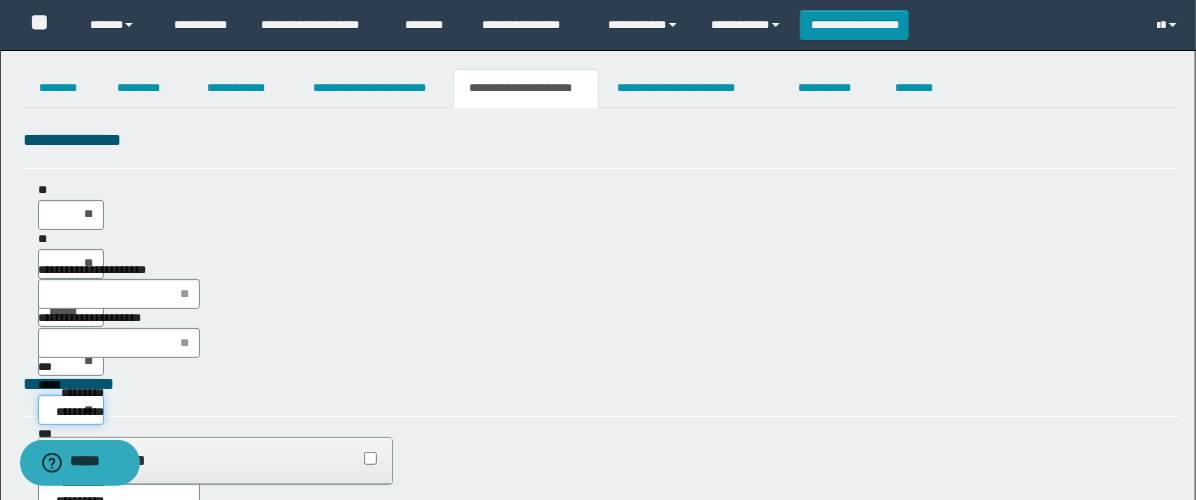 type on "***" 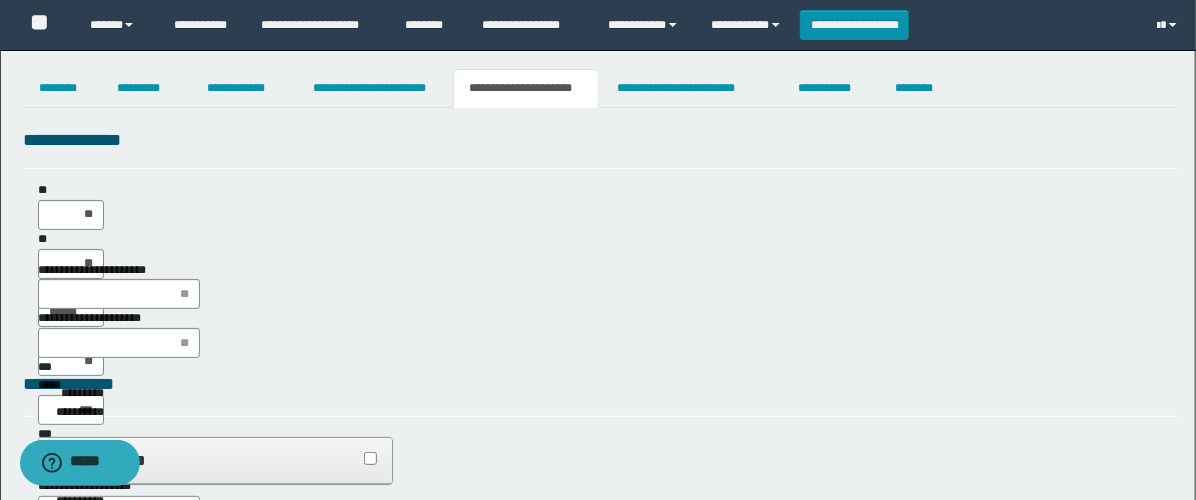 type on "**" 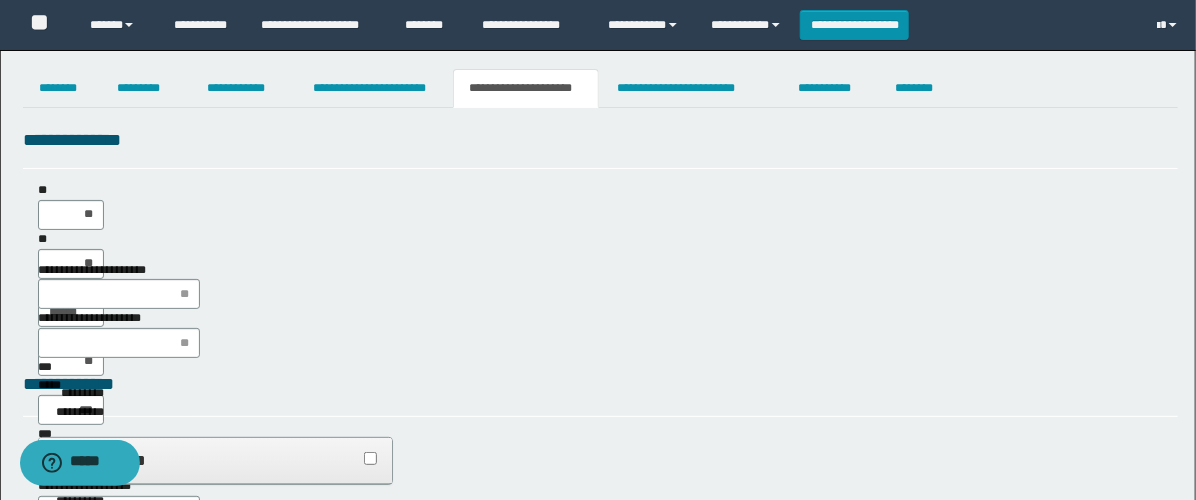 type on "**" 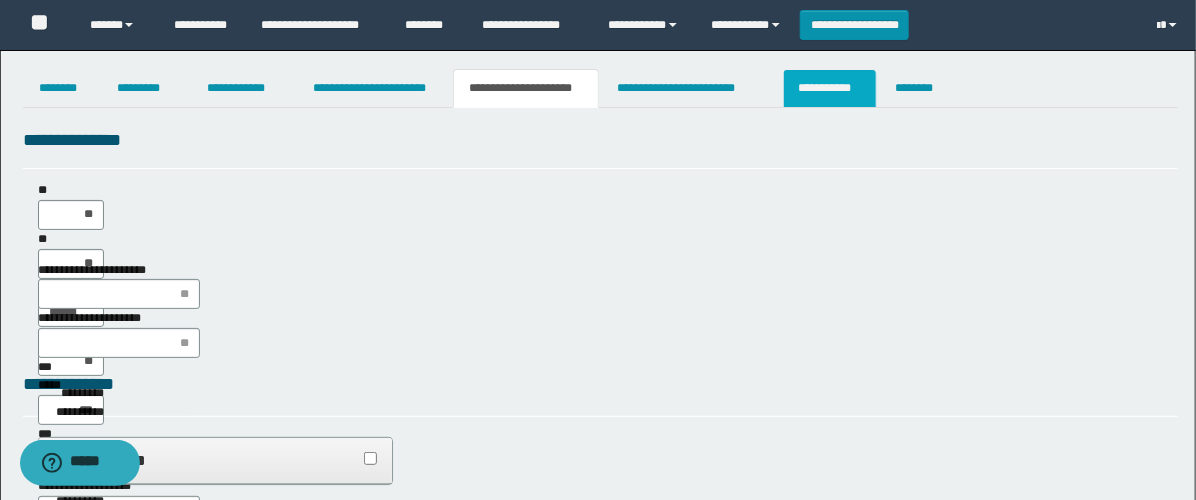 click on "**********" at bounding box center (830, 88) 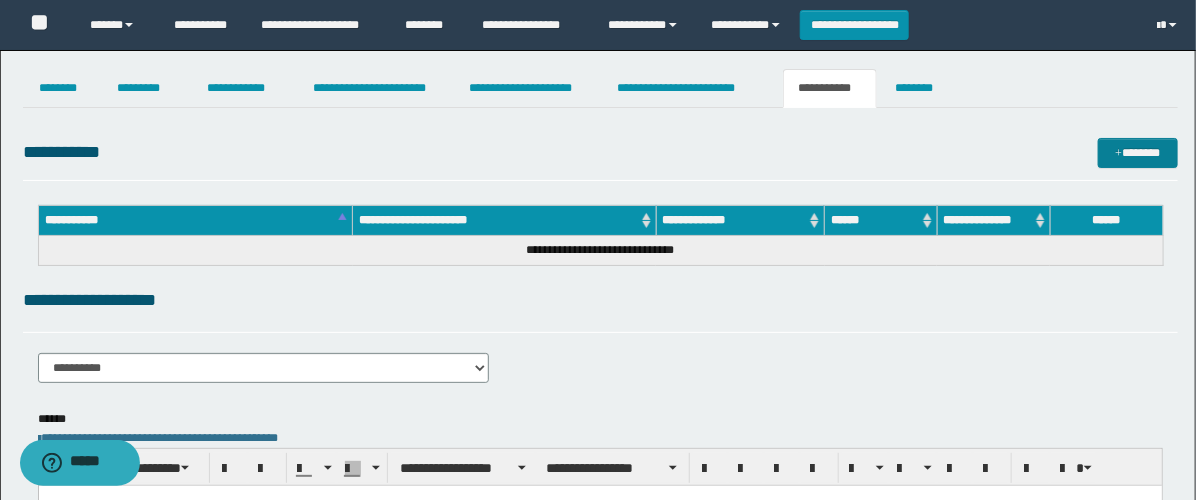 scroll, scrollTop: 0, scrollLeft: 0, axis: both 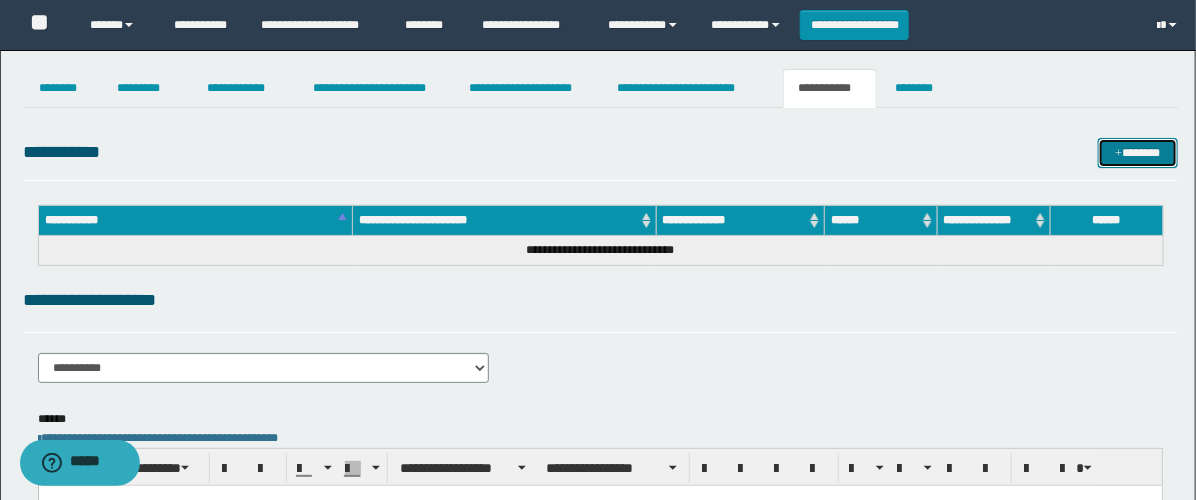 click at bounding box center [1119, 154] 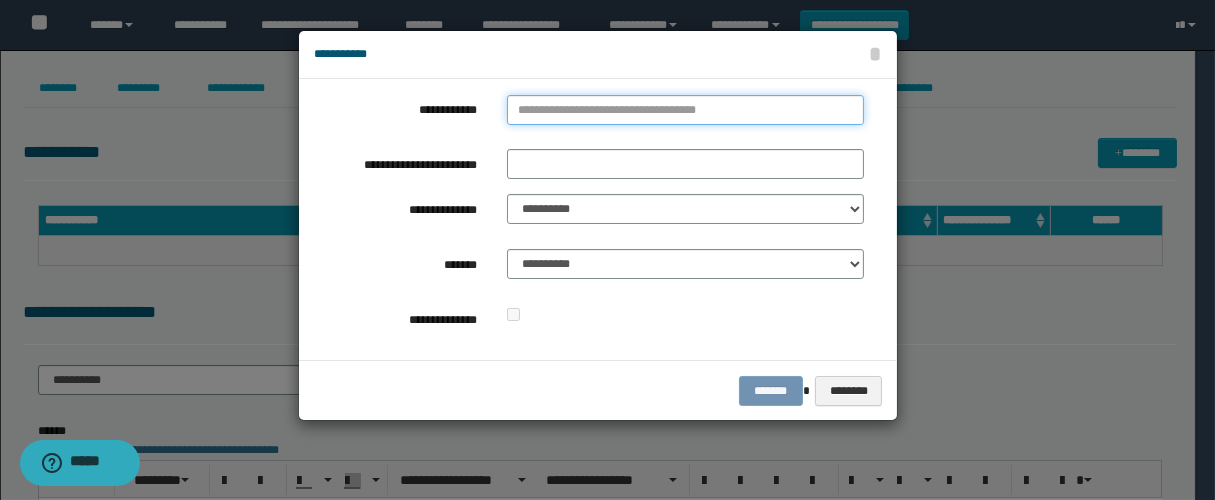 click on "**********" at bounding box center (685, 110) 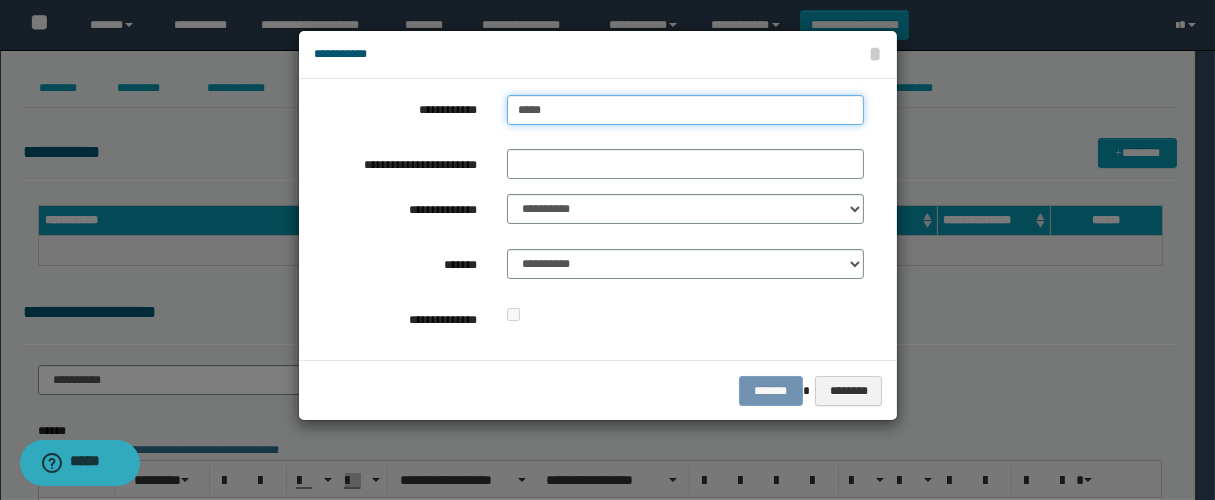 type on "******" 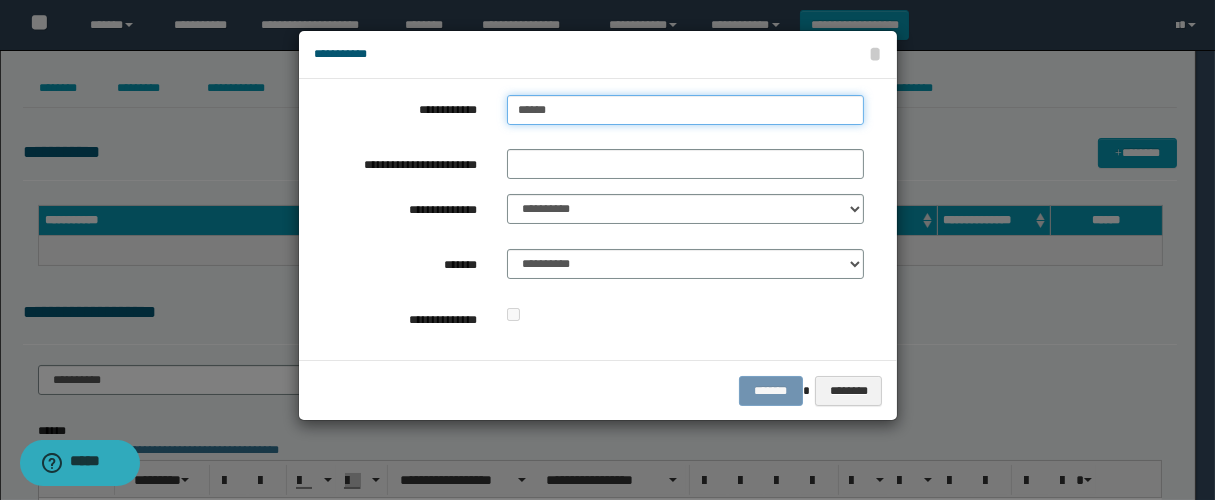 type on "******" 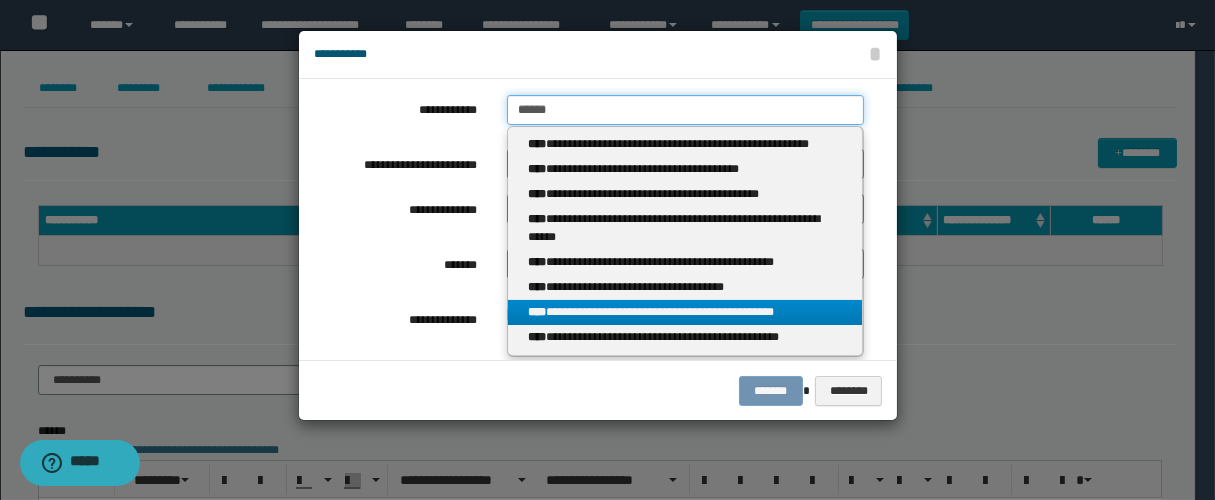 type on "******" 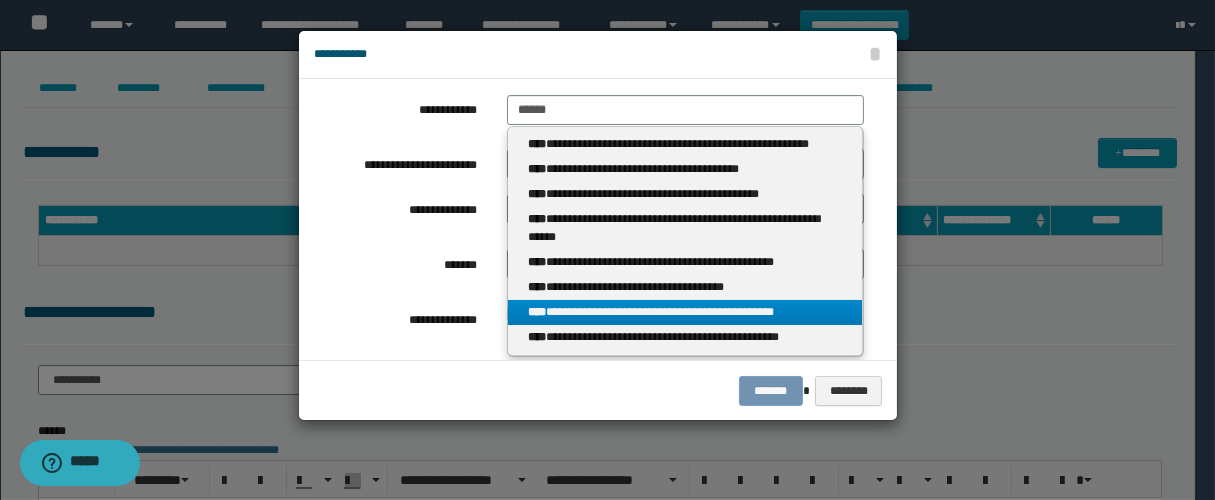 click on "**********" at bounding box center (685, 312) 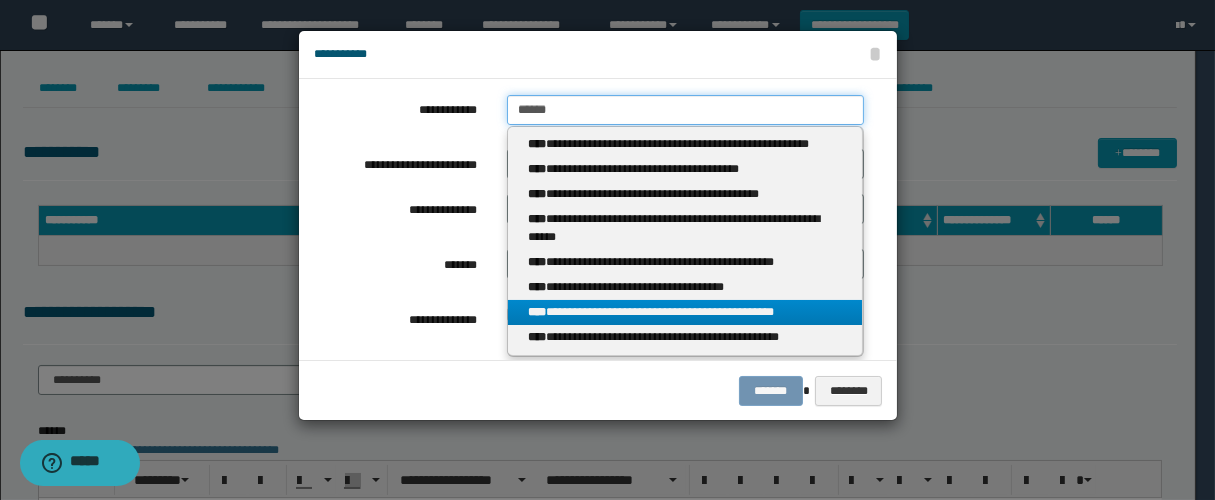 type 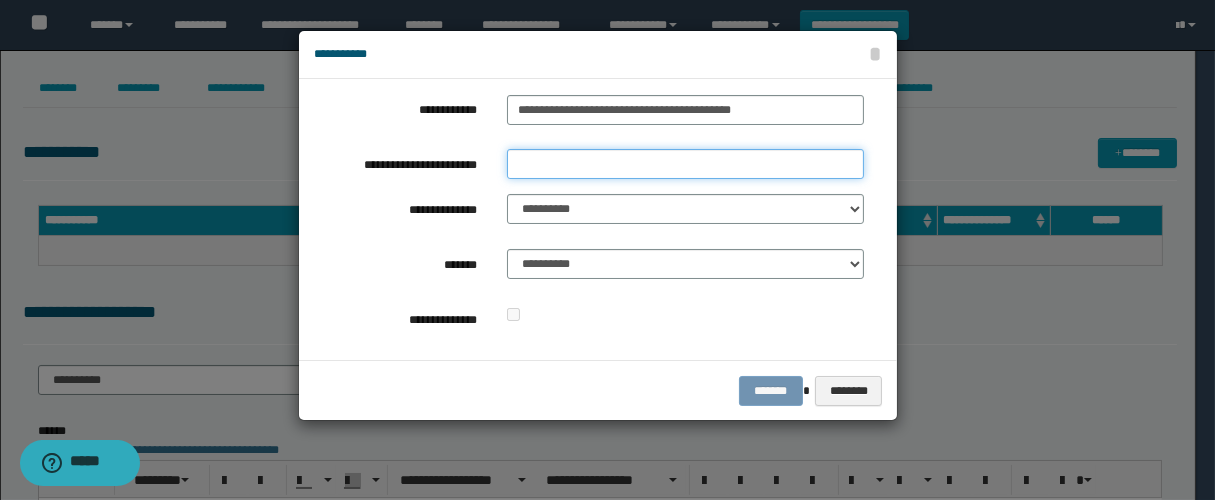 click on "**********" at bounding box center [685, 164] 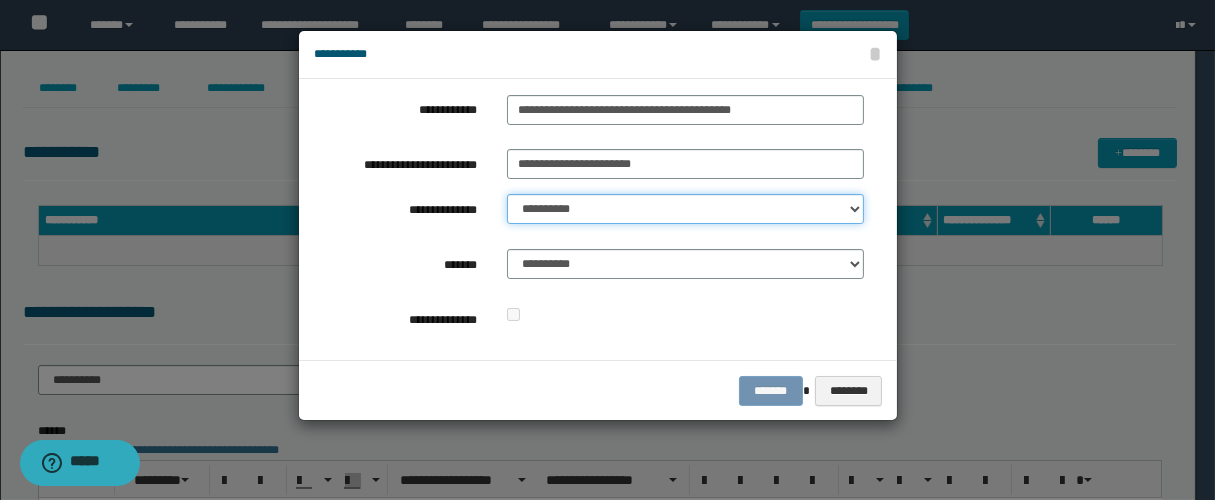 click on "**********" at bounding box center (685, 209) 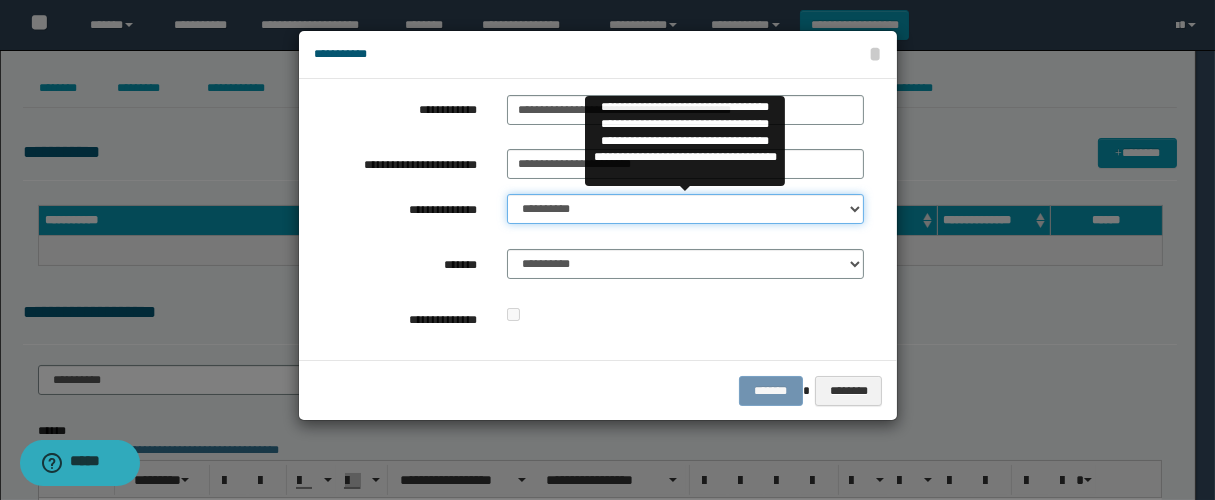select on "**" 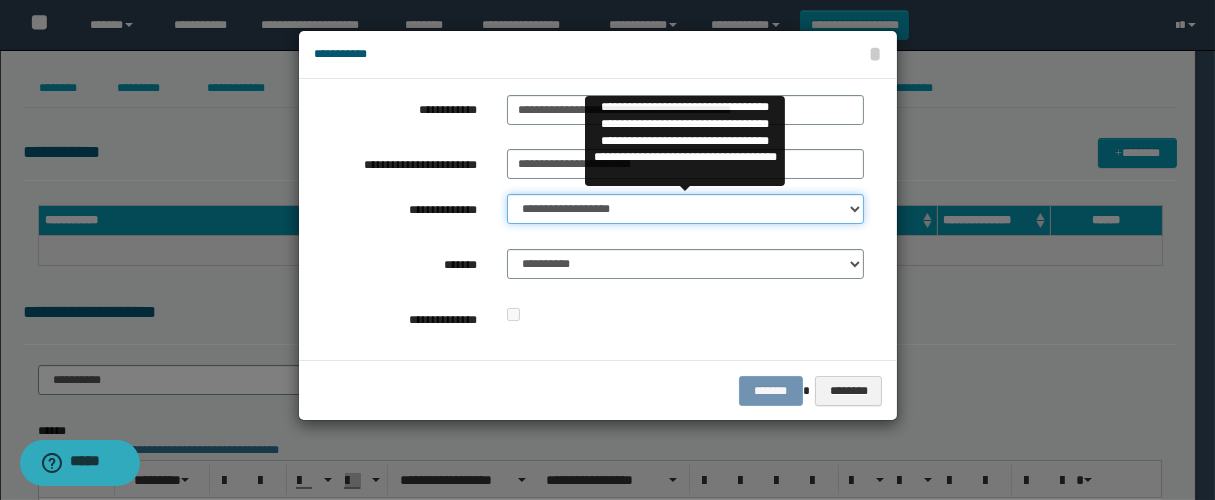 click on "**********" at bounding box center [685, 209] 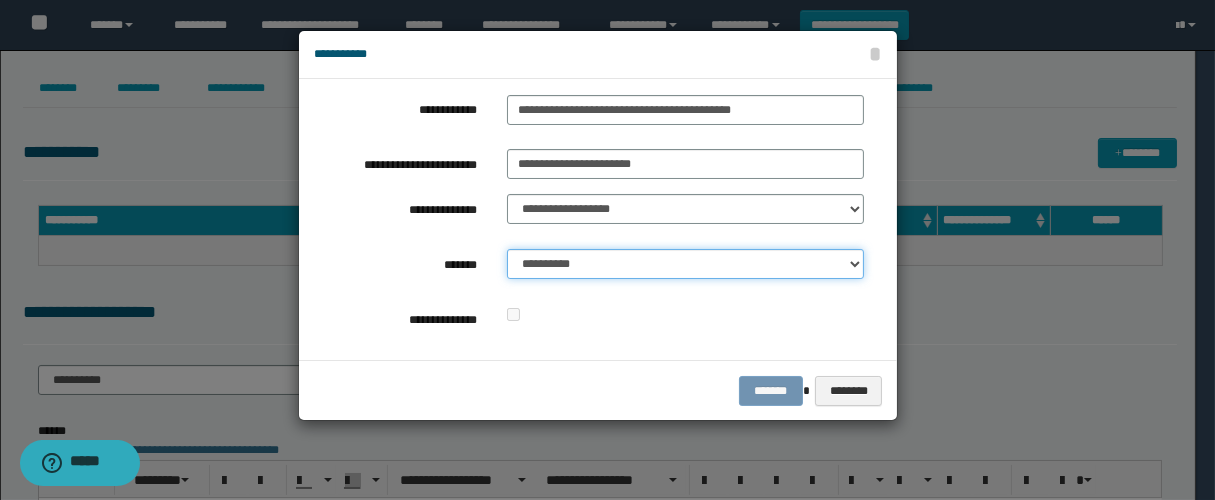 click on "**********" at bounding box center [685, 264] 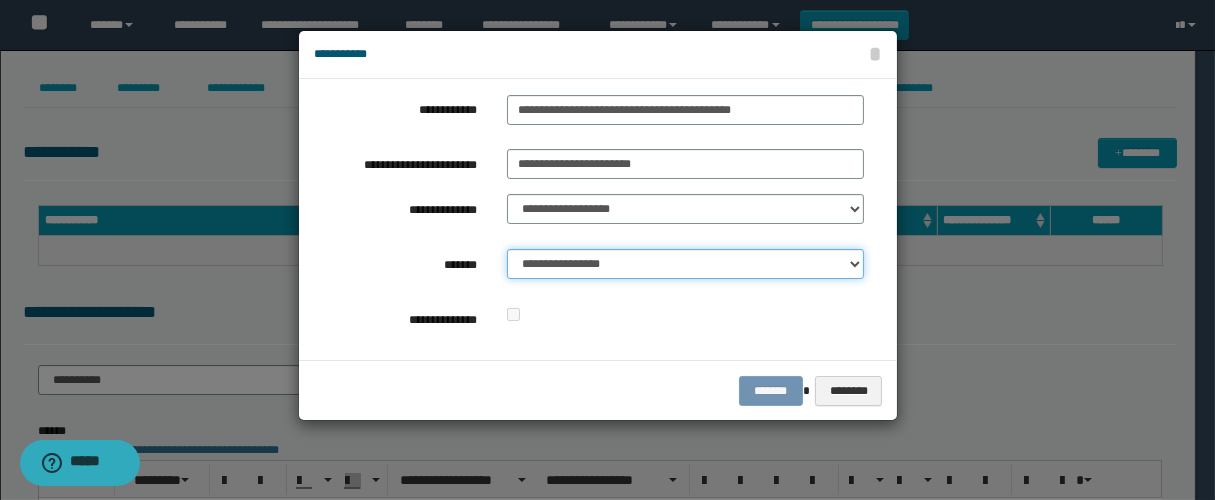 click on "**********" at bounding box center (685, 264) 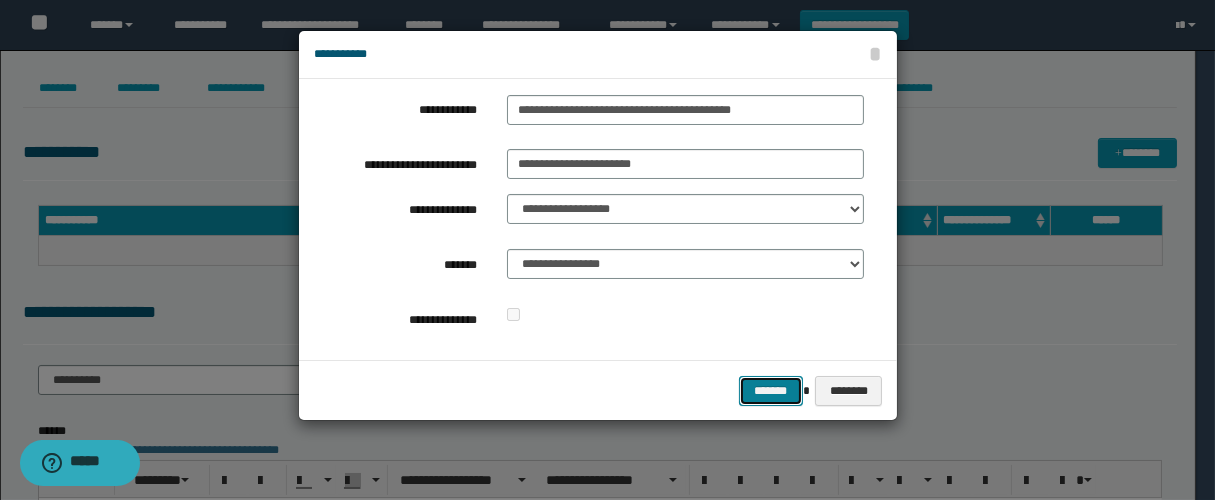 click on "*******" at bounding box center (771, 391) 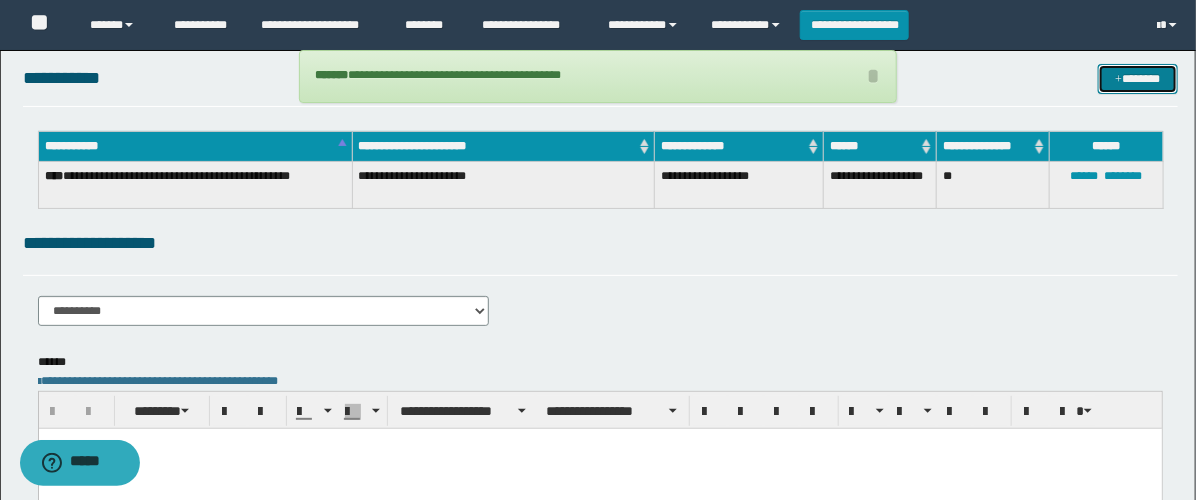 scroll, scrollTop: 222, scrollLeft: 0, axis: vertical 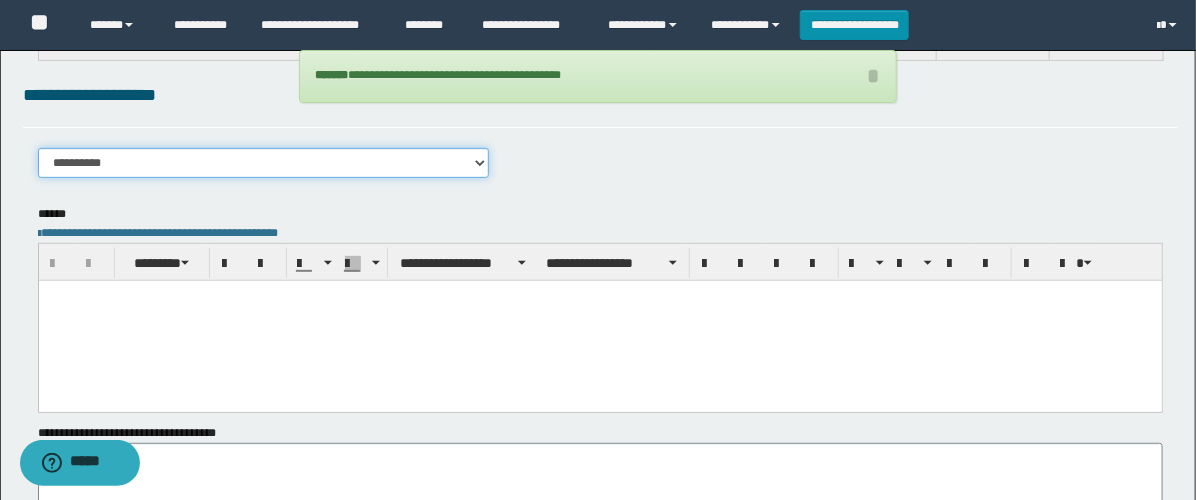 click on "**********" at bounding box center [263, 163] 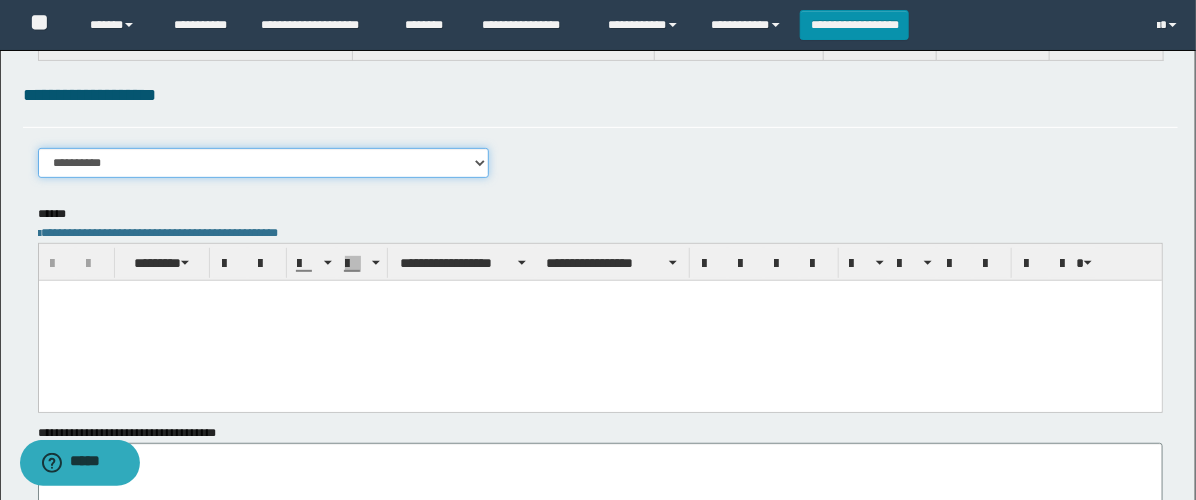 select on "****" 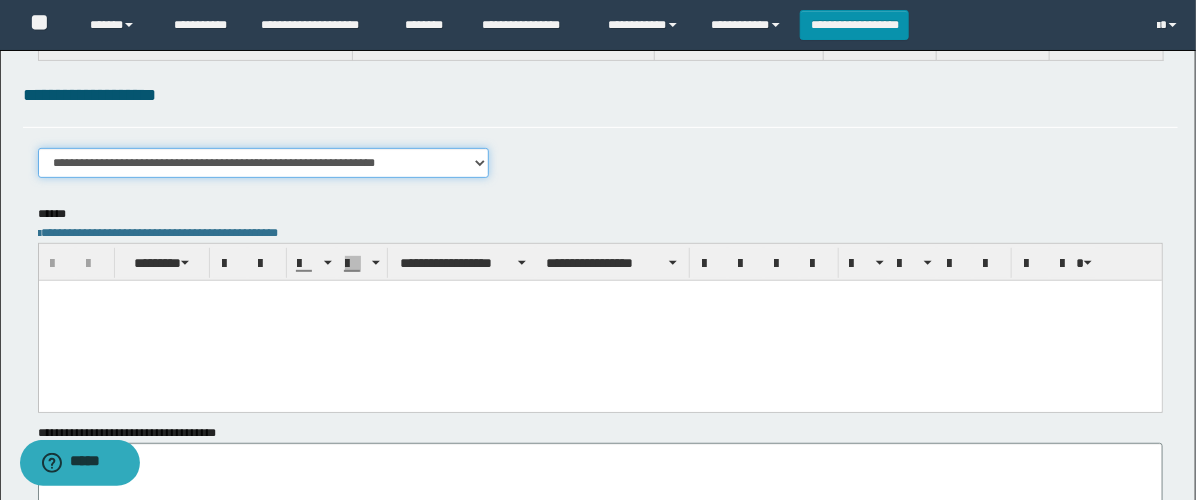 click on "**********" at bounding box center (263, 163) 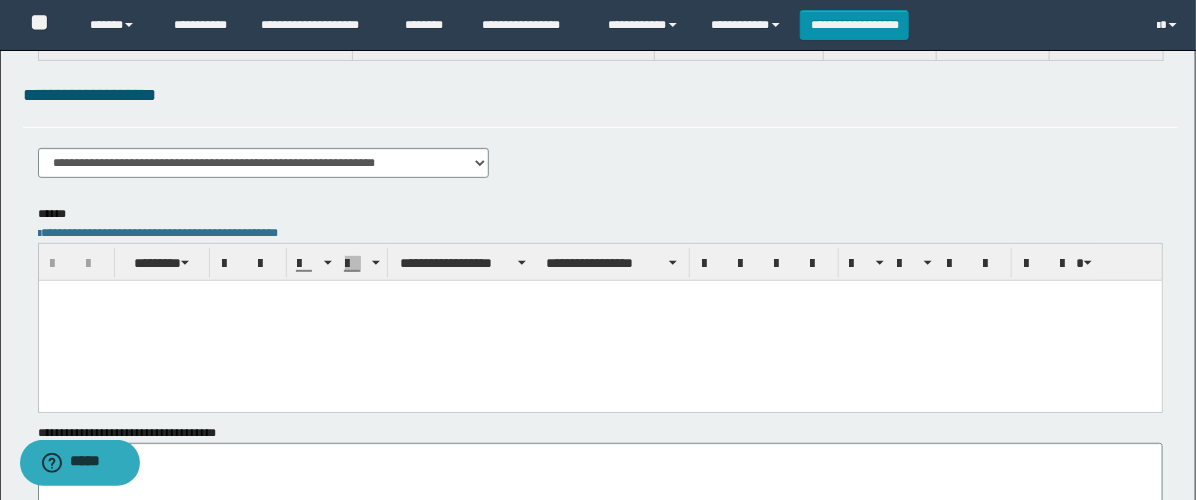 click at bounding box center (599, 320) 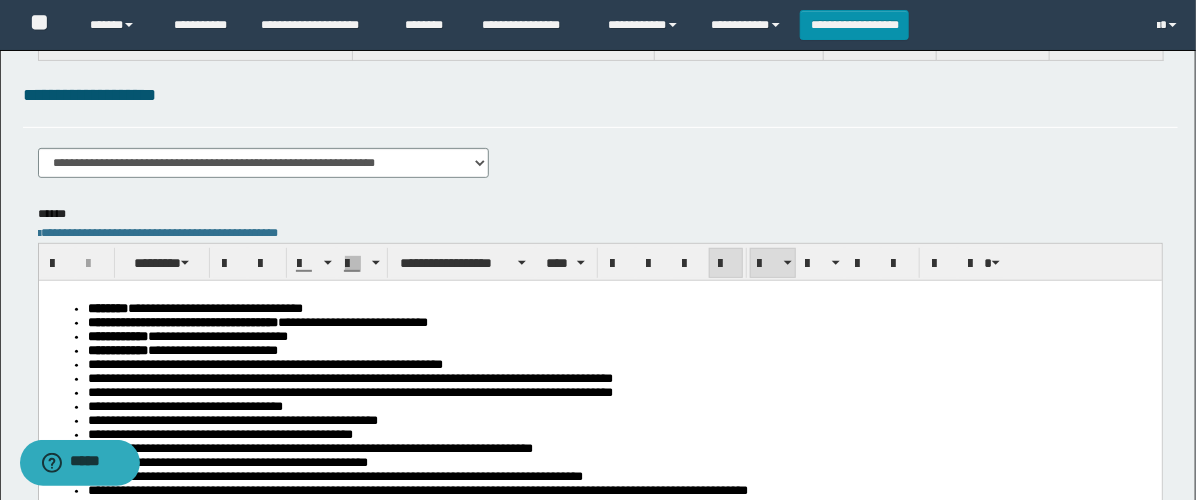 click on "**********" at bounding box center (619, 336) 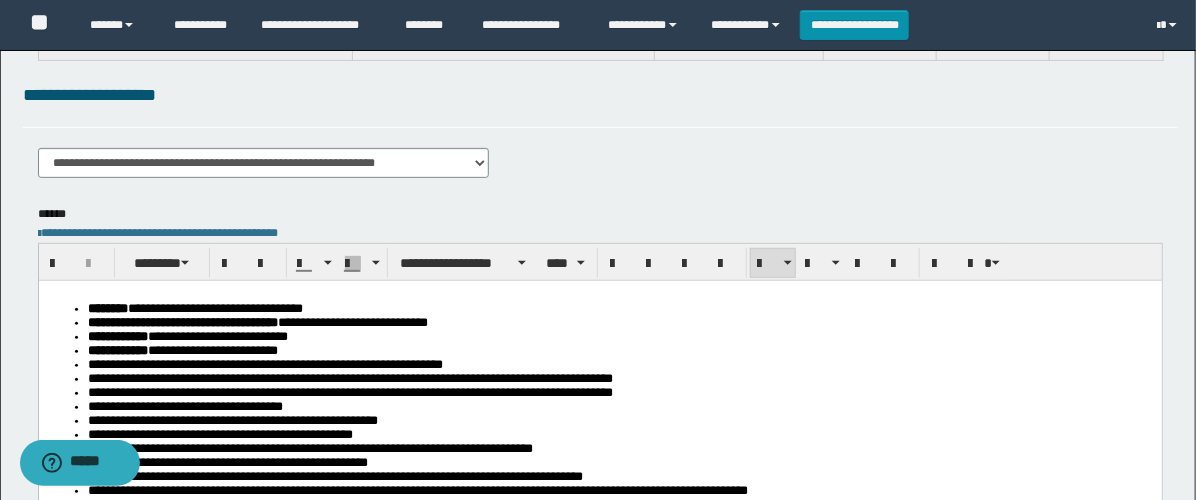 click on "**********" at bounding box center (619, 350) 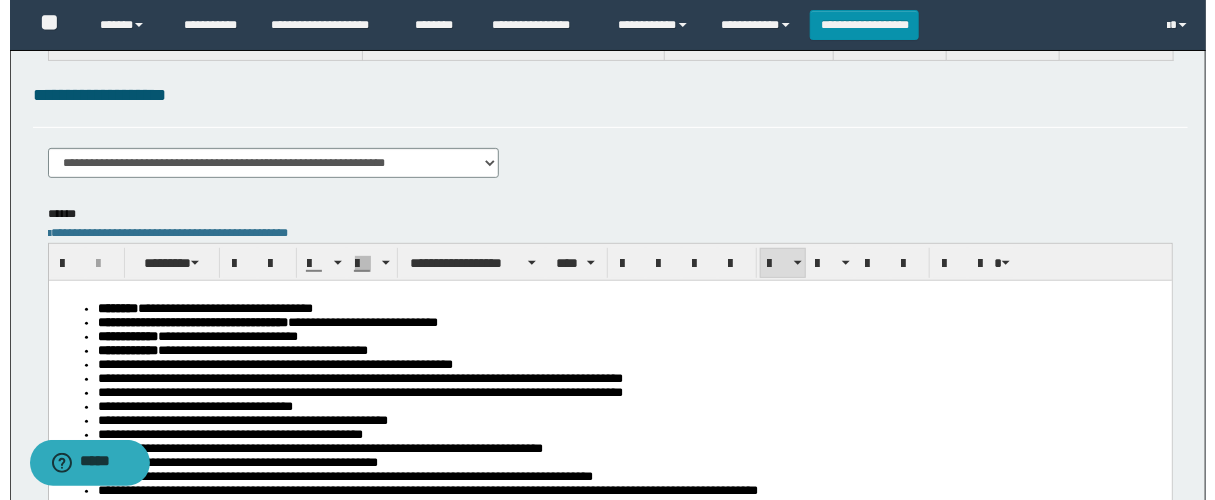 scroll, scrollTop: 0, scrollLeft: 0, axis: both 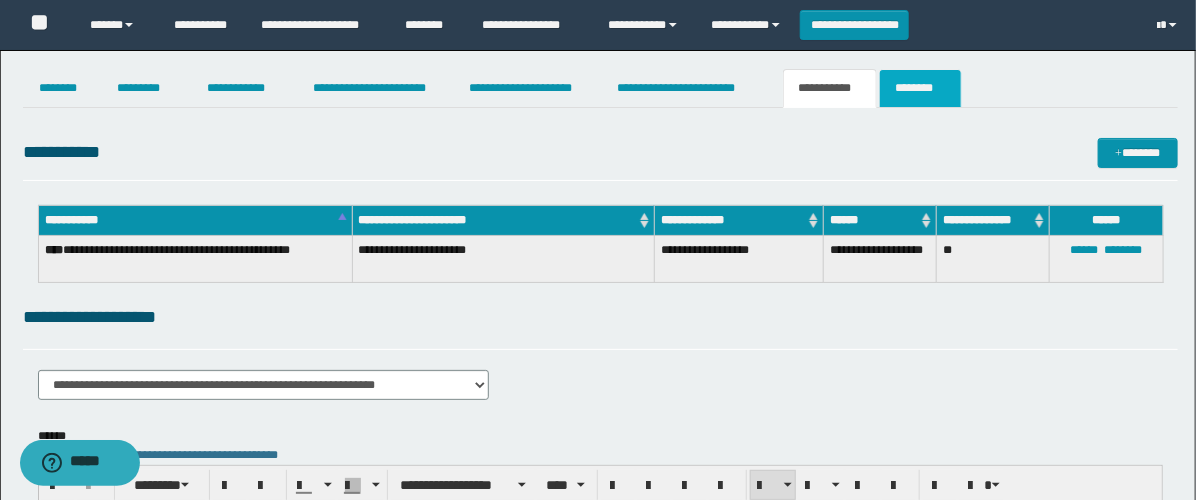 click on "********" at bounding box center [920, 88] 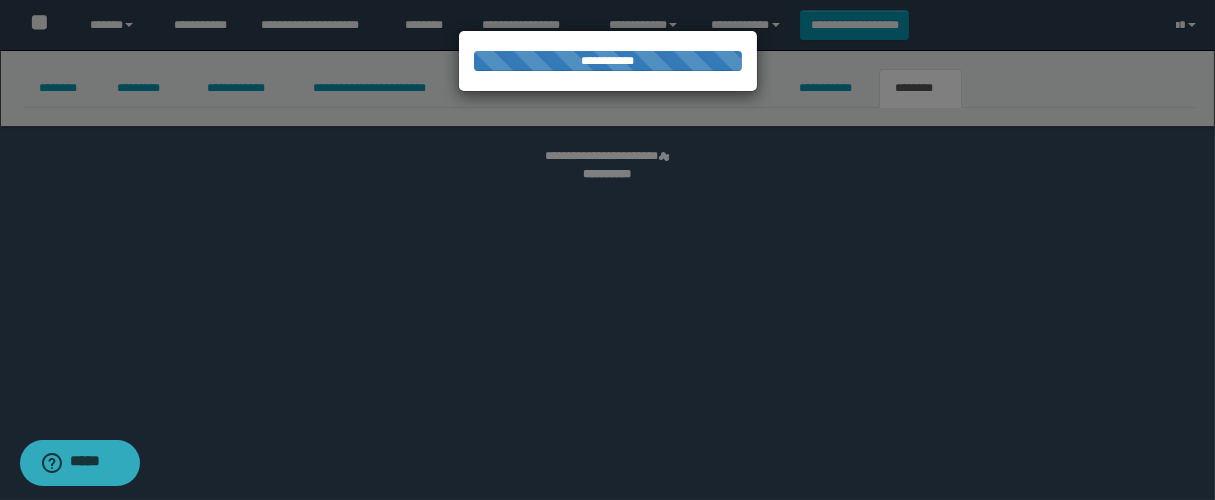 click on "**********" at bounding box center (608, 61) 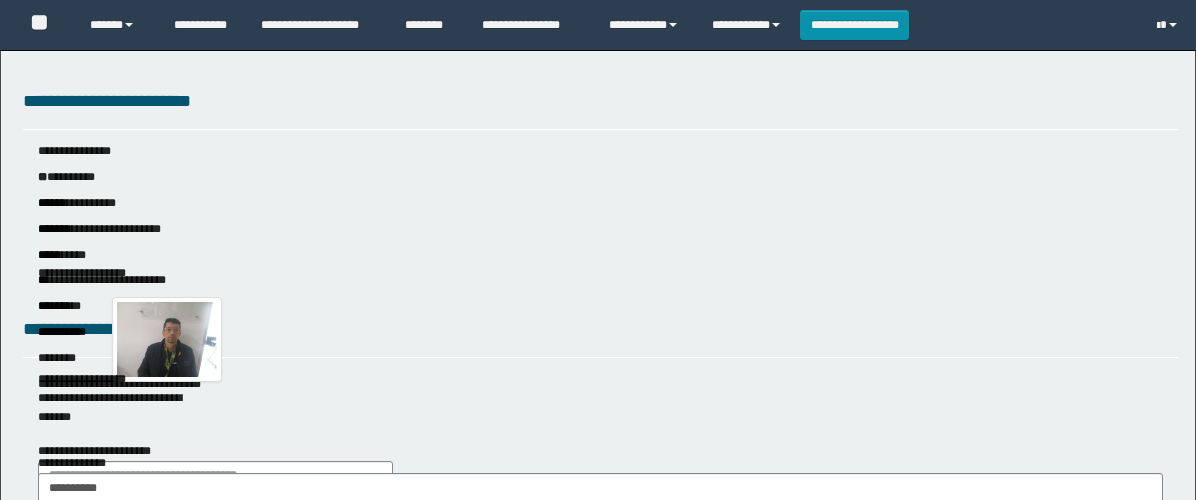 scroll, scrollTop: 0, scrollLeft: 0, axis: both 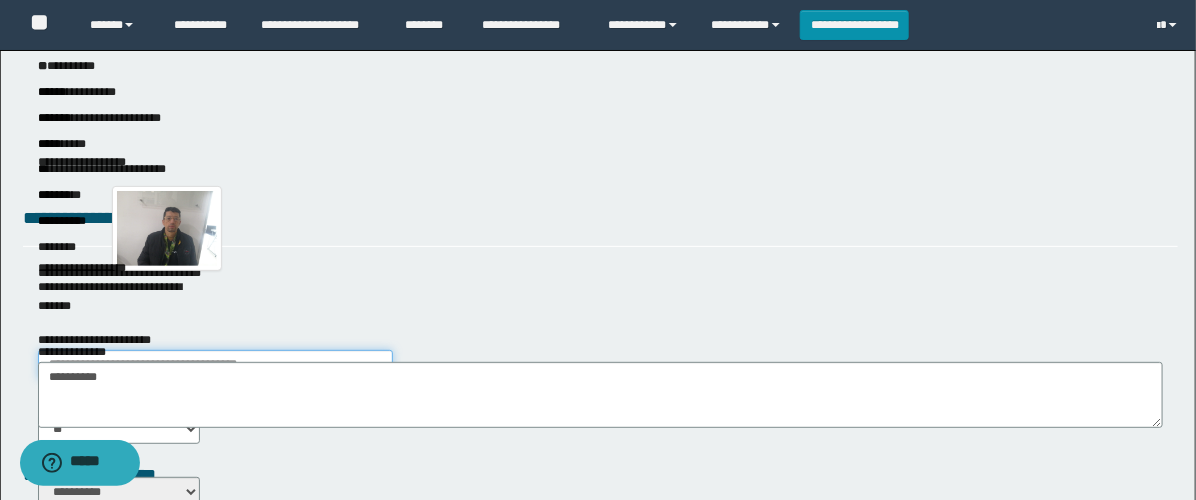 click on "**********" at bounding box center (215, 365) 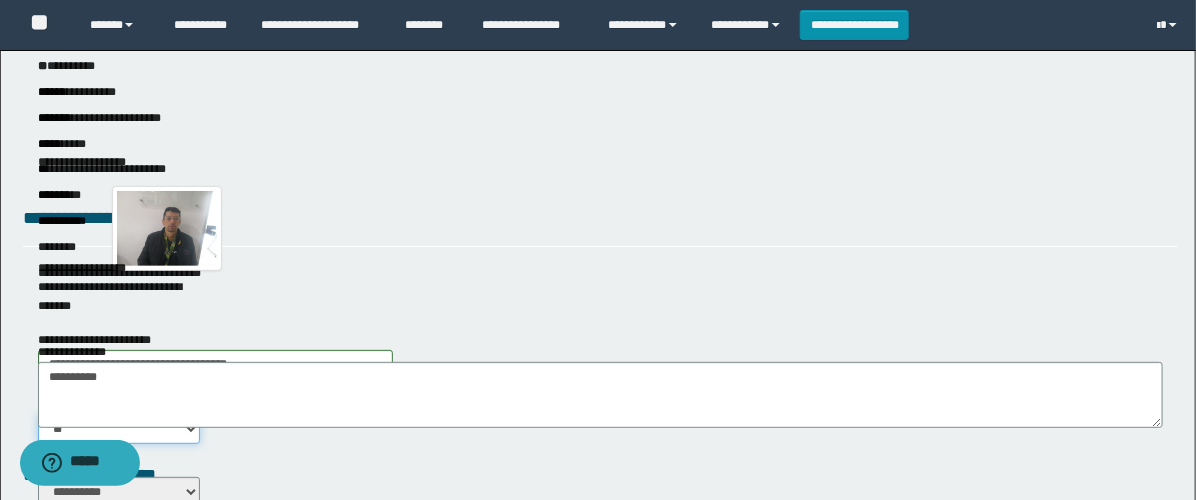 click on "**
**" at bounding box center (119, 429) 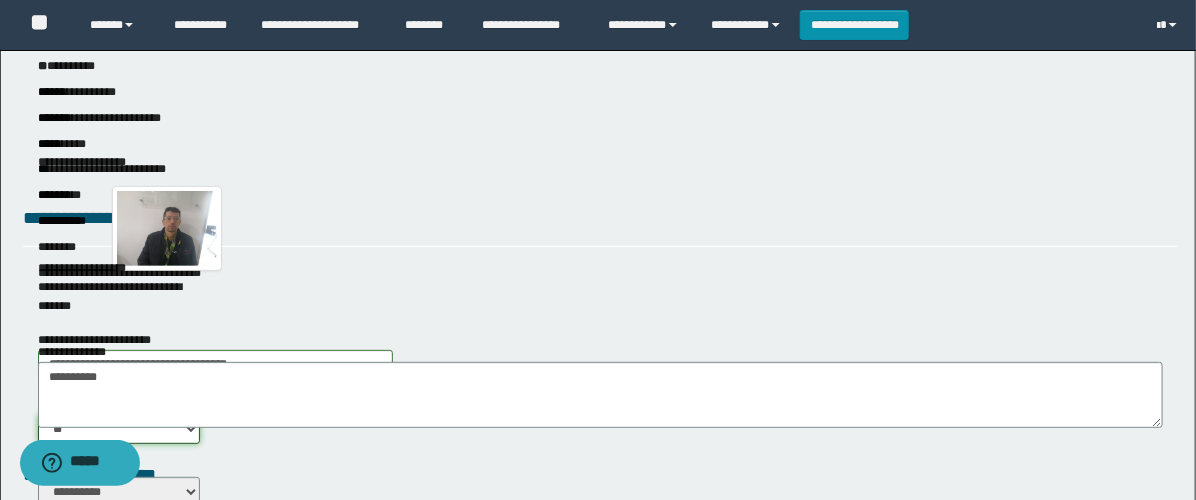 select on "****" 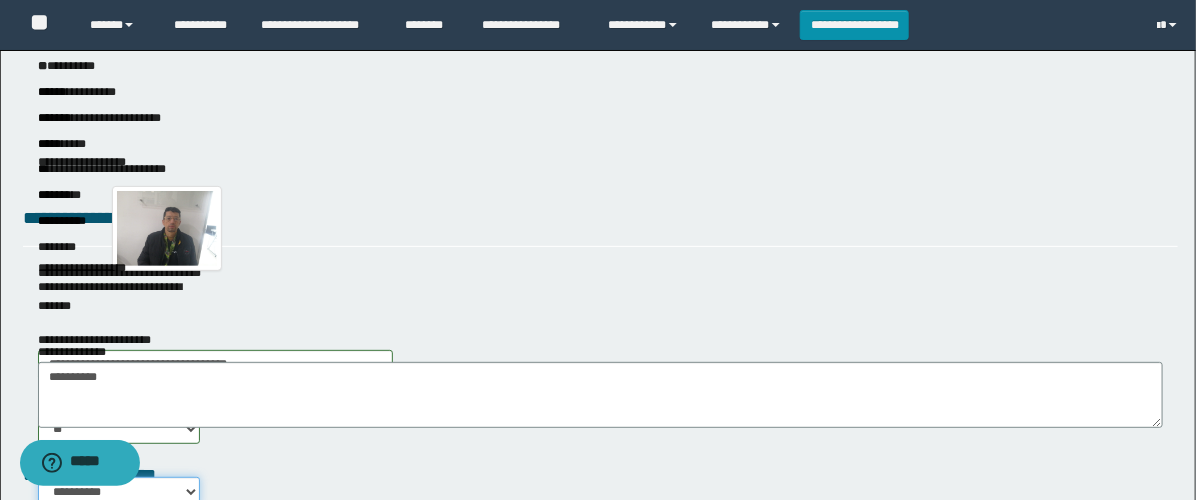 click on "**********" at bounding box center (119, 492) 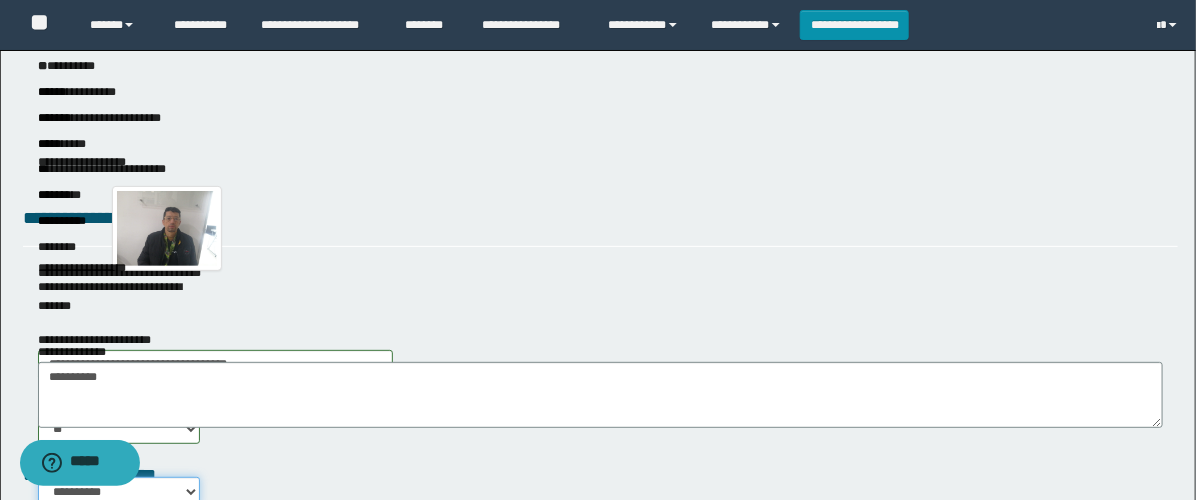 select on "*" 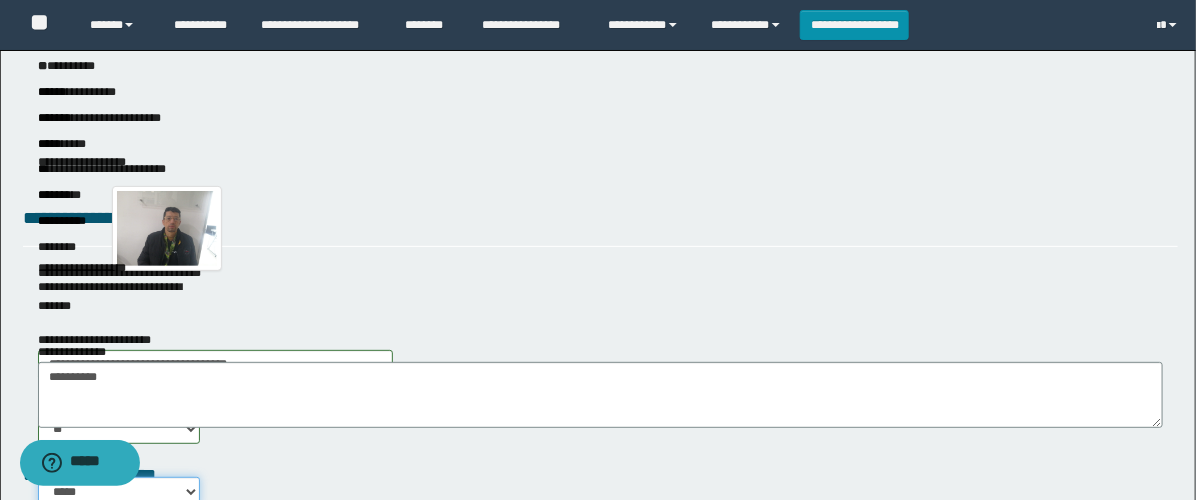 click on "**********" at bounding box center (119, 492) 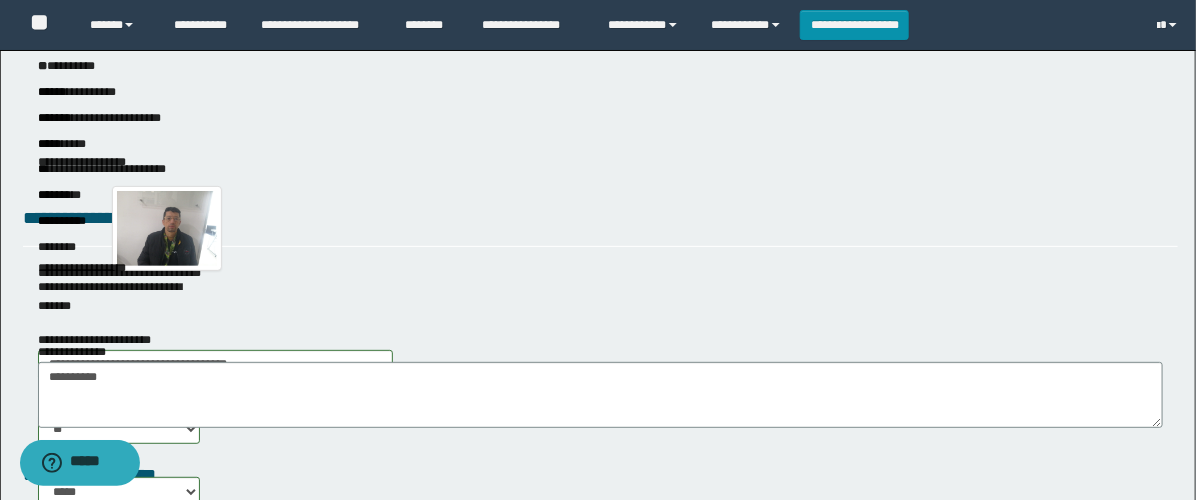 click at bounding box center [185, 556] 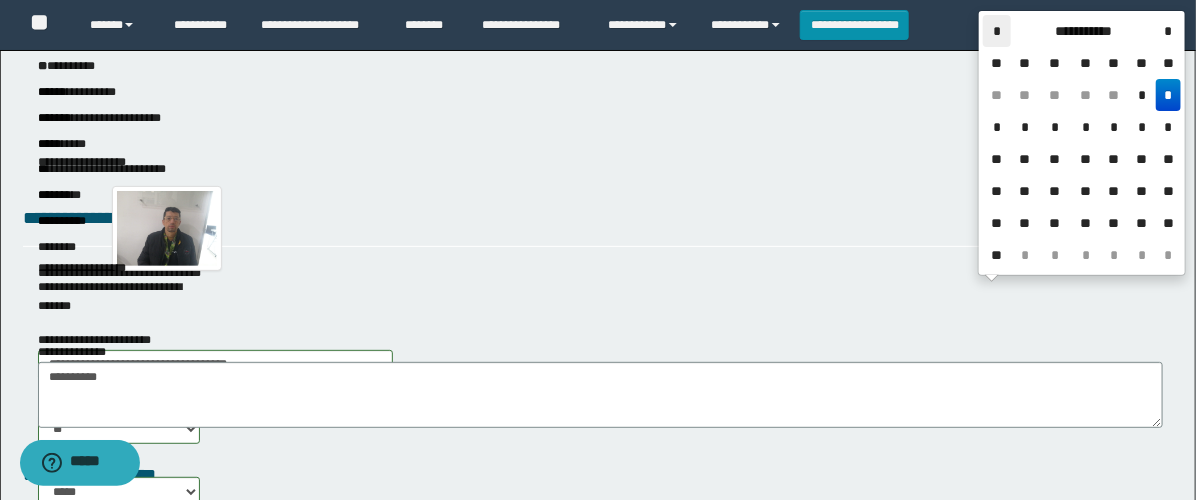 click on "*" at bounding box center (997, 31) 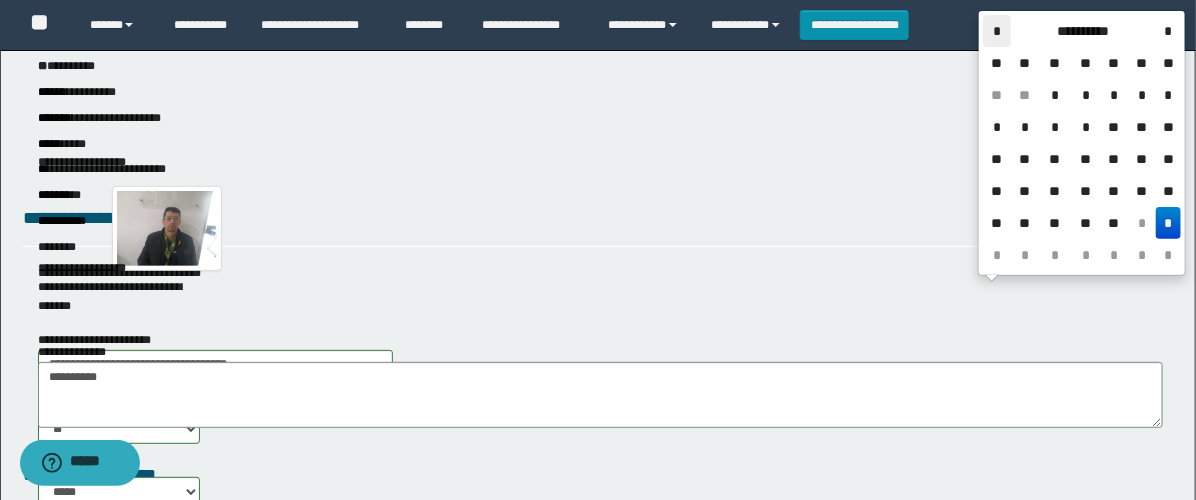 click on "*" at bounding box center [997, 31] 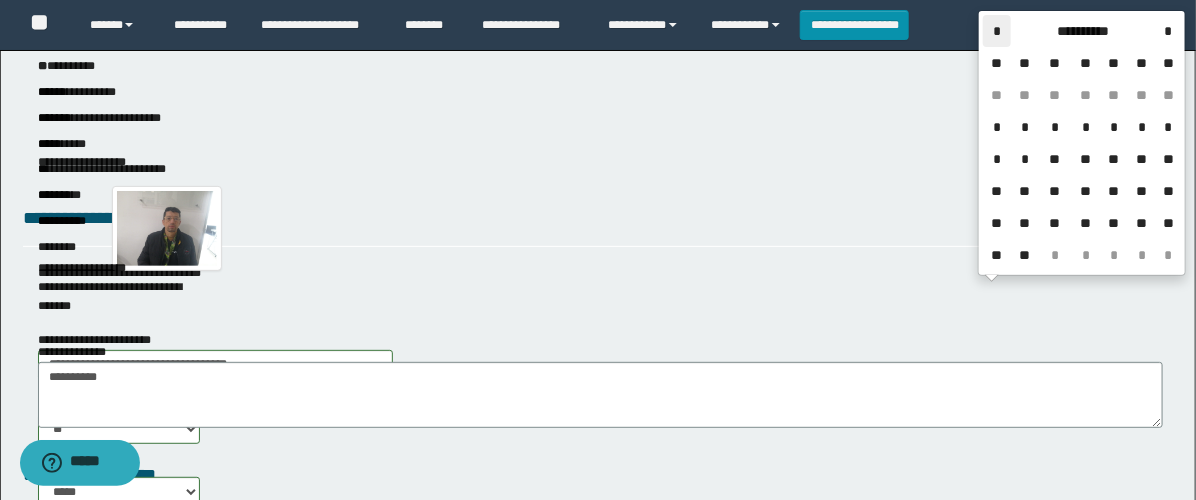 click on "*" at bounding box center [997, 31] 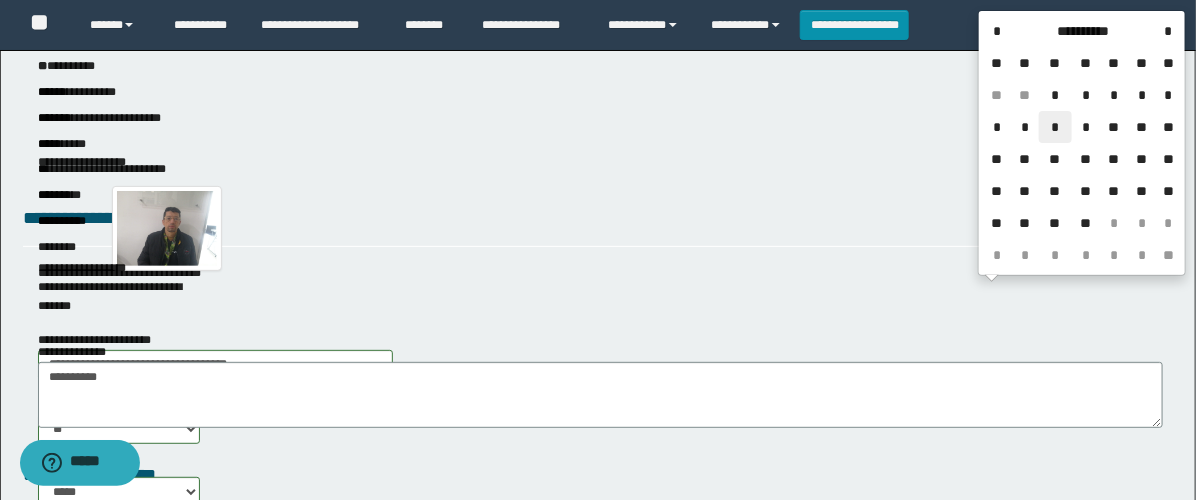 click on "*" at bounding box center [1055, 127] 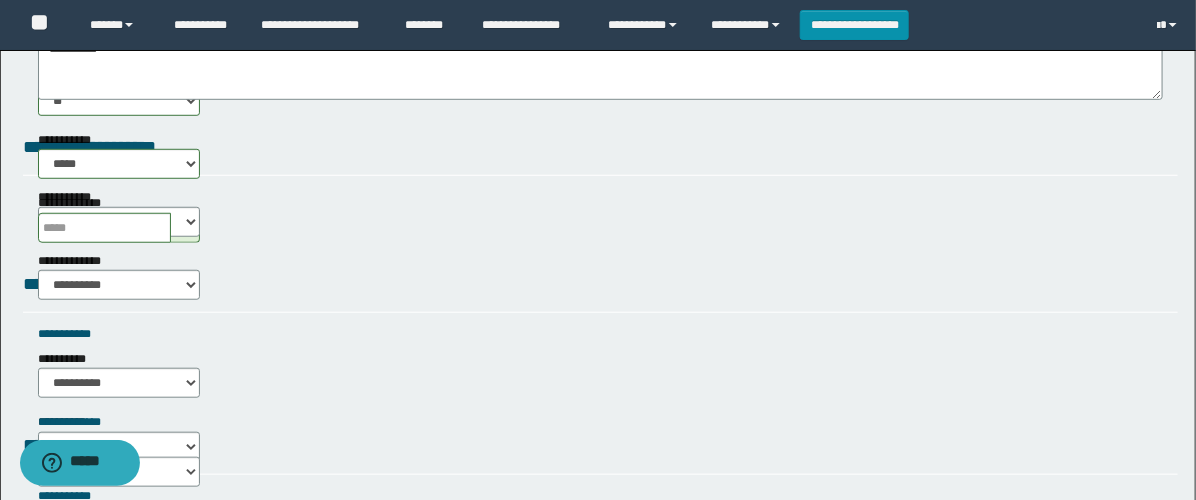 scroll, scrollTop: 555, scrollLeft: 0, axis: vertical 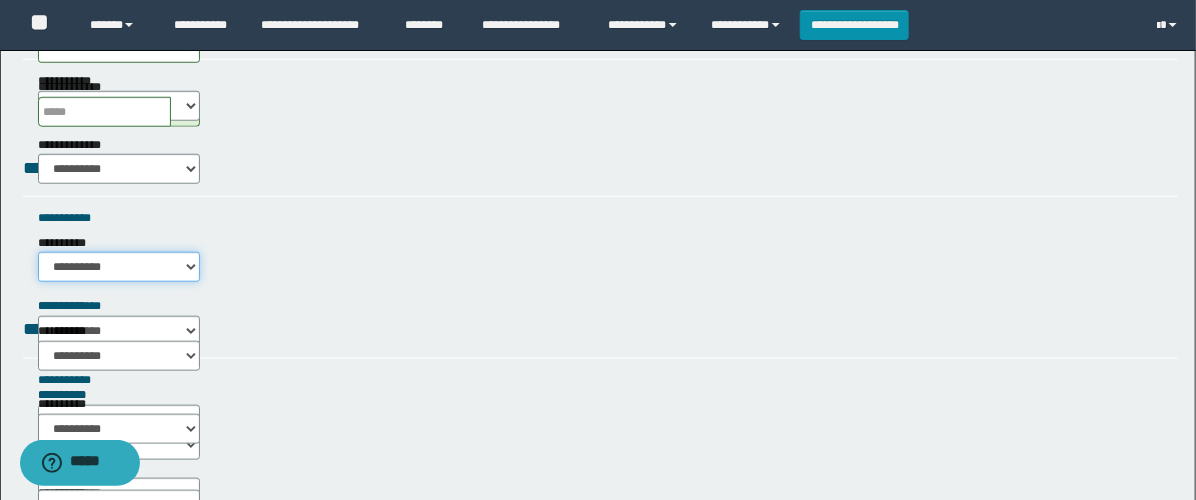 click on "**********" at bounding box center [119, 267] 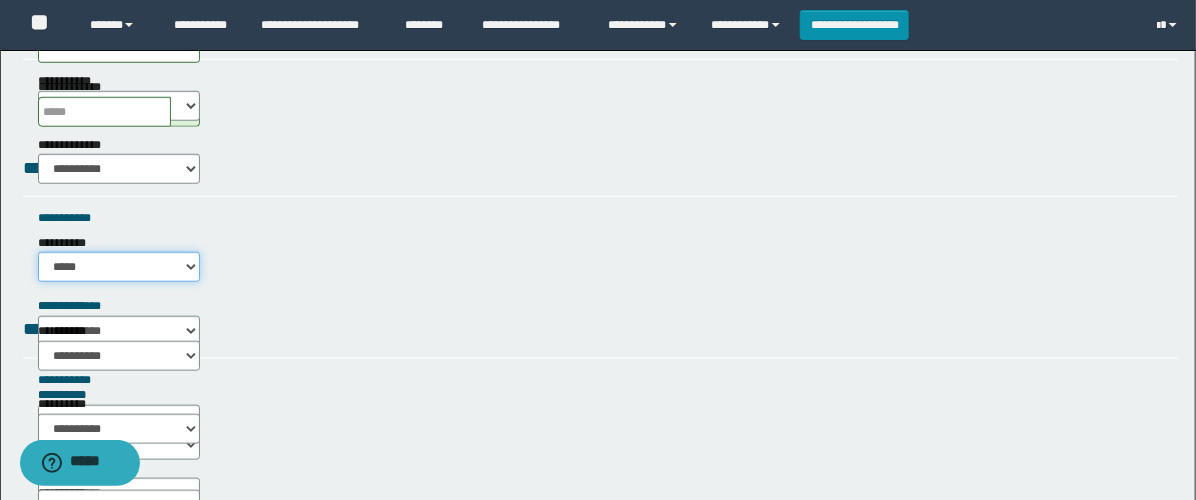 click on "**********" at bounding box center (119, 267) 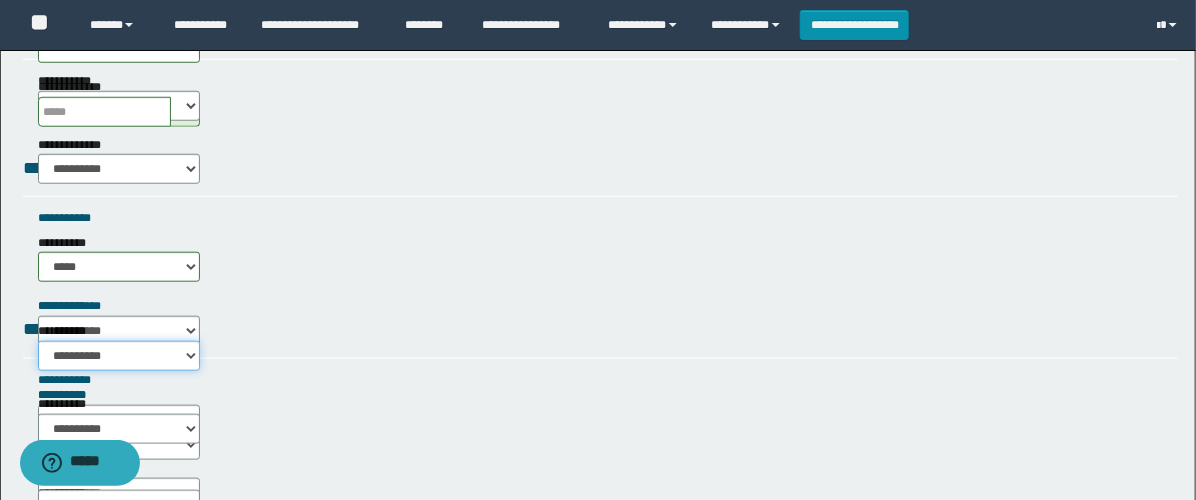 click on "**********" at bounding box center [119, 356] 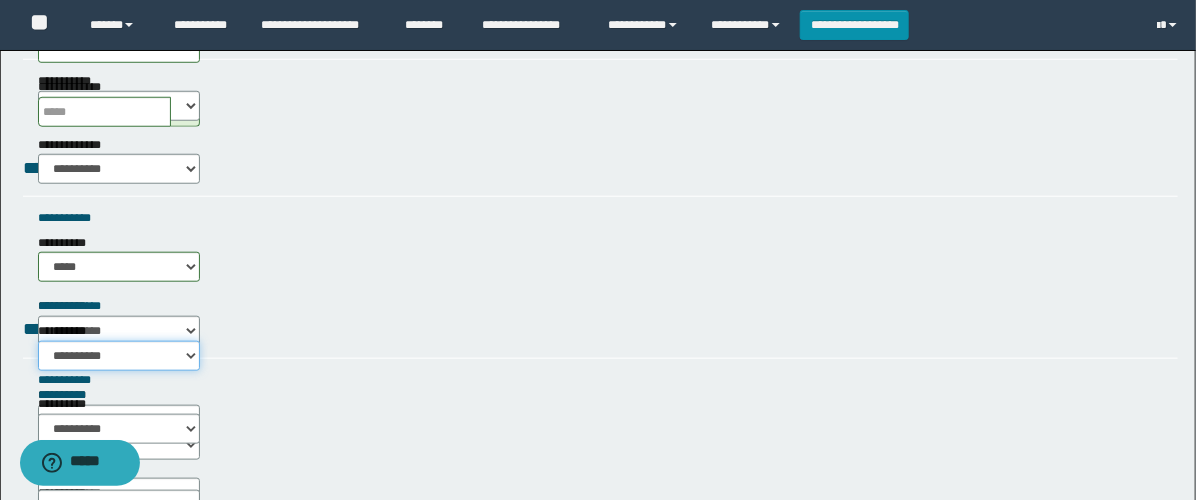select on "*****" 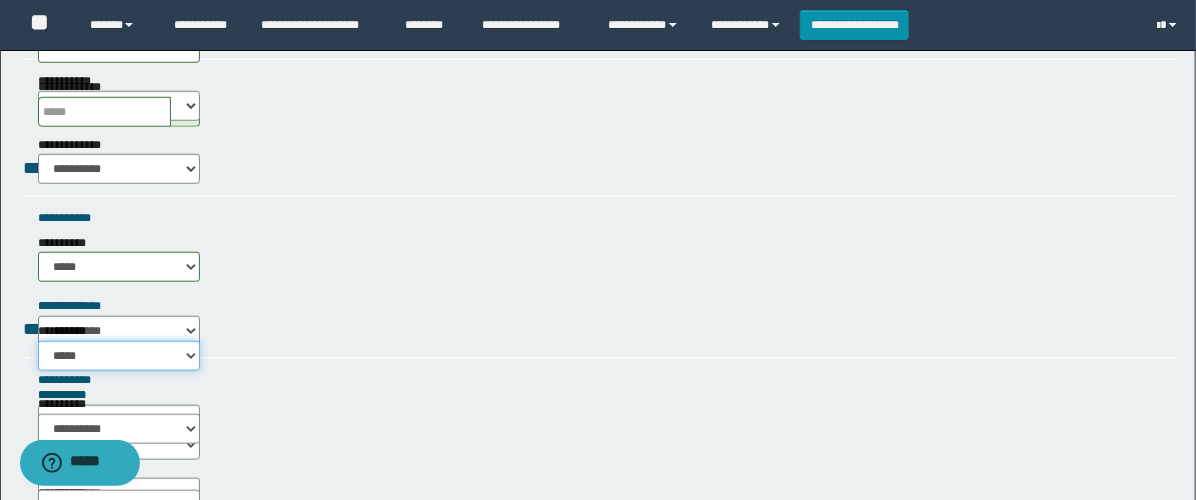 click on "**********" at bounding box center (119, 356) 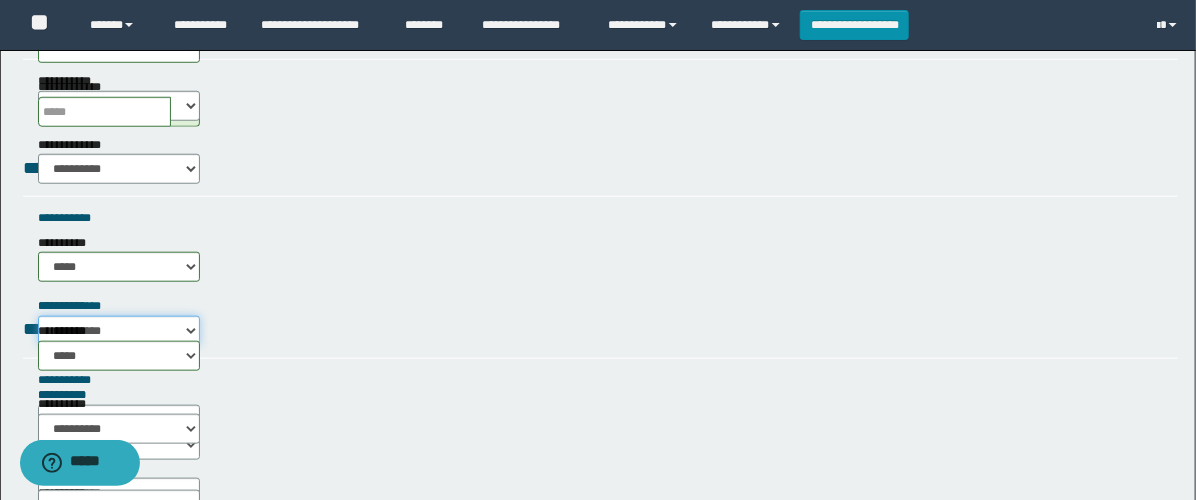 click on "**********" at bounding box center (119, 331) 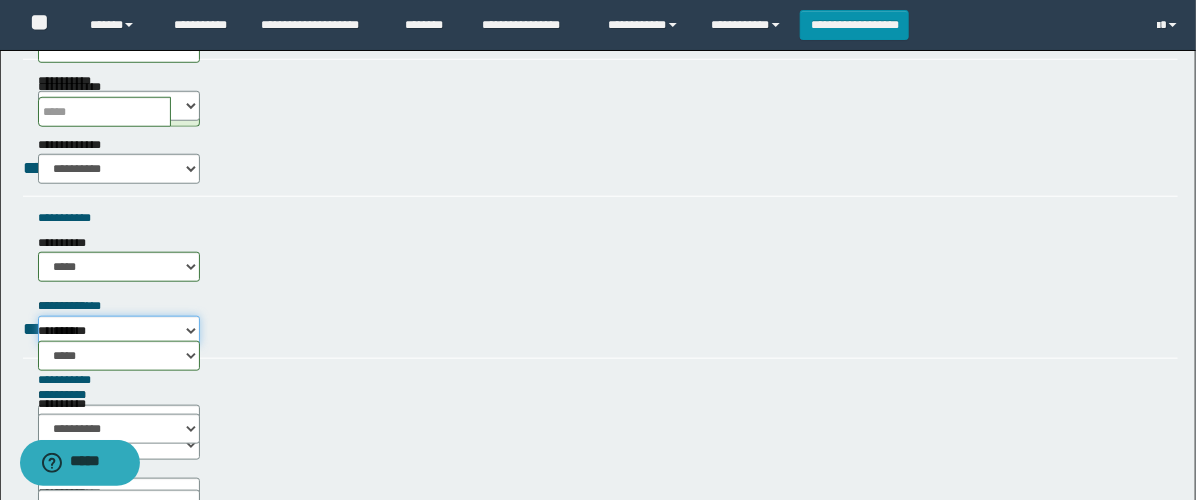 click on "**********" at bounding box center [119, 331] 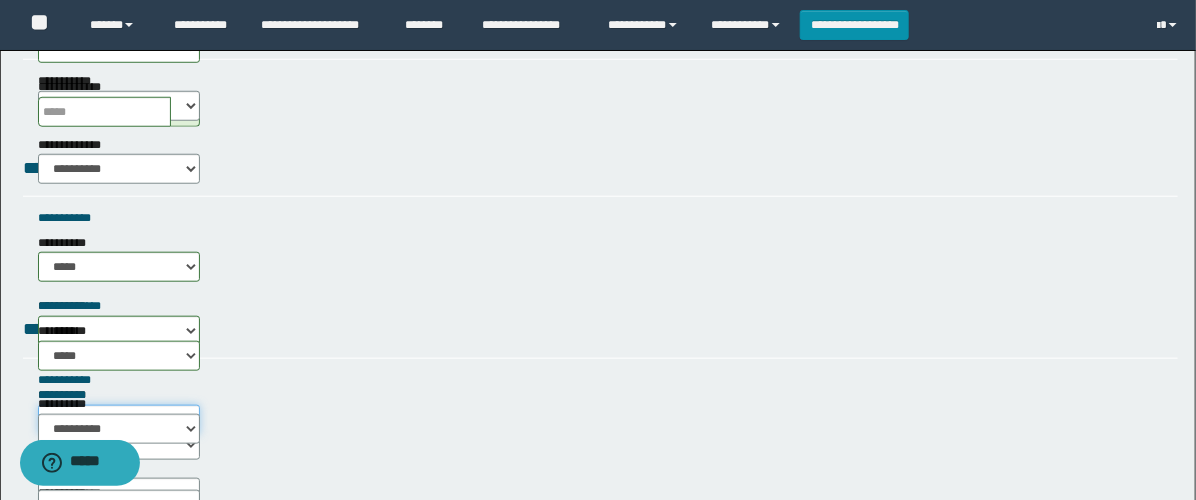 click on "**********" at bounding box center (119, 420) 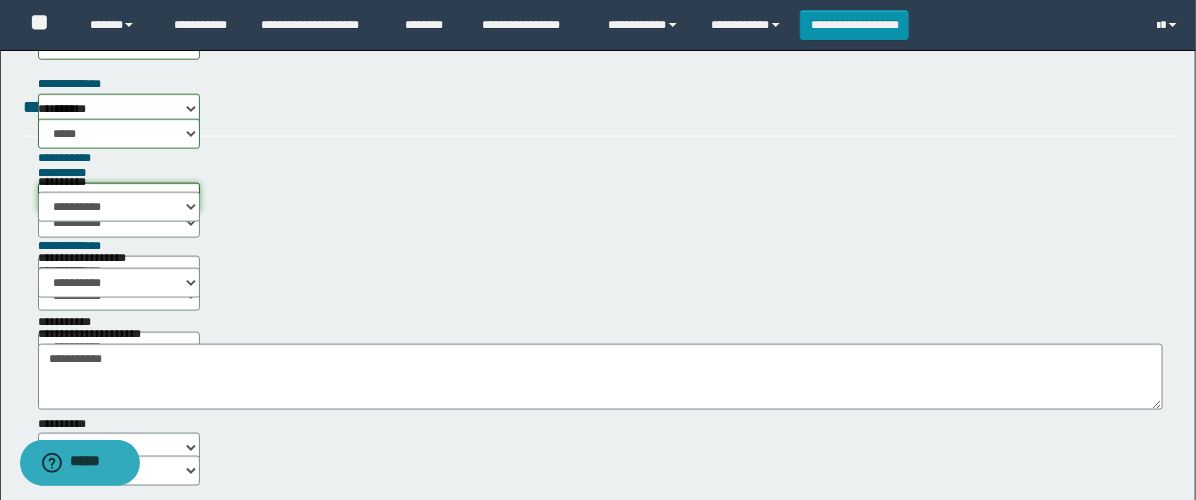 scroll, scrollTop: 666, scrollLeft: 0, axis: vertical 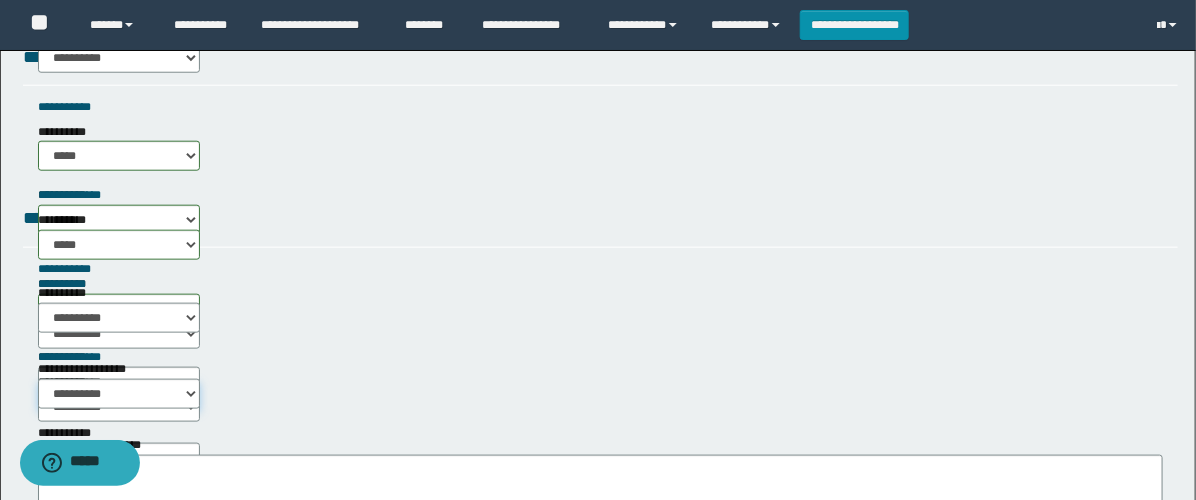 click on "**********" at bounding box center (119, 398) 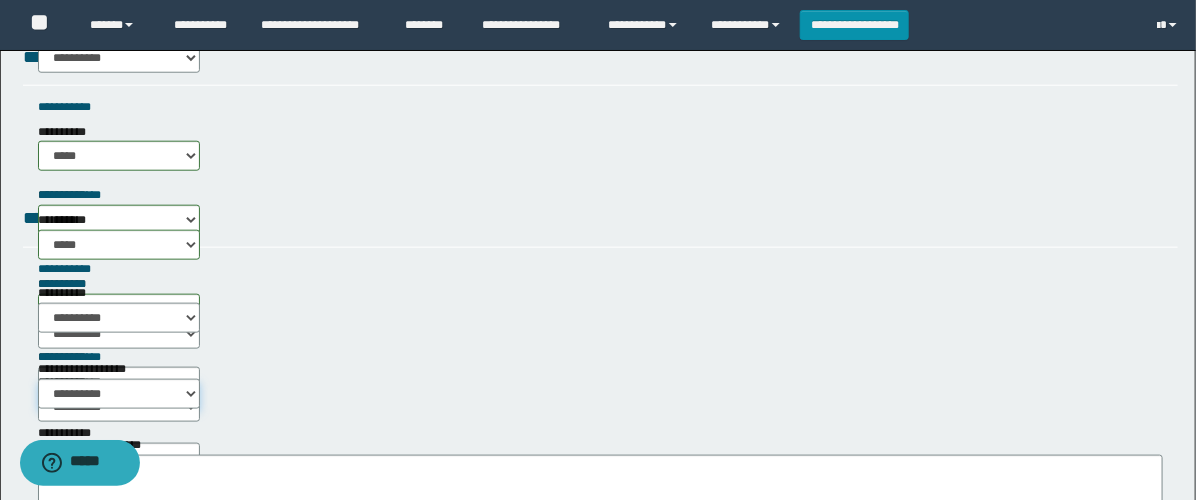 select on "*****" 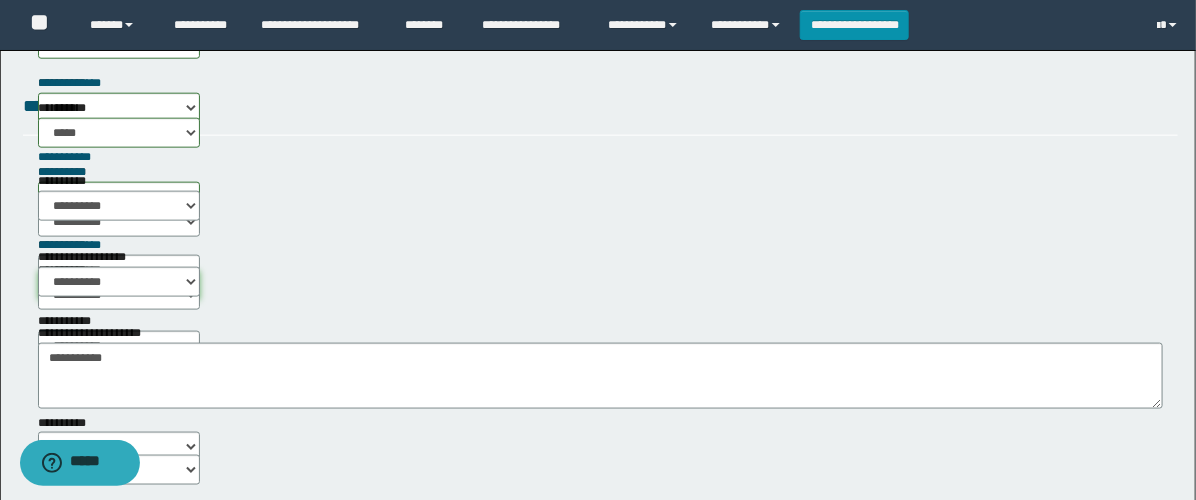 scroll, scrollTop: 777, scrollLeft: 0, axis: vertical 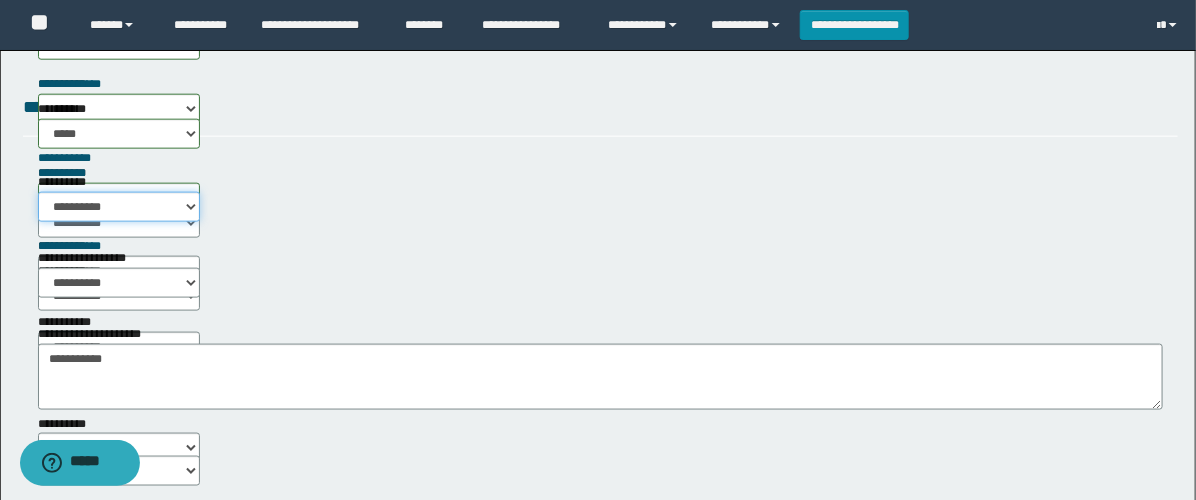 click on "**********" at bounding box center [119, 207] 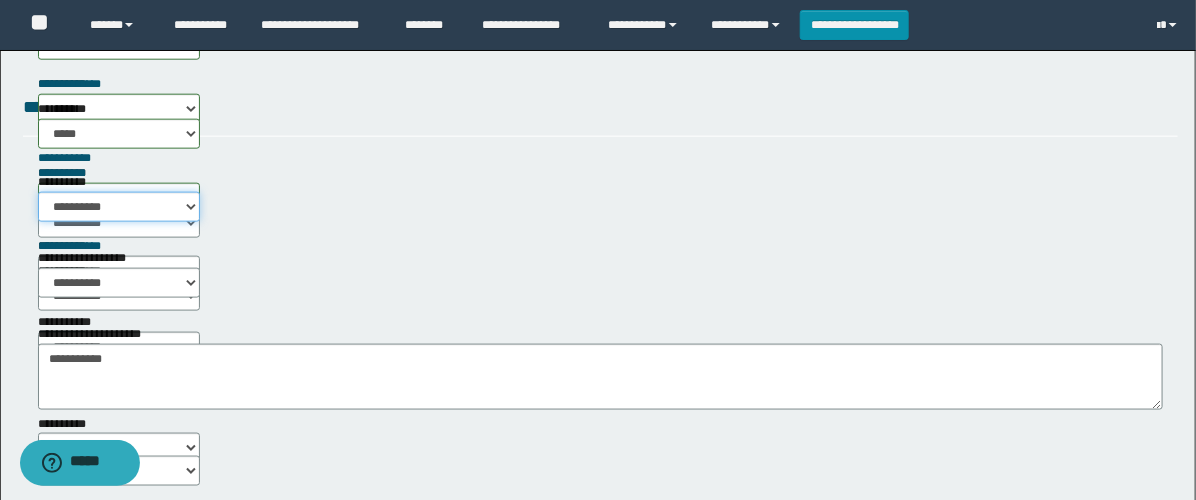 select on "*****" 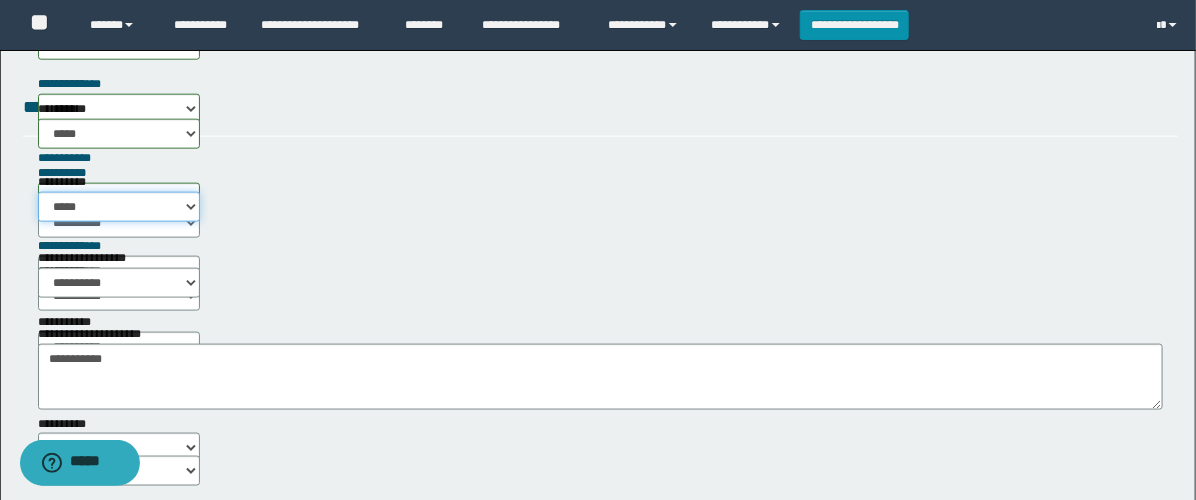 click on "**********" at bounding box center (119, 207) 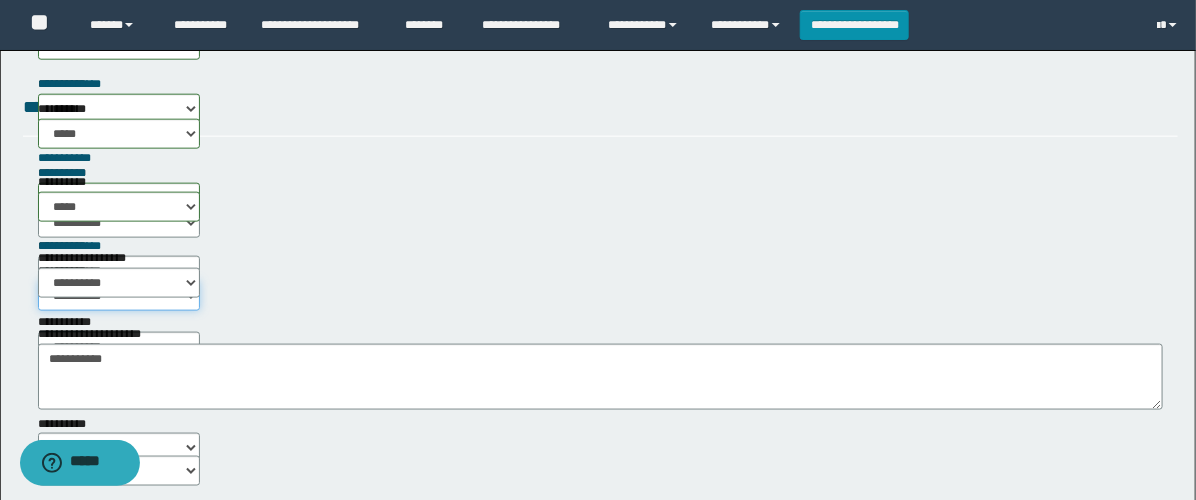 drag, startPoint x: 505, startPoint y: 206, endPoint x: 505, endPoint y: 217, distance: 11 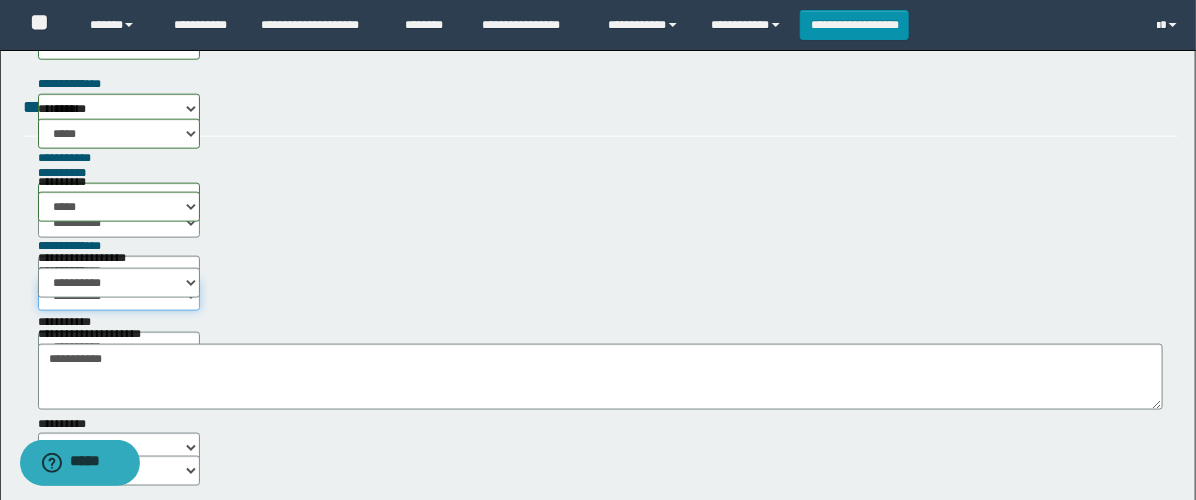 select on "*****" 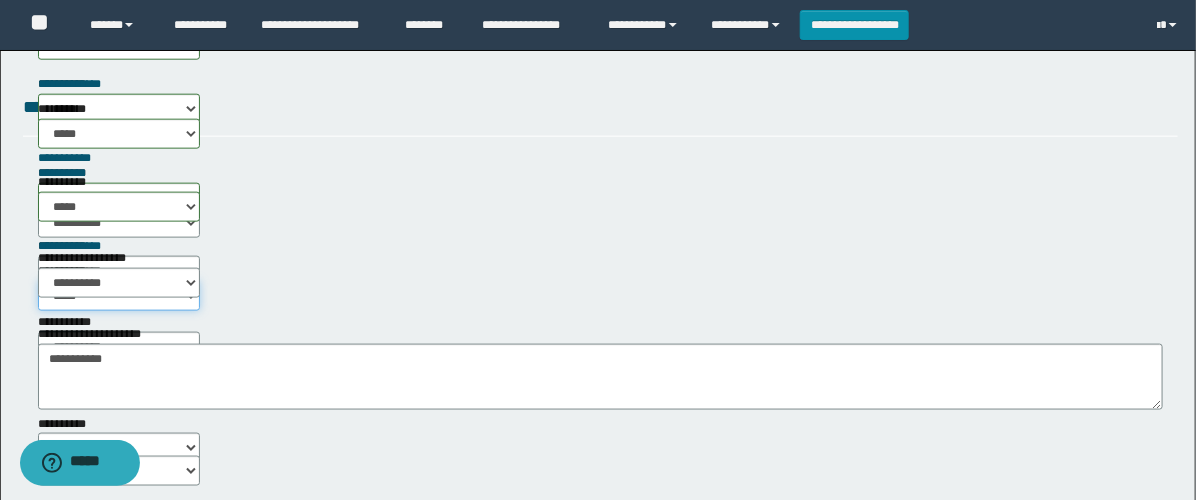 click on "**********" at bounding box center (119, 296) 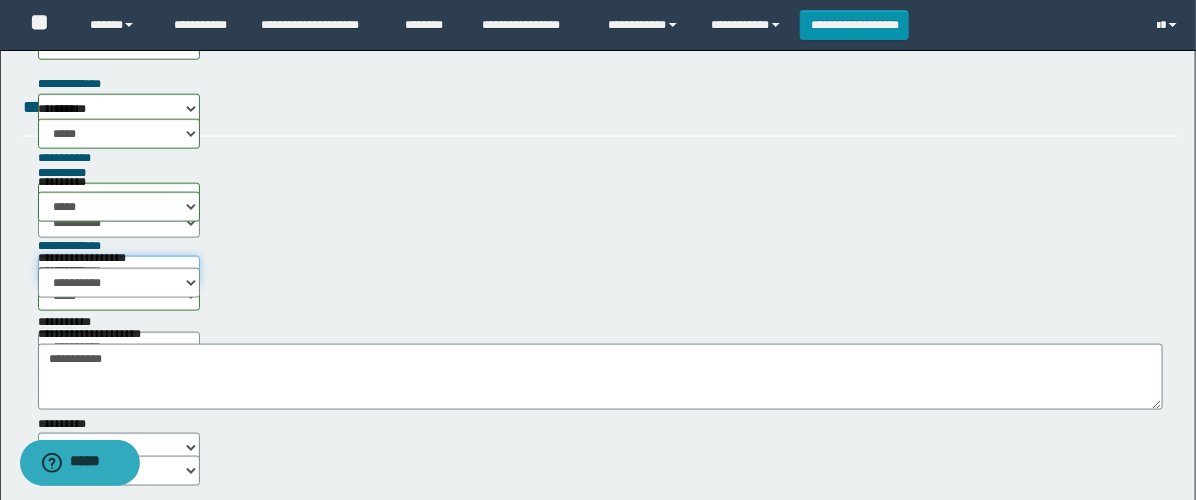drag, startPoint x: 296, startPoint y: 200, endPoint x: 307, endPoint y: 213, distance: 17.029387 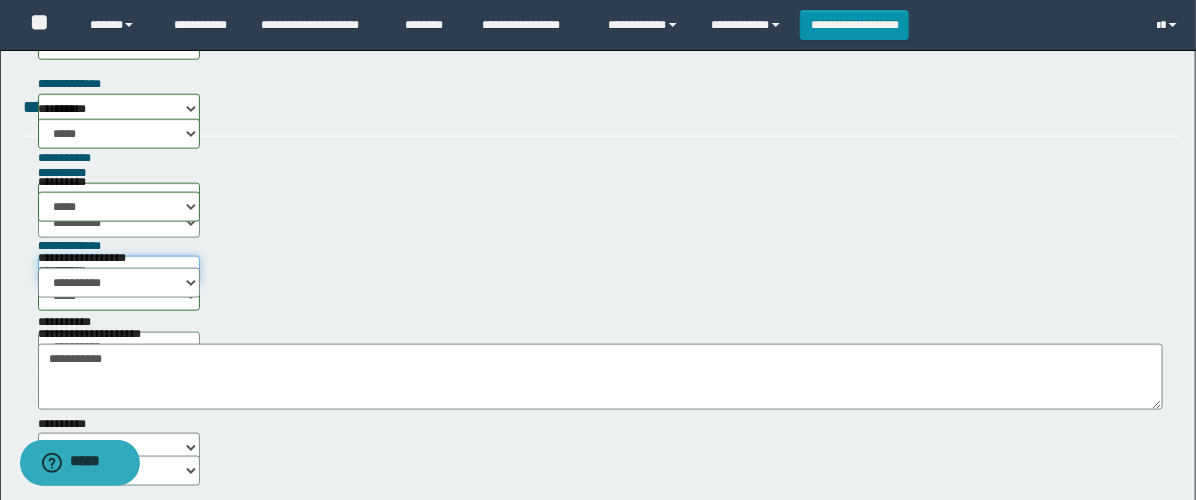click on "**********" at bounding box center [119, 271] 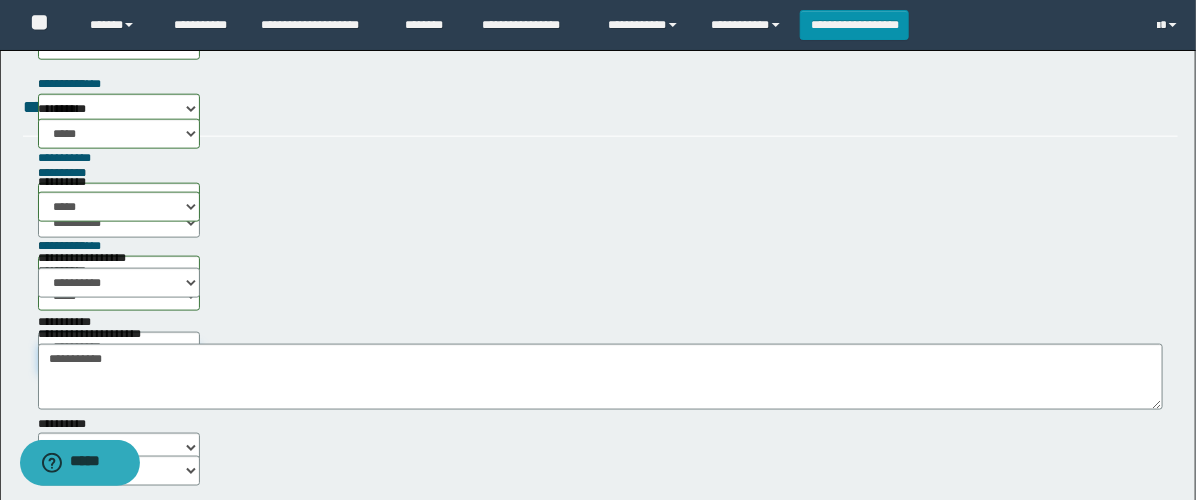 click on "**********" at bounding box center [119, 360] 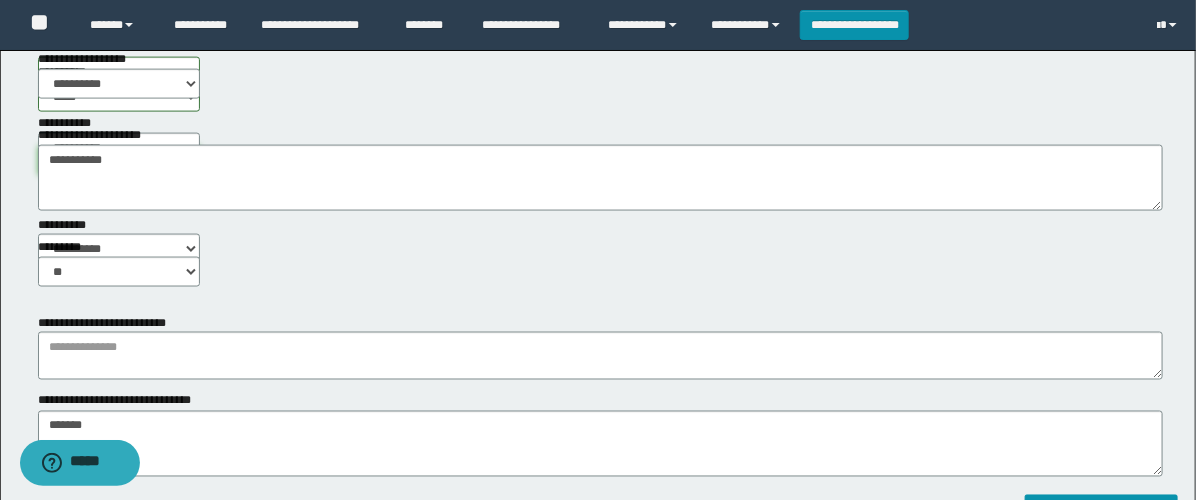 scroll, scrollTop: 1000, scrollLeft: 0, axis: vertical 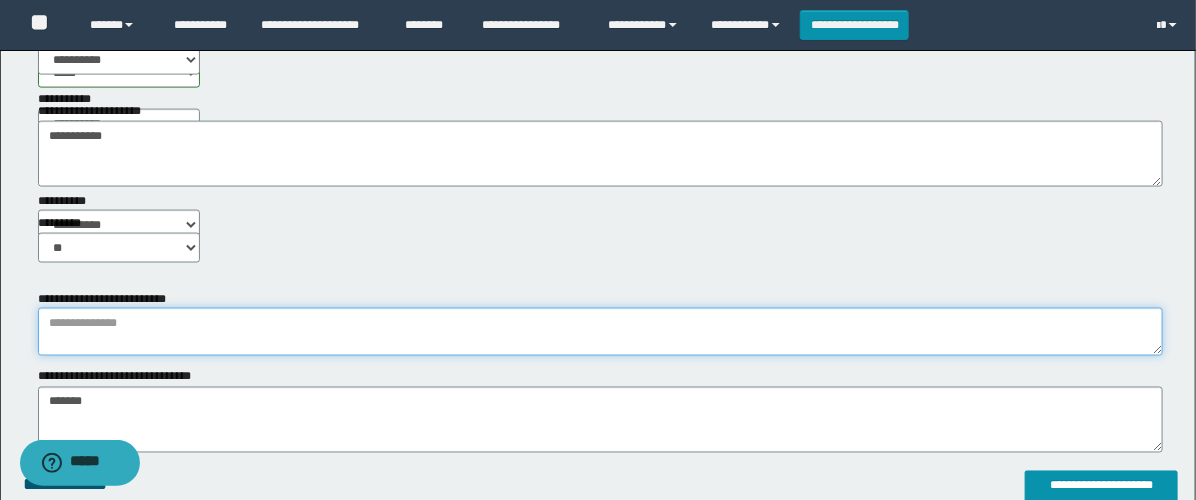 click at bounding box center [600, 332] 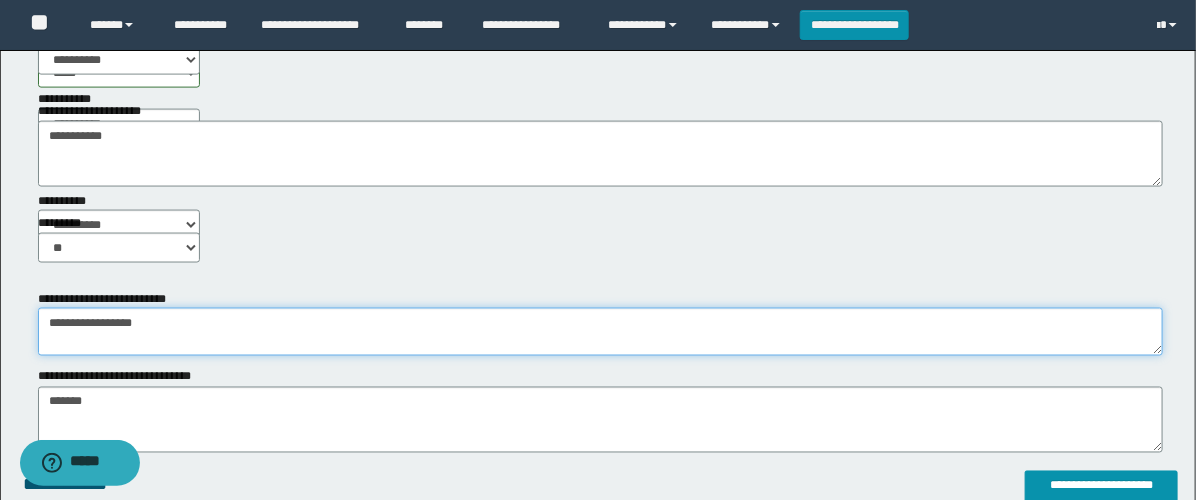 click on "**********" at bounding box center (600, 332) 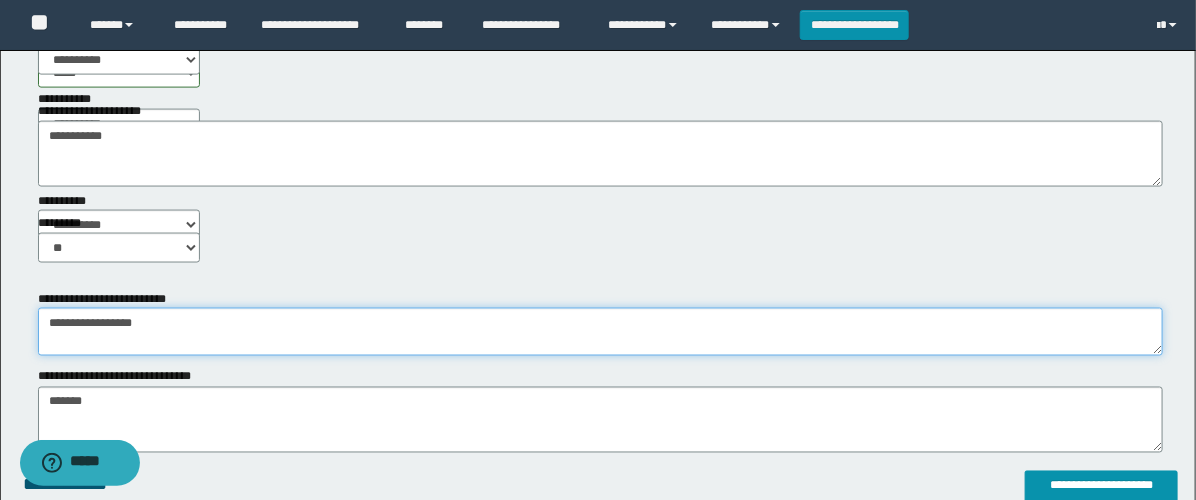 drag, startPoint x: 222, startPoint y: 344, endPoint x: 0, endPoint y: 268, distance: 234.64867 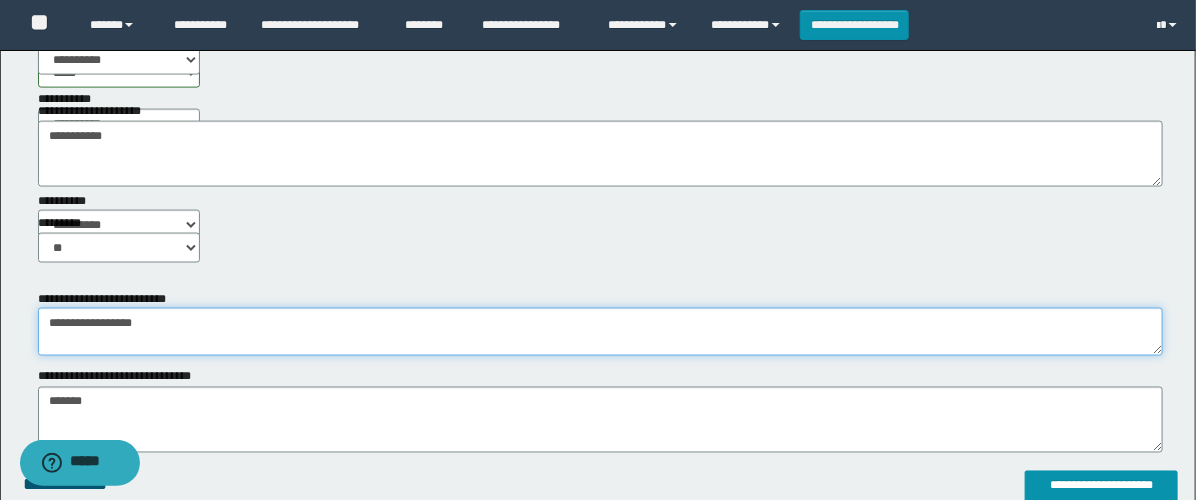 click on "**********" at bounding box center [598, -68] 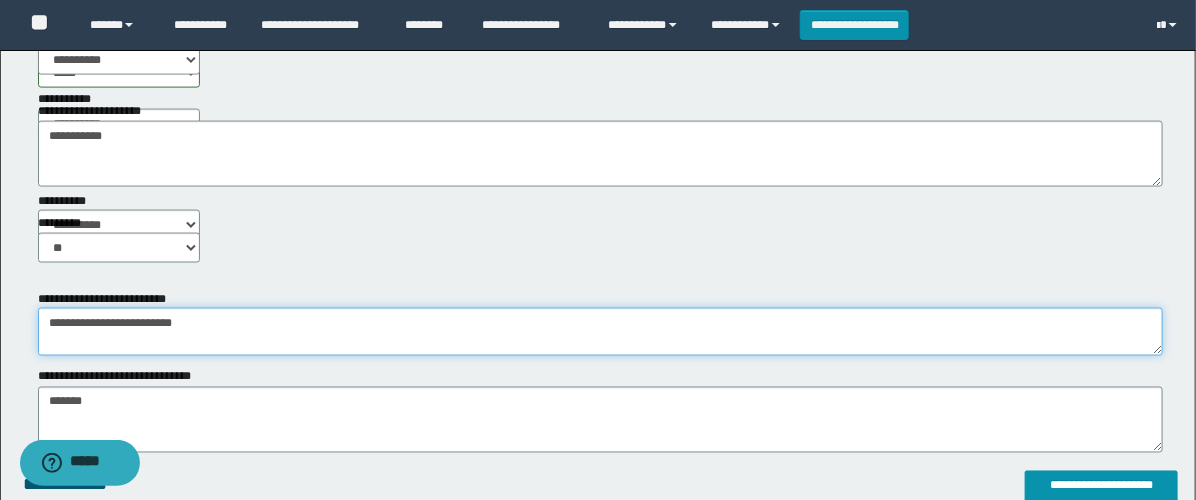 type on "**********" 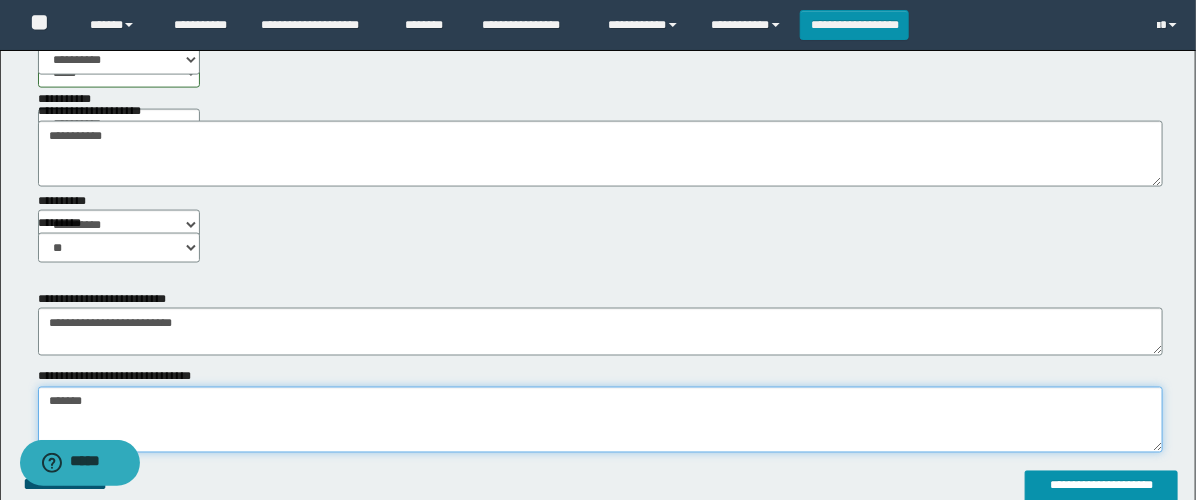 drag, startPoint x: 6, startPoint y: 399, endPoint x: 0, endPoint y: 380, distance: 19.924858 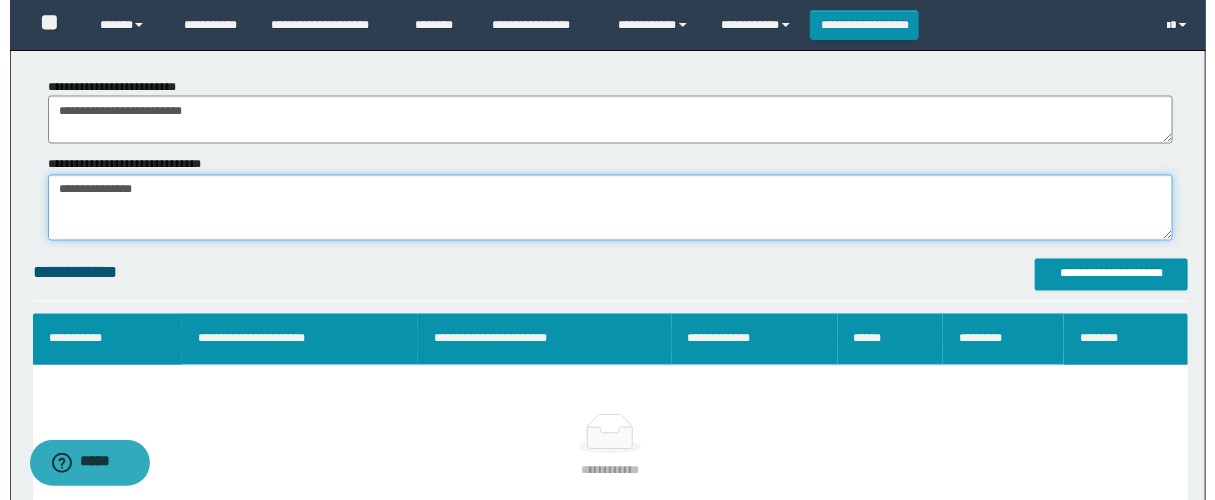 scroll, scrollTop: 1392, scrollLeft: 0, axis: vertical 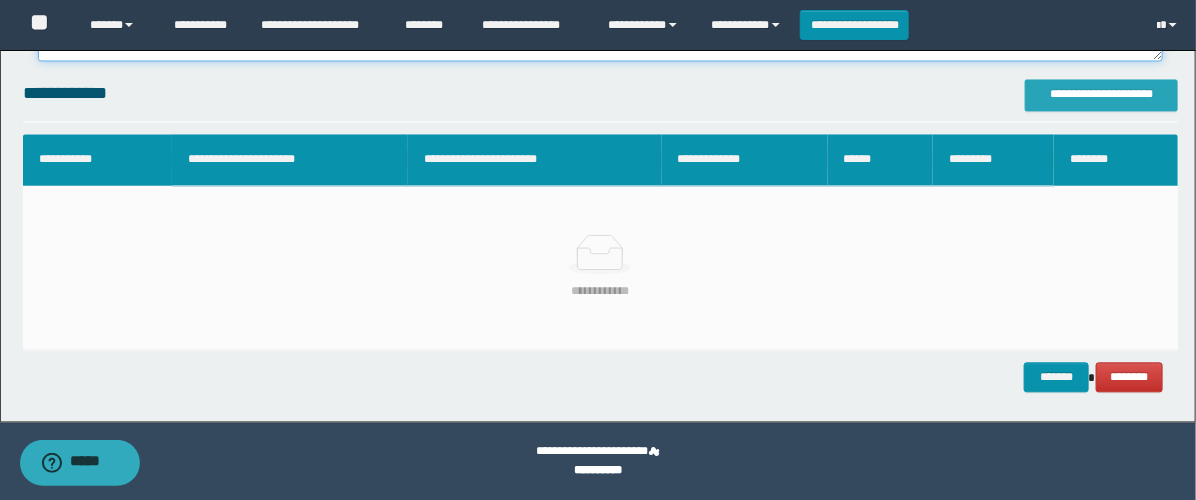 type on "**********" 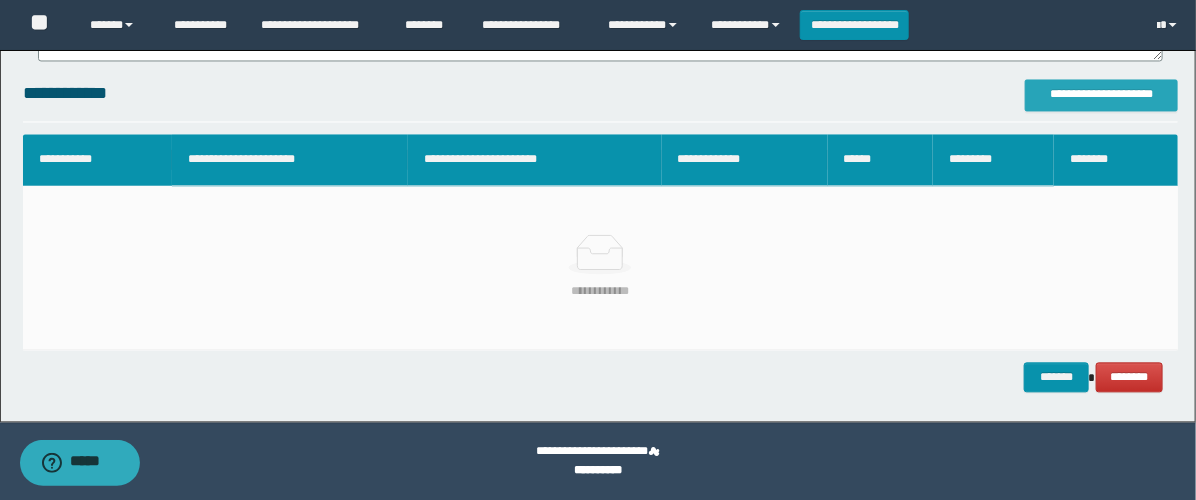 click on "**********" at bounding box center (1101, 94) 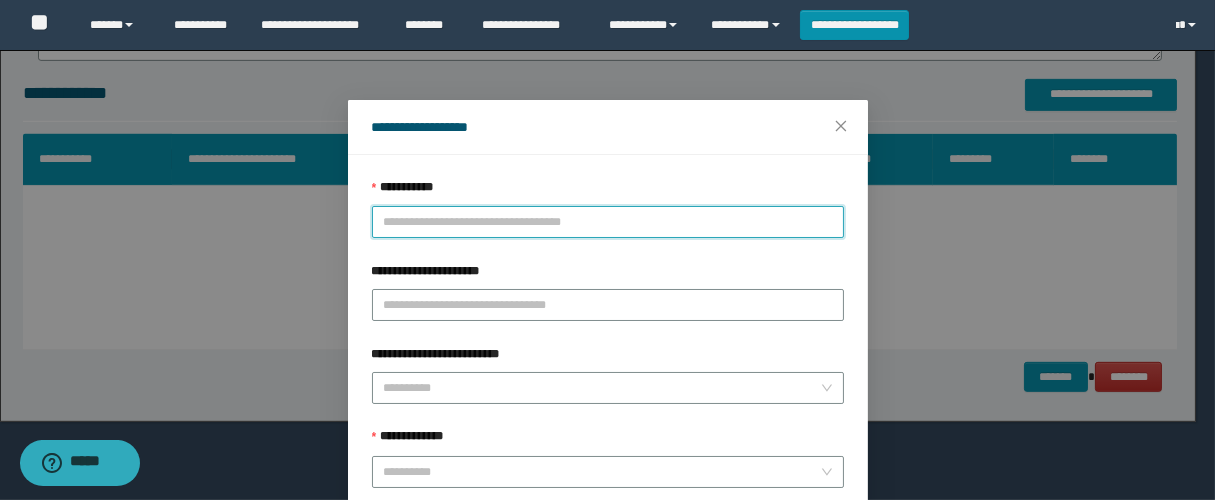 click on "**********" at bounding box center [608, 222] 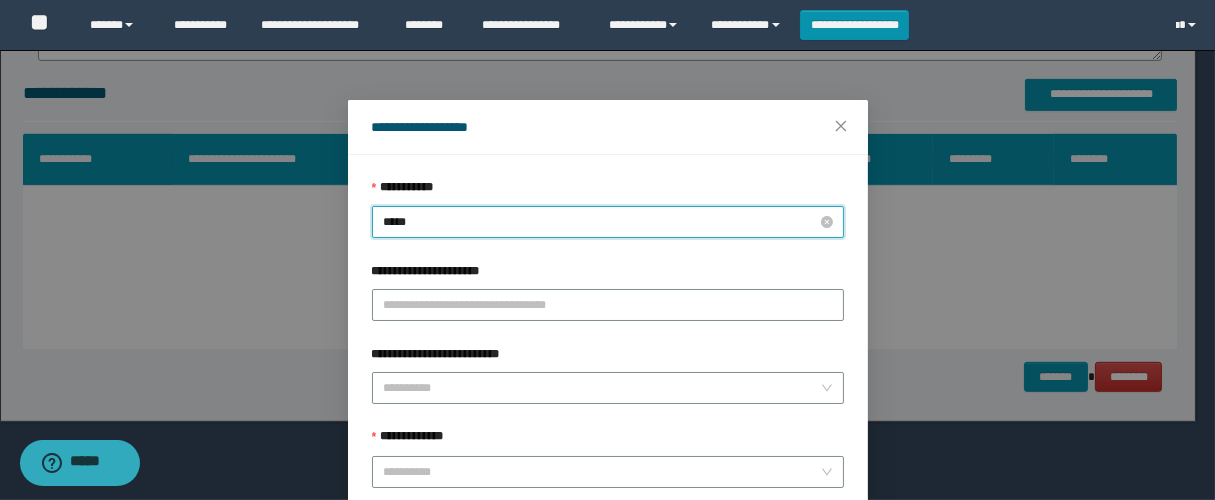 type on "******" 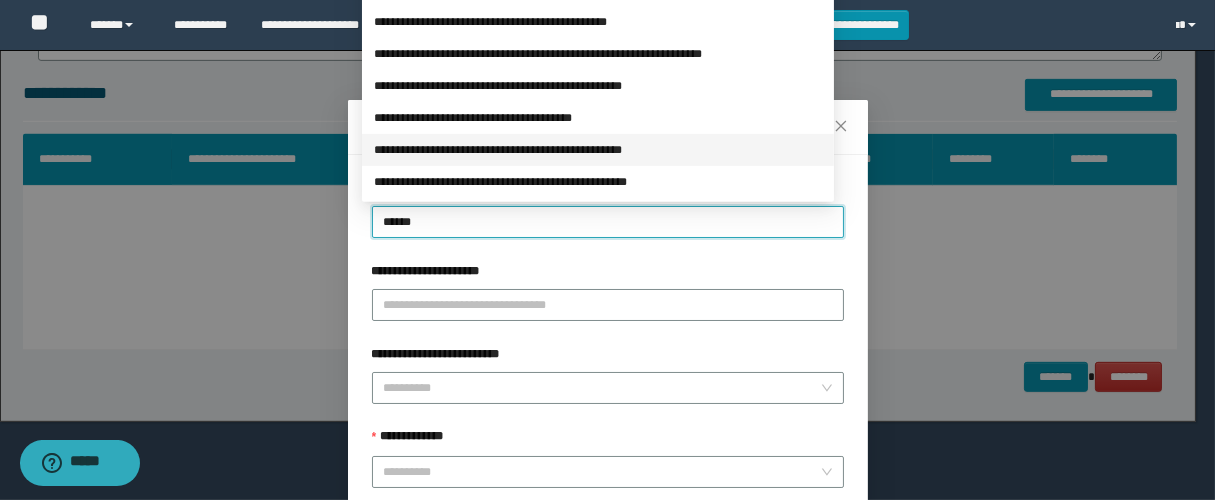 click on "**********" at bounding box center [598, 150] 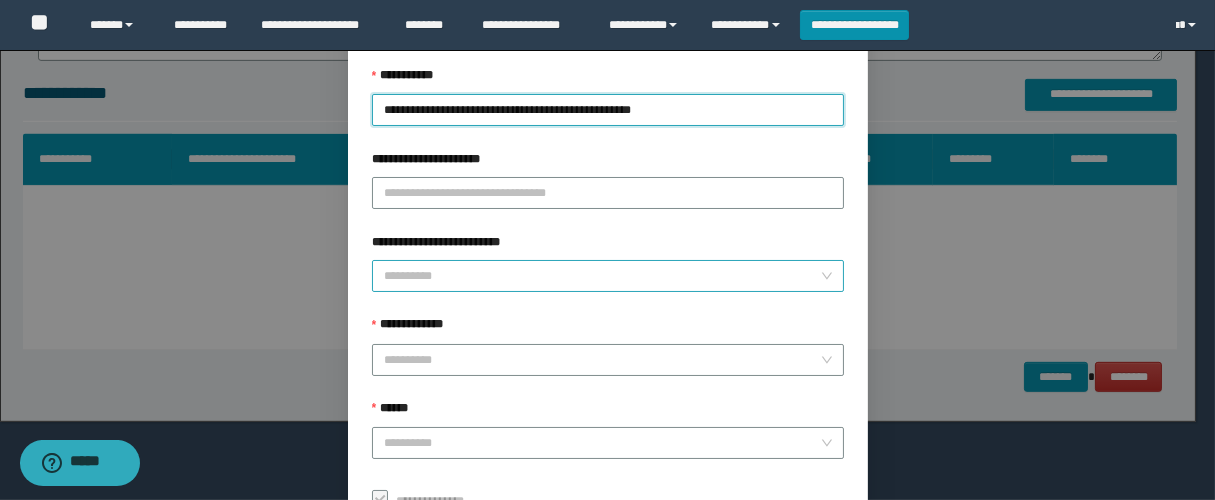 scroll, scrollTop: 222, scrollLeft: 0, axis: vertical 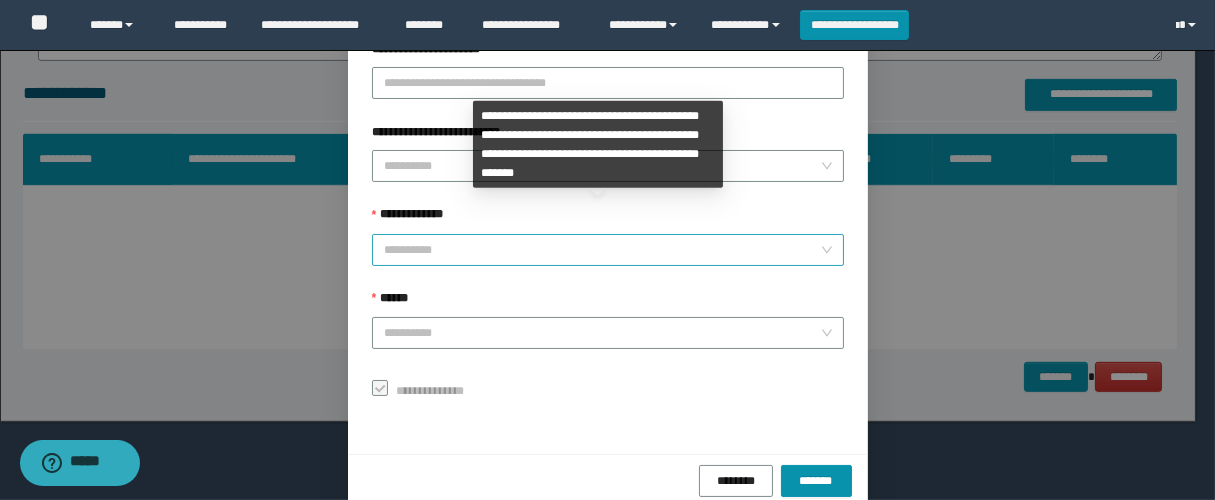 click on "**********" at bounding box center (602, 250) 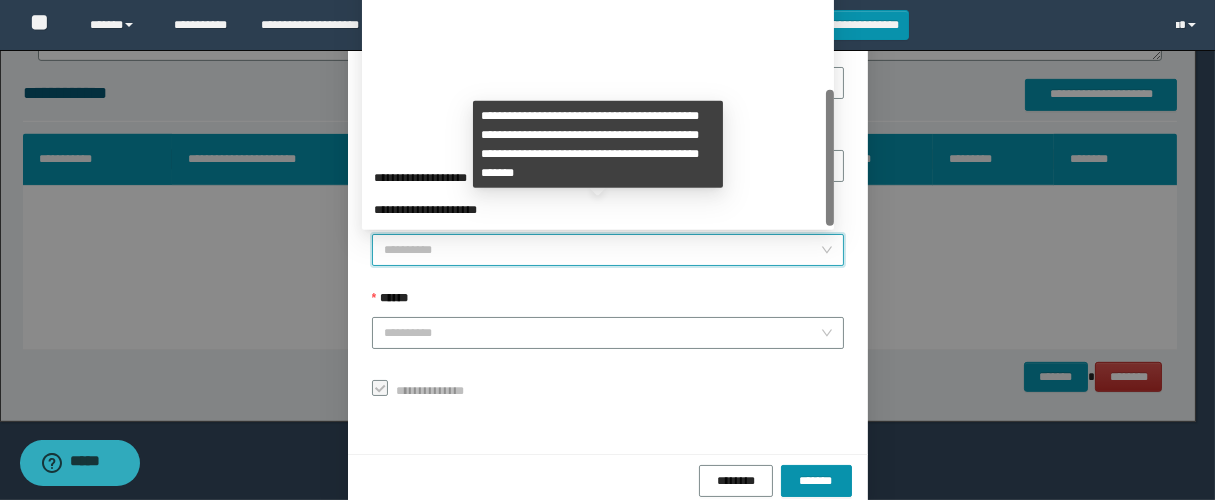 scroll, scrollTop: 224, scrollLeft: 0, axis: vertical 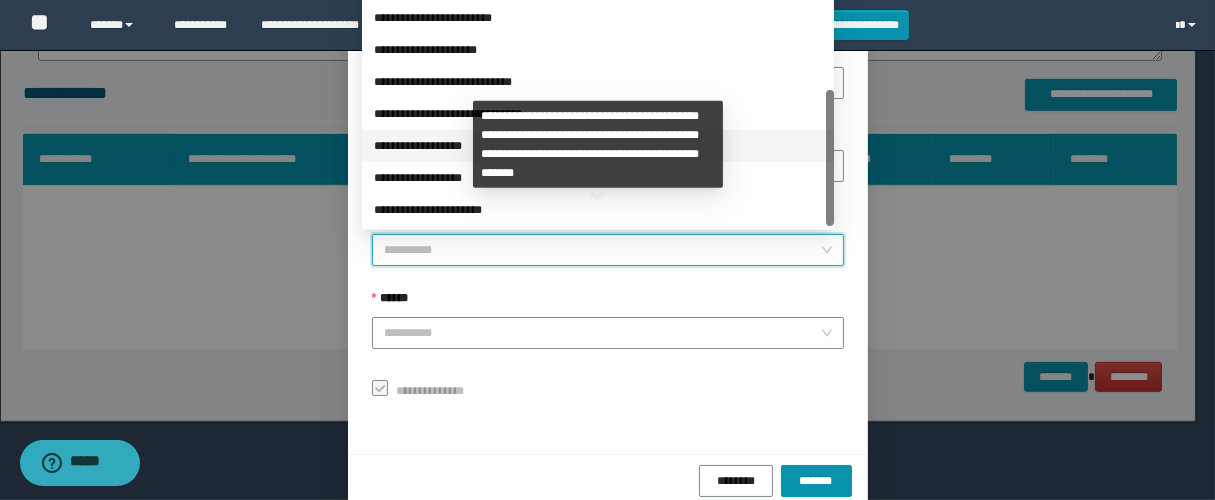 click on "**********" at bounding box center (598, 146) 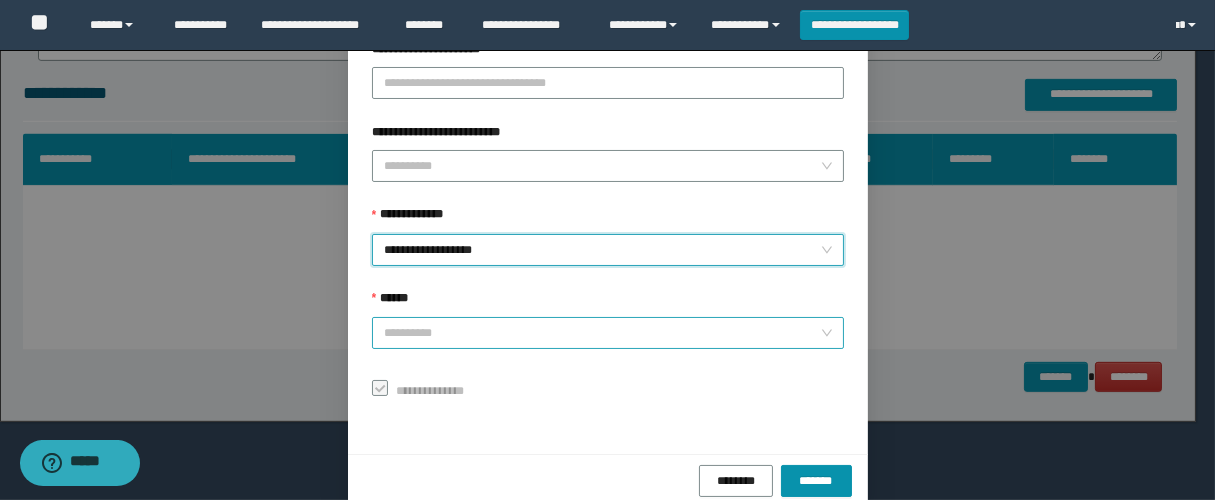 click on "******" at bounding box center (602, 333) 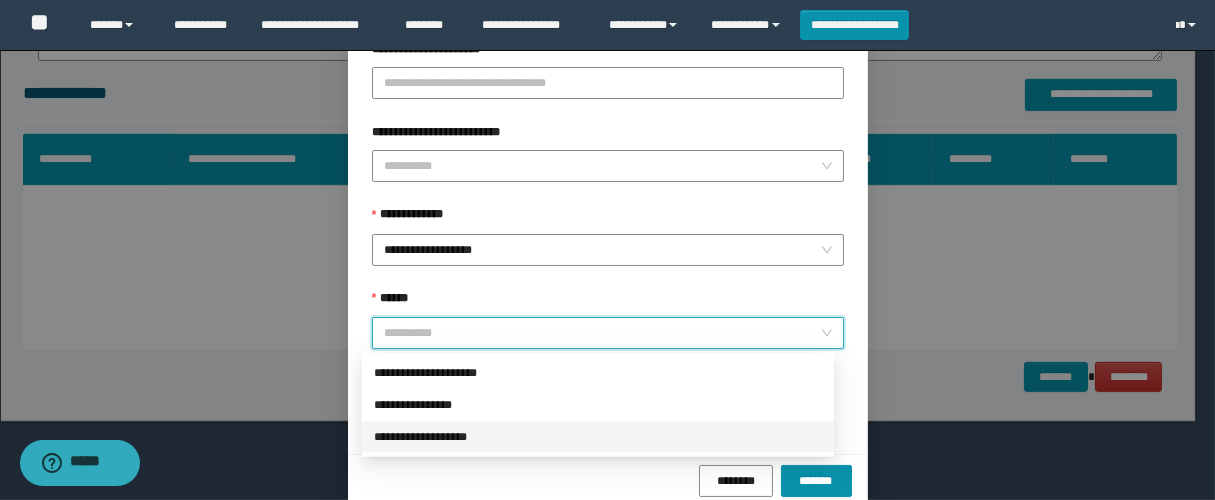 click on "**********" at bounding box center (598, 437) 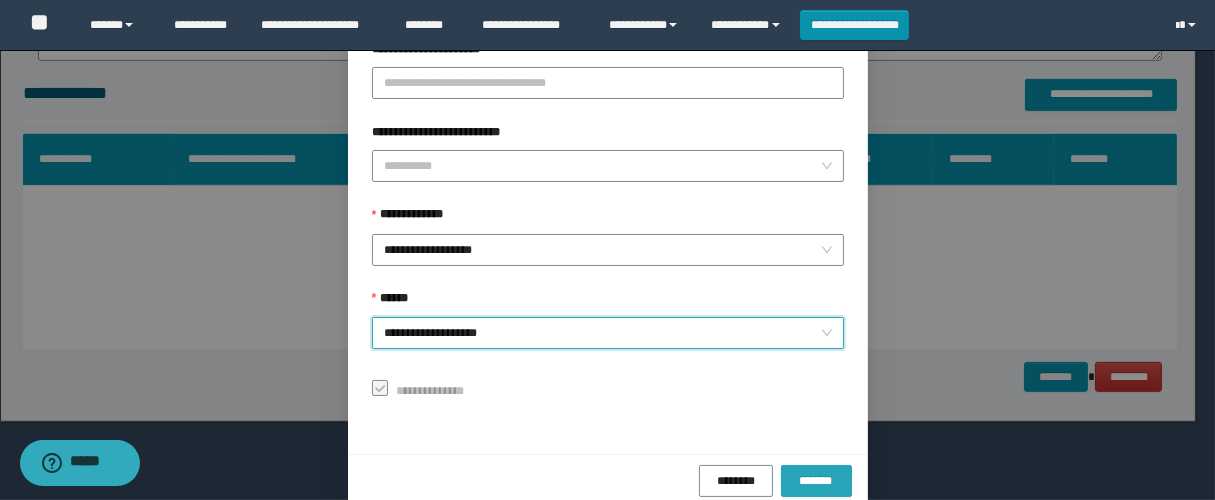 click on "*******" at bounding box center (816, 480) 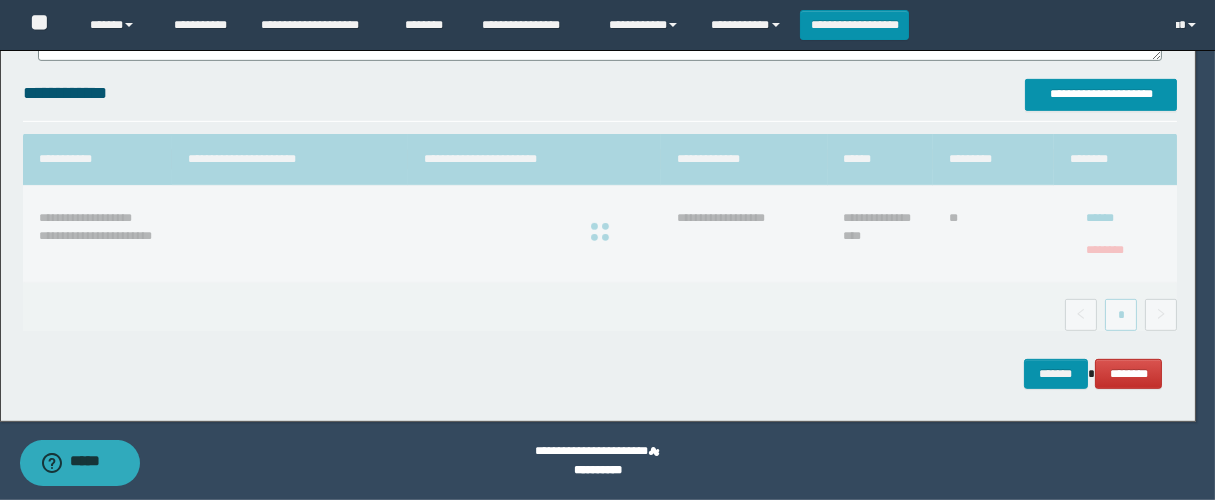 scroll, scrollTop: 1357, scrollLeft: 0, axis: vertical 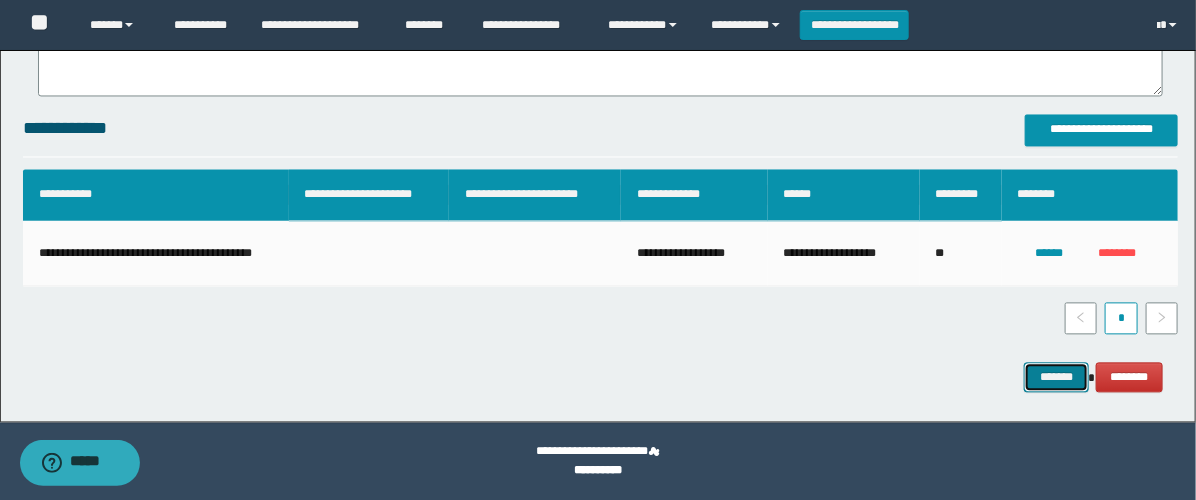 click on "*******" at bounding box center [1056, 377] 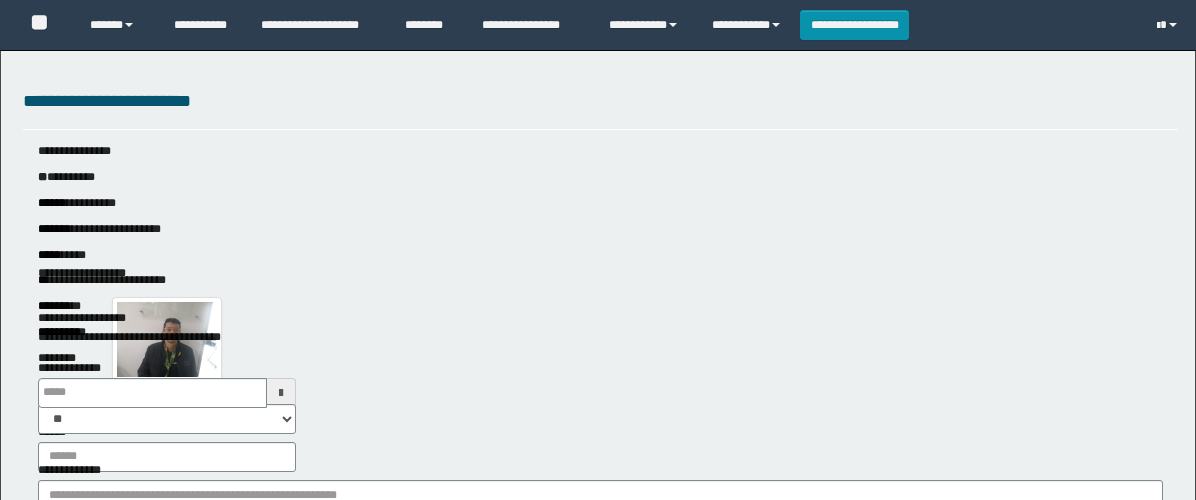 scroll, scrollTop: 0, scrollLeft: 0, axis: both 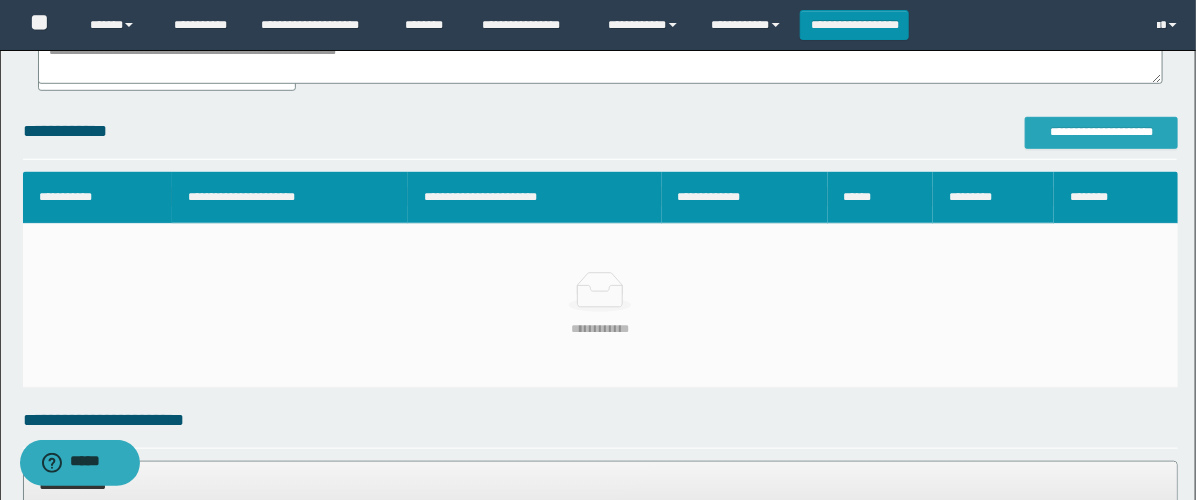 click on "**********" at bounding box center (1101, 132) 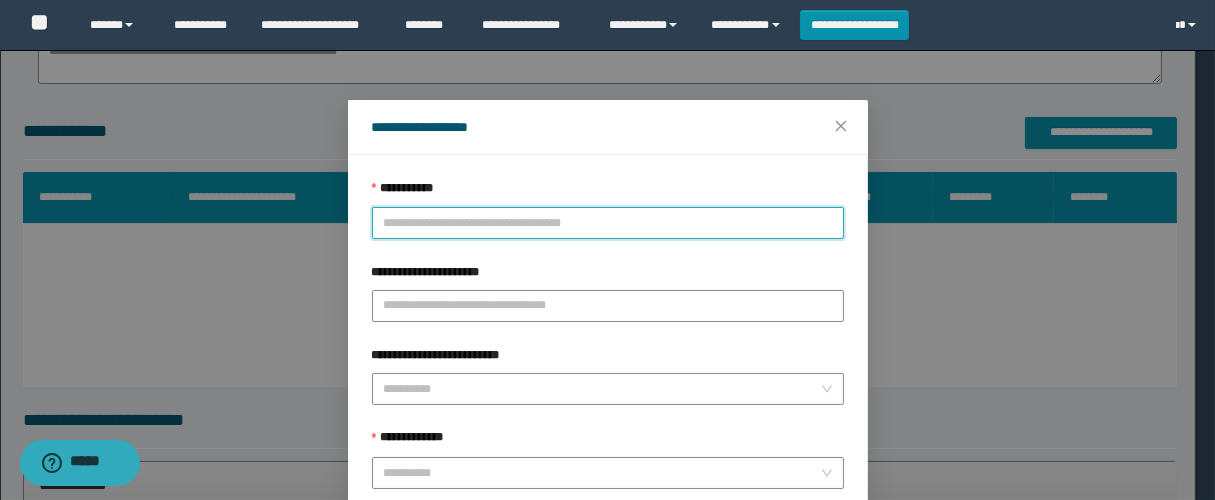 click on "**********" at bounding box center (608, 223) 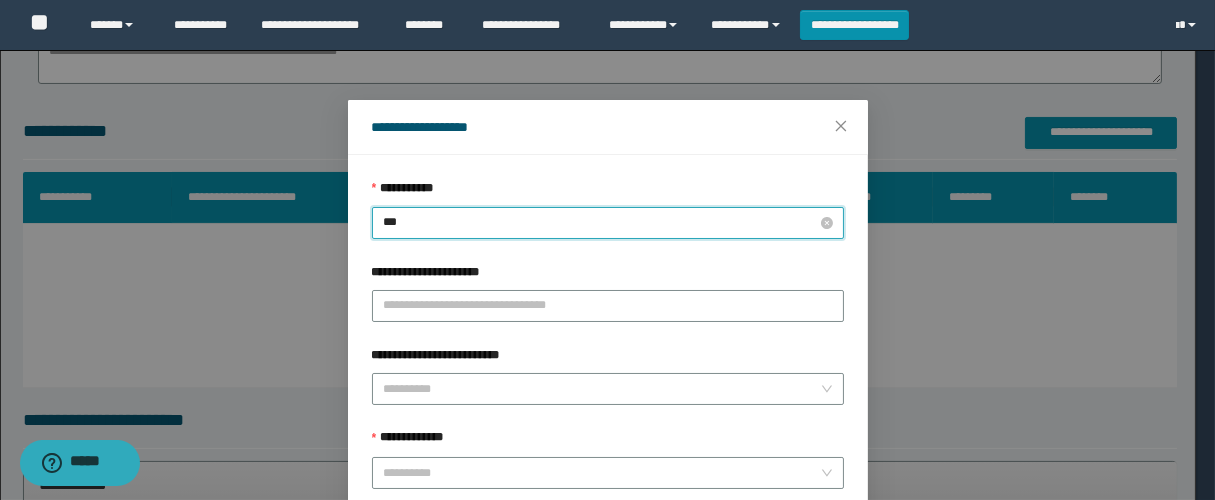type on "****" 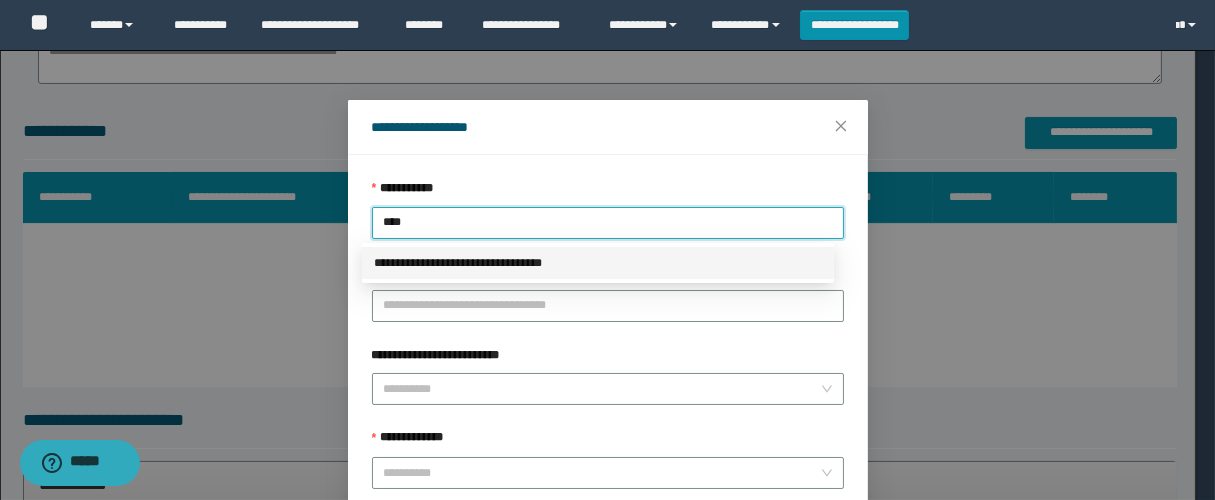 click on "**********" at bounding box center [598, 263] 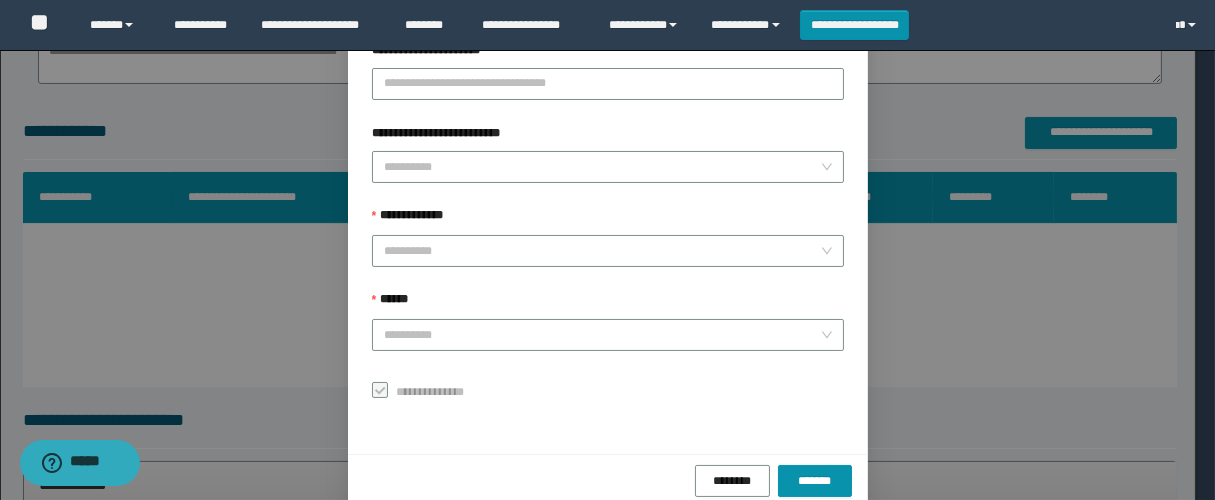 scroll, scrollTop: 253, scrollLeft: 0, axis: vertical 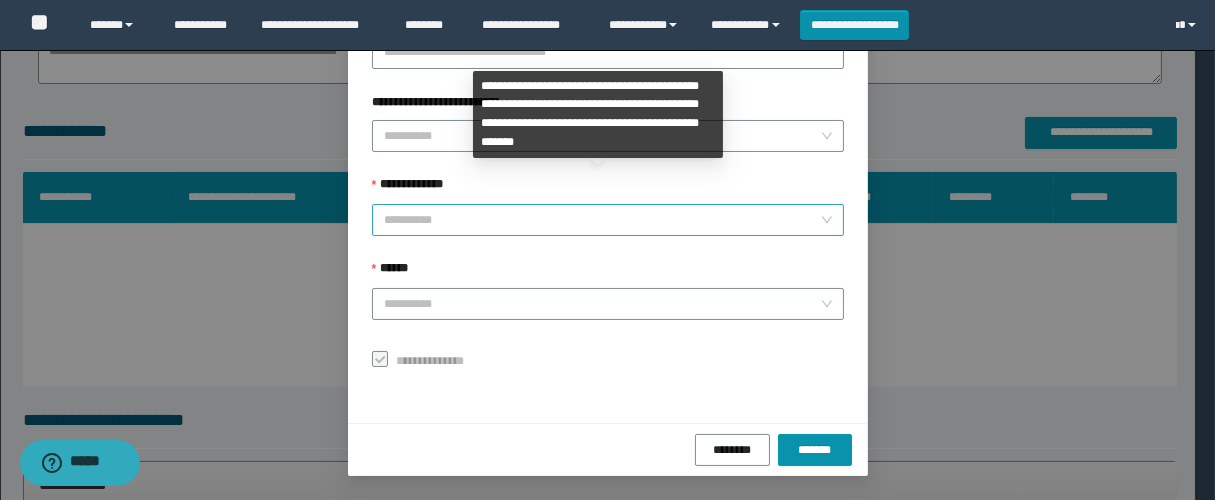 click on "**********" at bounding box center [602, 220] 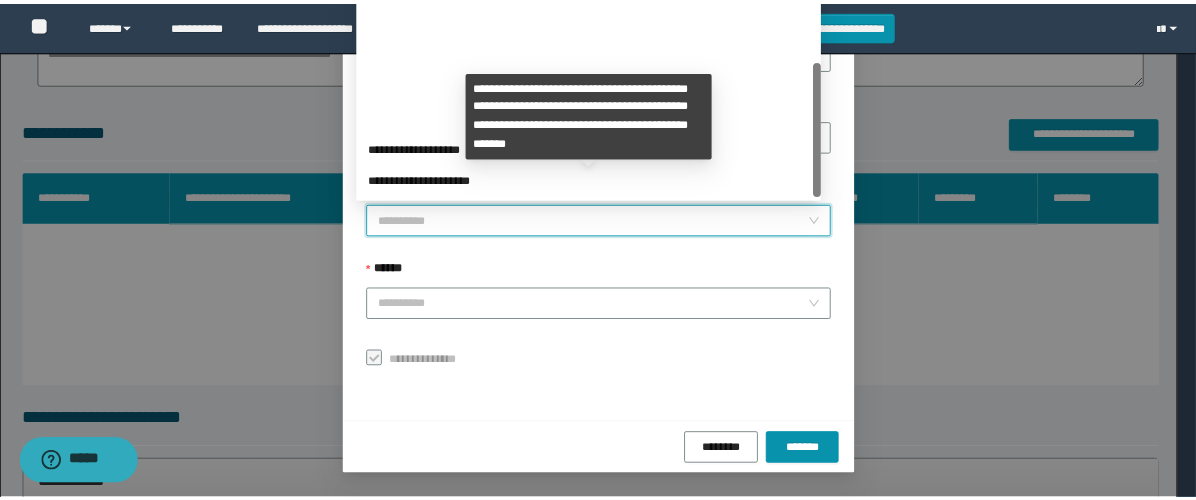 scroll, scrollTop: 224, scrollLeft: 0, axis: vertical 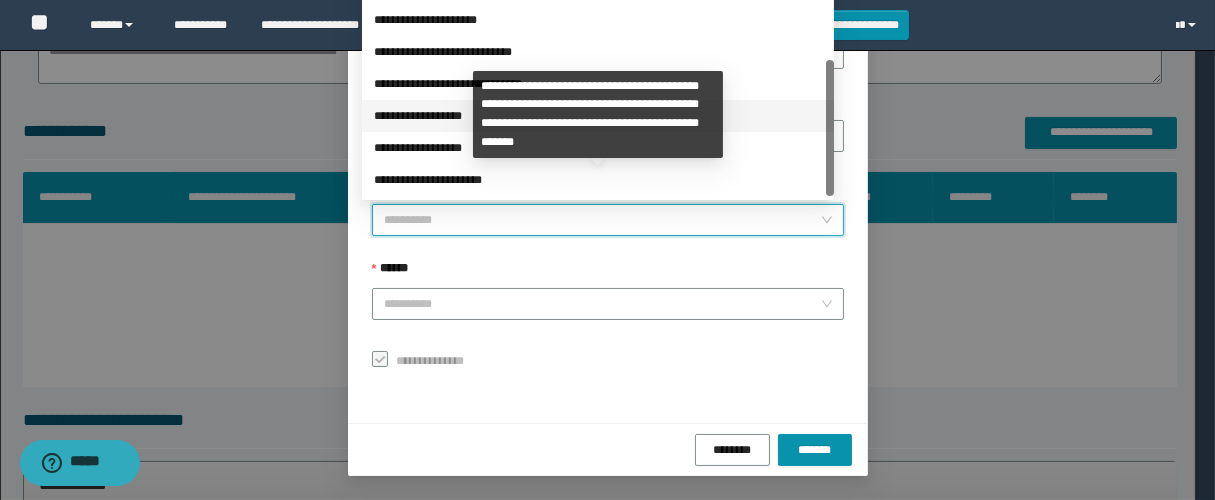 click on "**********" at bounding box center [598, 116] 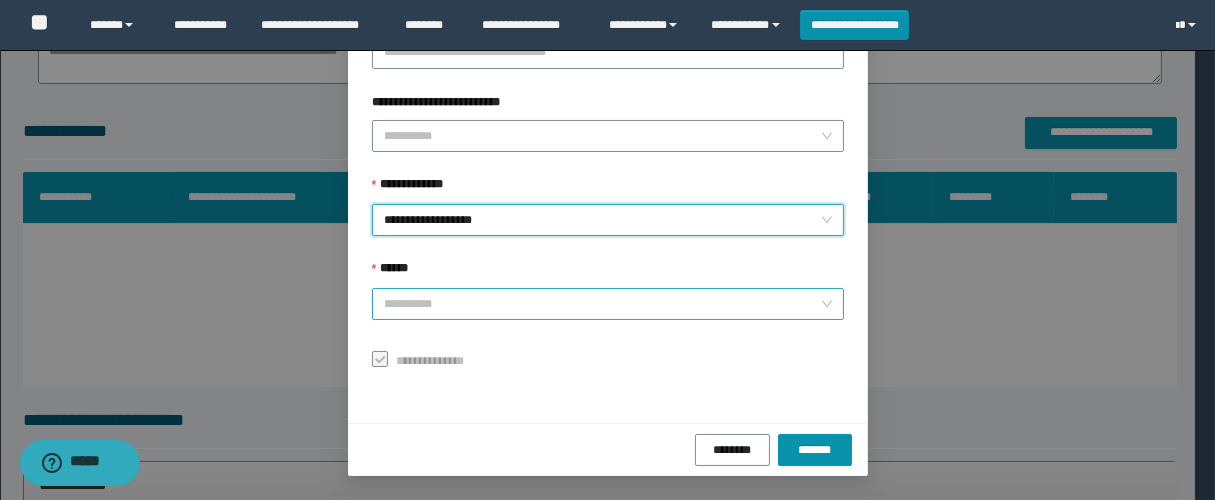 click on "******" at bounding box center [602, 304] 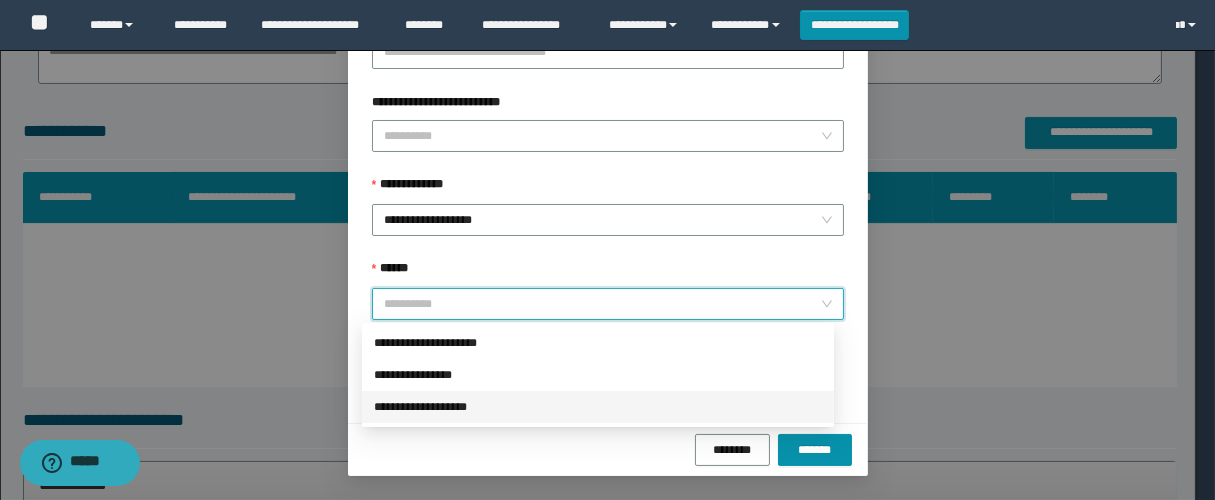 click on "**********" at bounding box center [598, 407] 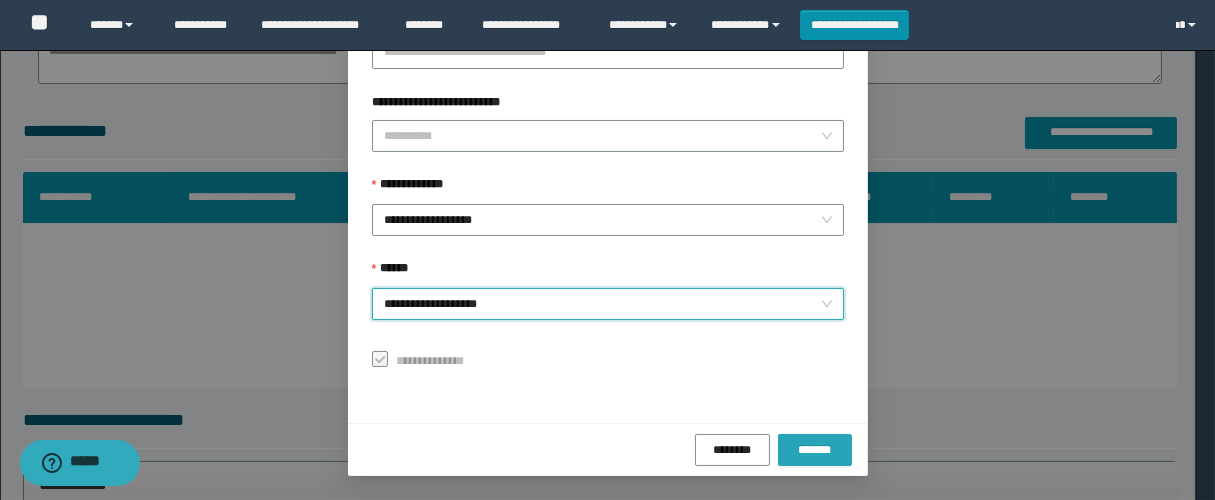 click on "*******" at bounding box center [814, 450] 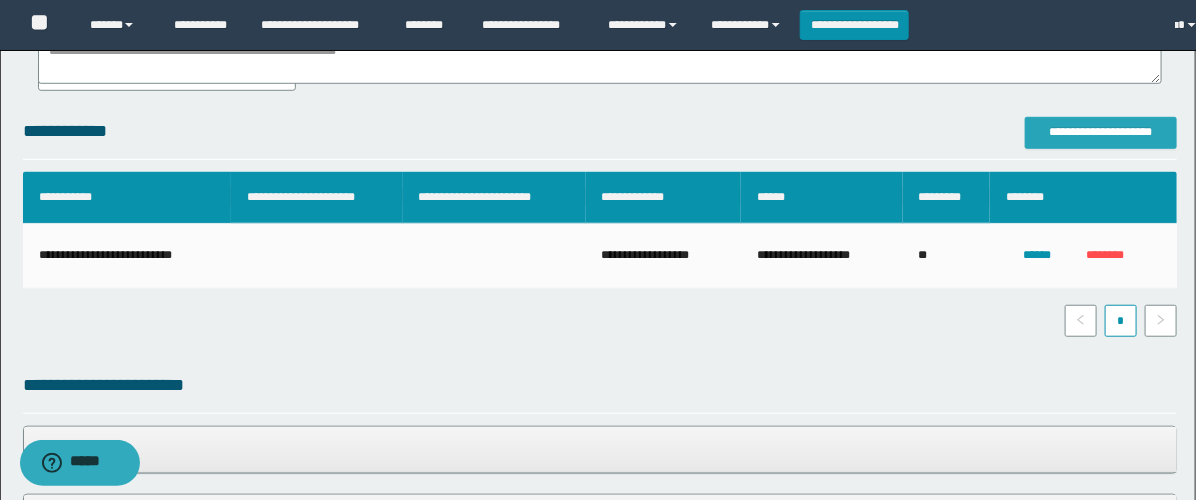 scroll, scrollTop: 0, scrollLeft: 0, axis: both 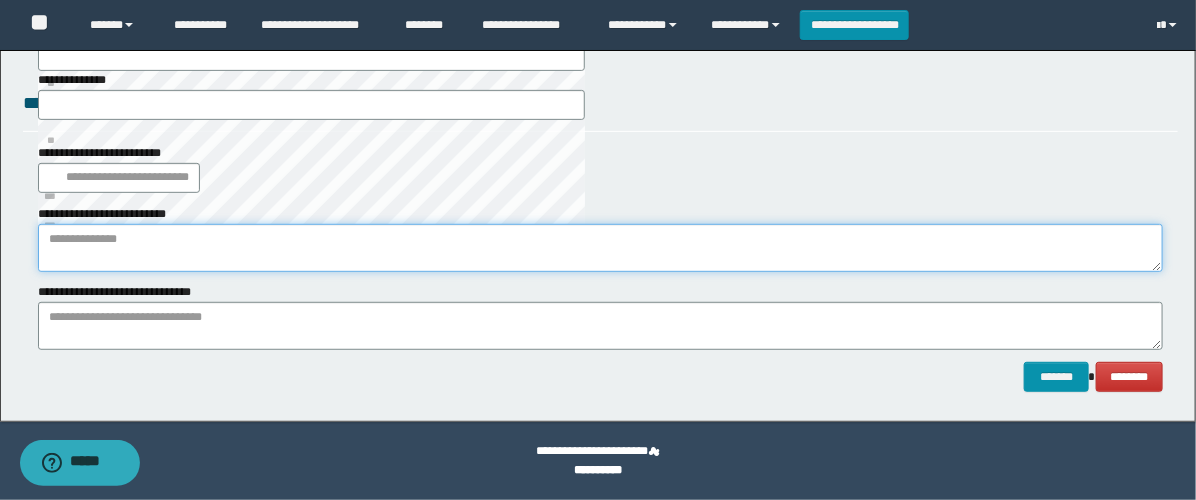 click at bounding box center [600, 248] 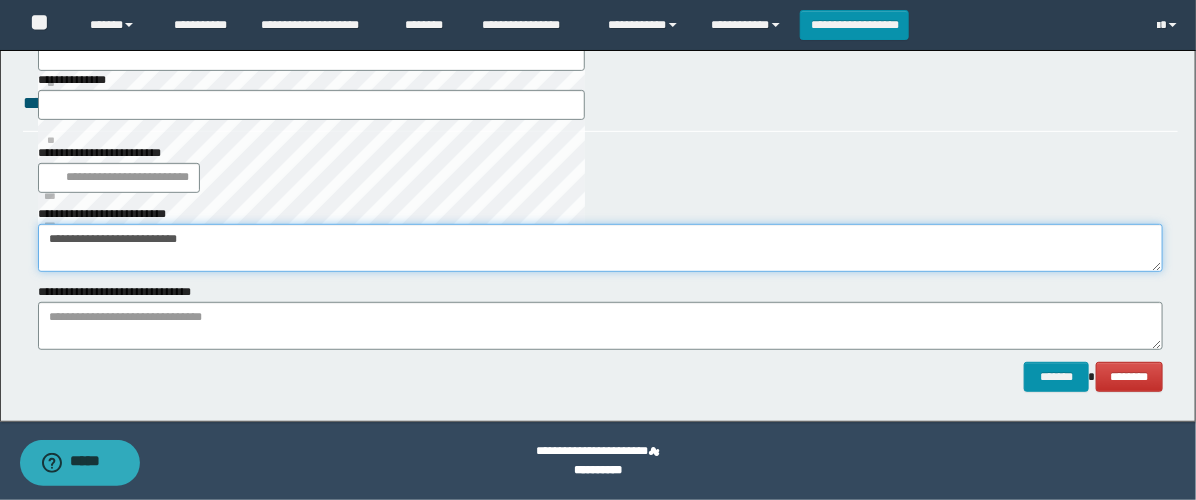 type on "**********" 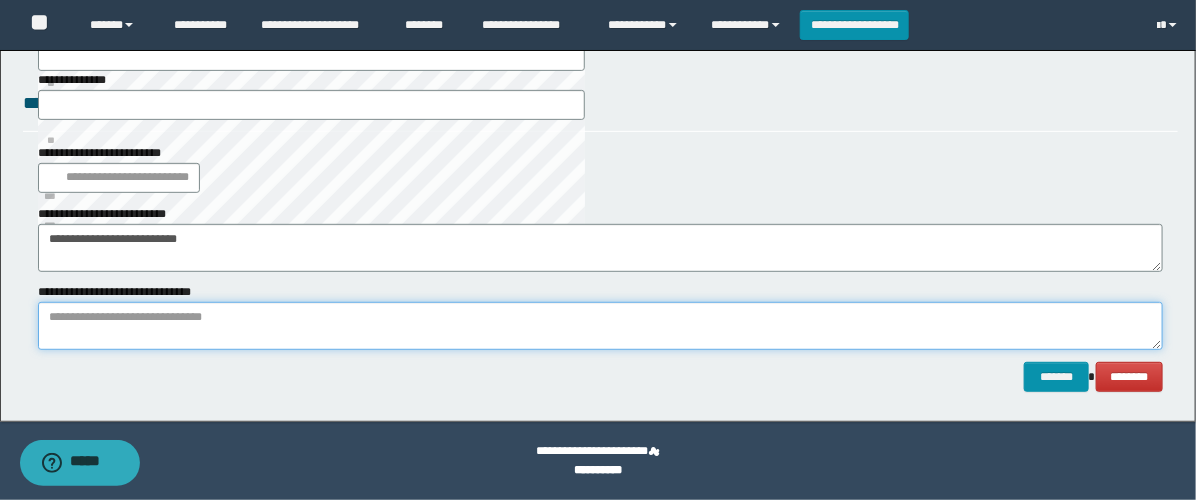 click at bounding box center [600, 326] 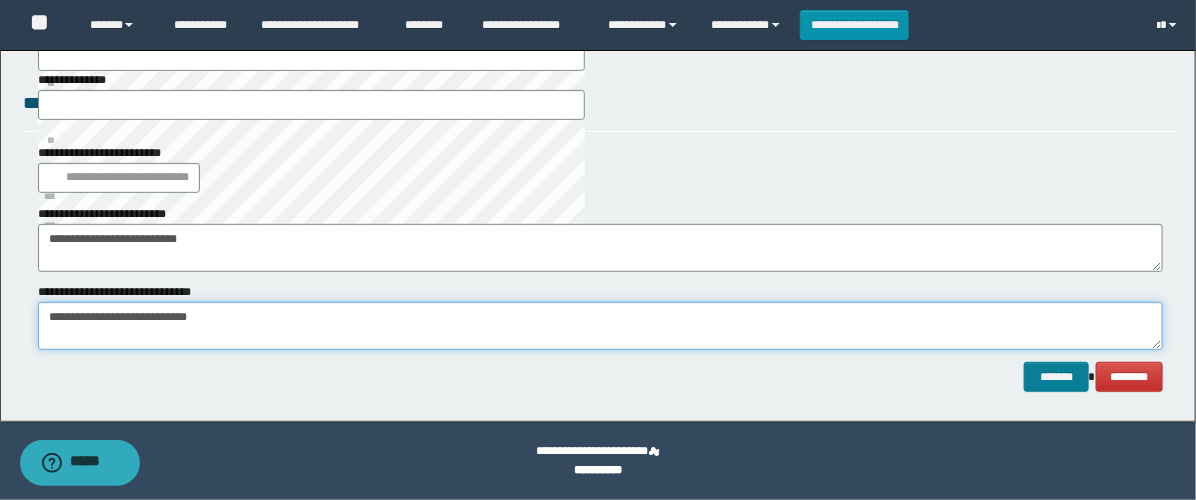 type on "**********" 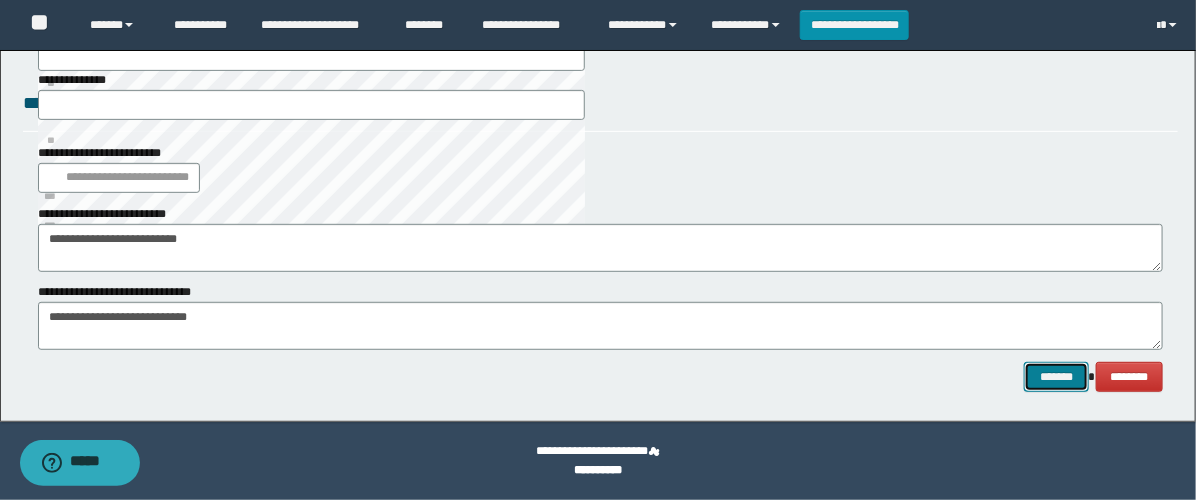 click on "*******" at bounding box center (1056, 377) 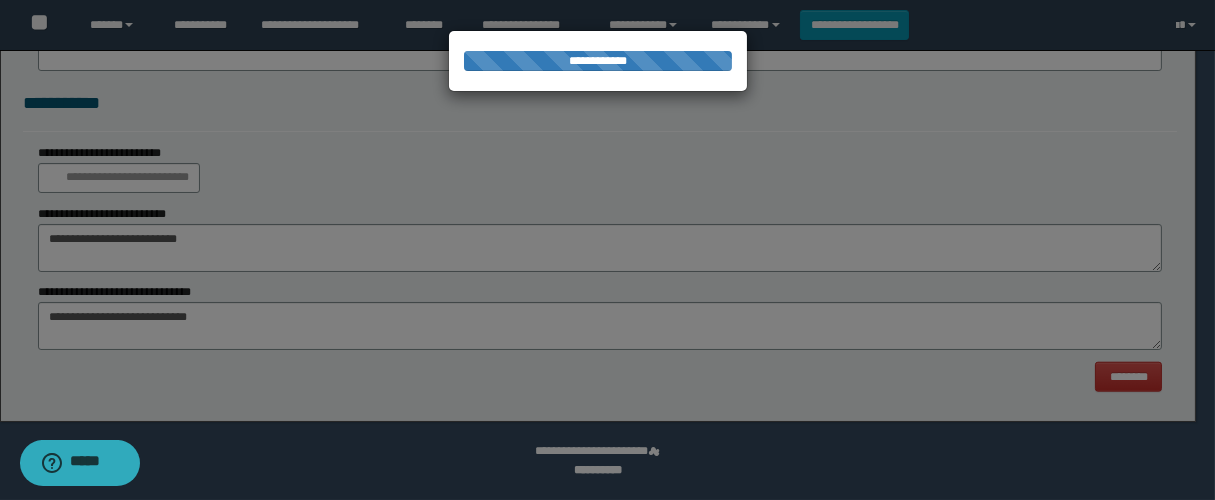 scroll, scrollTop: 0, scrollLeft: 0, axis: both 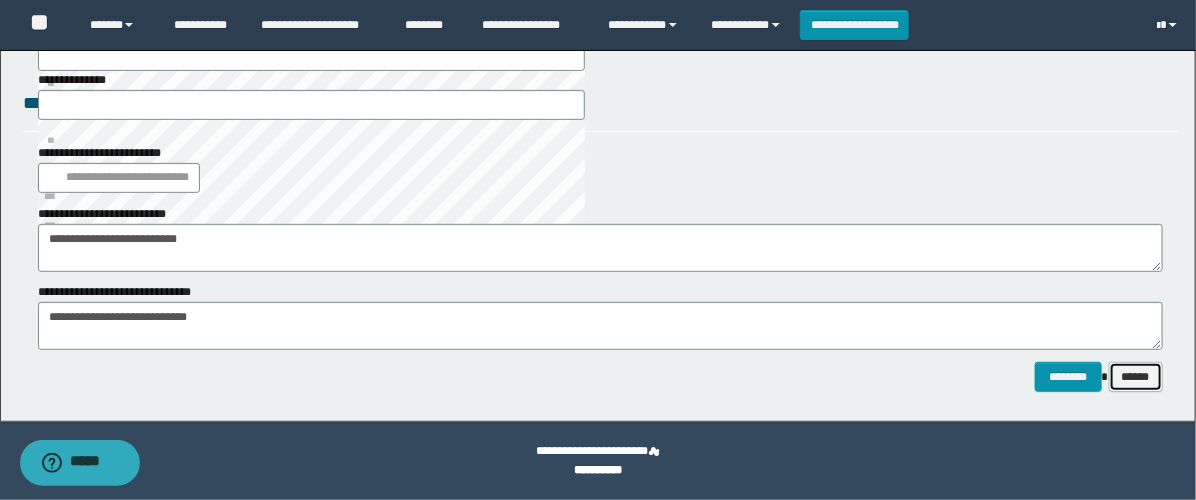 click on "******" at bounding box center [1136, 377] 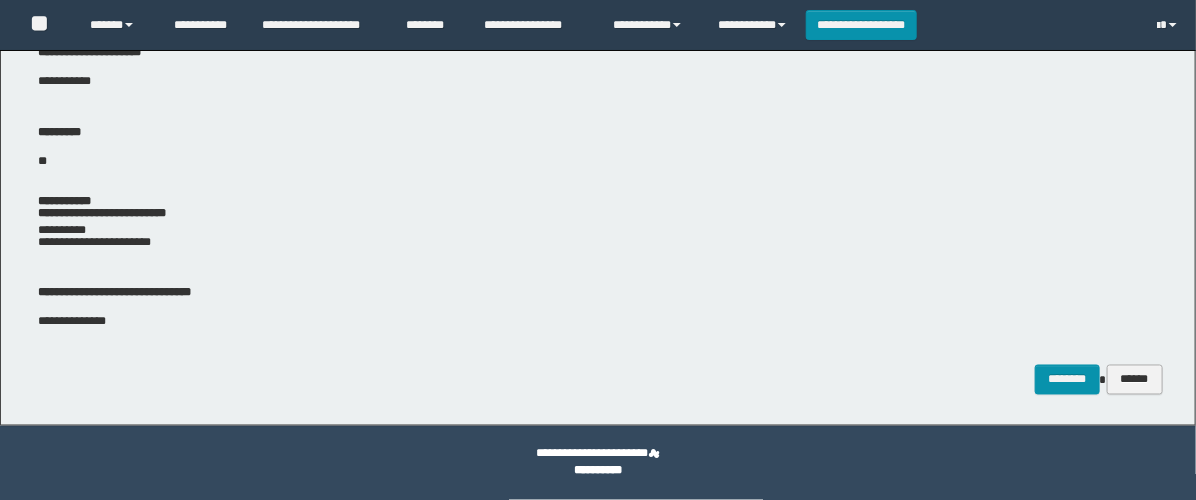 scroll, scrollTop: 1051, scrollLeft: 0, axis: vertical 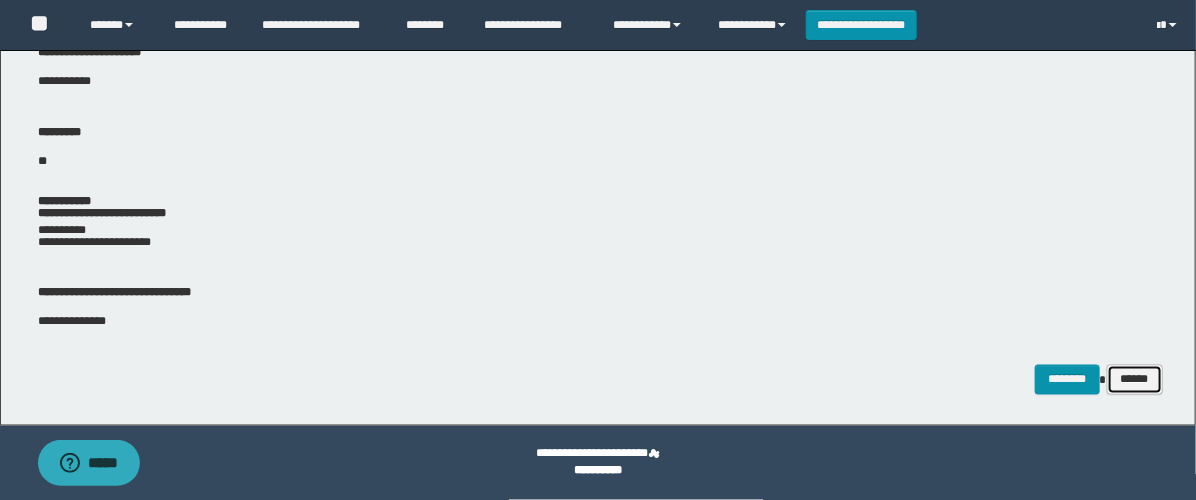 click on "******" at bounding box center [1135, 380] 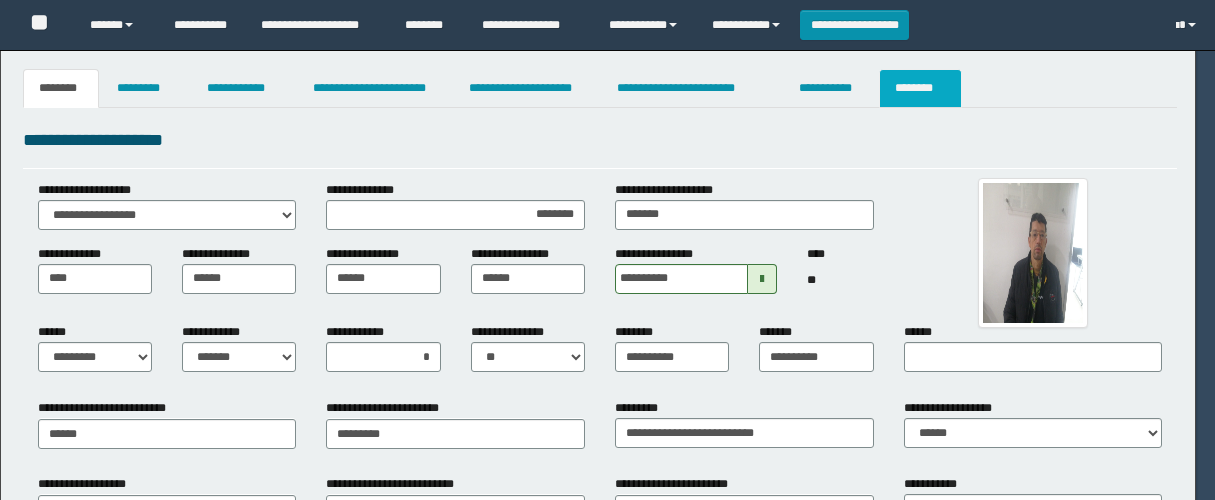 scroll, scrollTop: 0, scrollLeft: 0, axis: both 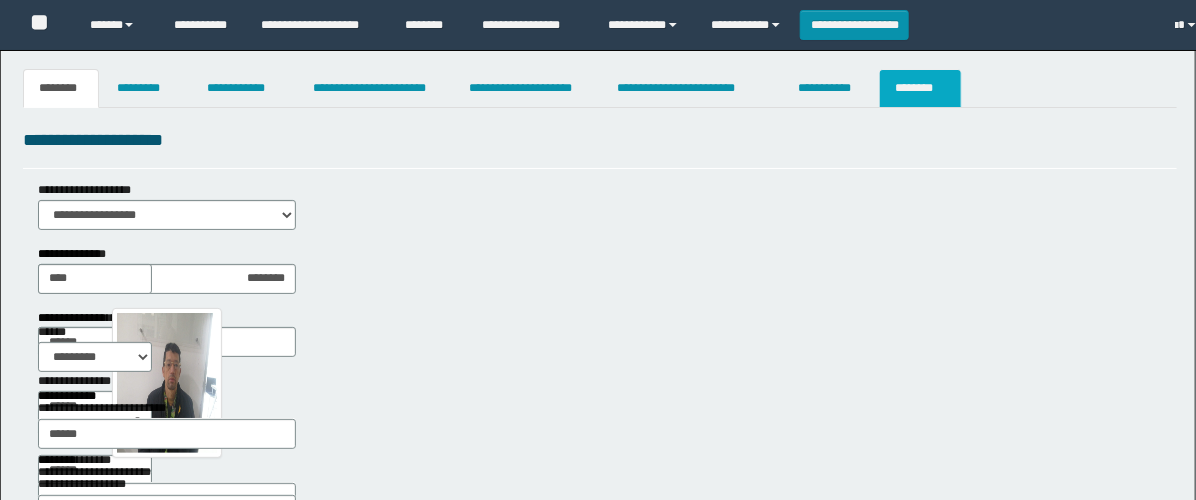click on "********" at bounding box center [920, 88] 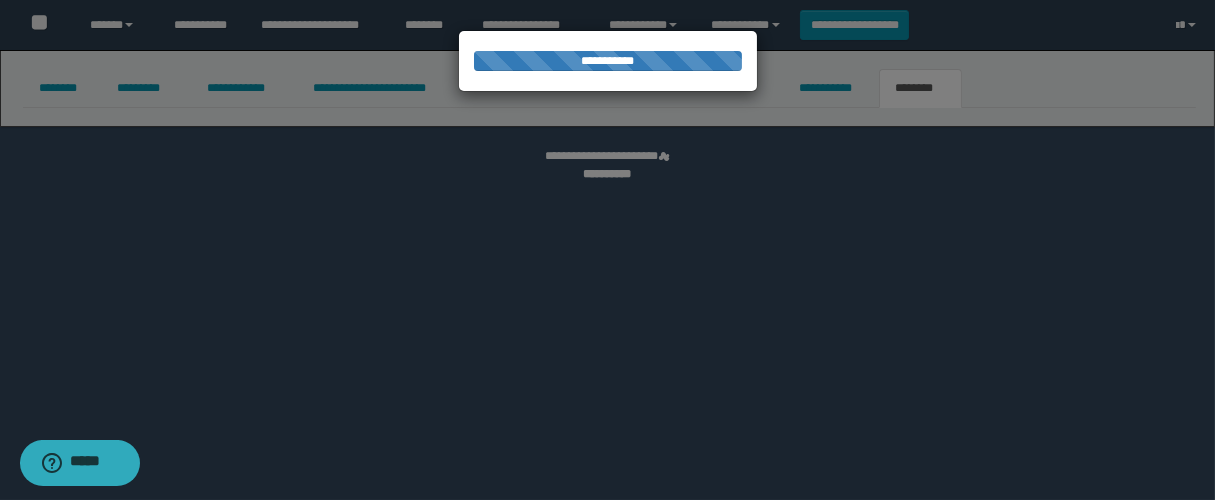 scroll, scrollTop: 0, scrollLeft: 0, axis: both 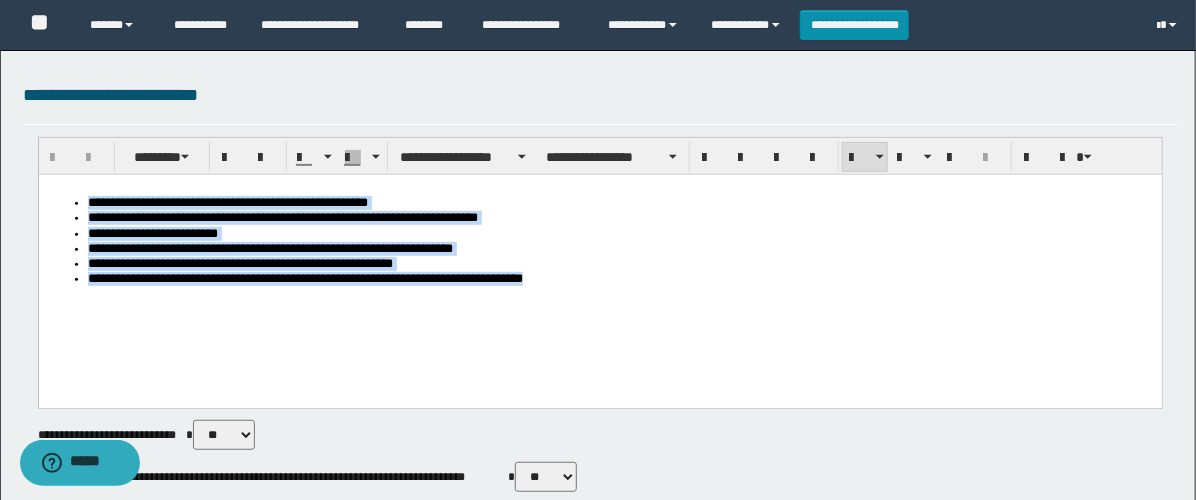 drag, startPoint x: 625, startPoint y: 313, endPoint x: 38, endPoint y: 368, distance: 589.57104 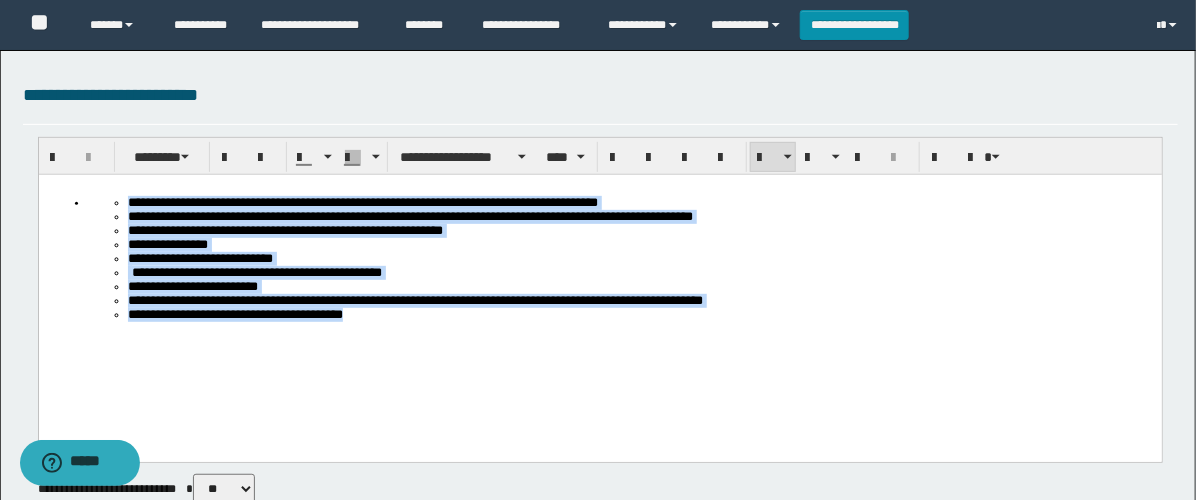 drag, startPoint x: 187, startPoint y: 237, endPoint x: -1, endPoint y: 125, distance: 218.83327 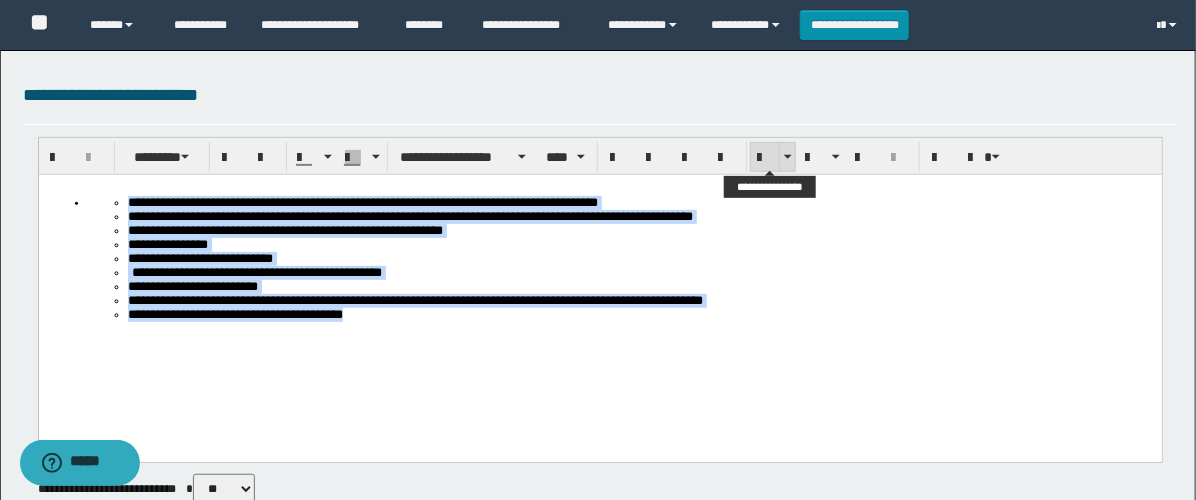 click at bounding box center [765, 158] 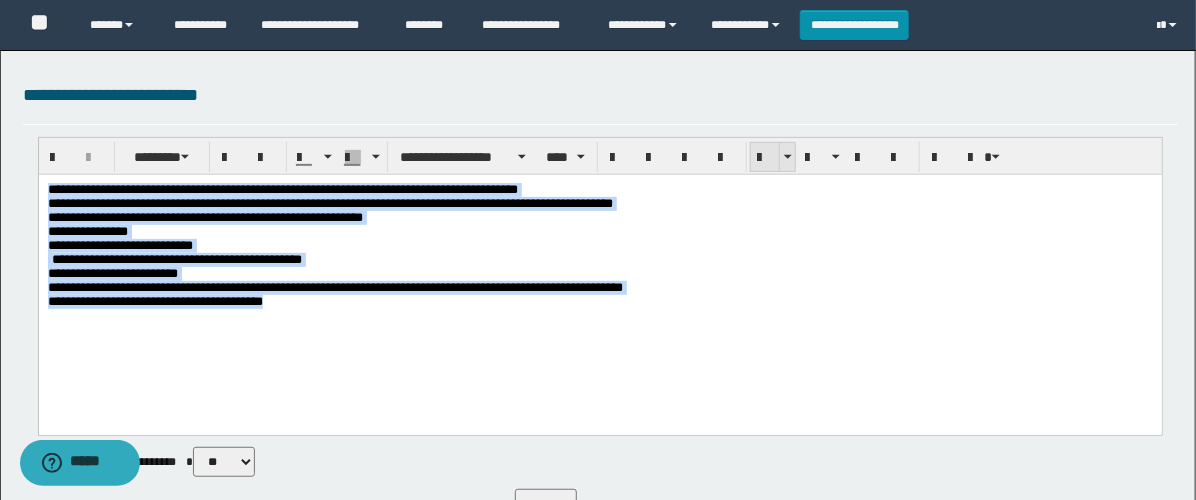 click at bounding box center (765, 158) 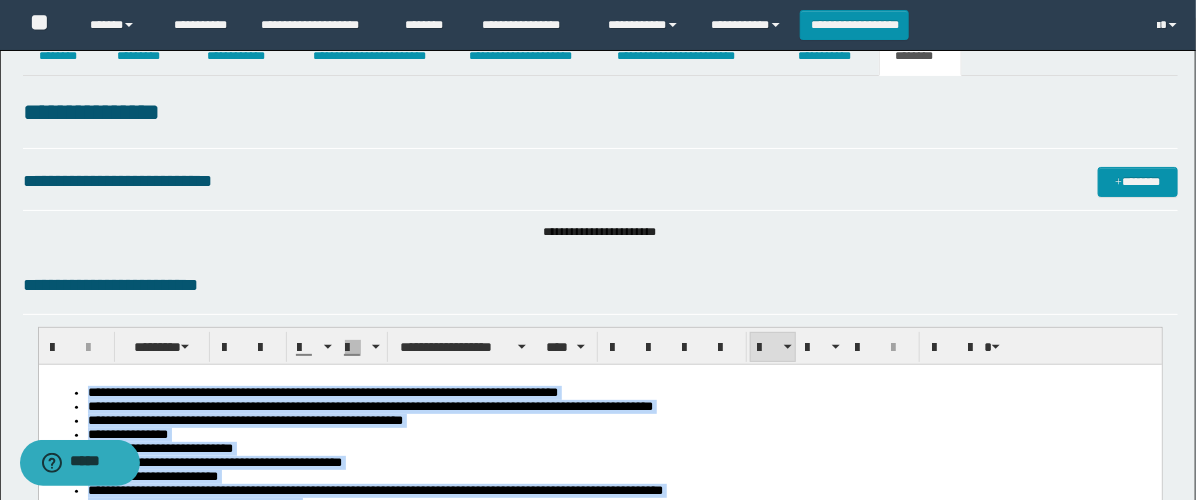 scroll, scrollTop: 0, scrollLeft: 0, axis: both 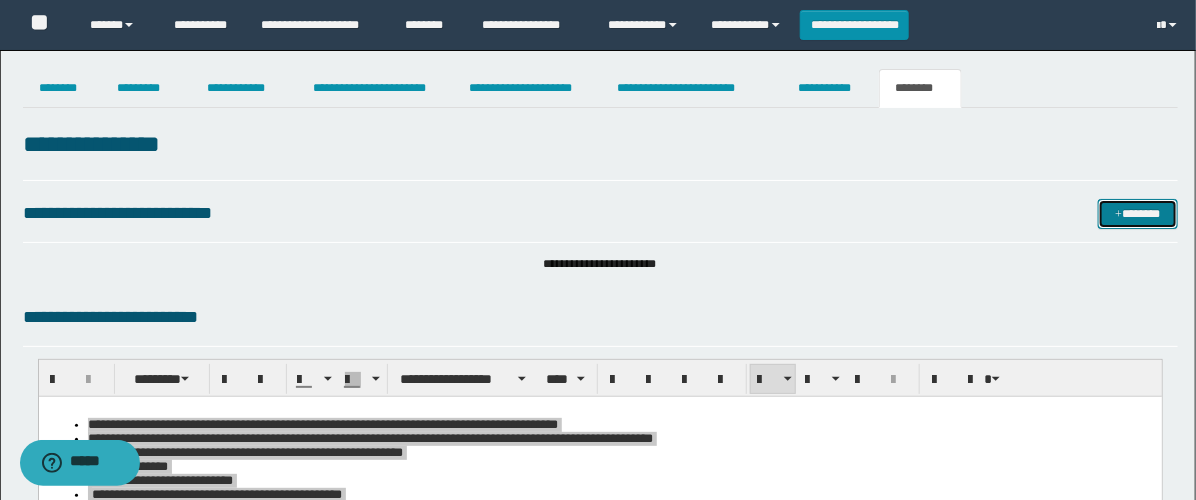 click on "*******" at bounding box center (1138, 214) 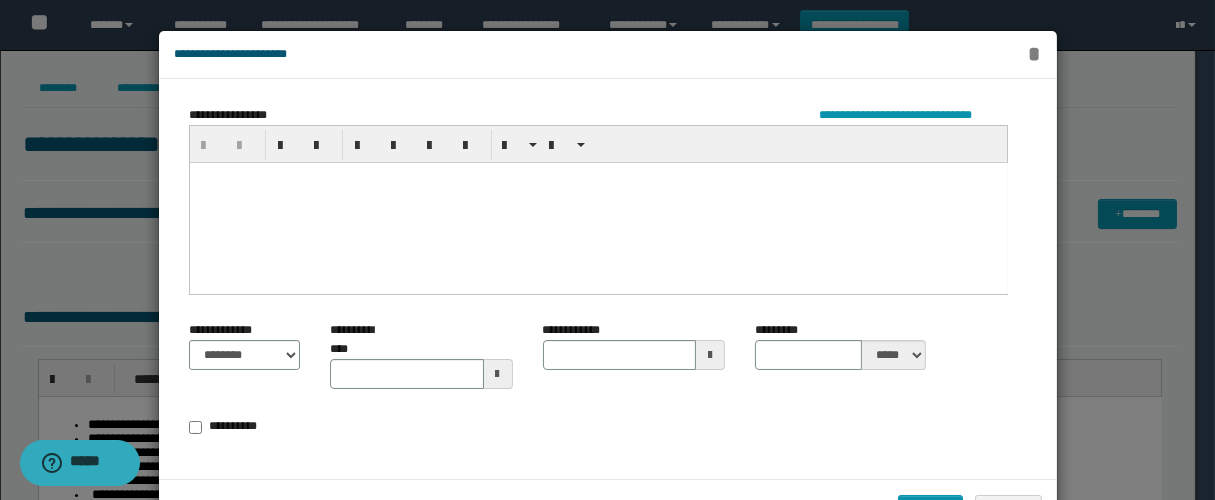 click on "*" at bounding box center (1034, 54) 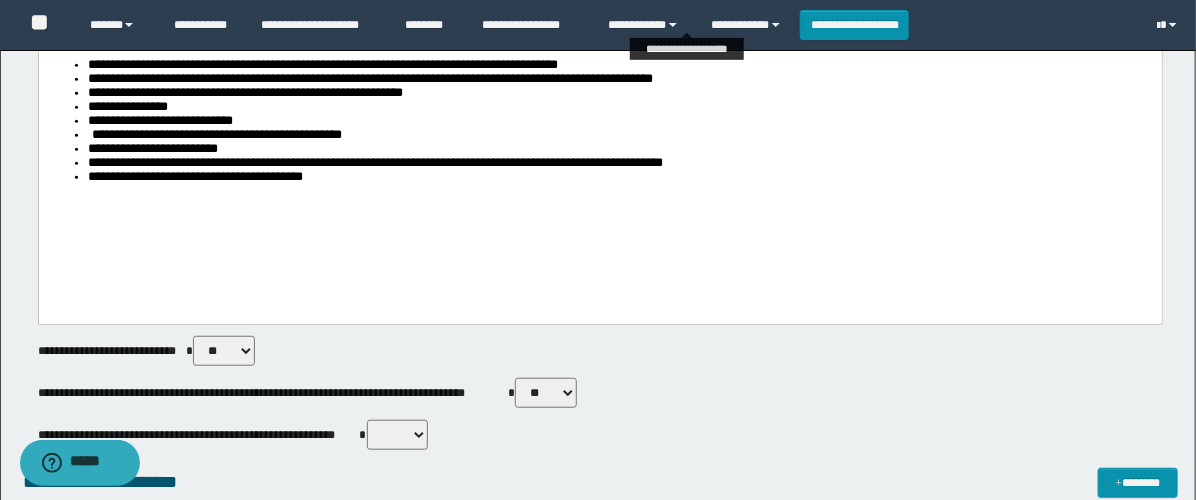 scroll, scrollTop: 555, scrollLeft: 0, axis: vertical 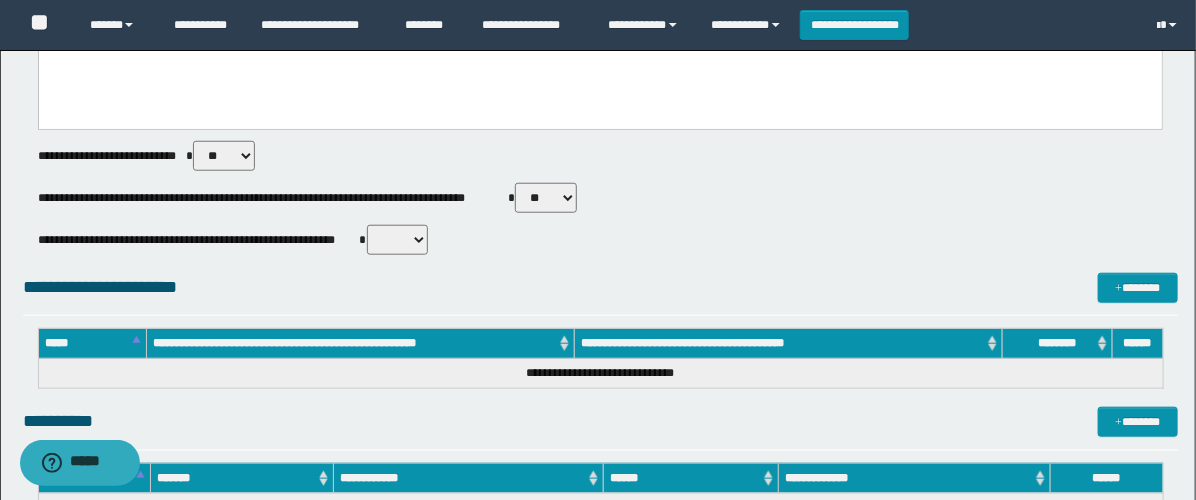click on "**
**" at bounding box center (546, 198) 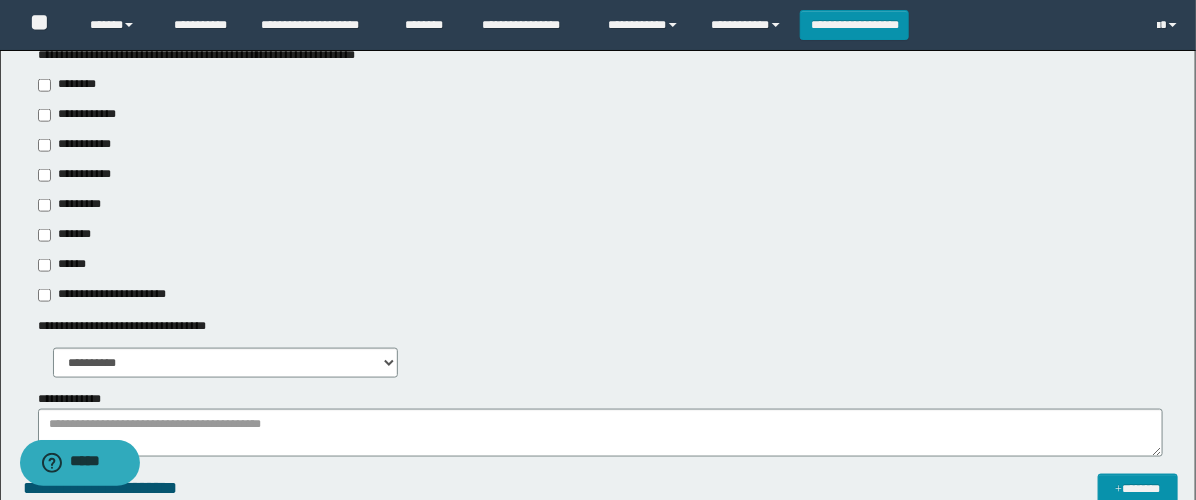 scroll, scrollTop: 777, scrollLeft: 0, axis: vertical 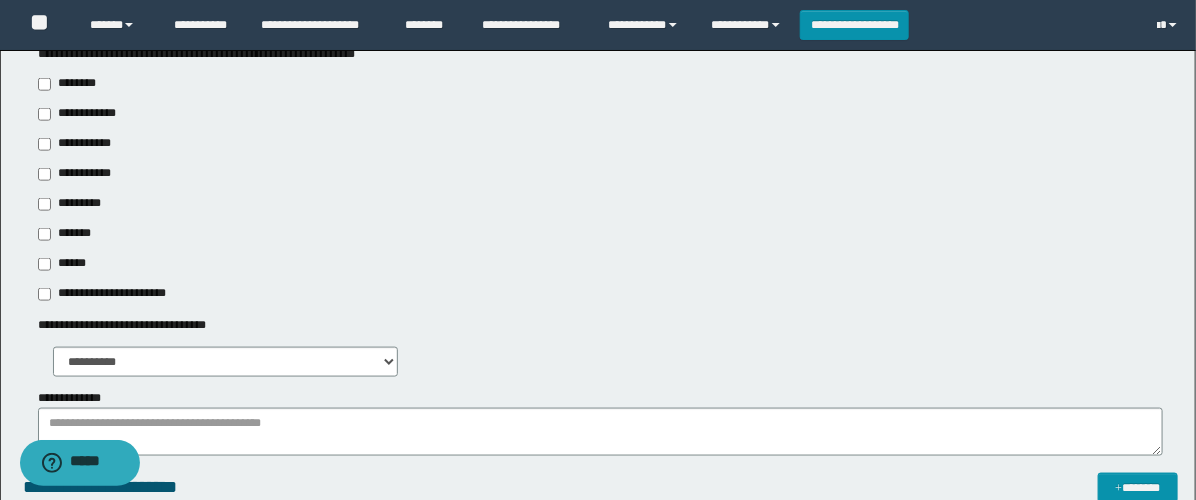 click on "**********" at bounding box center (76, 174) 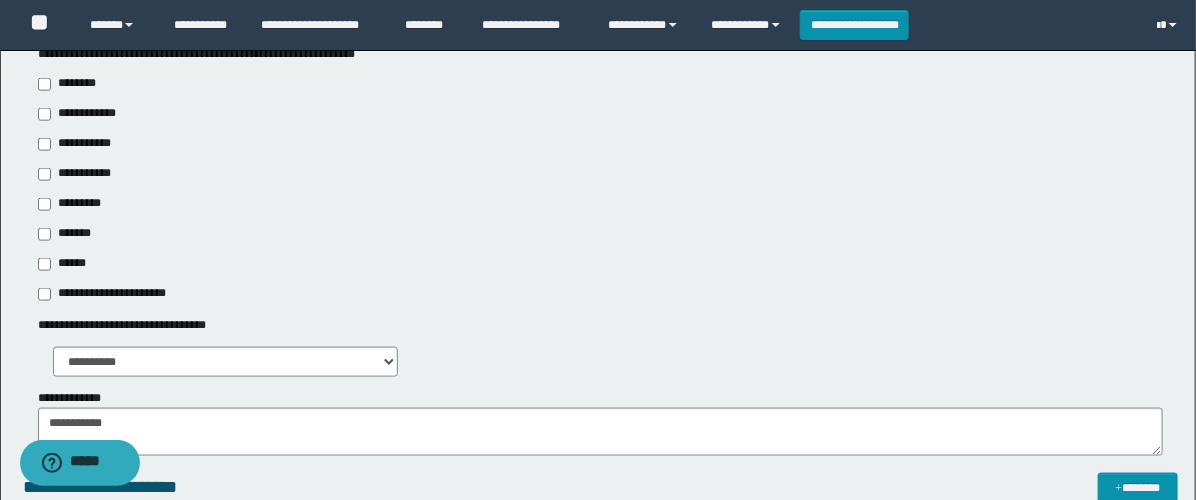 click on "**********" at bounding box center [81, 144] 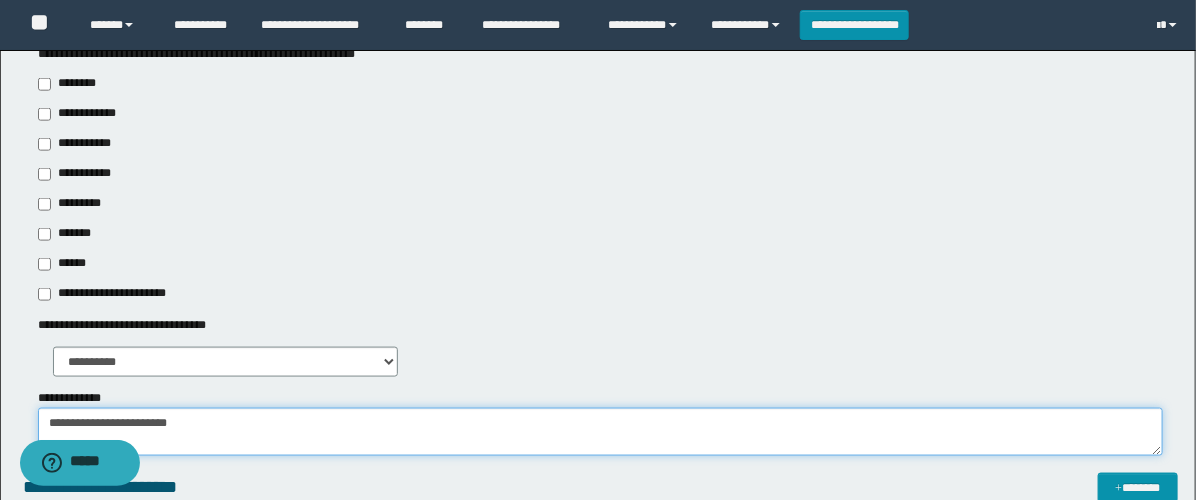 click on "**********" at bounding box center (600, 432) 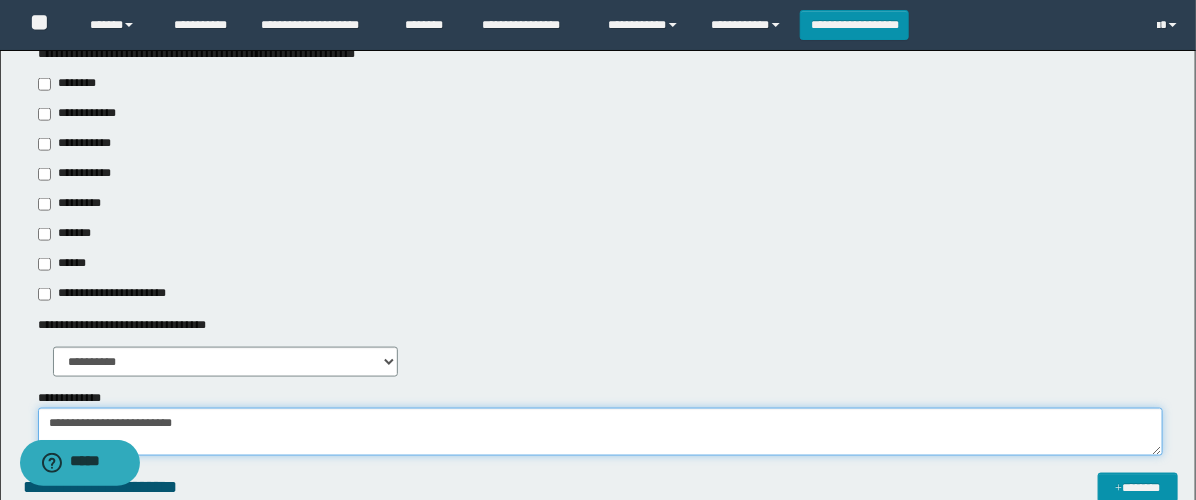 paste on "**********" 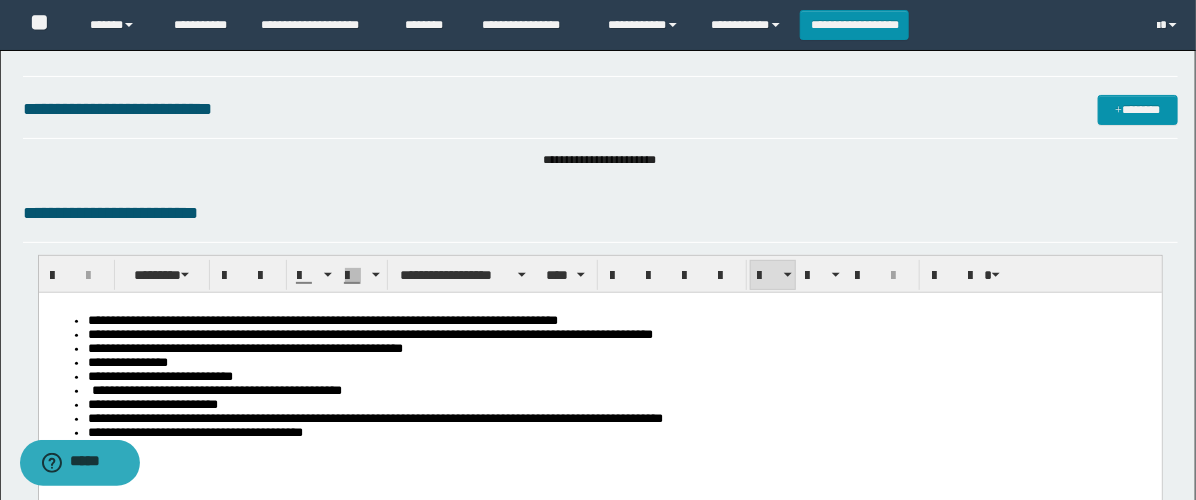 scroll, scrollTop: 0, scrollLeft: 0, axis: both 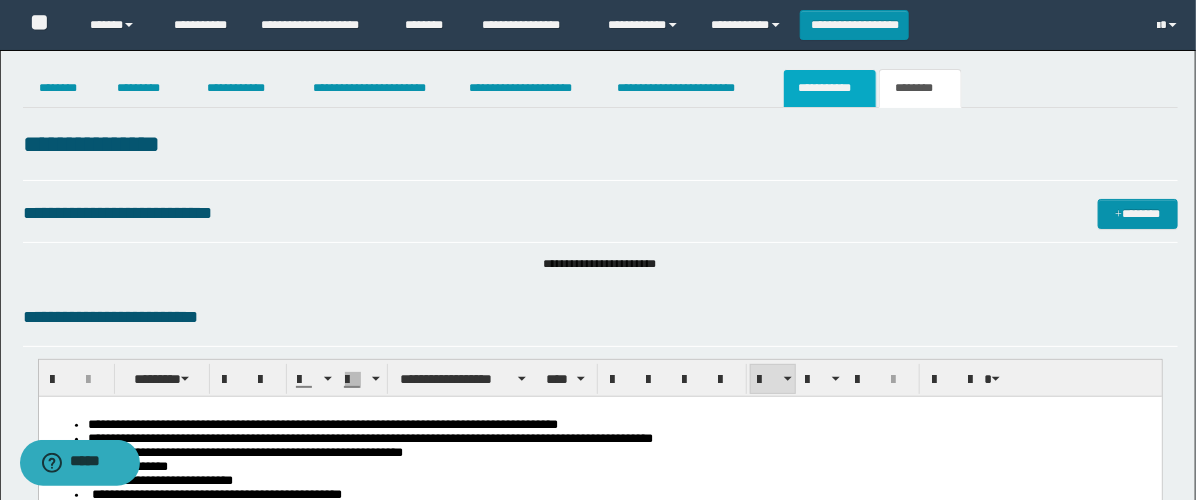 click on "**********" at bounding box center [830, 88] 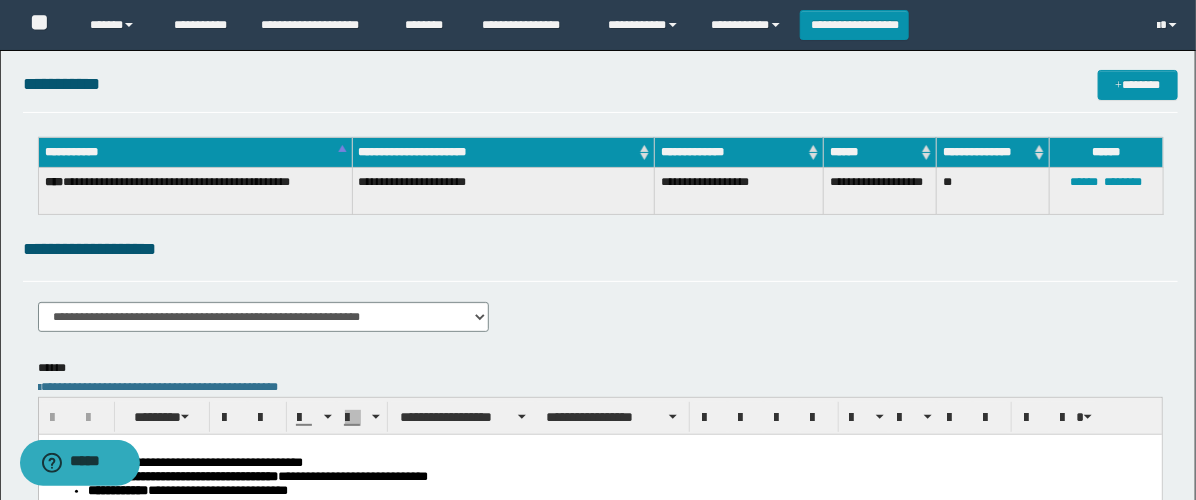 scroll, scrollTop: 0, scrollLeft: 0, axis: both 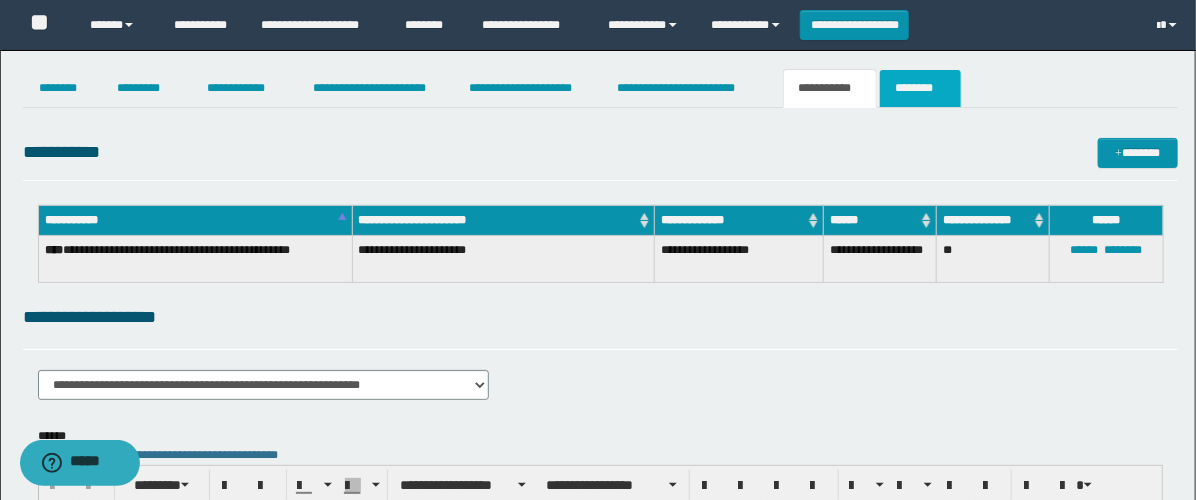 click on "********" at bounding box center (920, 88) 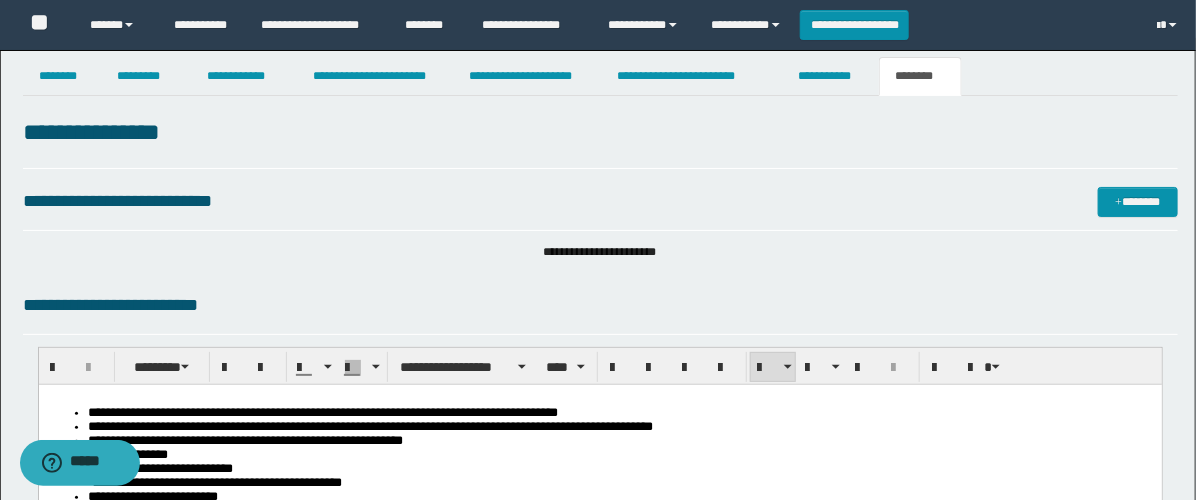 scroll, scrollTop: 0, scrollLeft: 0, axis: both 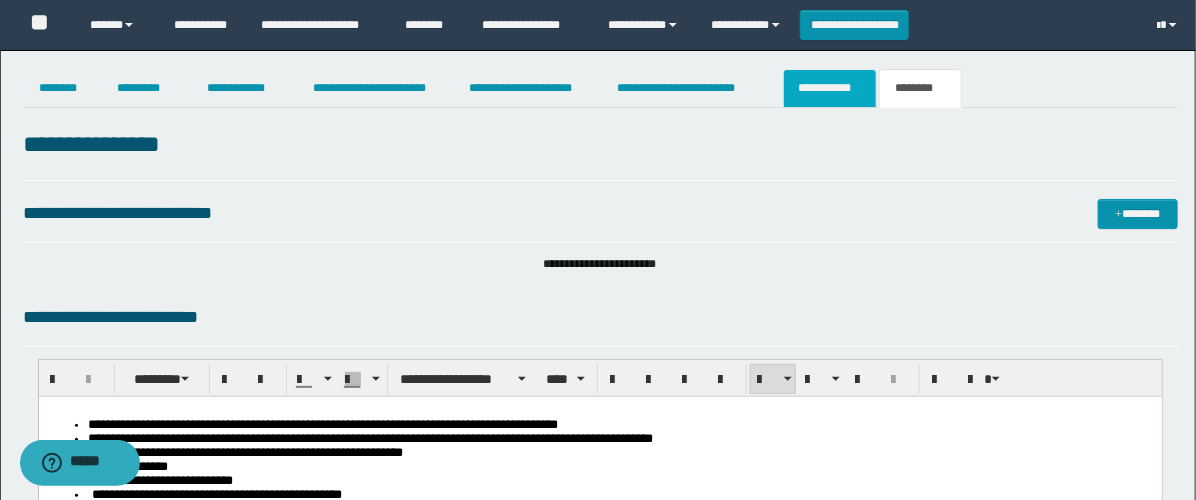 click on "**********" at bounding box center (830, 88) 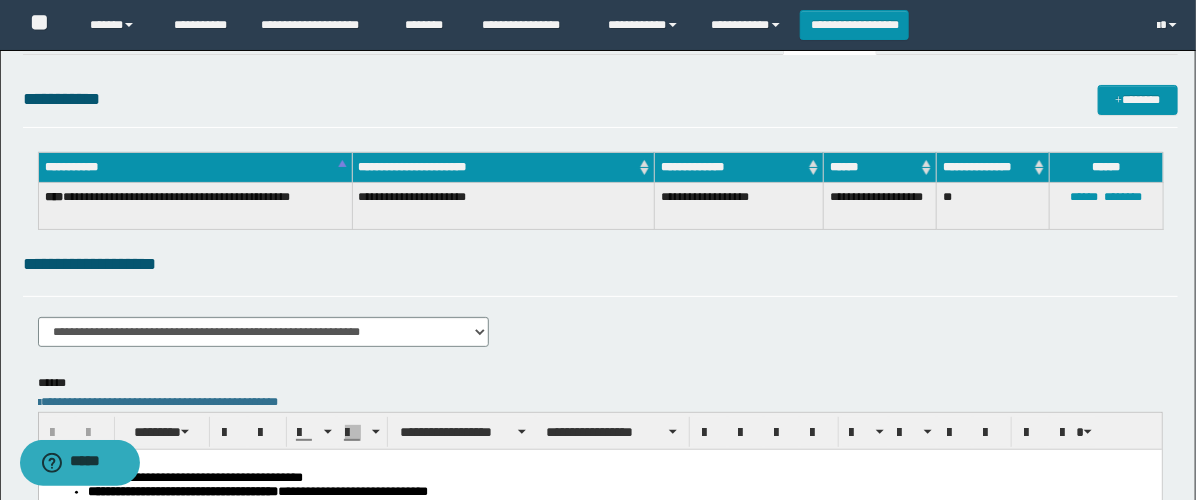 scroll, scrollTop: 0, scrollLeft: 0, axis: both 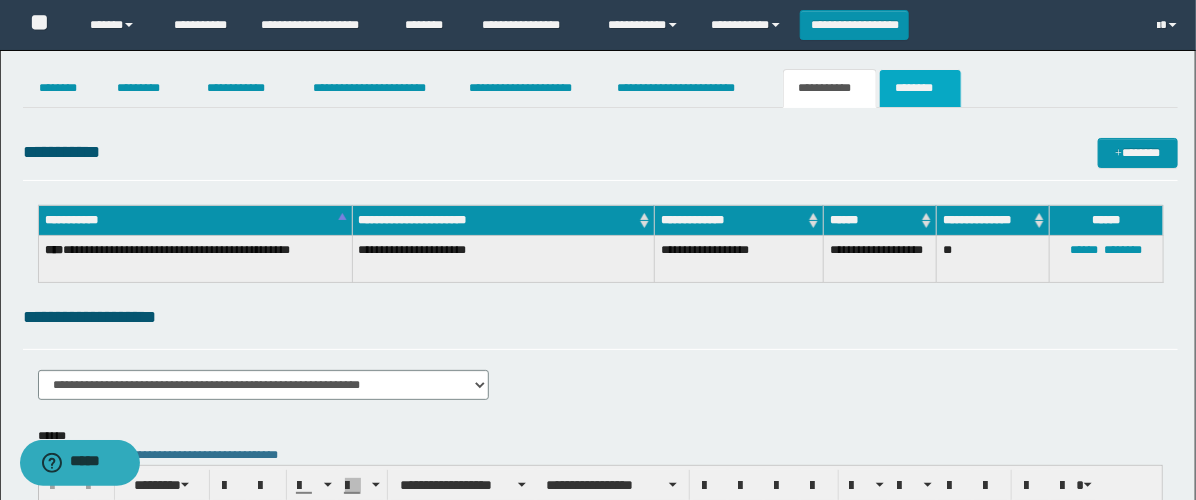 click on "********" at bounding box center (920, 88) 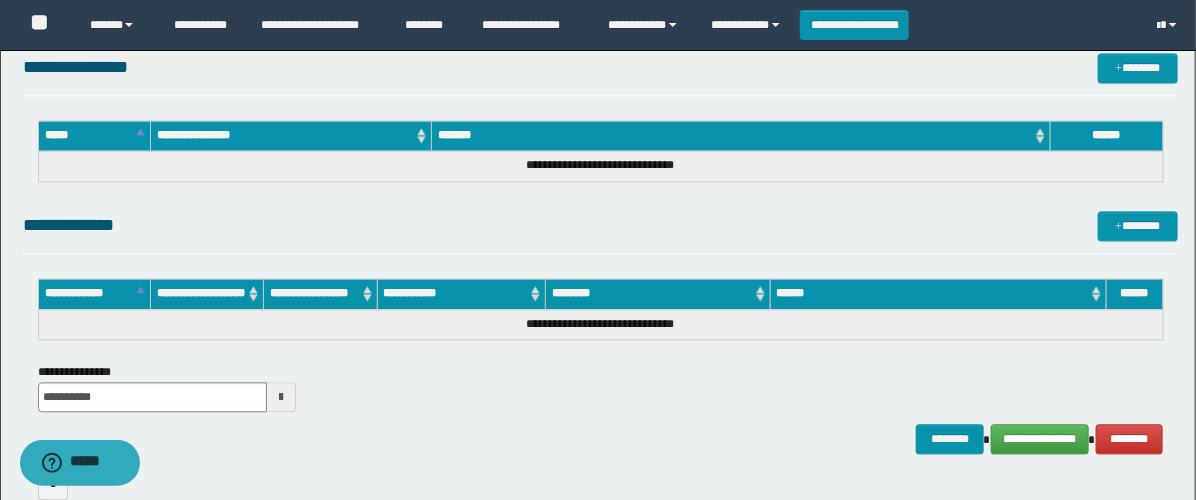 scroll, scrollTop: 1598, scrollLeft: 0, axis: vertical 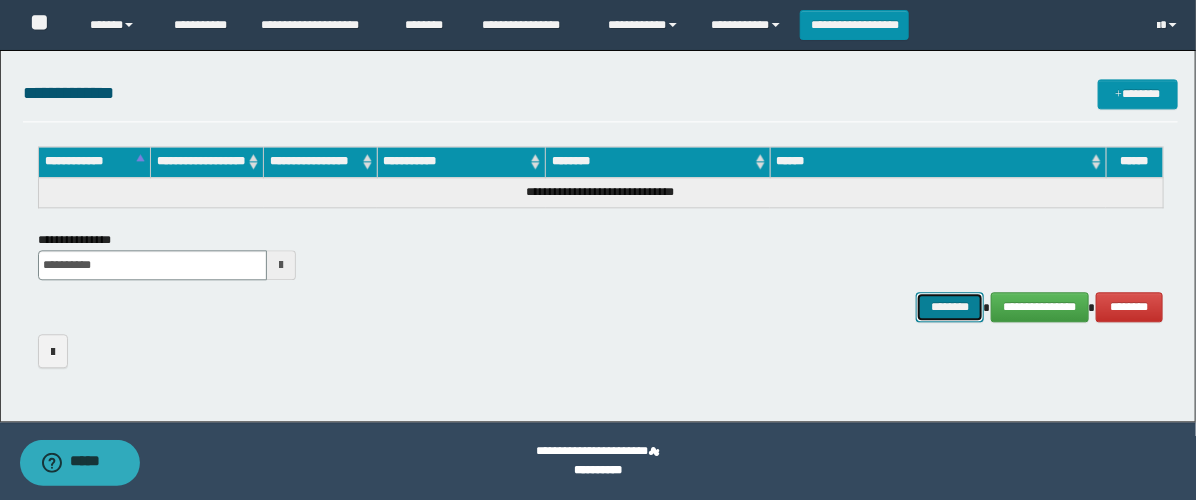click on "********" at bounding box center [950, 307] 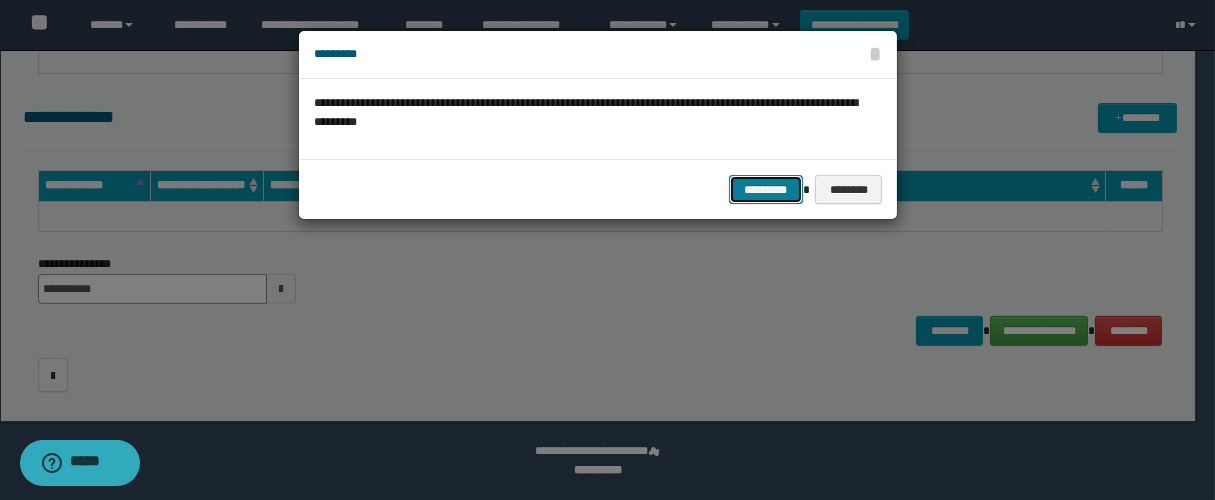 click on "*********" at bounding box center [766, 190] 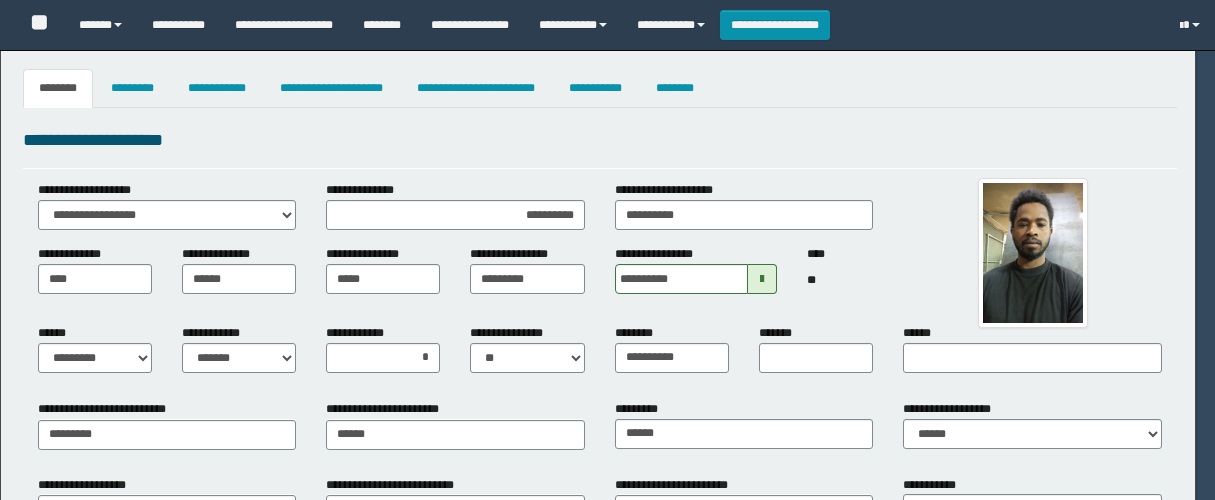 select on "*" 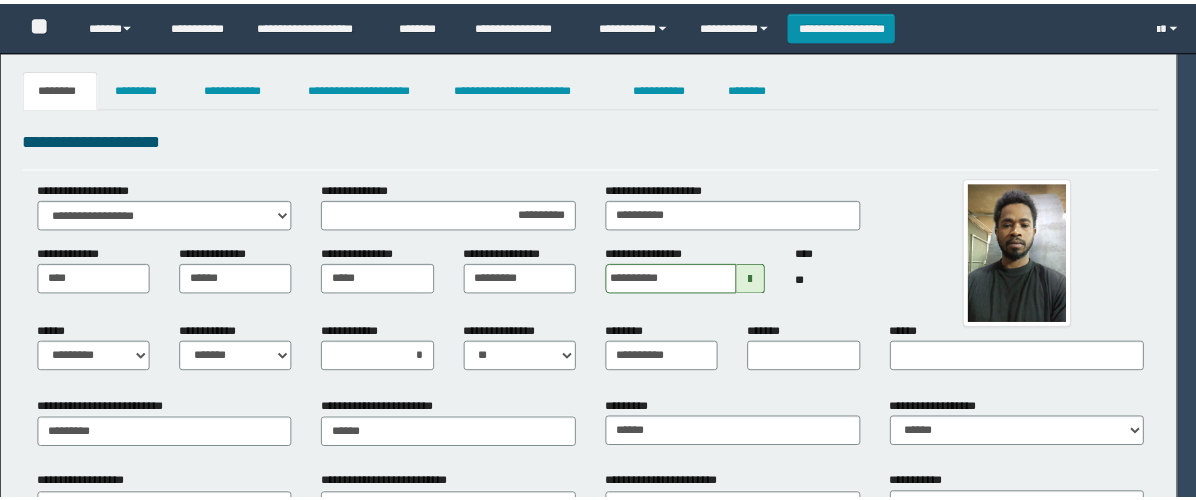 scroll, scrollTop: 0, scrollLeft: 0, axis: both 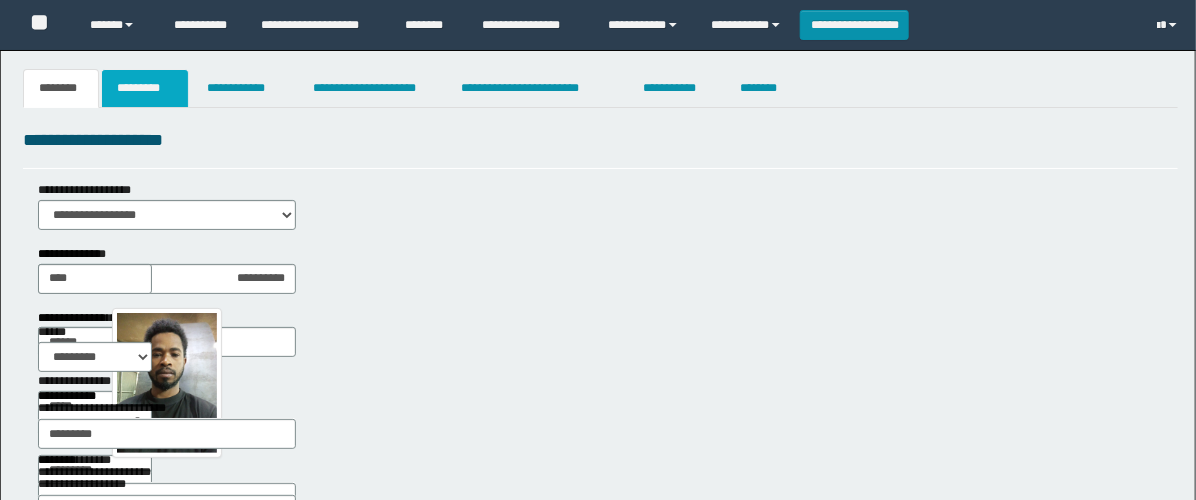 click on "*********" at bounding box center (145, 88) 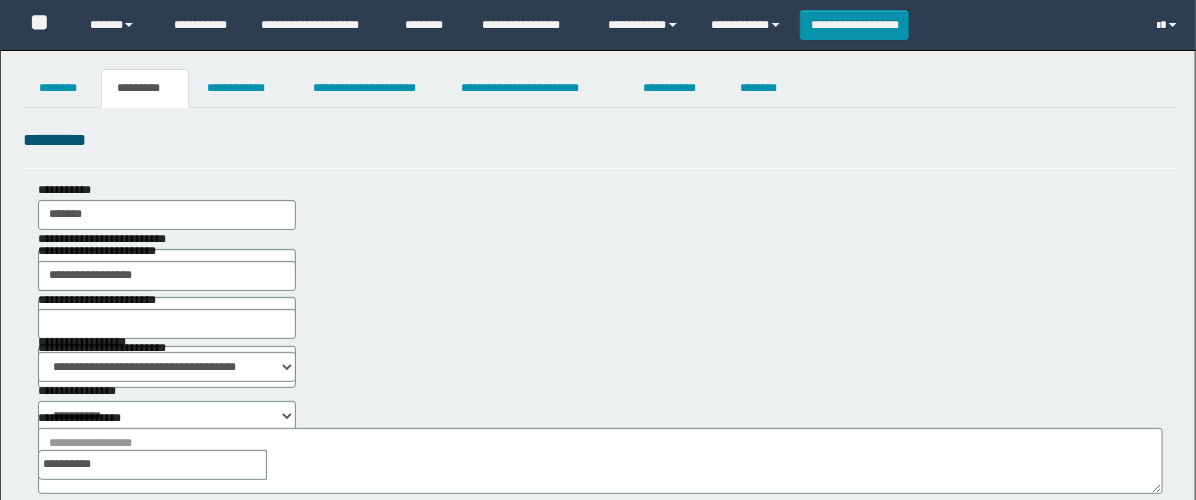 scroll, scrollTop: 111, scrollLeft: 0, axis: vertical 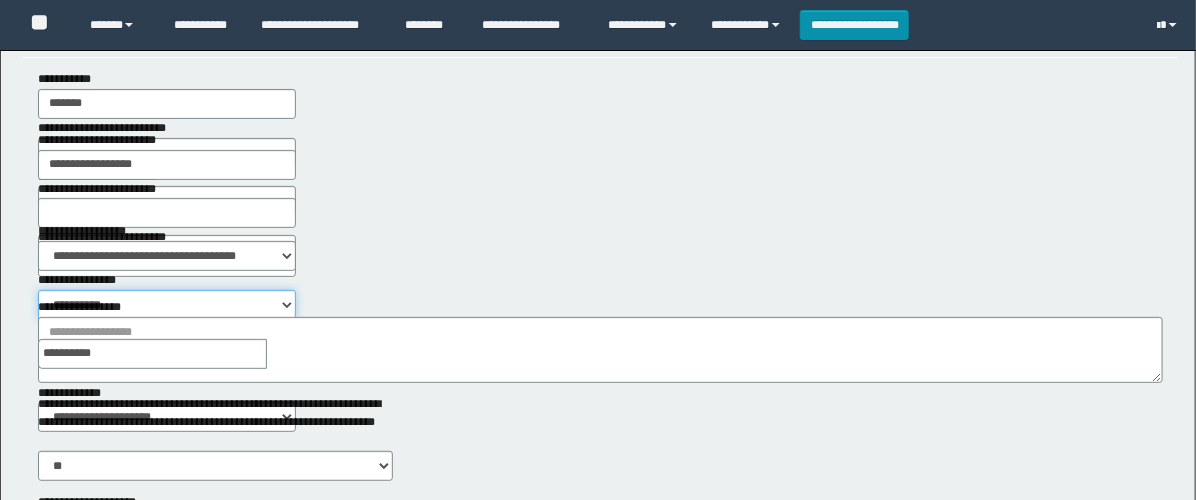 click on "**********" at bounding box center [167, 305] 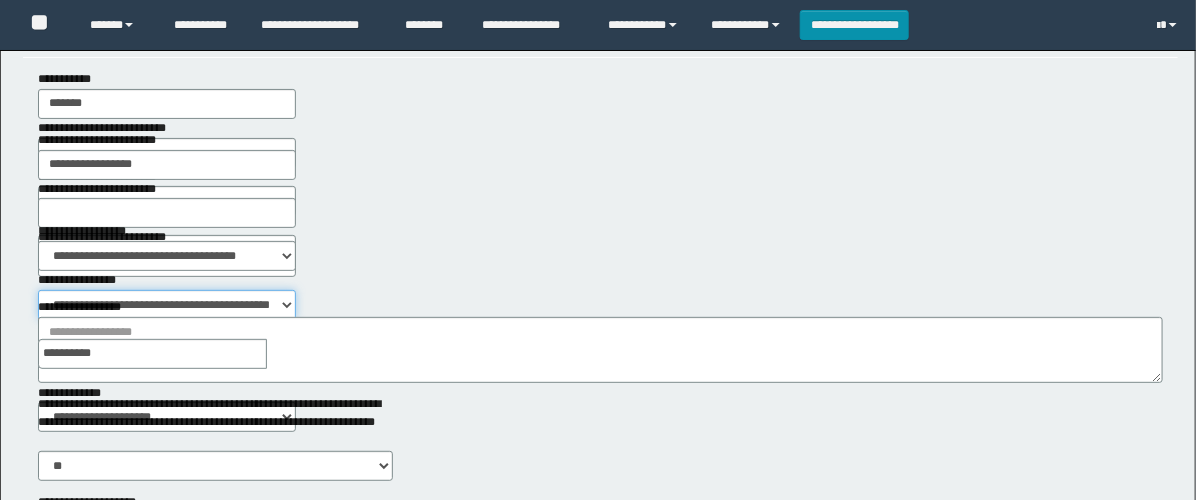 click on "**********" at bounding box center [167, 305] 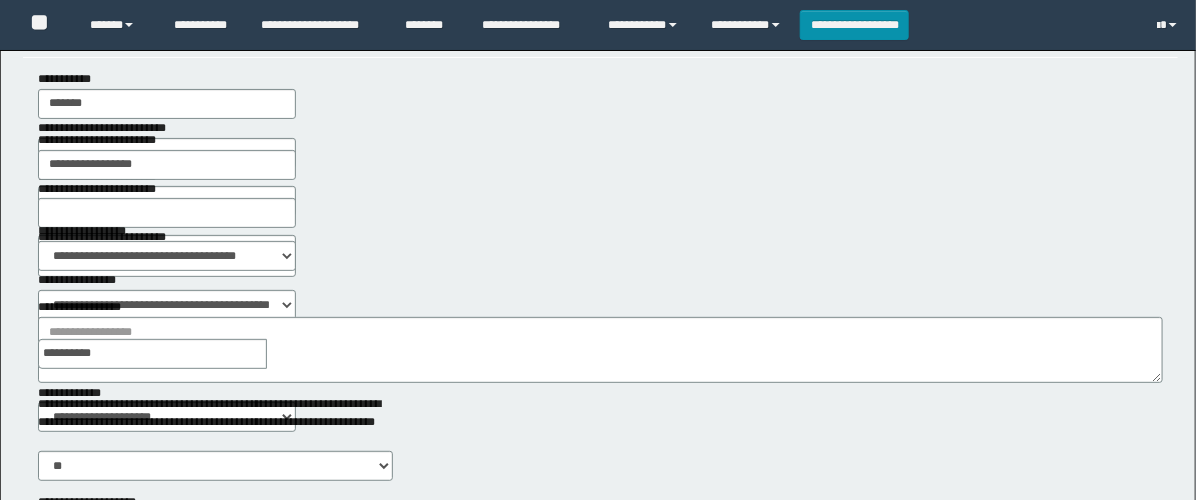 click at bounding box center (281, 354) 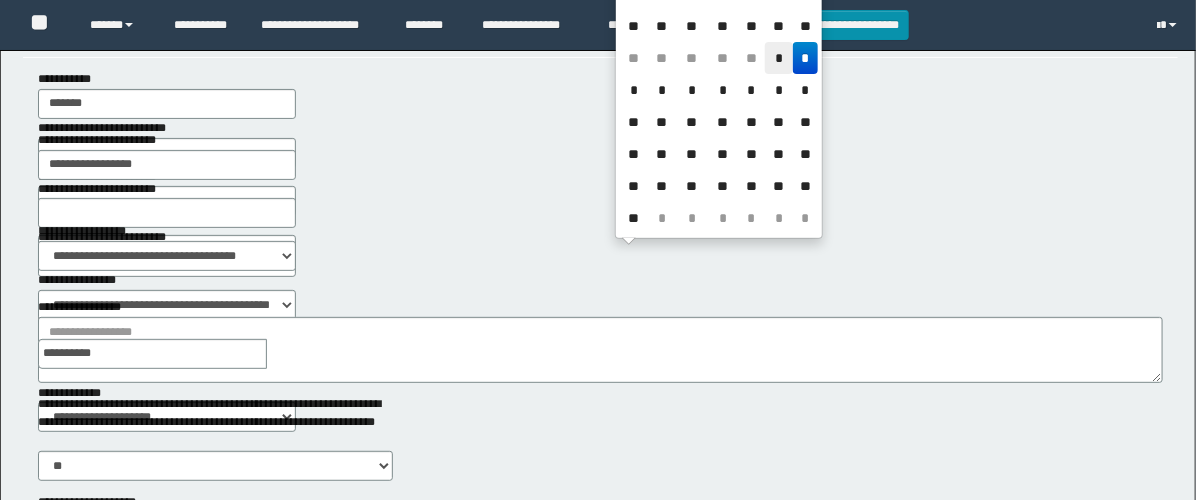 click on "*" at bounding box center [779, 58] 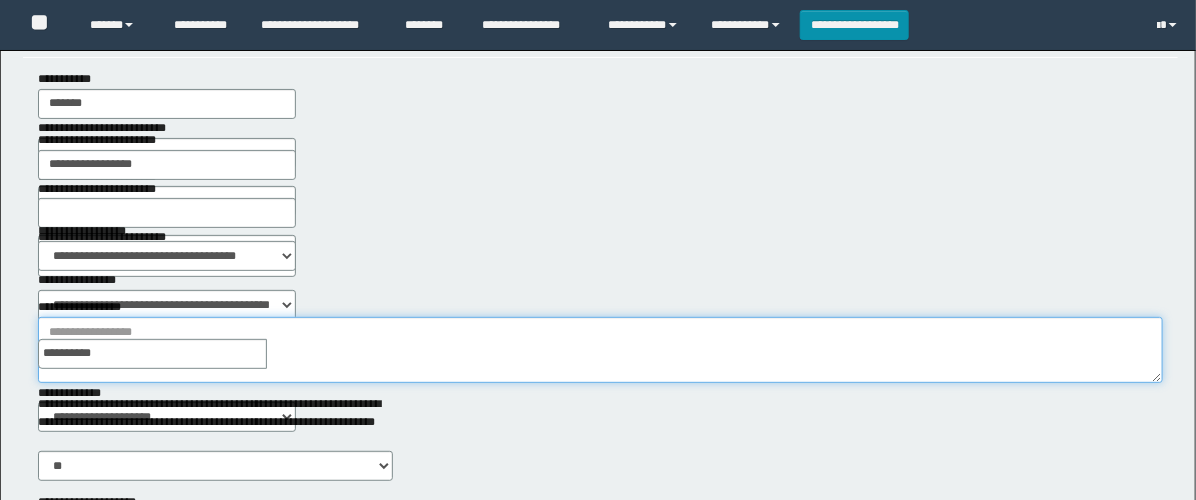 click on "**********" at bounding box center (600, 350) 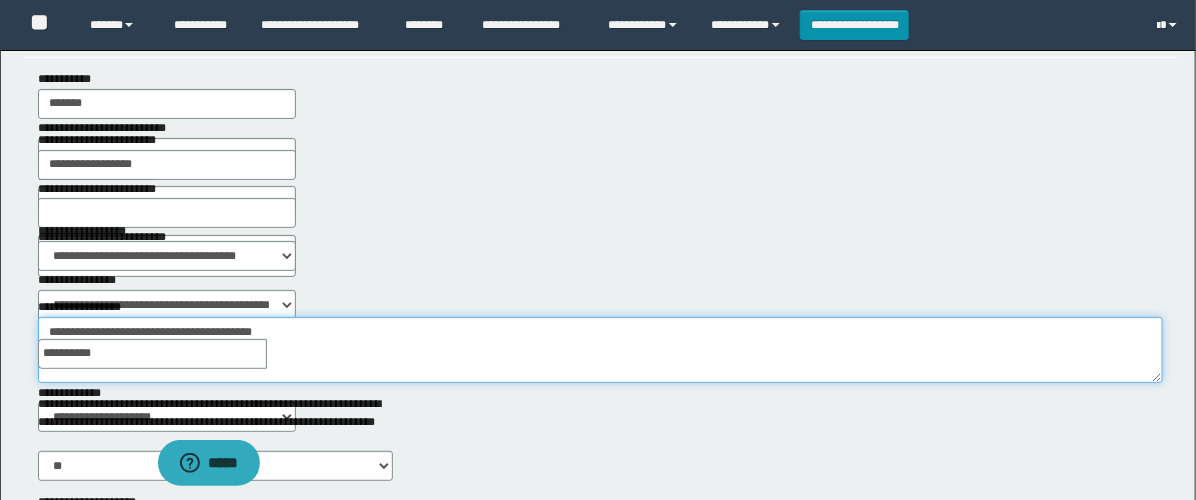 scroll, scrollTop: 0, scrollLeft: 0, axis: both 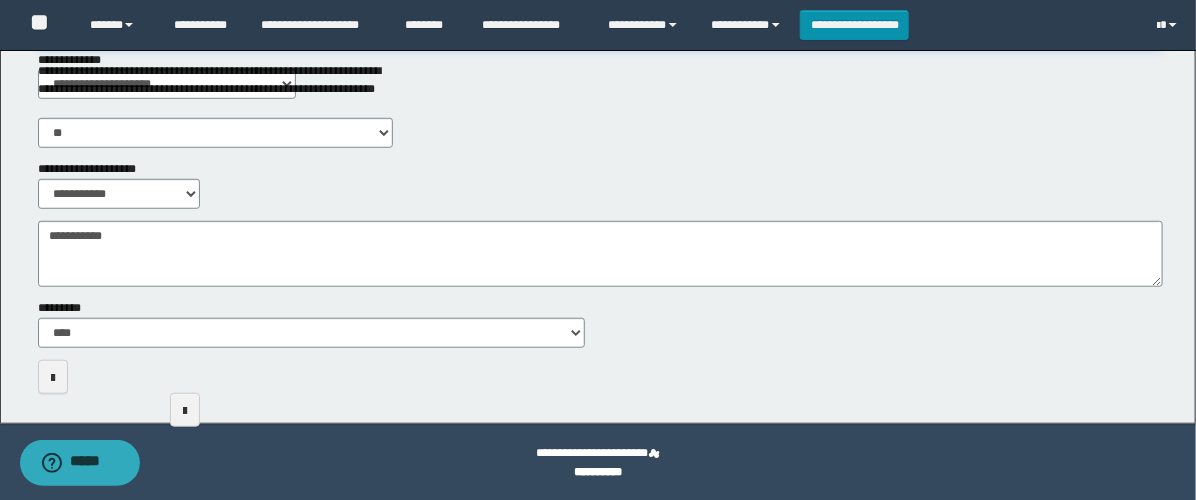 type on "**********" 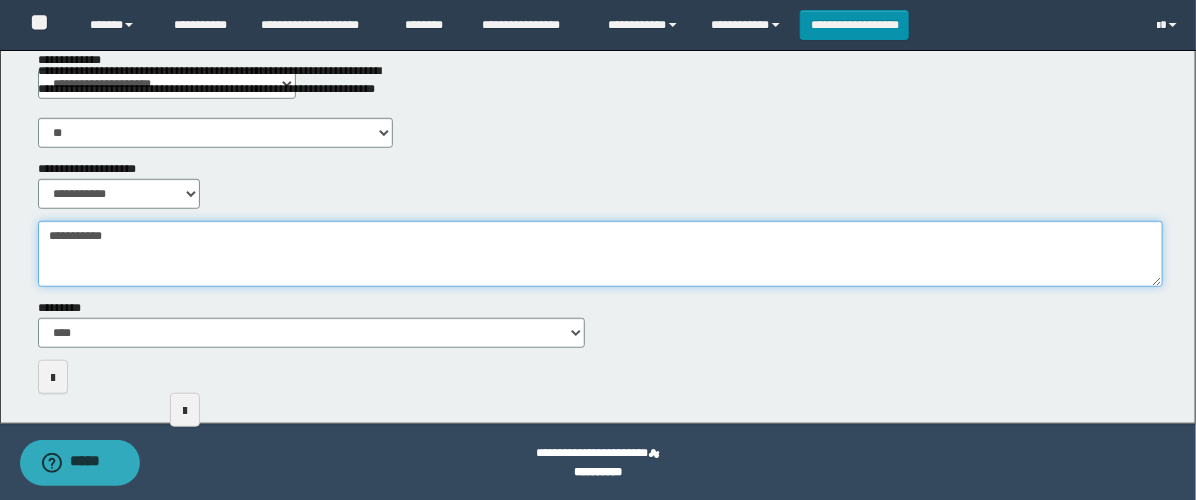 click on "**********" at bounding box center (600, 254) 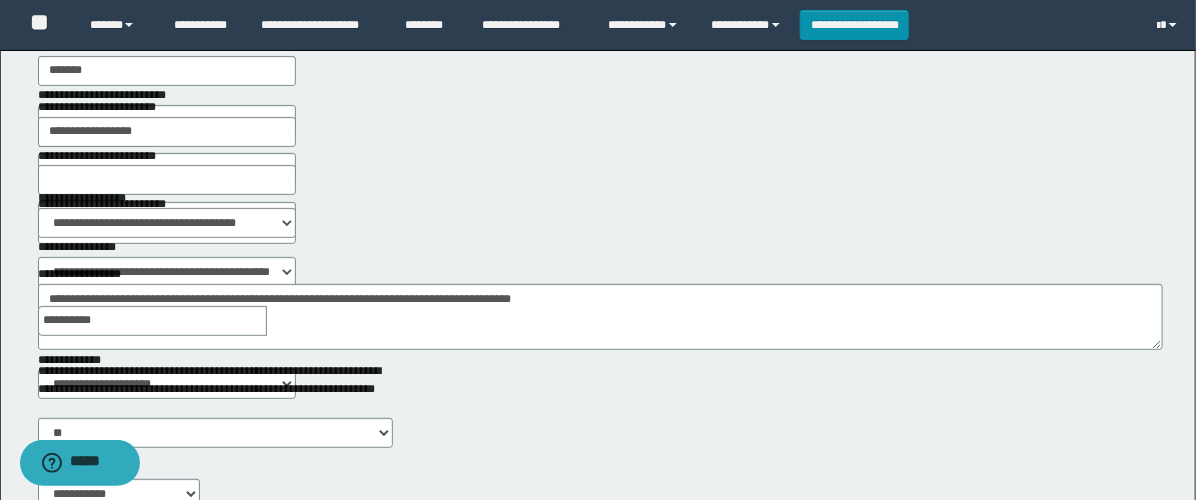 scroll, scrollTop: 0, scrollLeft: 0, axis: both 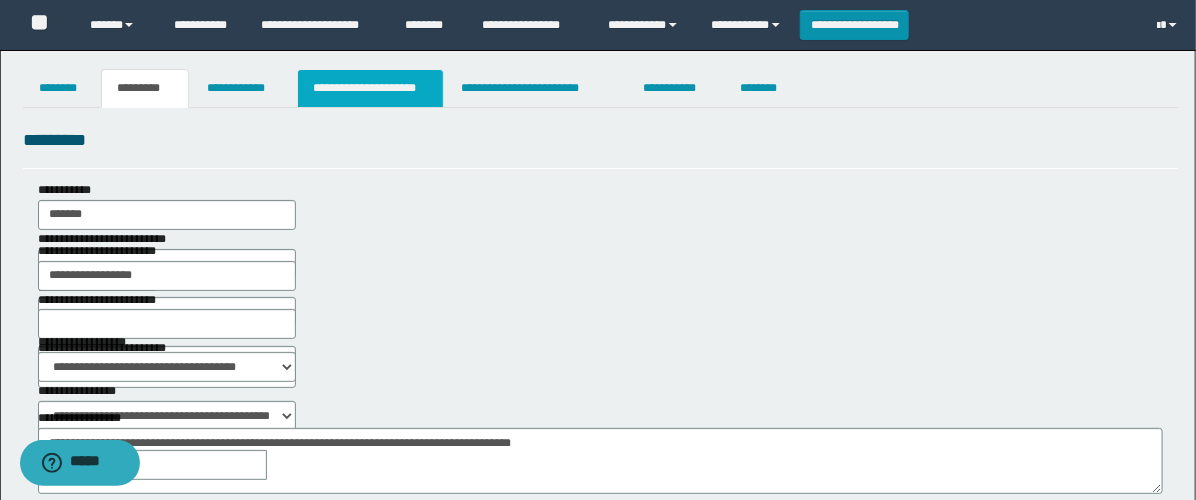 type on "**********" 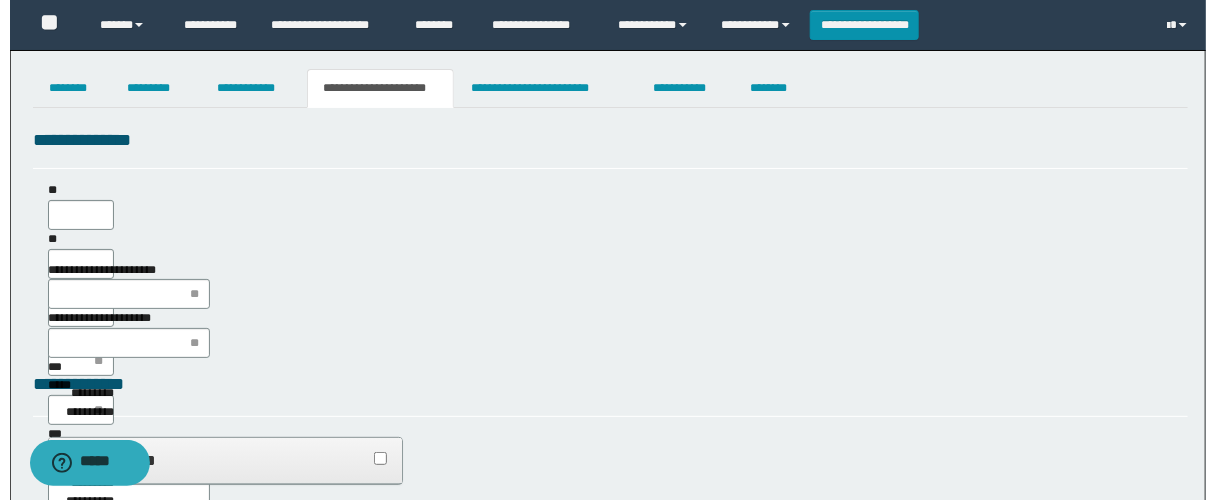 scroll, scrollTop: 0, scrollLeft: 0, axis: both 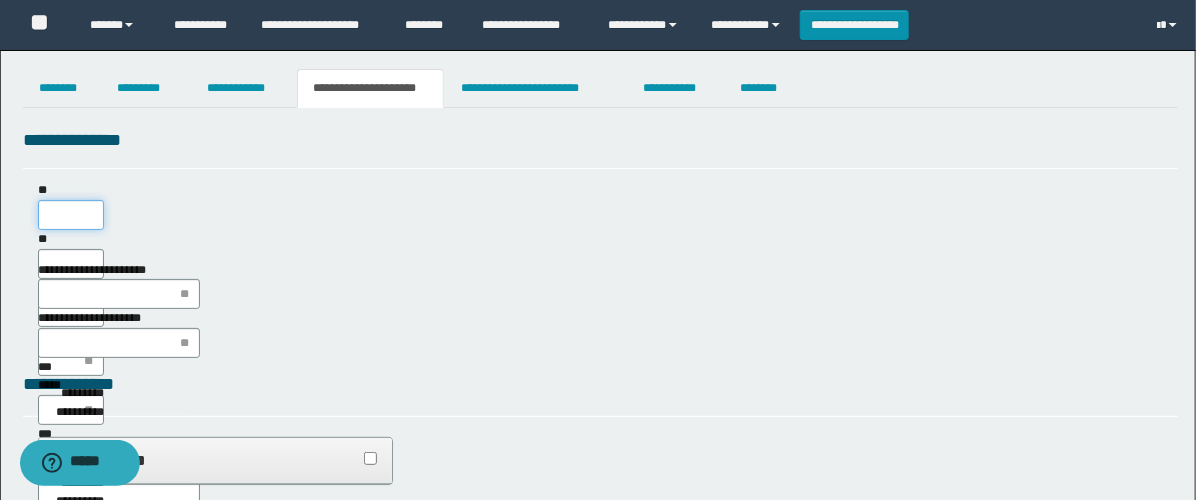click on "**" at bounding box center [71, 215] 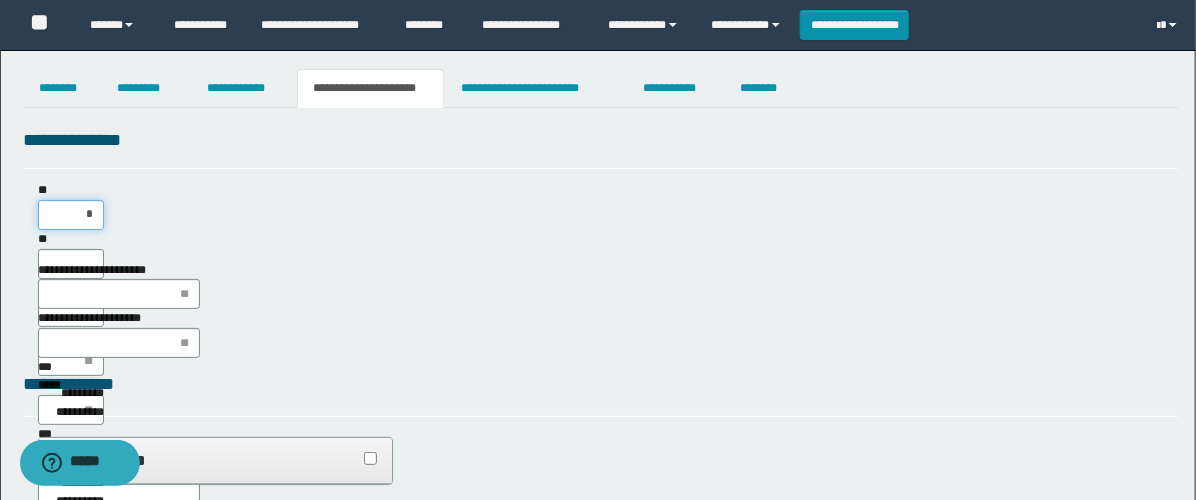 type on "**" 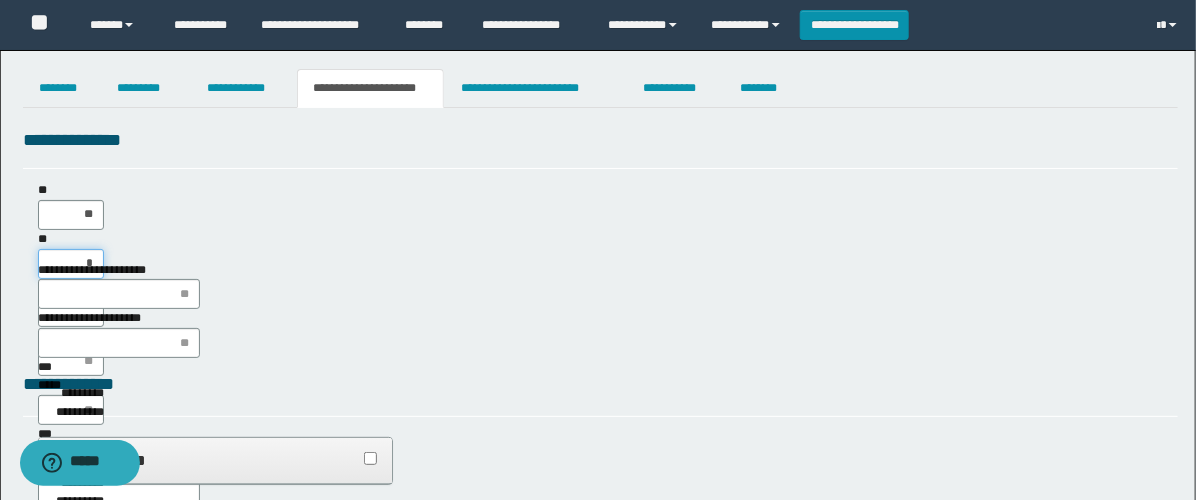 type on "**" 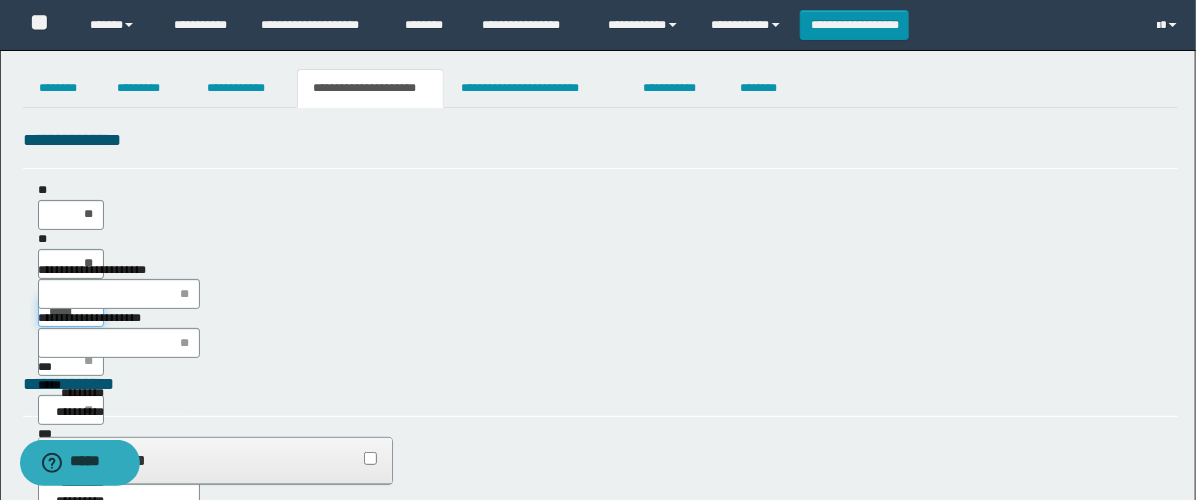 type on "******" 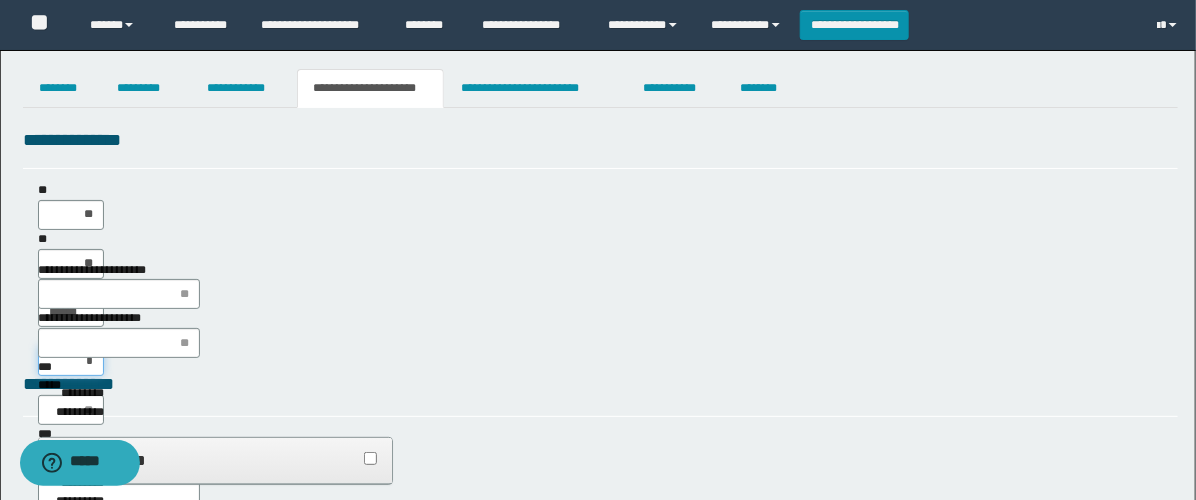 type on "**" 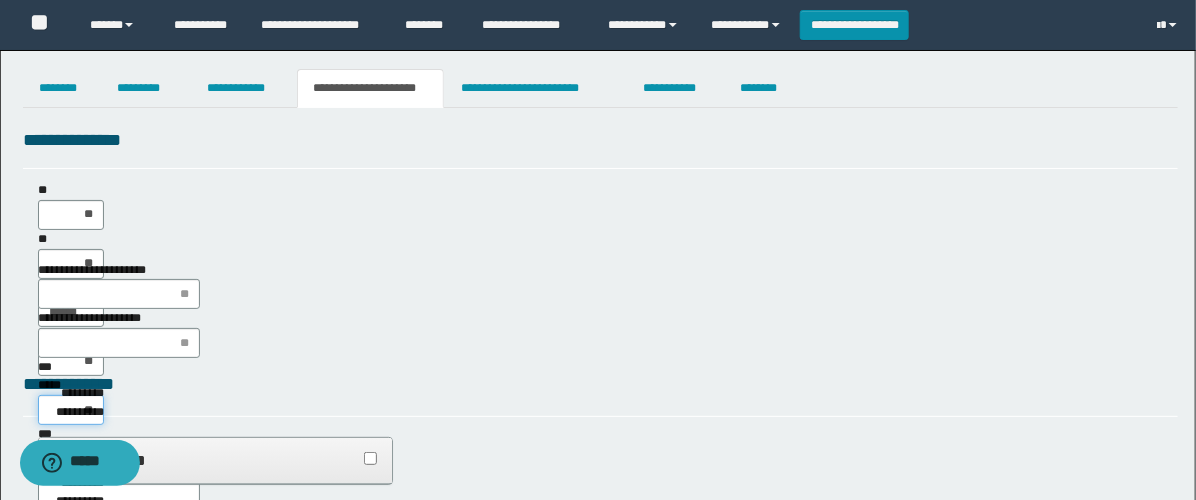type on "***" 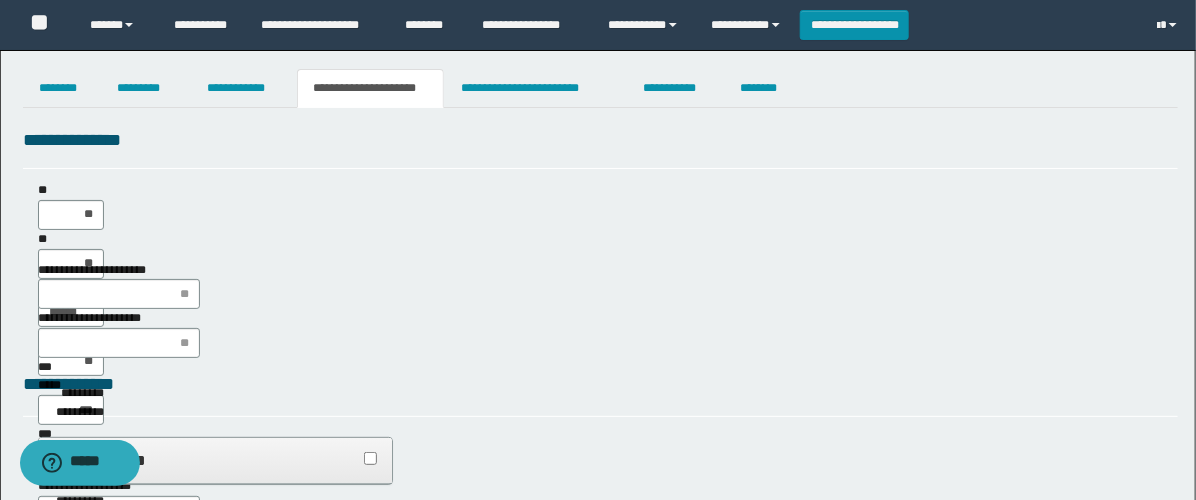type on "**" 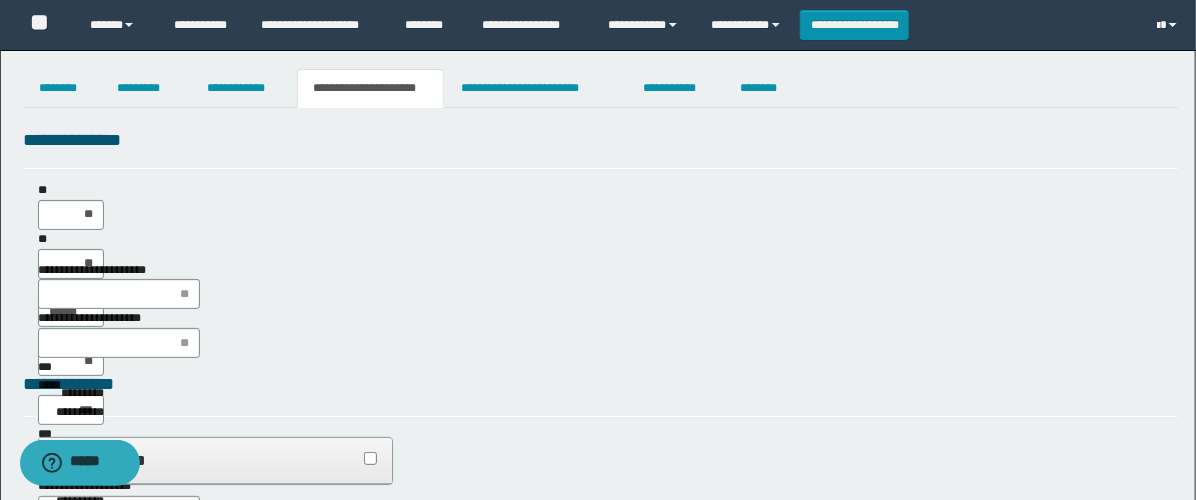 type on "**" 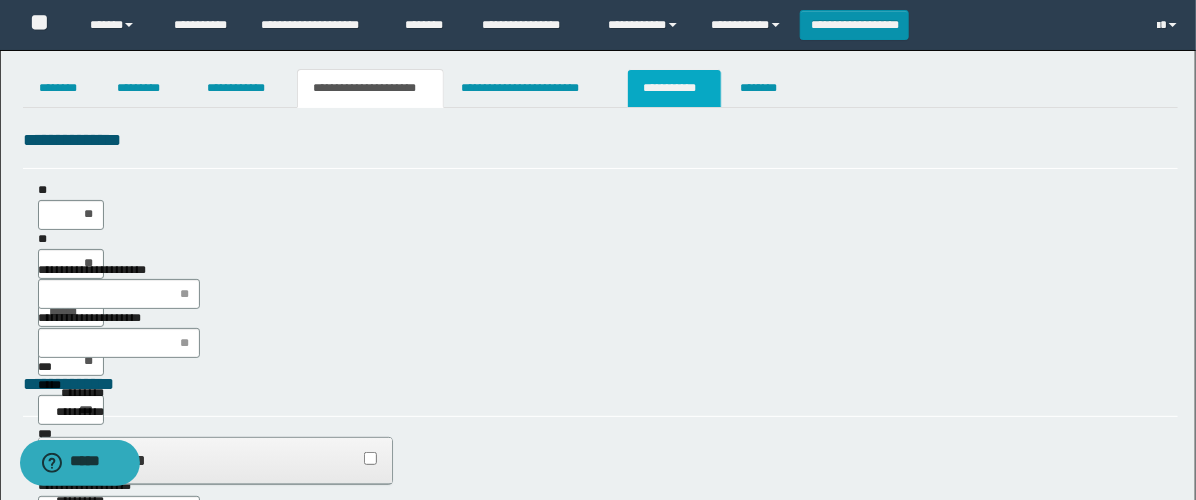 click on "**********" at bounding box center [674, 88] 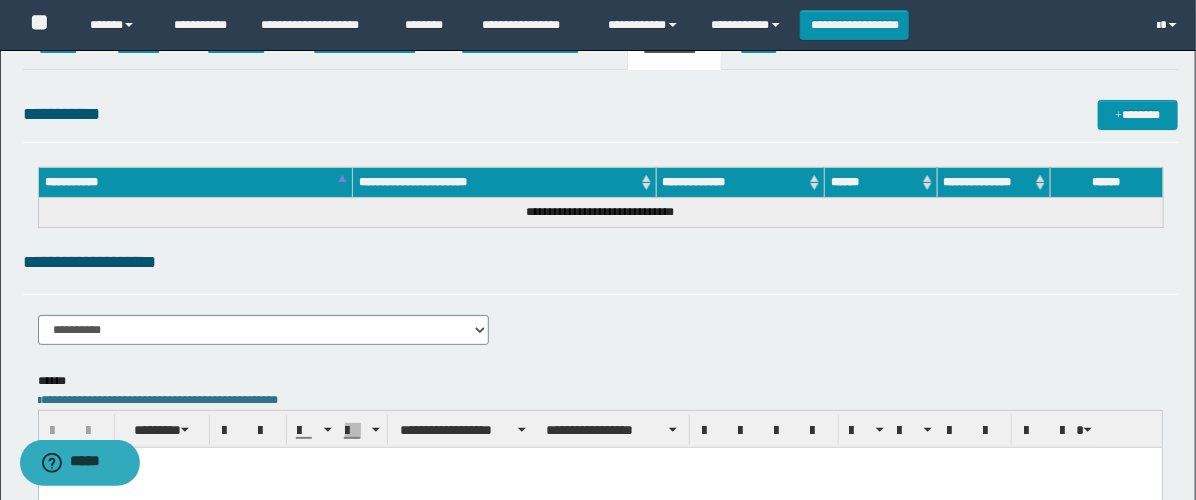 scroll, scrollTop: 0, scrollLeft: 0, axis: both 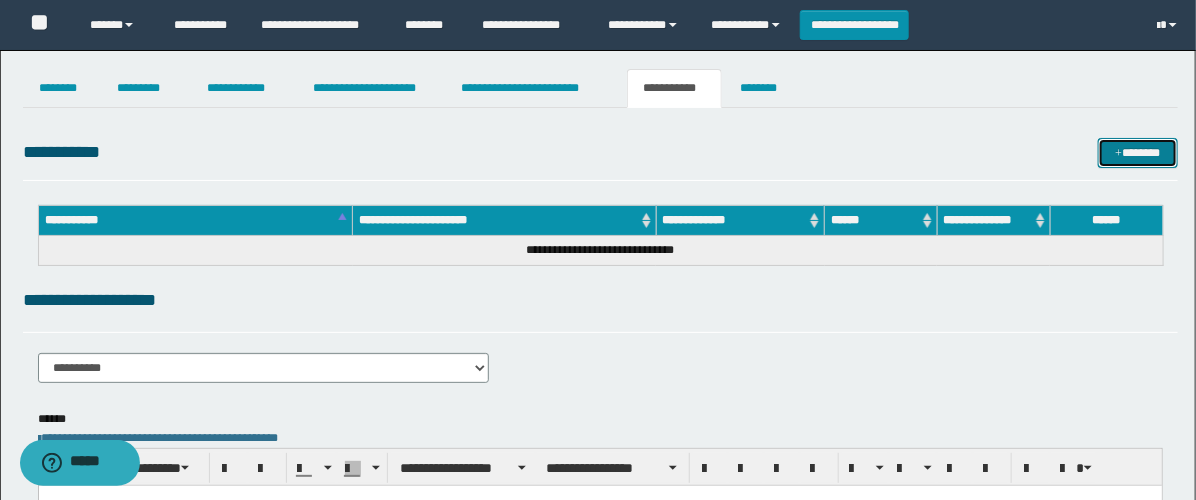 click on "*******" at bounding box center [1138, 153] 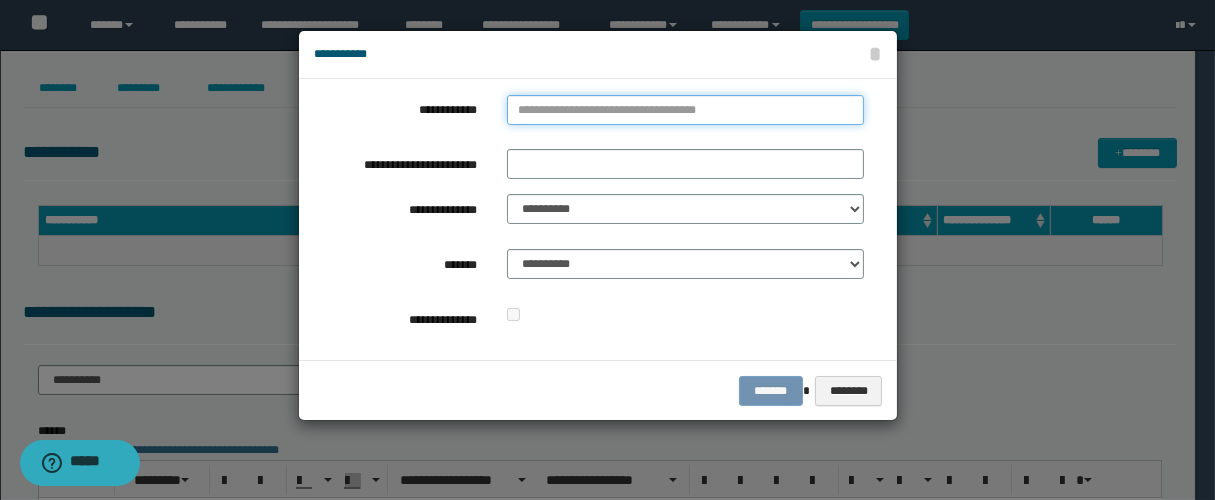 click on "**********" at bounding box center [685, 110] 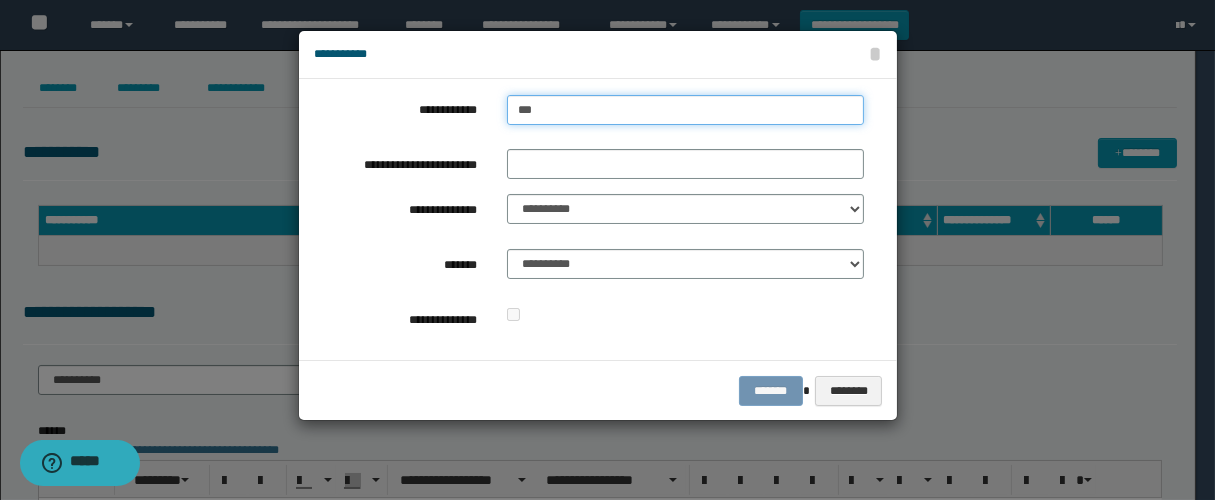 type on "****" 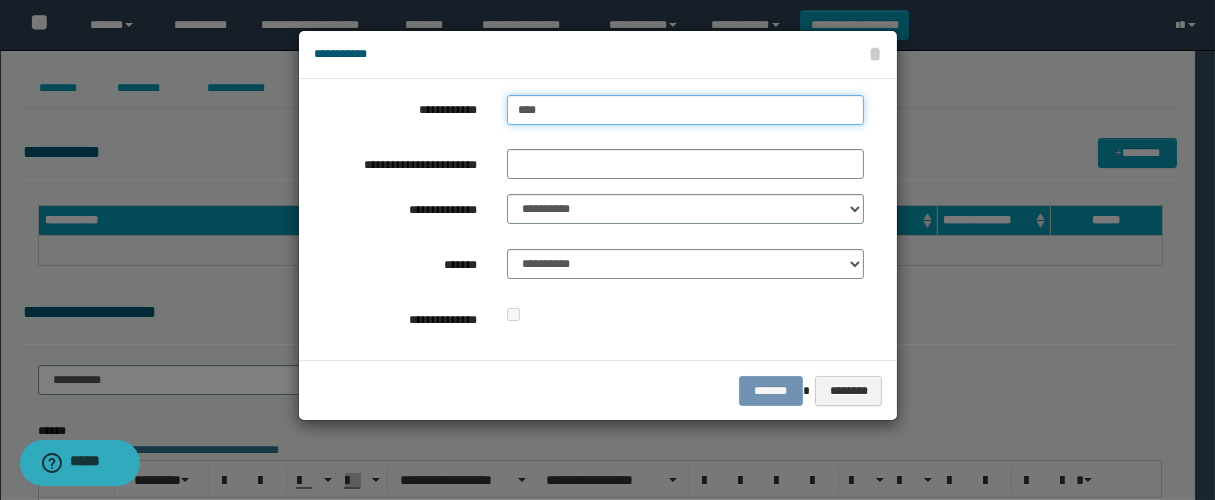 type on "****" 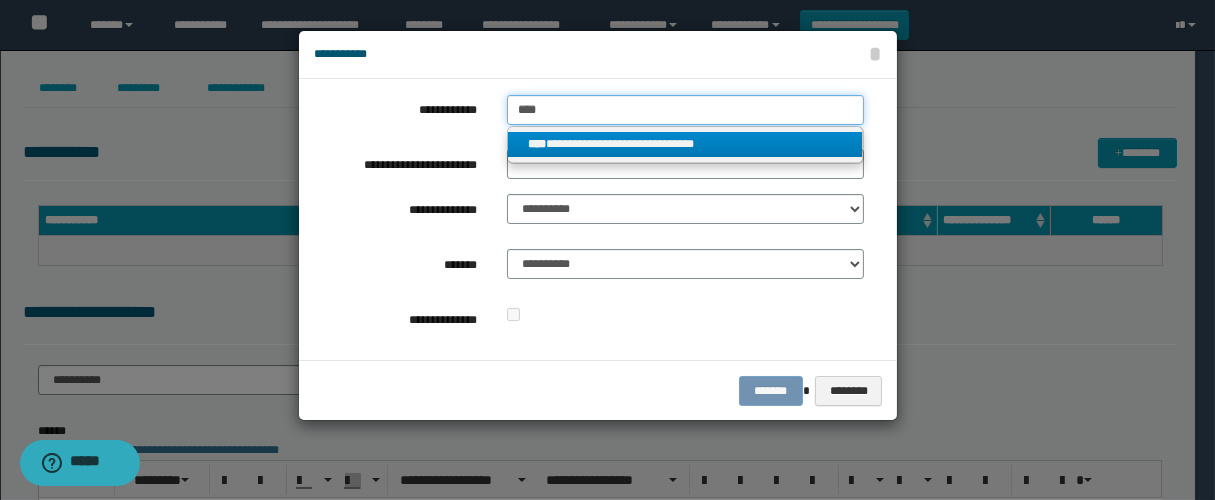type on "****" 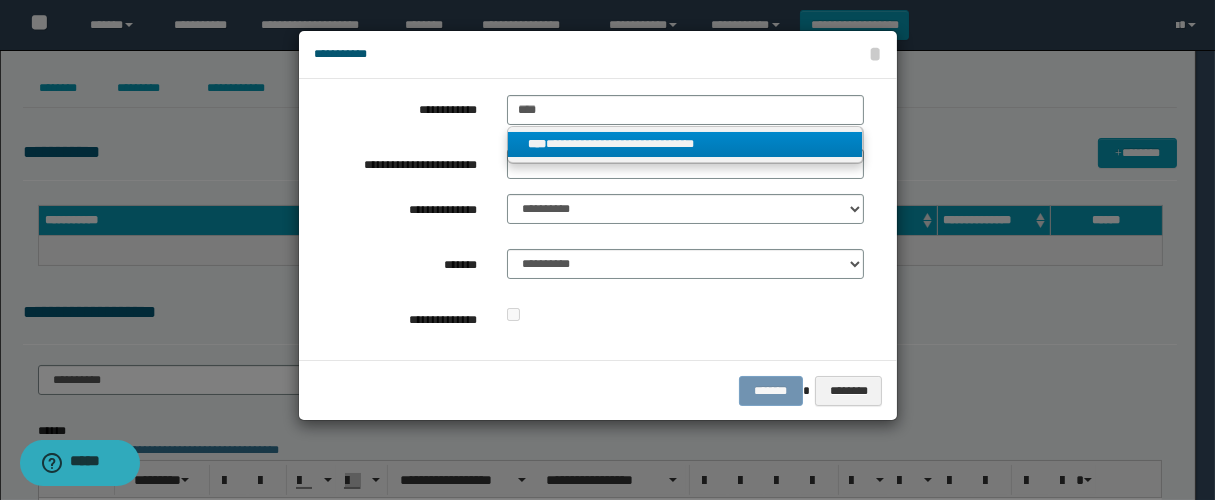 click on "**********" at bounding box center [684, 144] 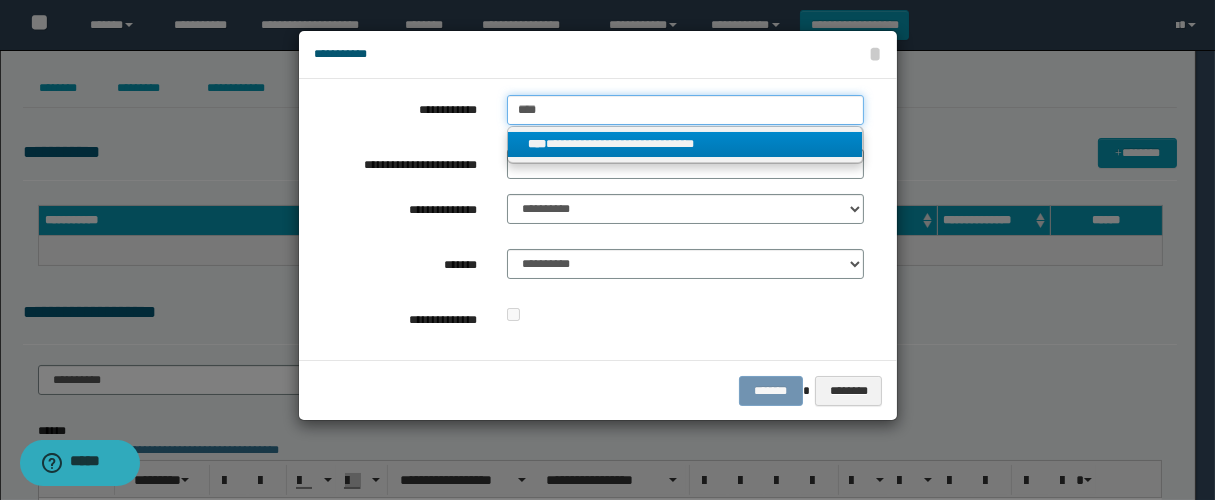 type 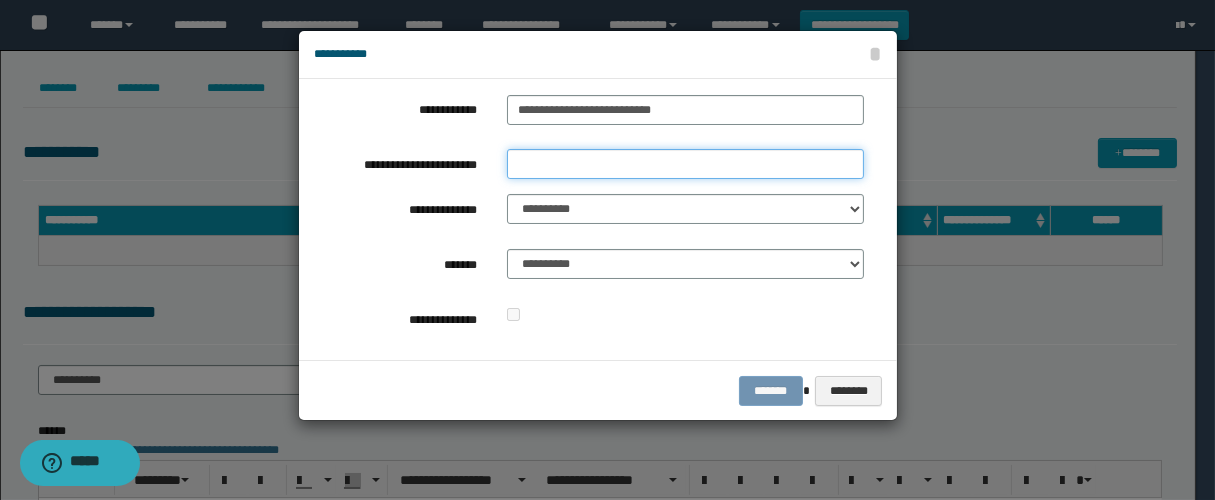 click on "**********" at bounding box center [685, 164] 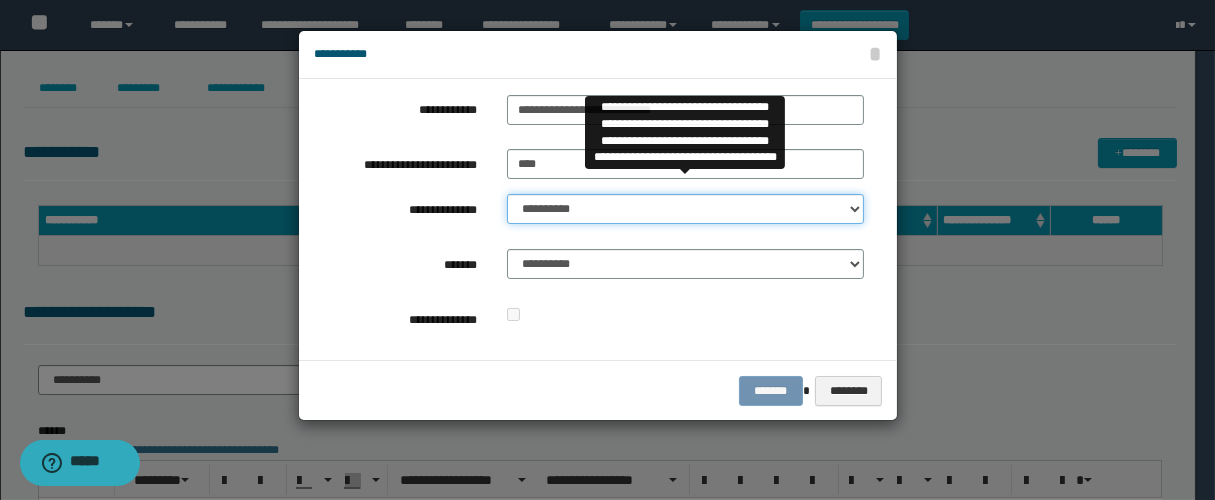 drag, startPoint x: 563, startPoint y: 212, endPoint x: 575, endPoint y: 218, distance: 13.416408 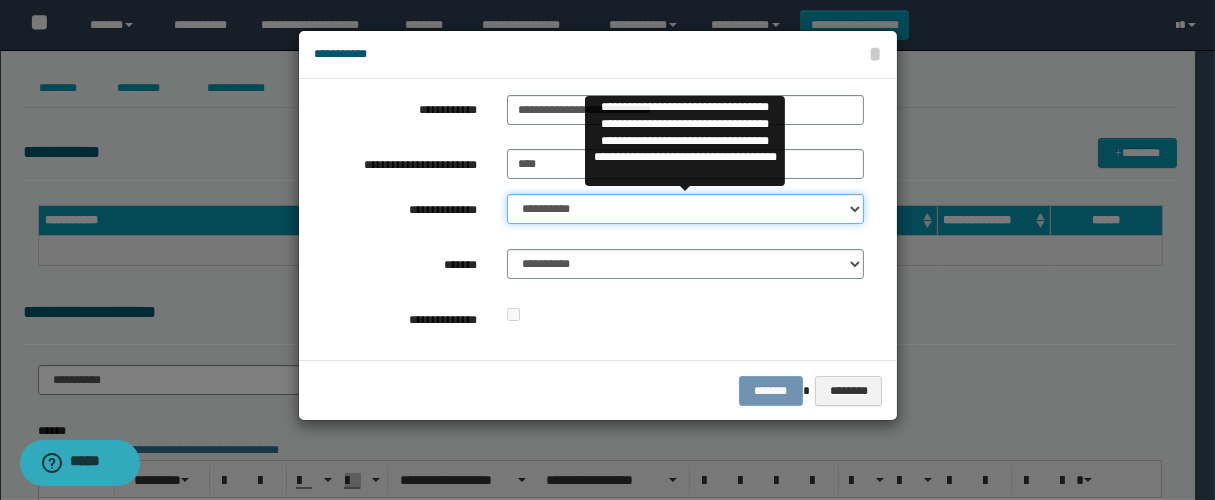 select on "**" 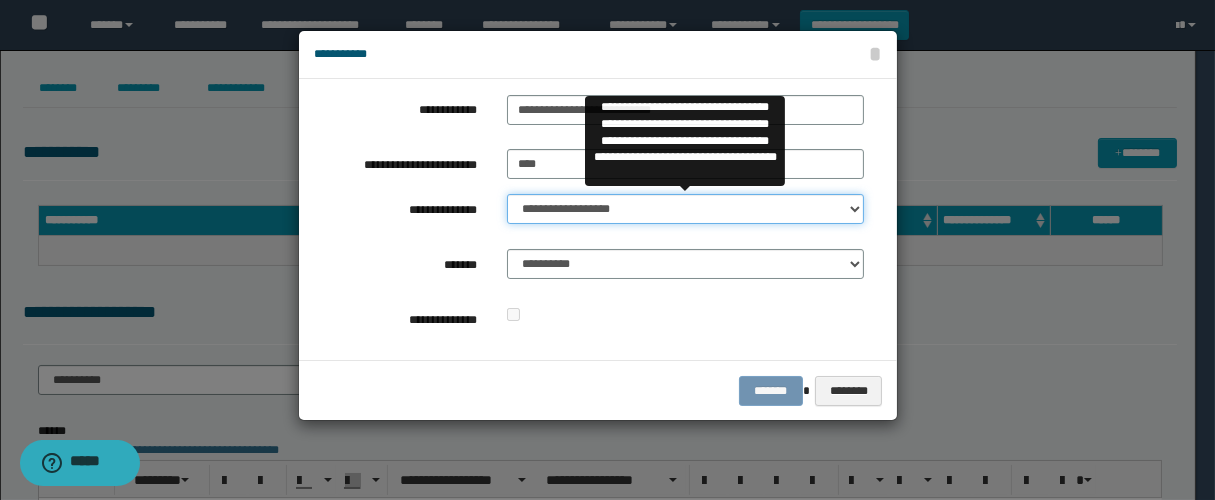 click on "**********" at bounding box center [685, 209] 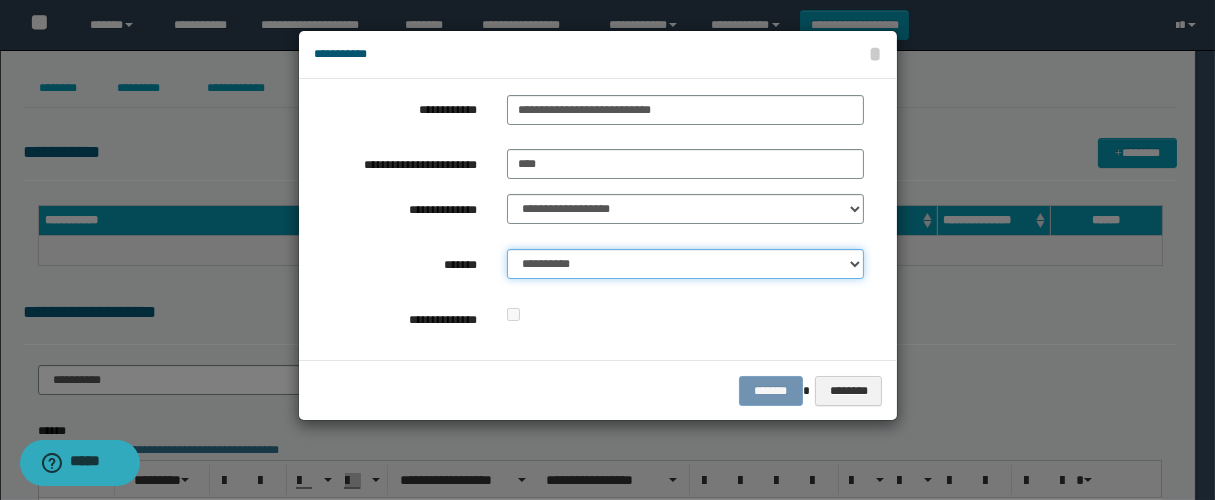 drag, startPoint x: 603, startPoint y: 260, endPoint x: 619, endPoint y: 274, distance: 21.260292 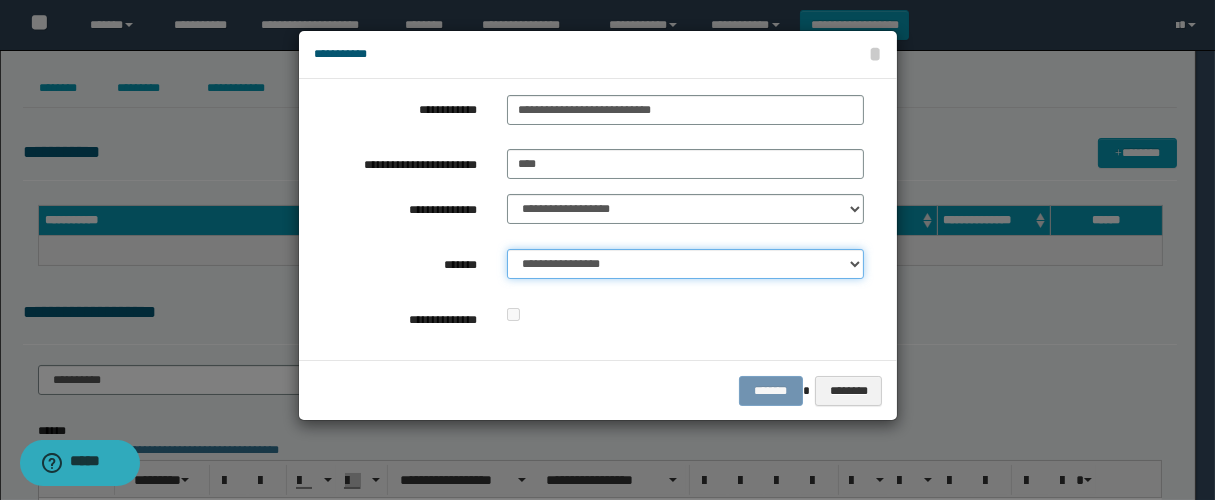click on "**********" at bounding box center [685, 264] 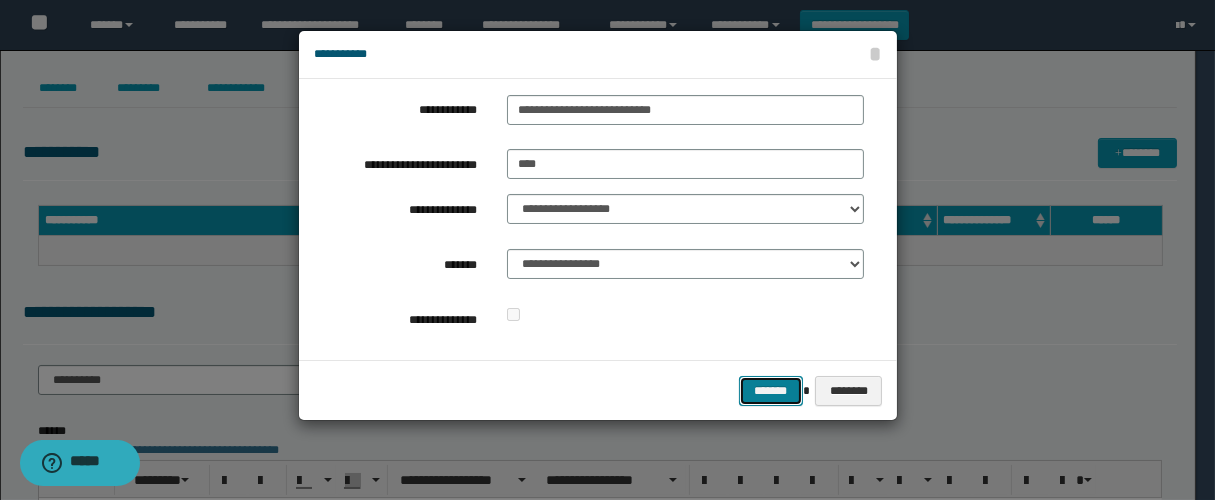 click on "*******" at bounding box center (771, 391) 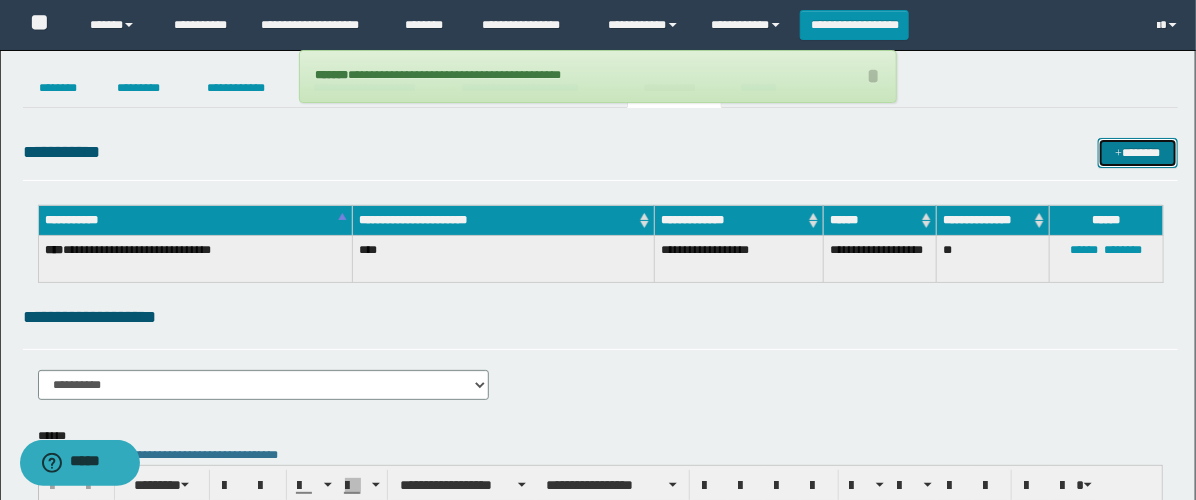 scroll, scrollTop: 111, scrollLeft: 0, axis: vertical 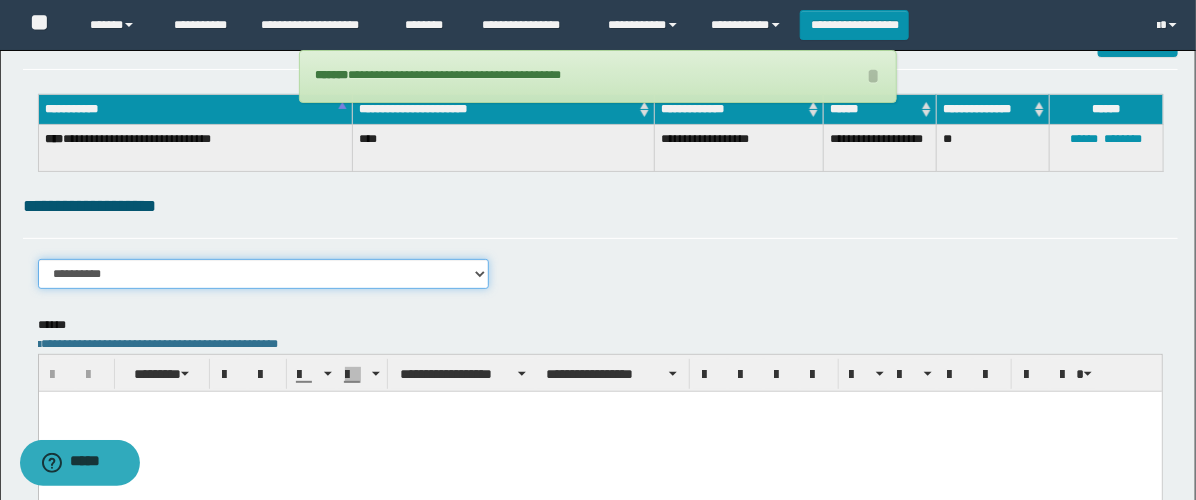 drag, startPoint x: 127, startPoint y: 279, endPoint x: 145, endPoint y: 289, distance: 20.59126 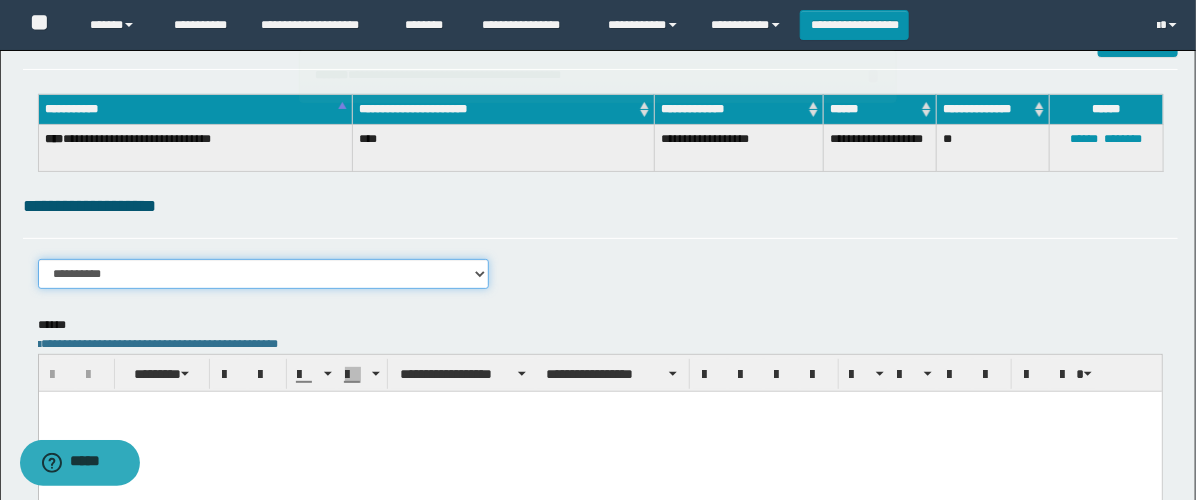 select on "****" 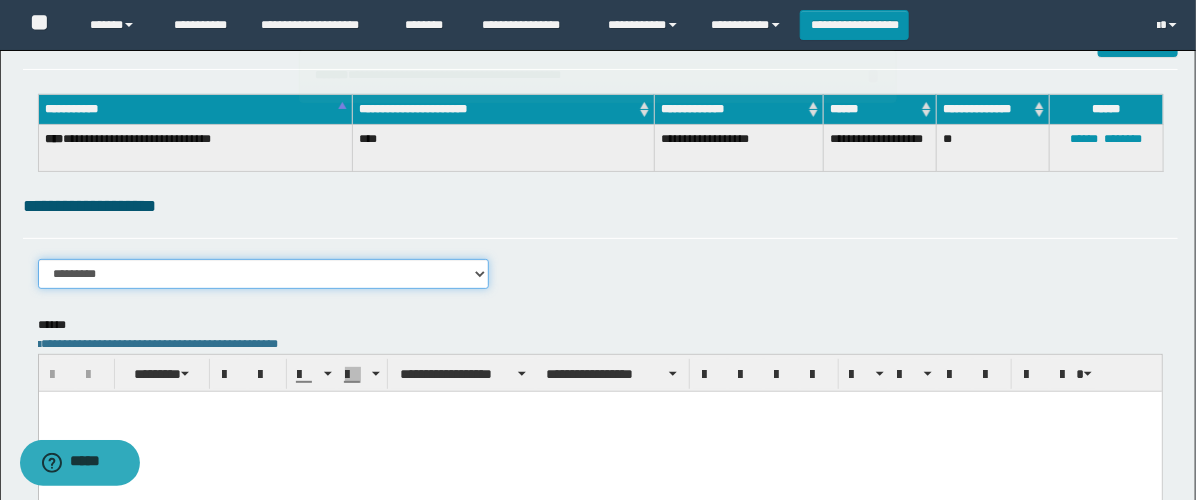 click on "**********" at bounding box center [263, 274] 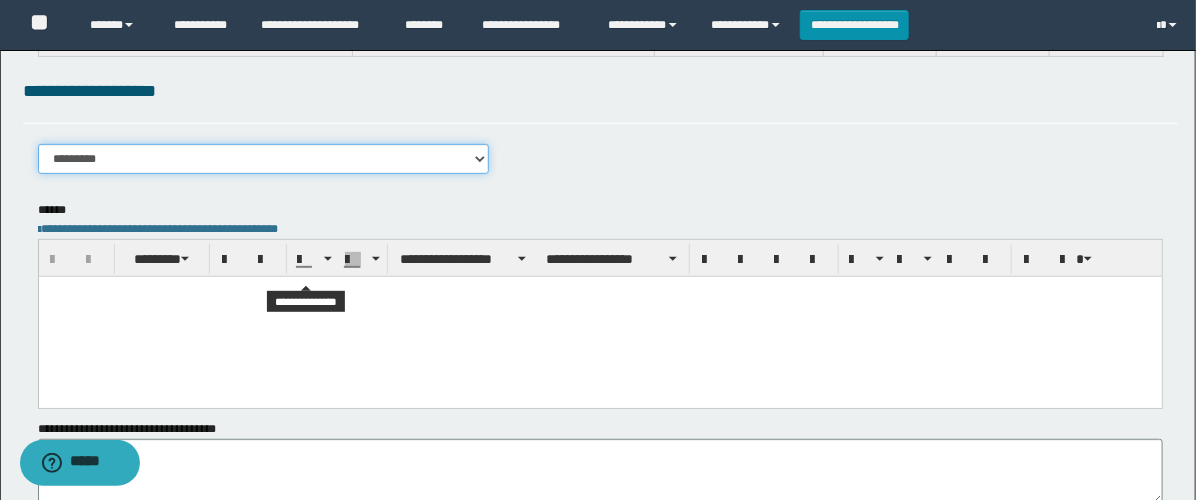 scroll, scrollTop: 333, scrollLeft: 0, axis: vertical 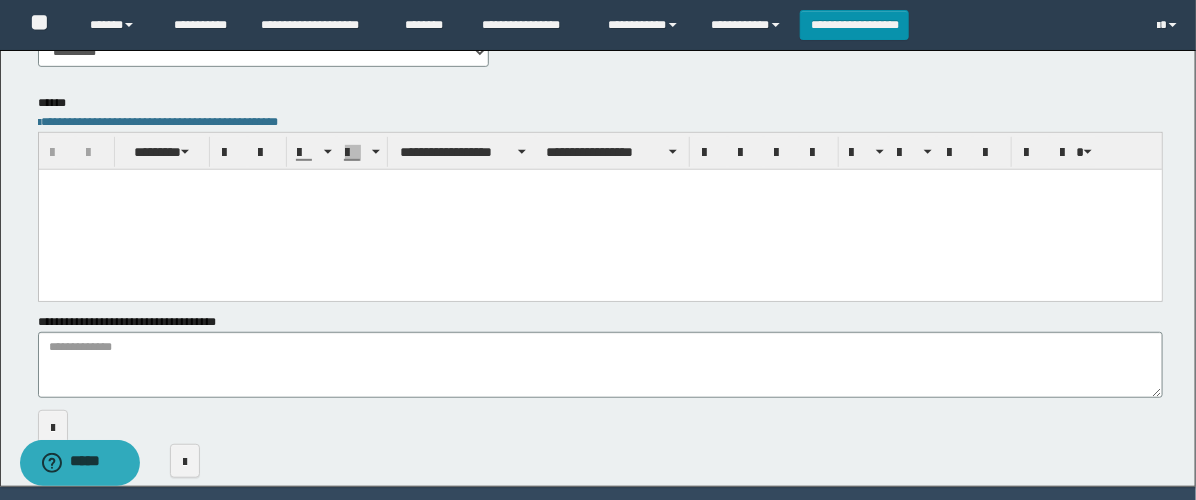 click at bounding box center [599, 209] 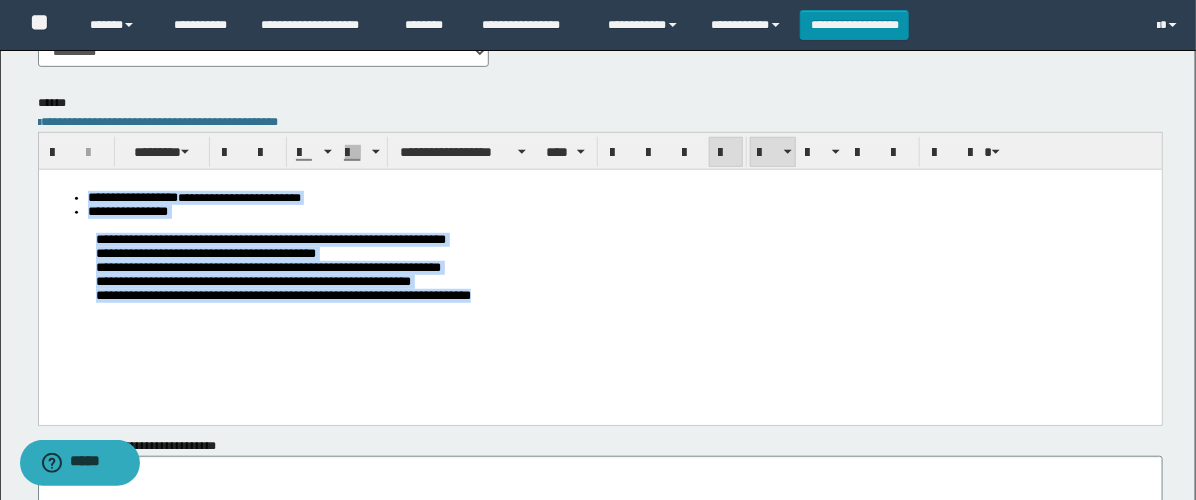 drag, startPoint x: 589, startPoint y: 317, endPoint x: 38, endPoint y: 349, distance: 551.92847 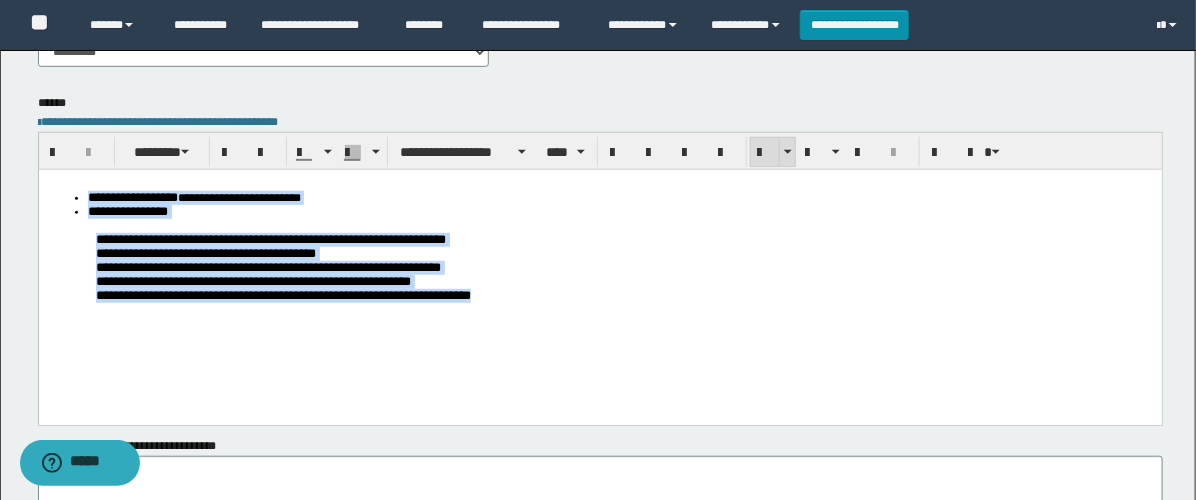 click at bounding box center [765, 153] 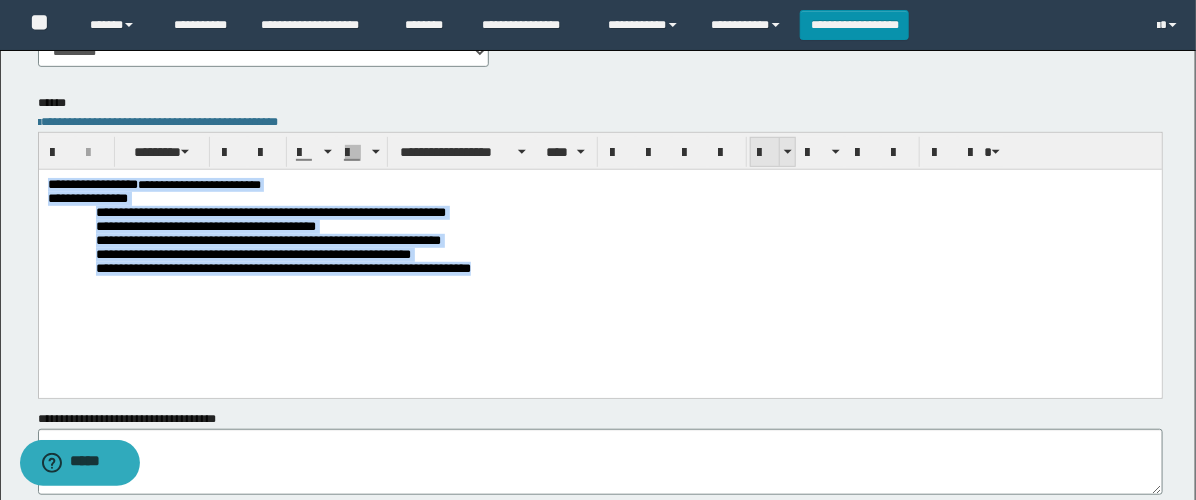 click at bounding box center (765, 153) 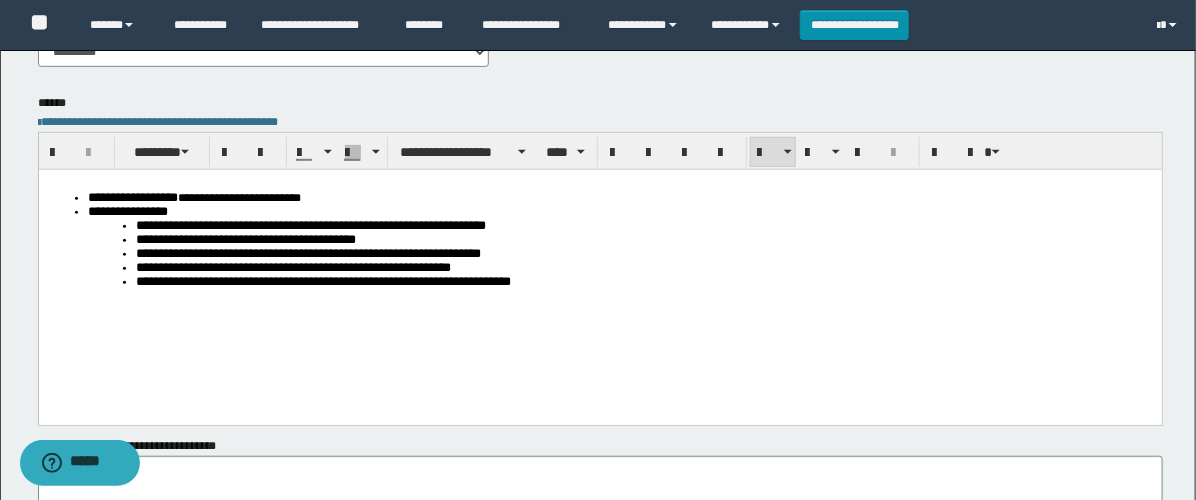 click on "**********" at bounding box center (310, 224) 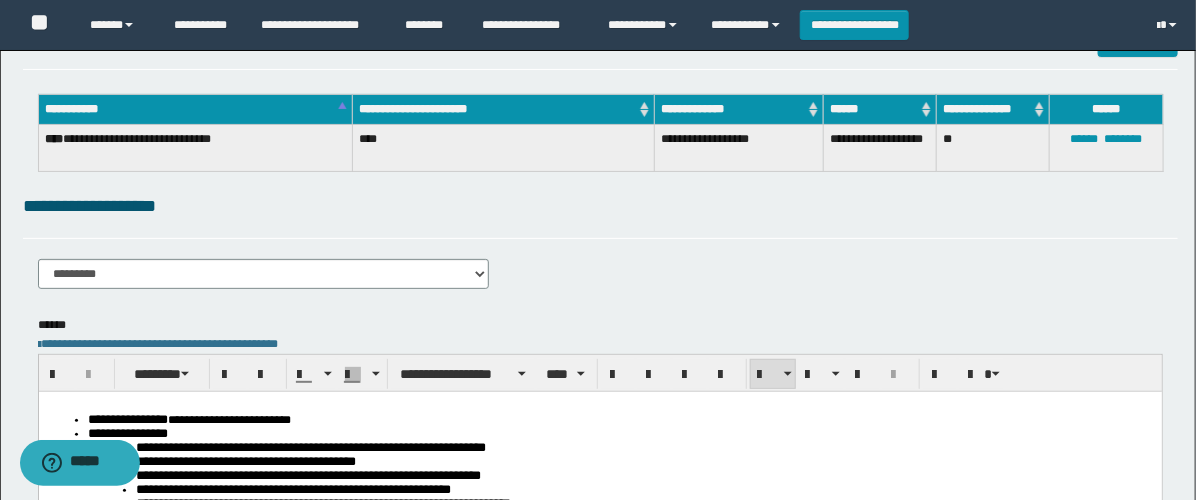 scroll, scrollTop: 0, scrollLeft: 0, axis: both 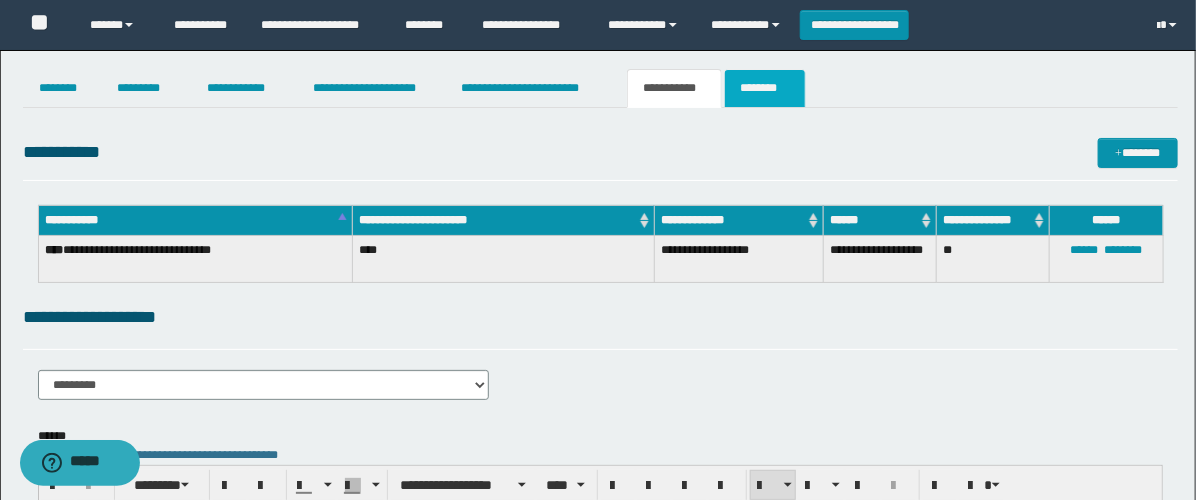 click on "********" at bounding box center [765, 88] 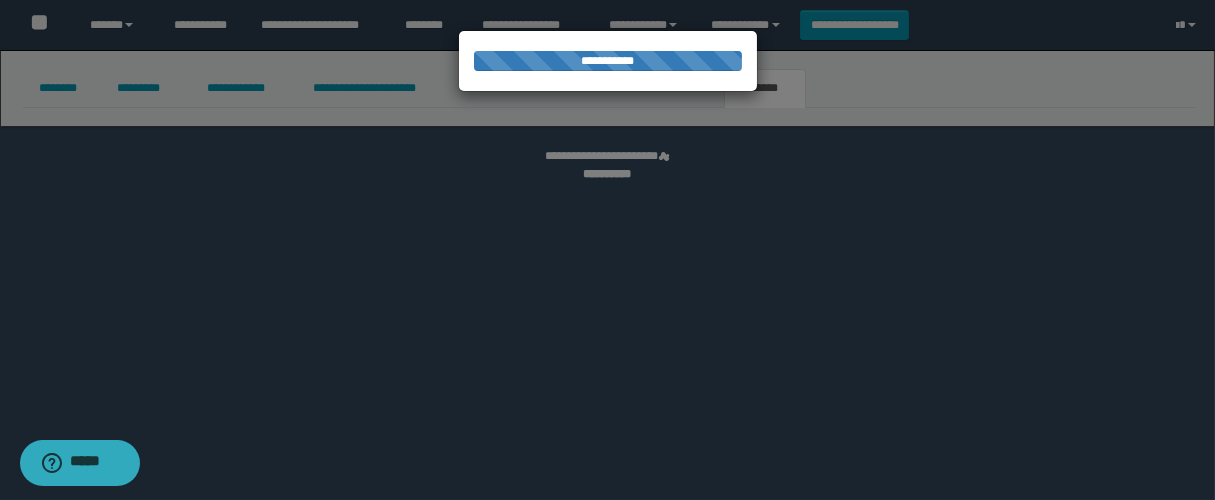 select 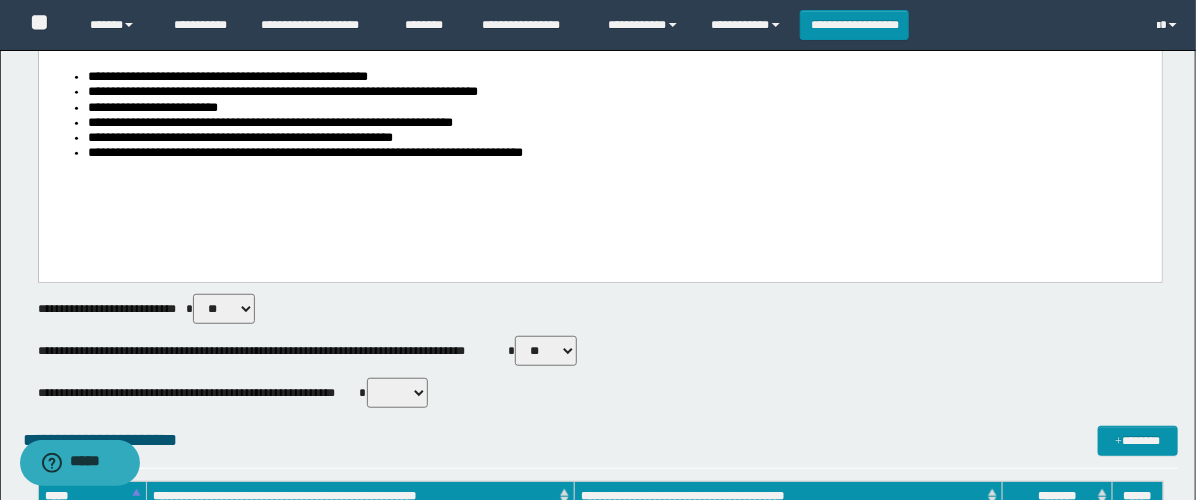 scroll, scrollTop: 444, scrollLeft: 0, axis: vertical 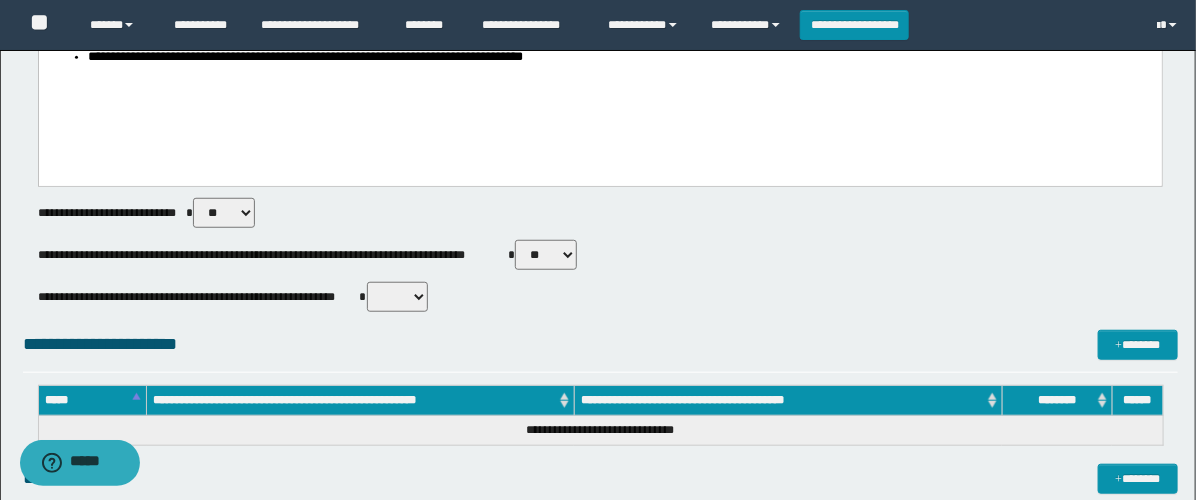 click on "**
**" at bounding box center (546, 255) 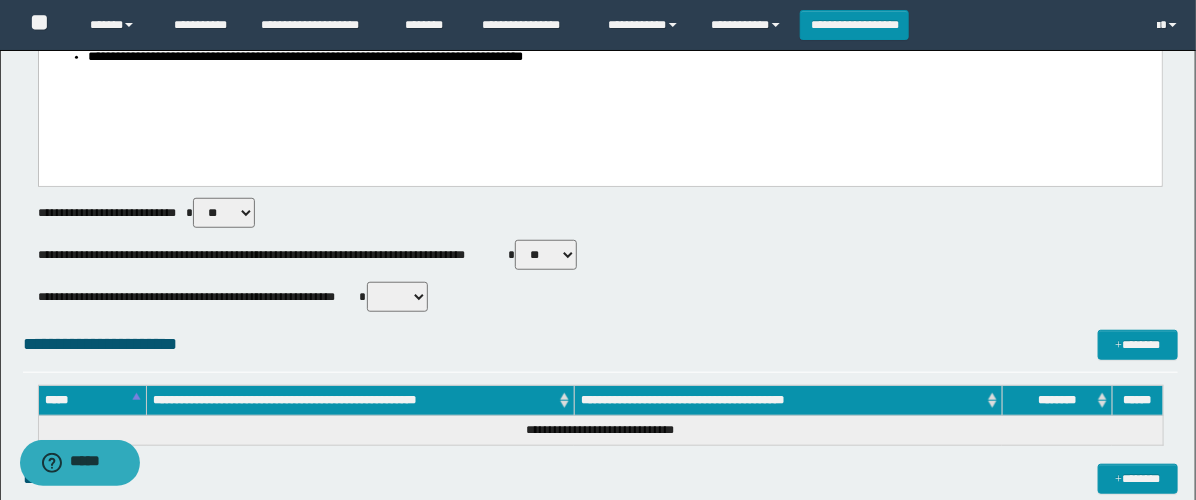 click on "**
**" at bounding box center [546, 255] 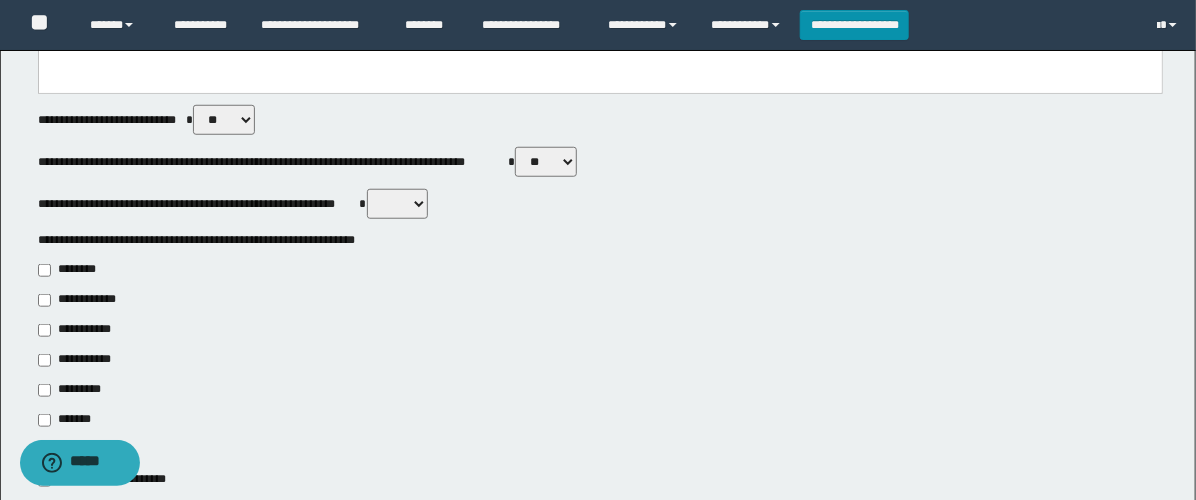 scroll, scrollTop: 666, scrollLeft: 0, axis: vertical 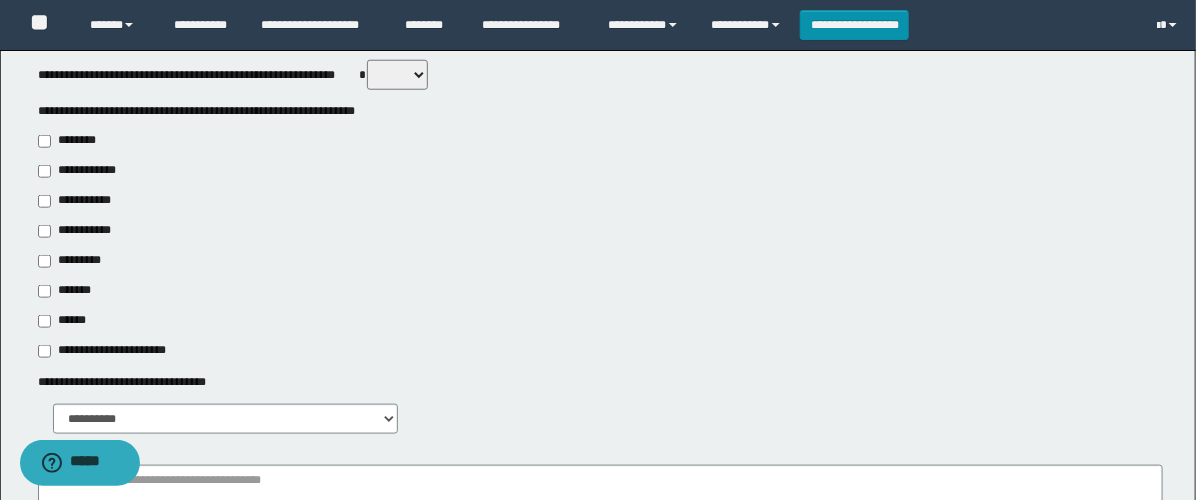 click on "**********" at bounding box center (76, 231) 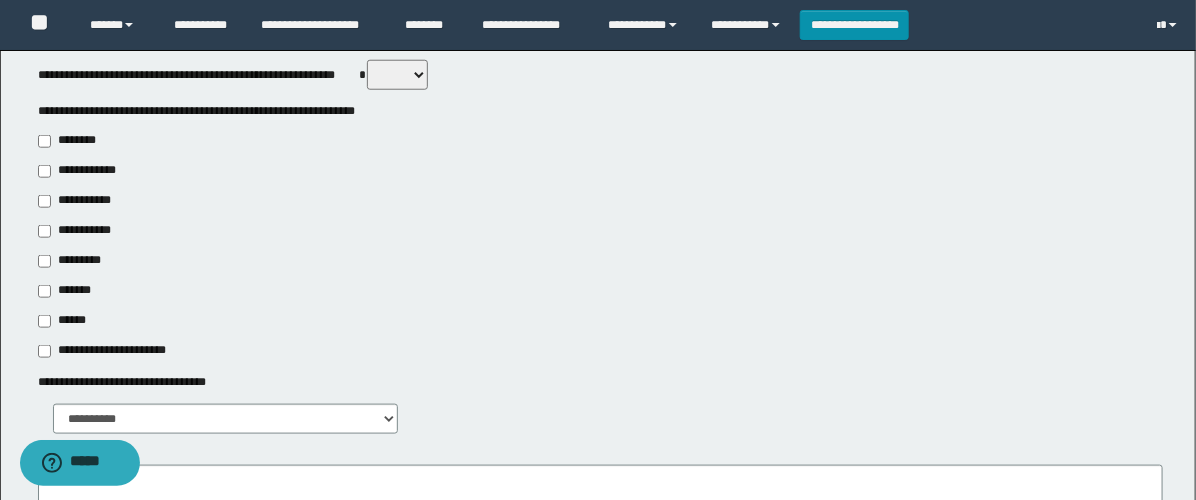 click on "**********" at bounding box center [81, 201] 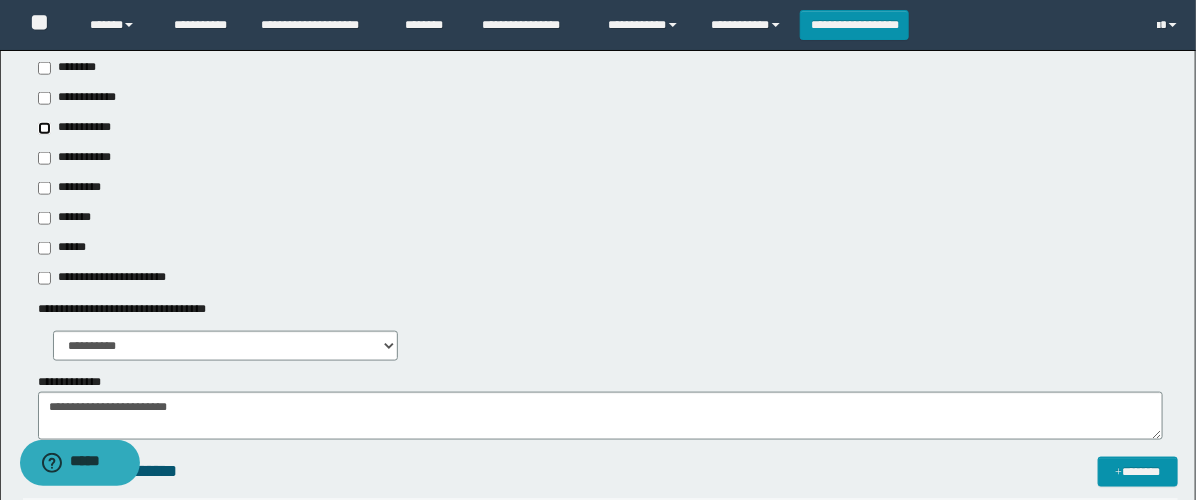 scroll, scrollTop: 777, scrollLeft: 0, axis: vertical 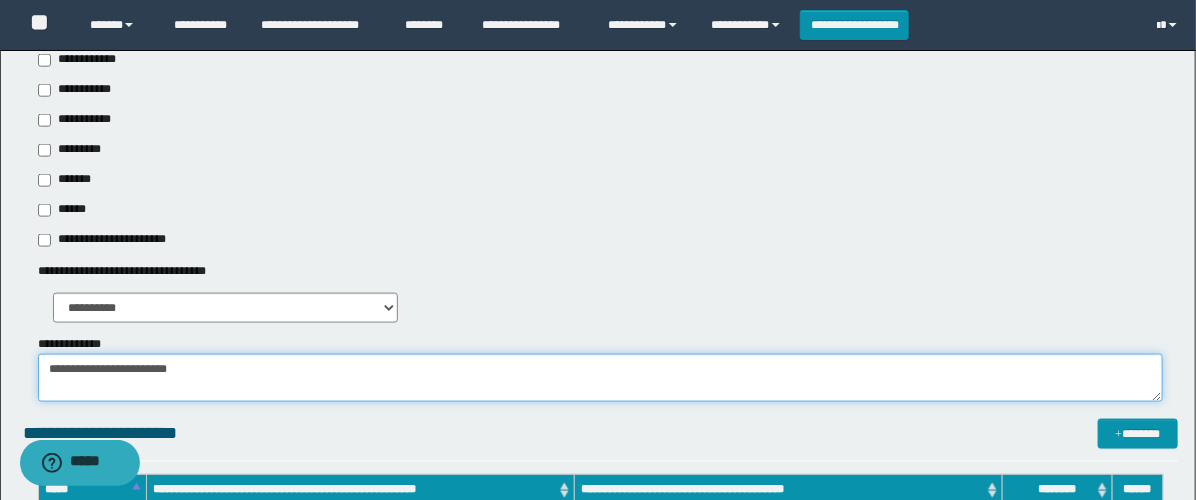 click on "**********" at bounding box center (600, 378) 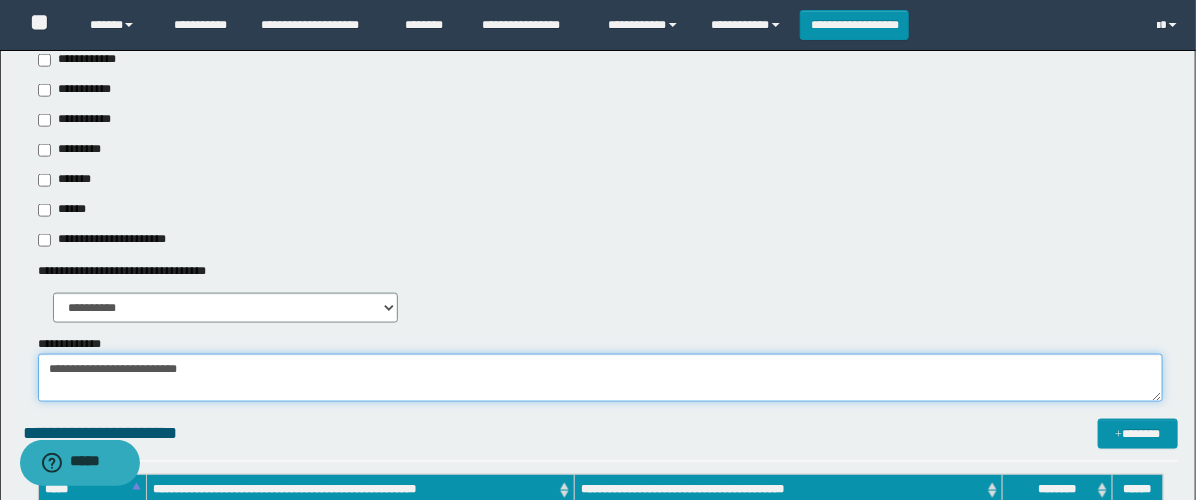 paste on "**********" 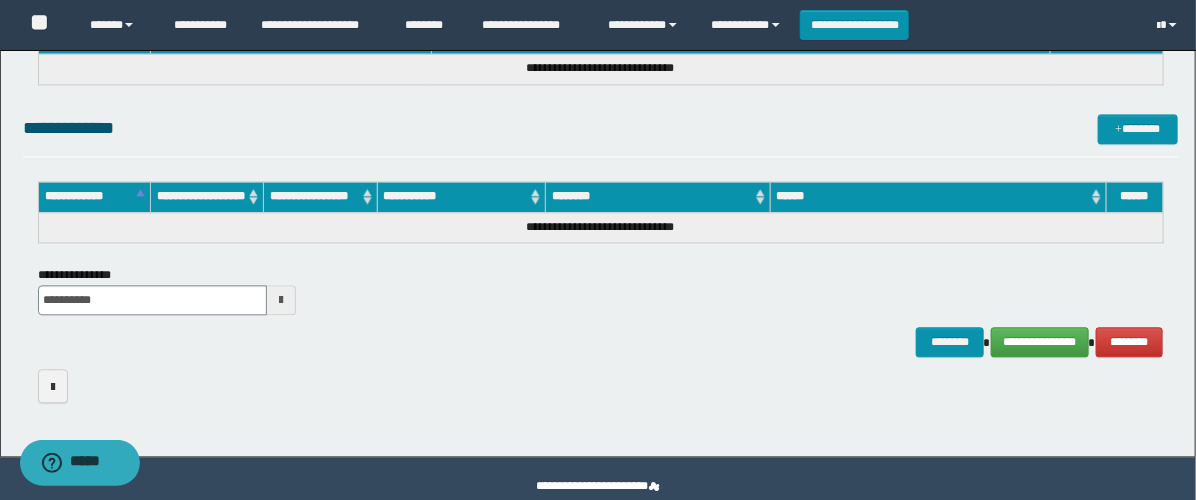 scroll, scrollTop: 1544, scrollLeft: 0, axis: vertical 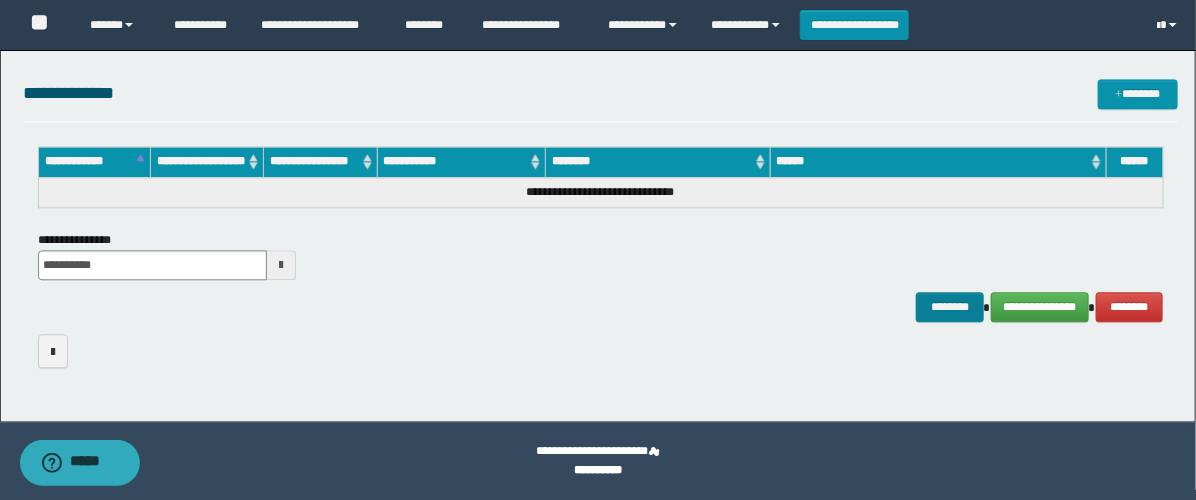 type on "**********" 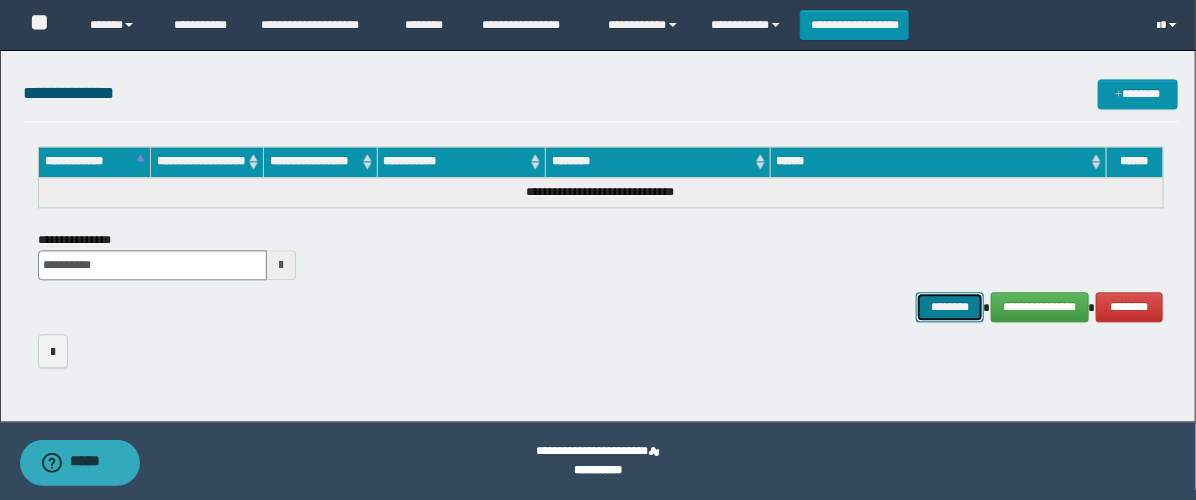 click on "********" at bounding box center [950, 307] 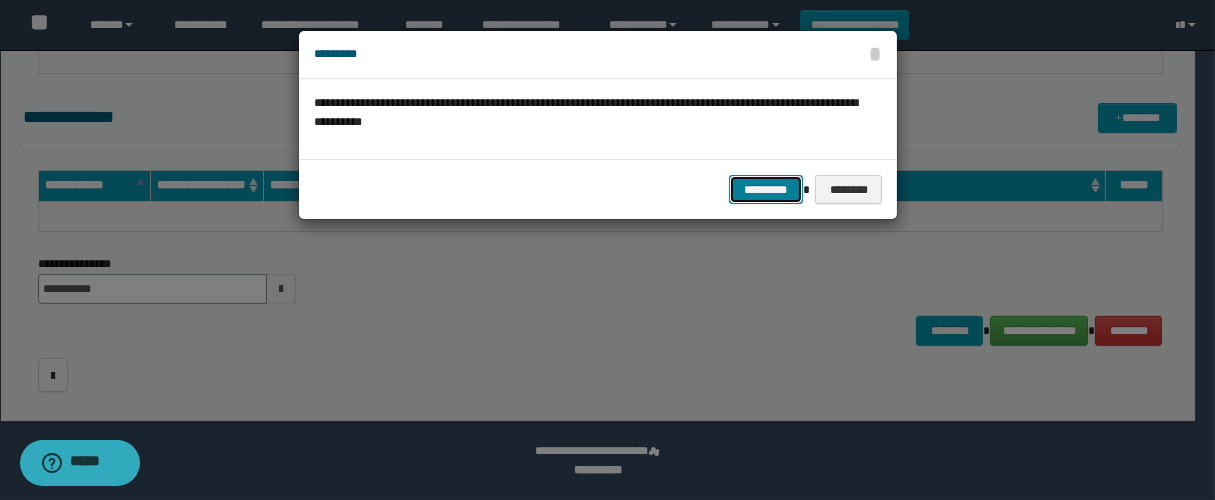 click on "*********" at bounding box center (766, 190) 